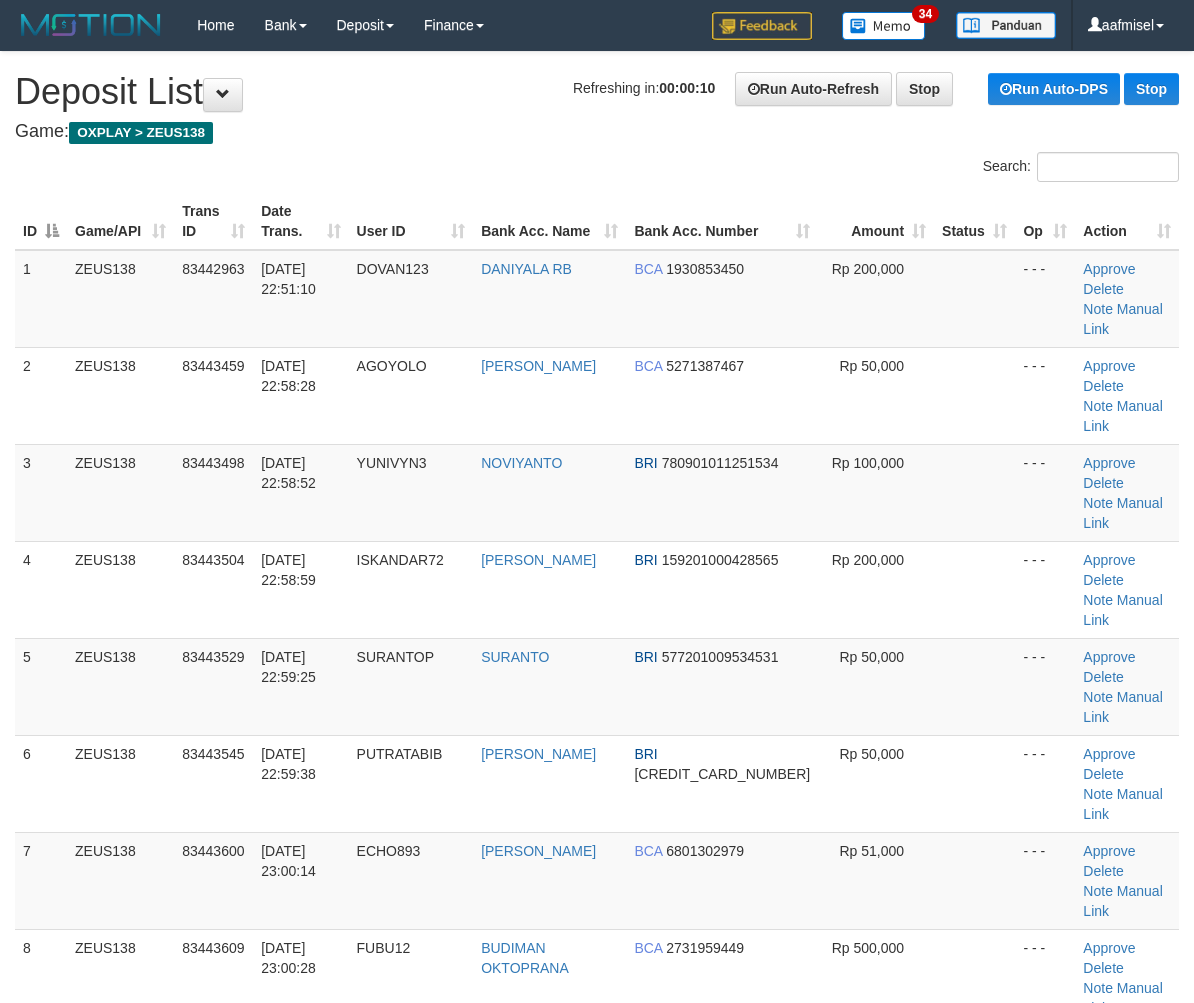 scroll, scrollTop: 0, scrollLeft: 0, axis: both 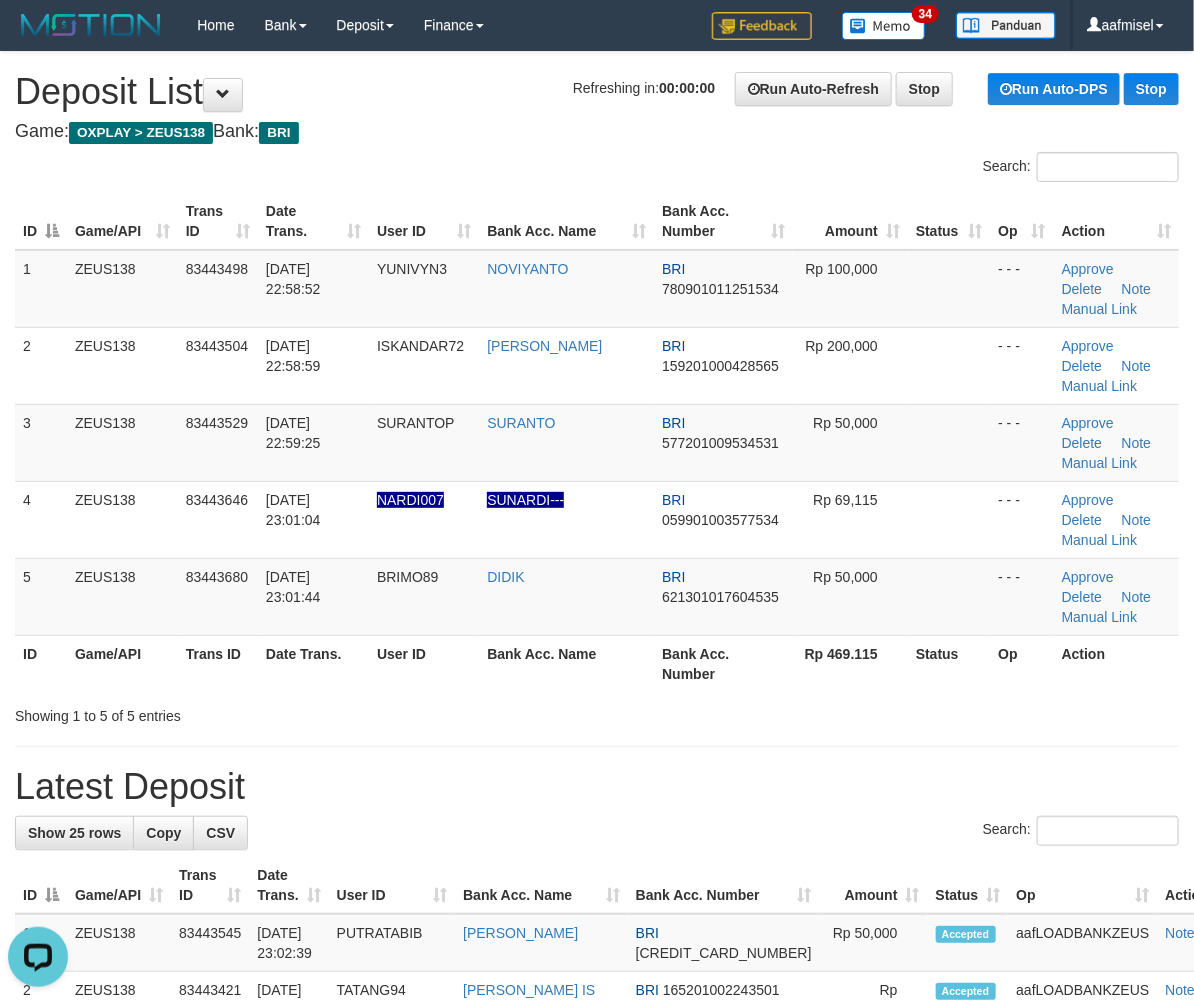 click on "Search:" at bounding box center (597, 169) 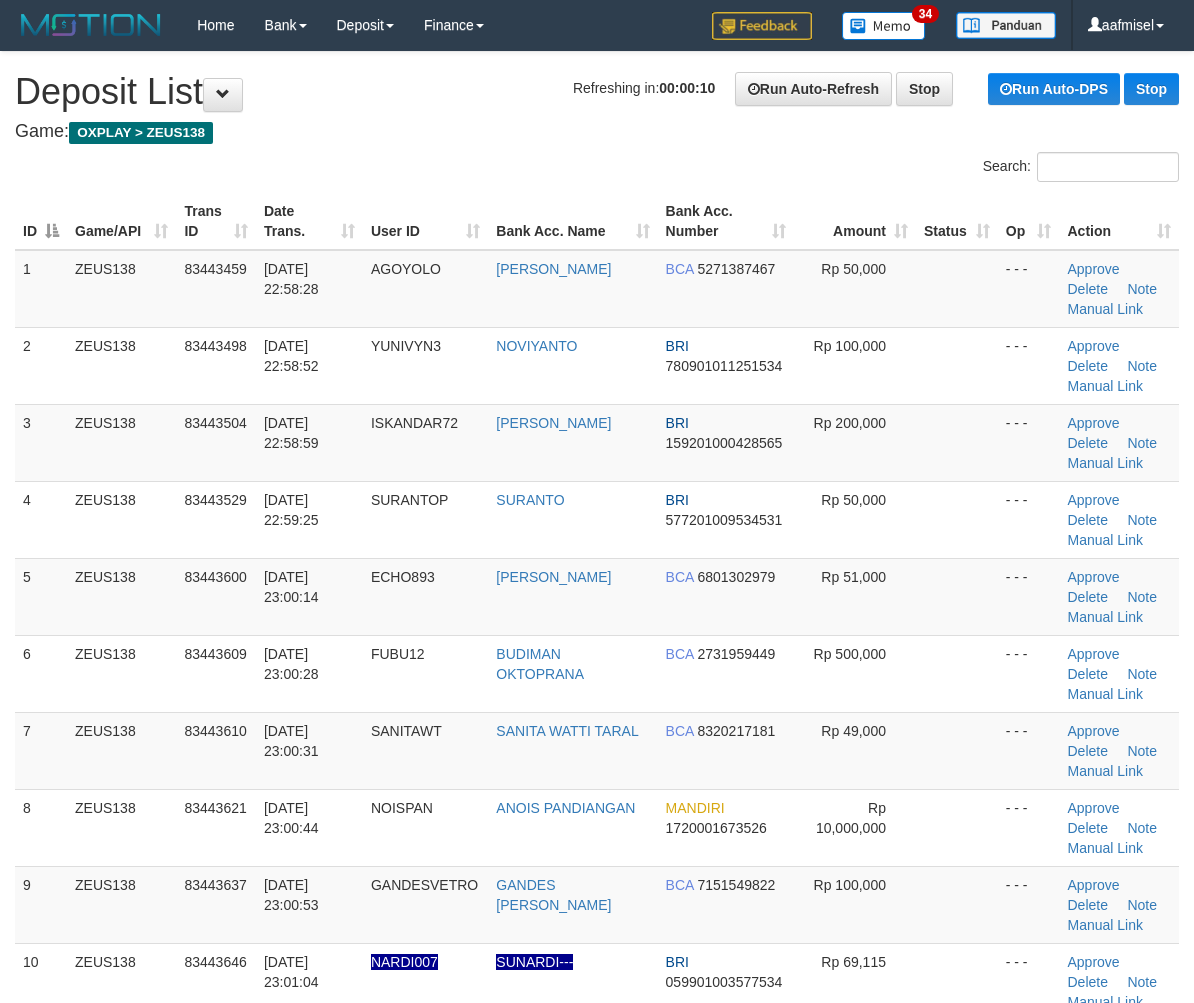 scroll, scrollTop: 0, scrollLeft: 0, axis: both 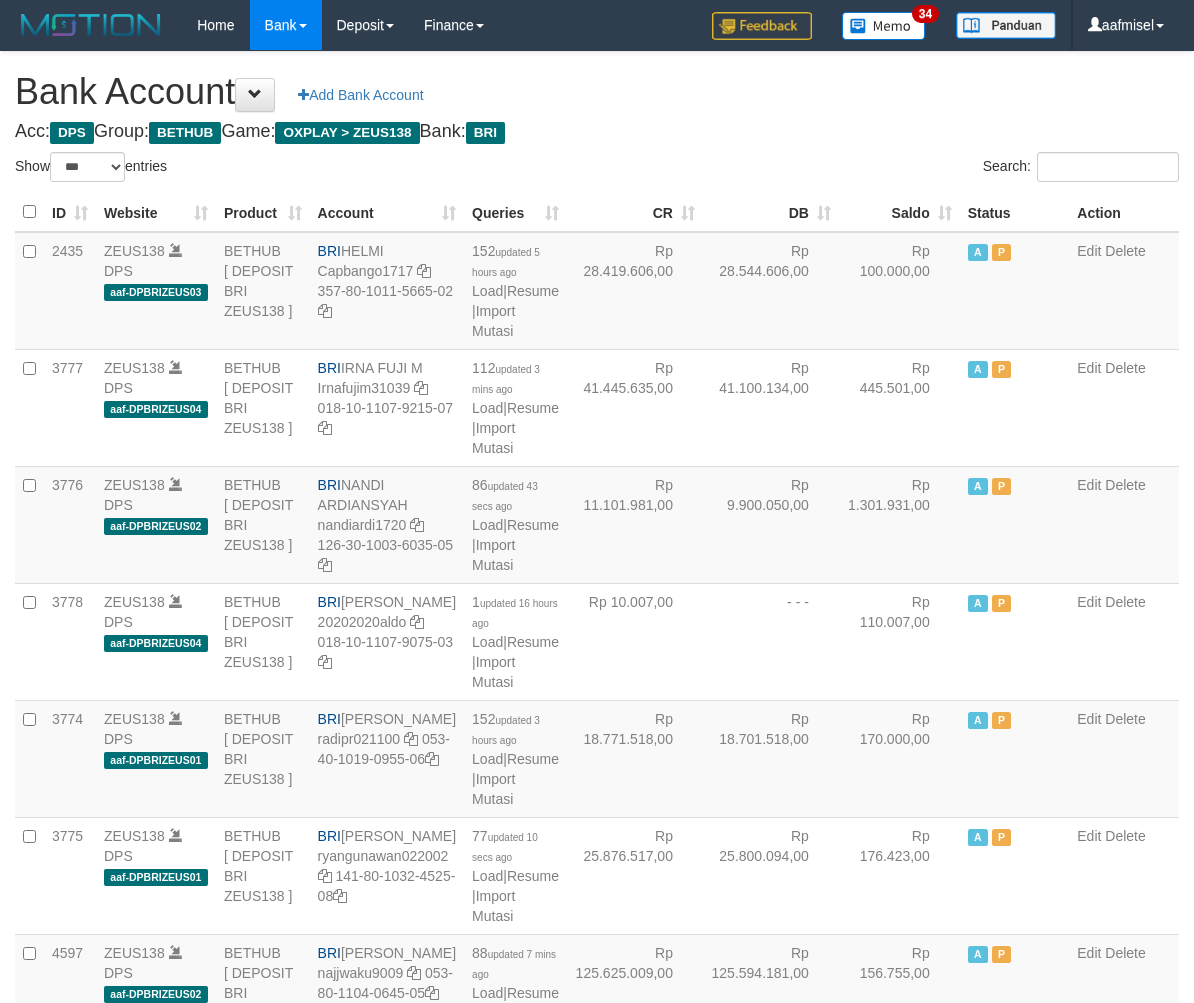 select on "***" 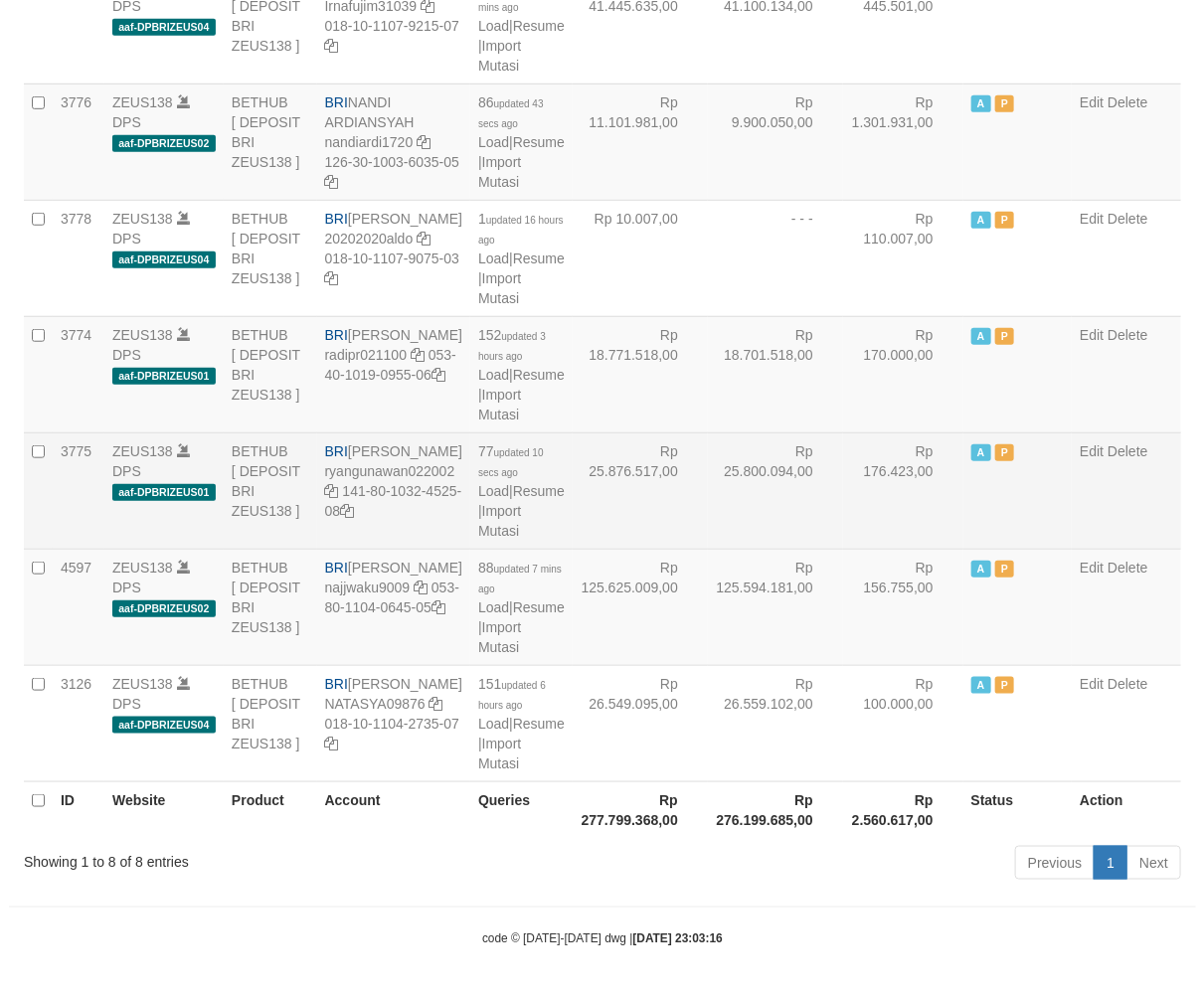 scroll, scrollTop: 355, scrollLeft: 0, axis: vertical 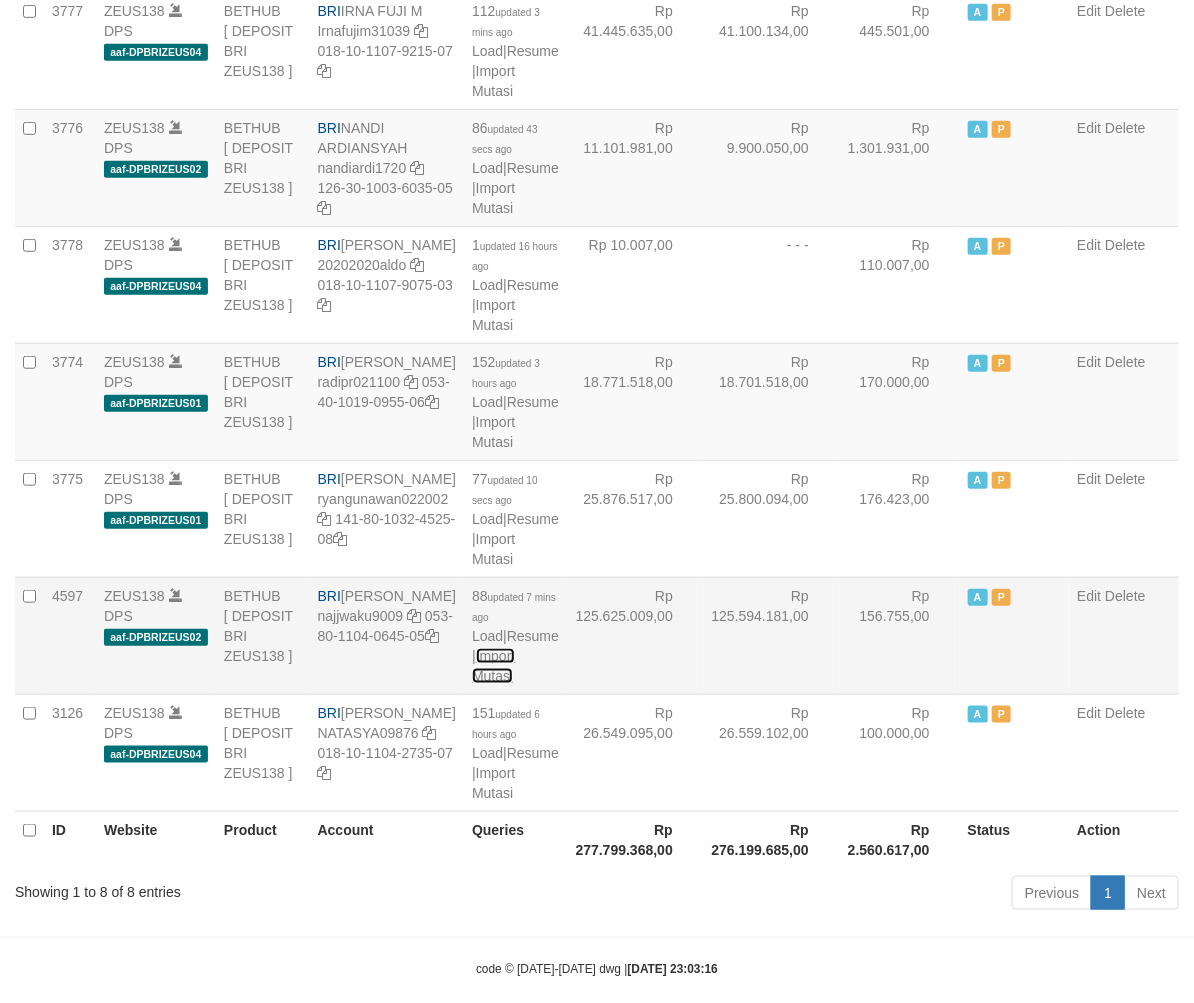 click on "Import Mutasi" at bounding box center [493, 666] 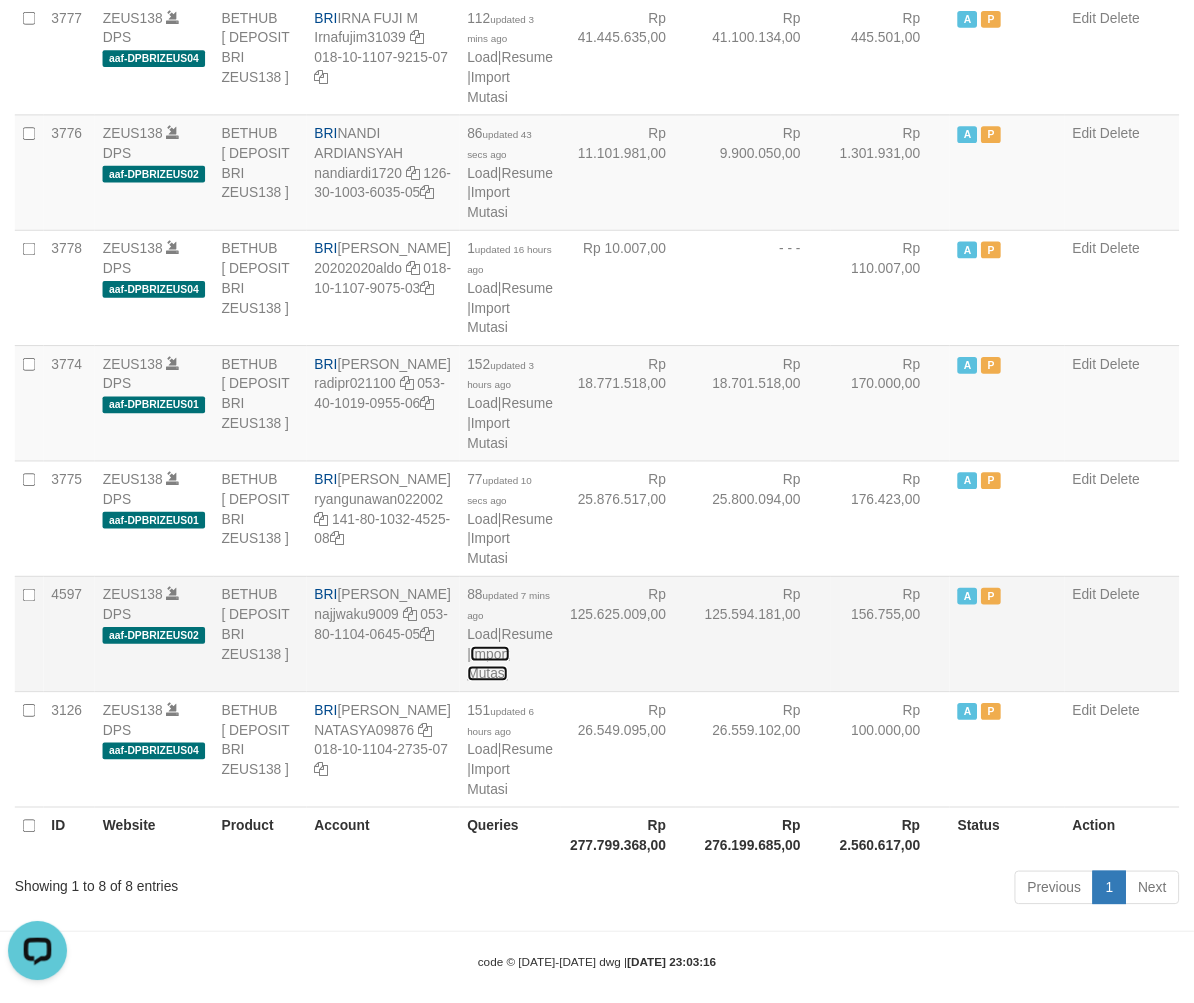 scroll, scrollTop: 0, scrollLeft: 0, axis: both 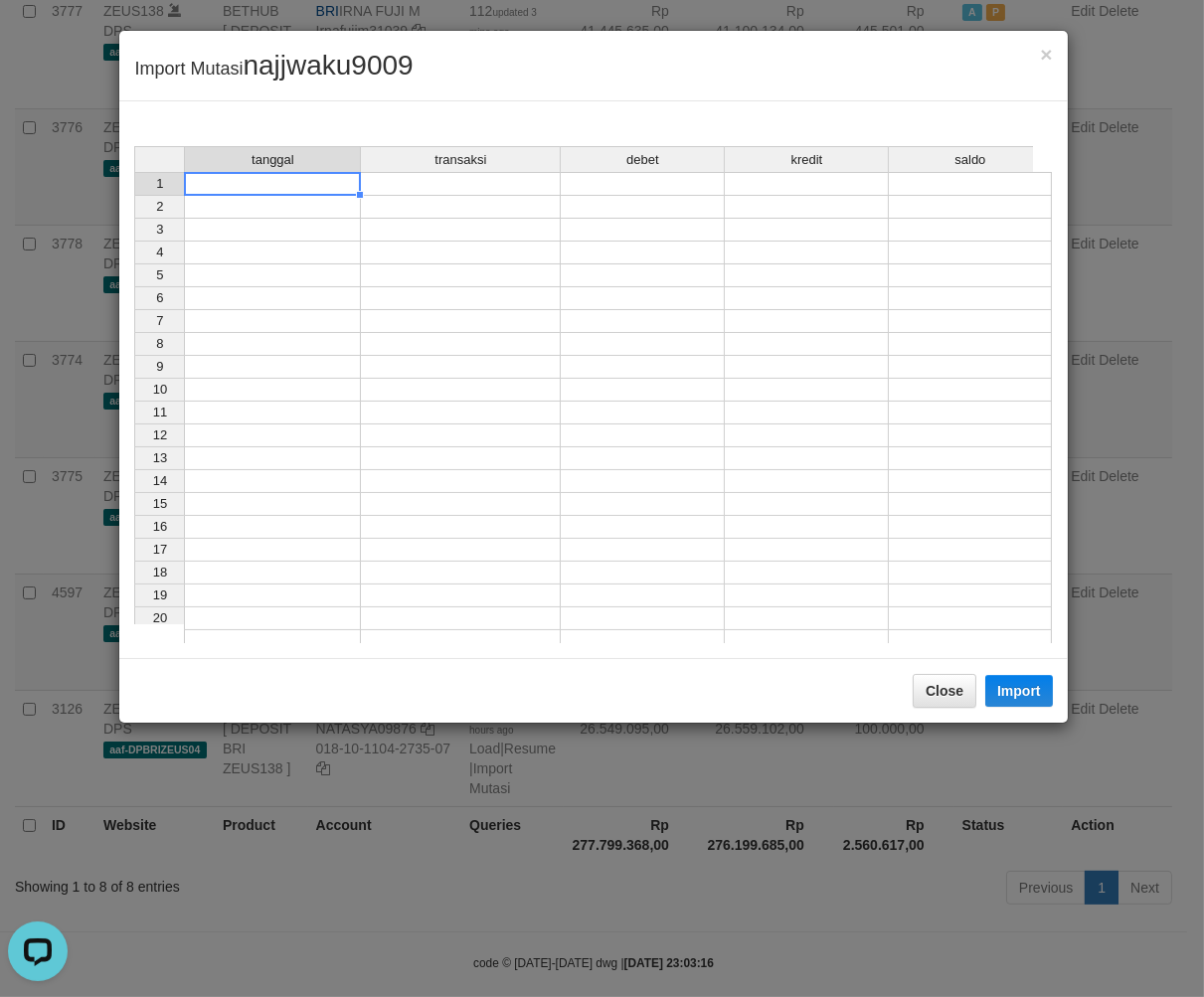 click at bounding box center [272, 184] 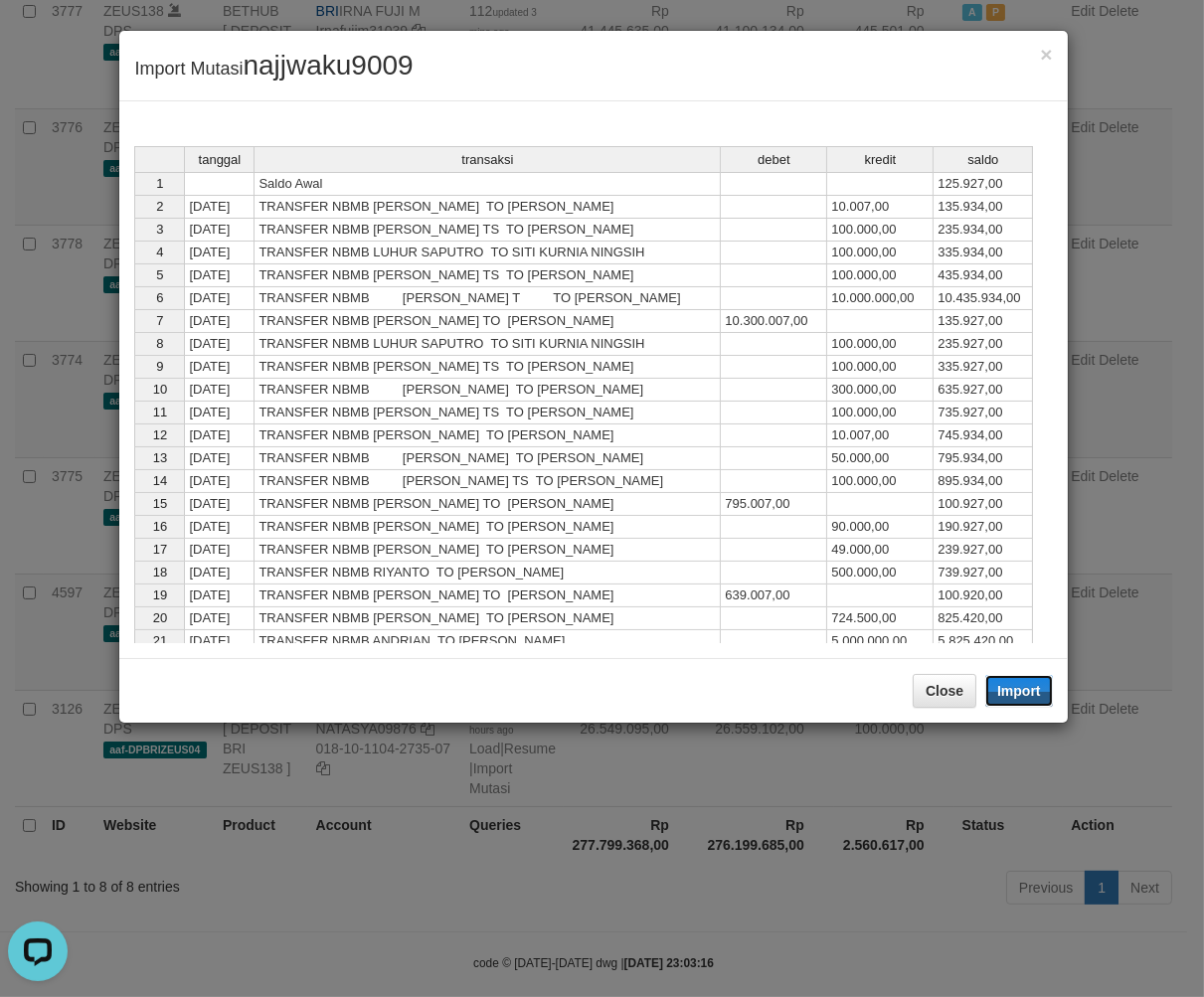 drag, startPoint x: 1039, startPoint y: 691, endPoint x: 639, endPoint y: 0, distance: 798.42407 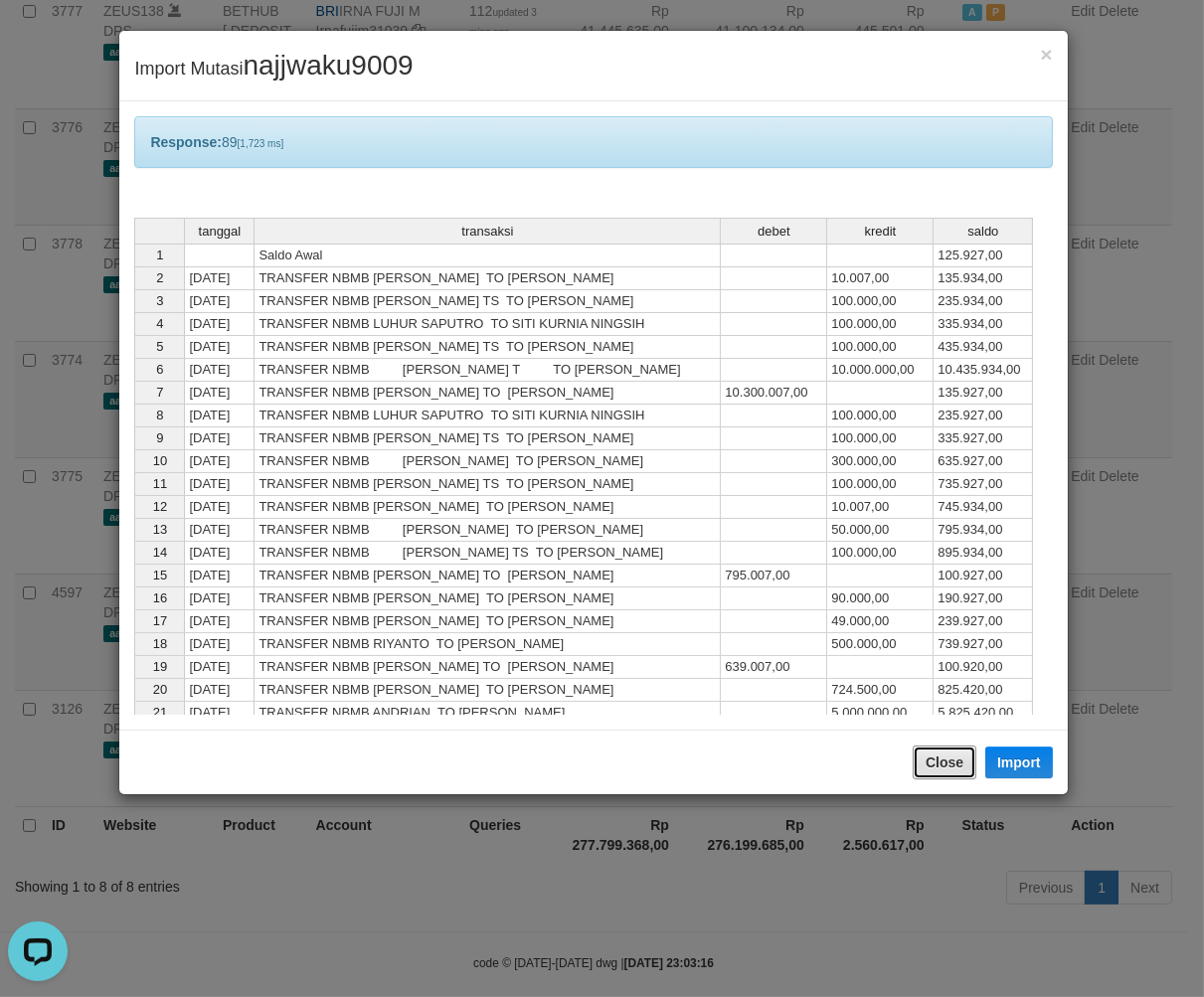 click on "Close" at bounding box center [945, 762] 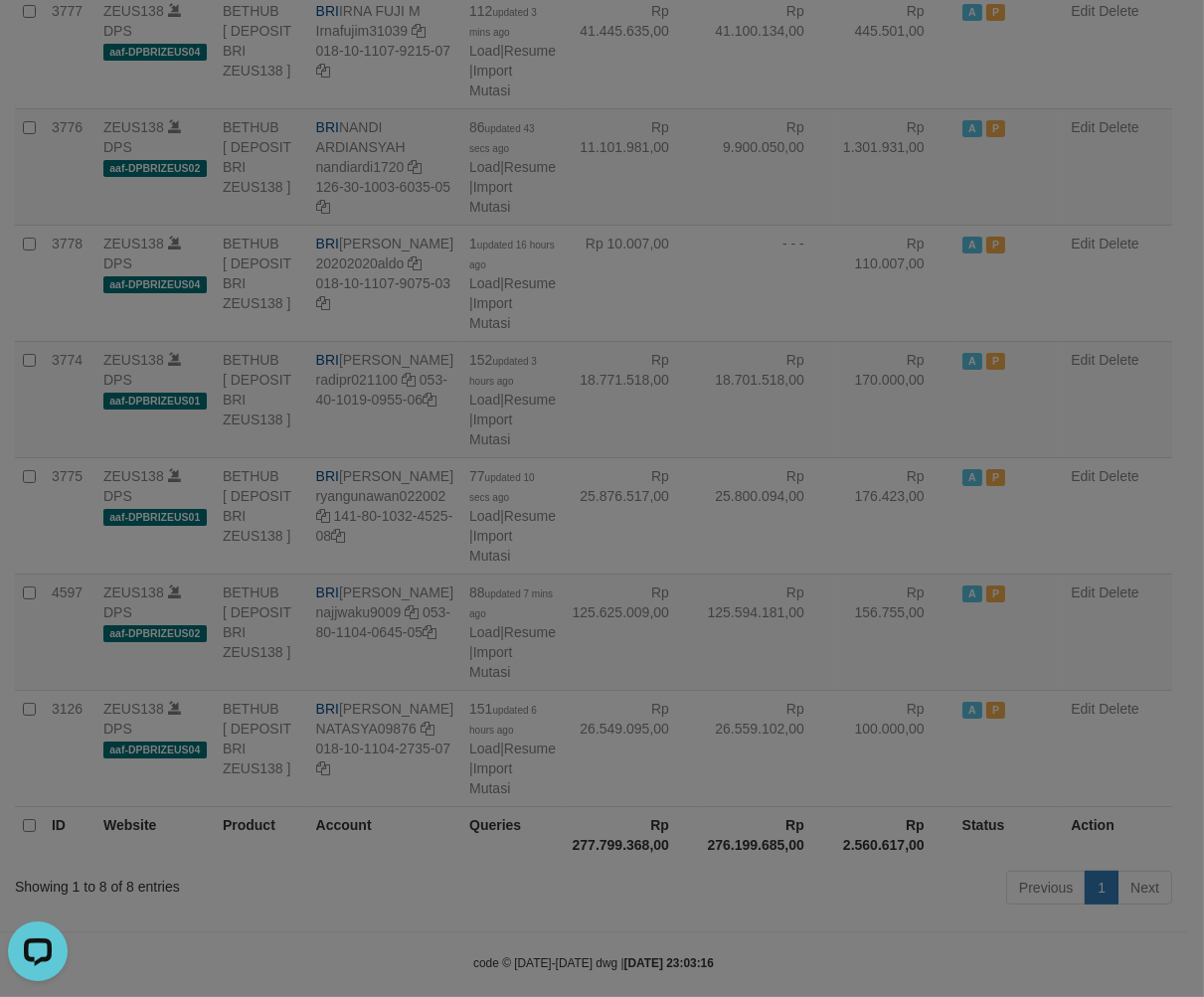 click at bounding box center [602, 498] 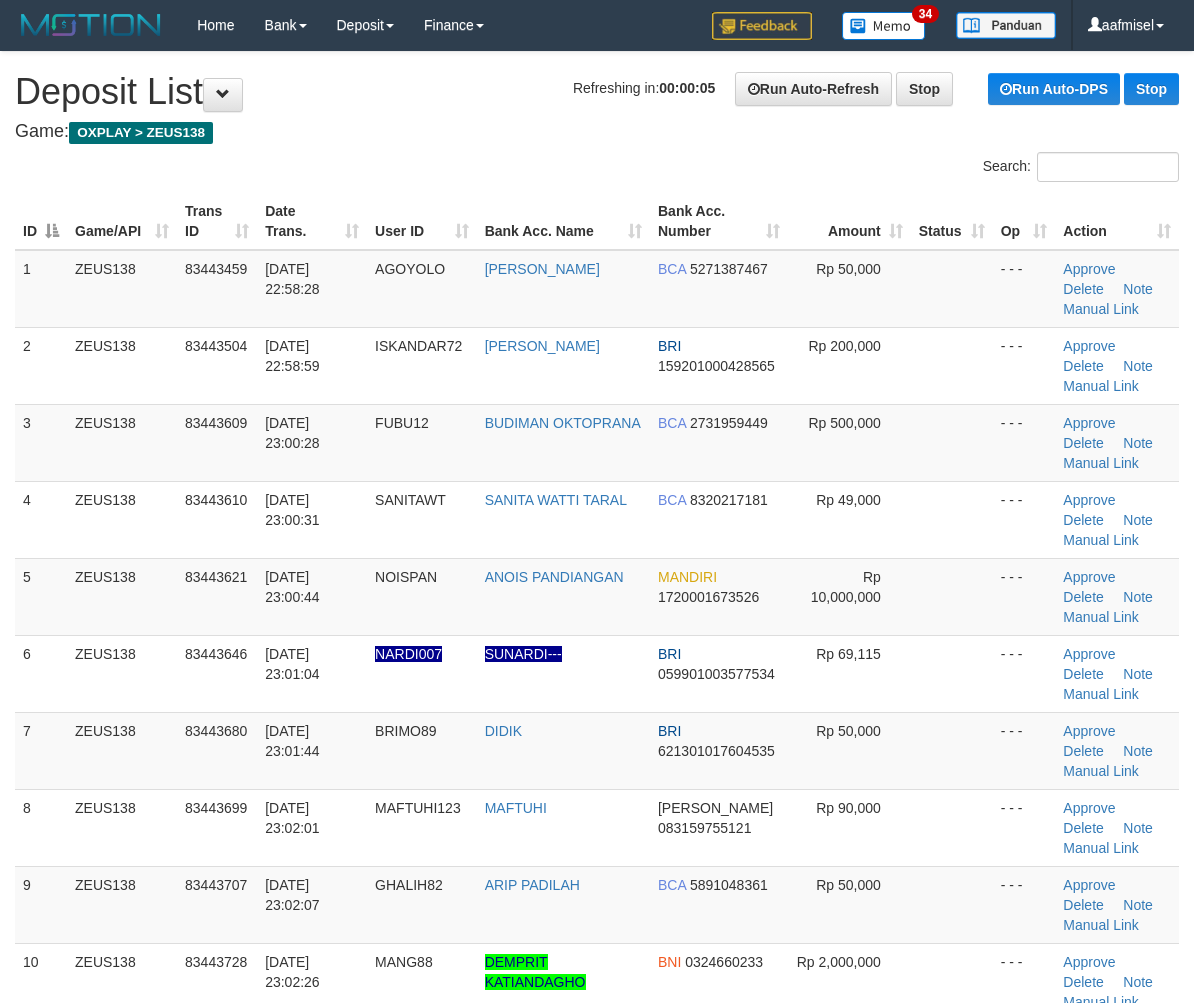 scroll, scrollTop: 0, scrollLeft: 0, axis: both 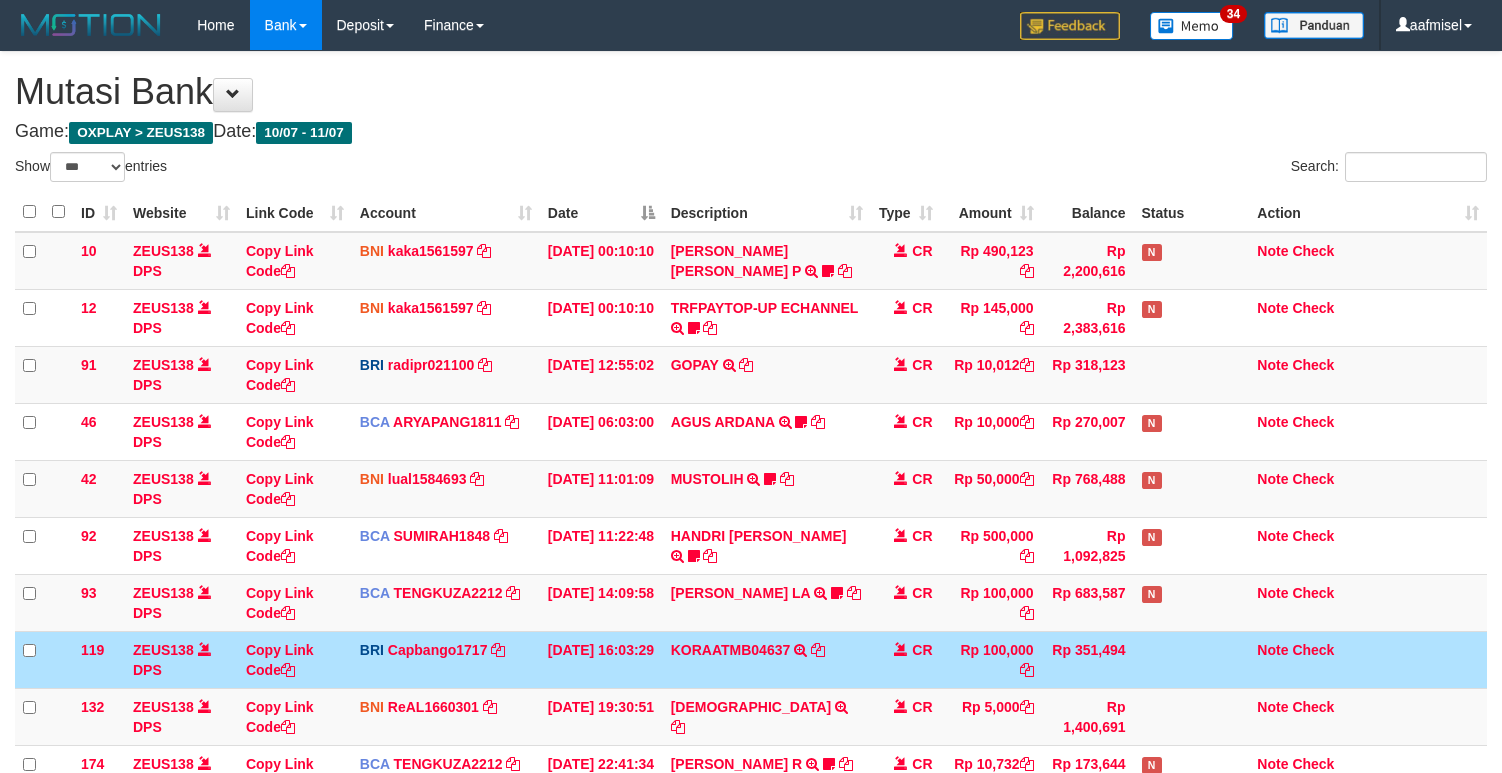 select on "***" 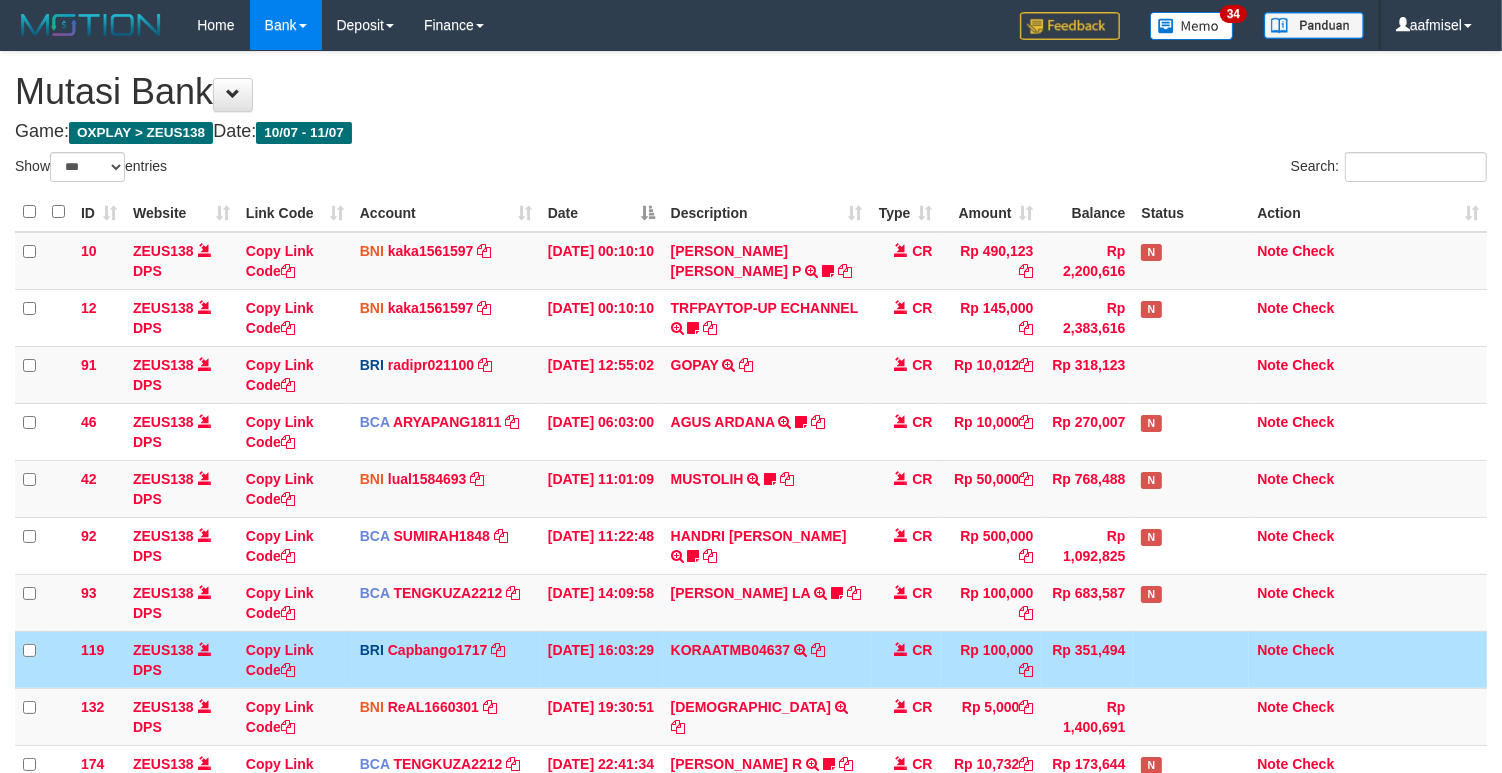 scroll, scrollTop: 340, scrollLeft: 0, axis: vertical 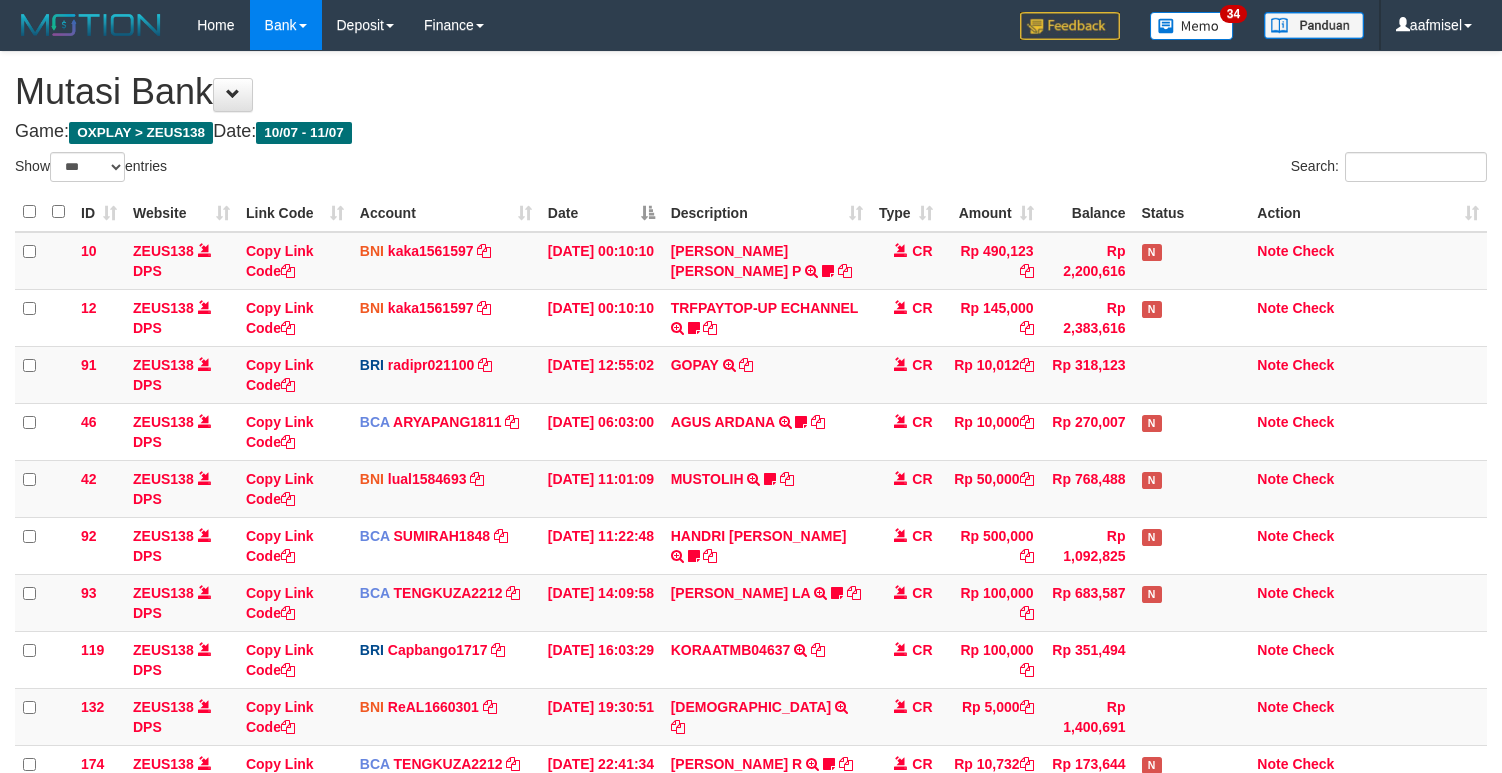 select on "***" 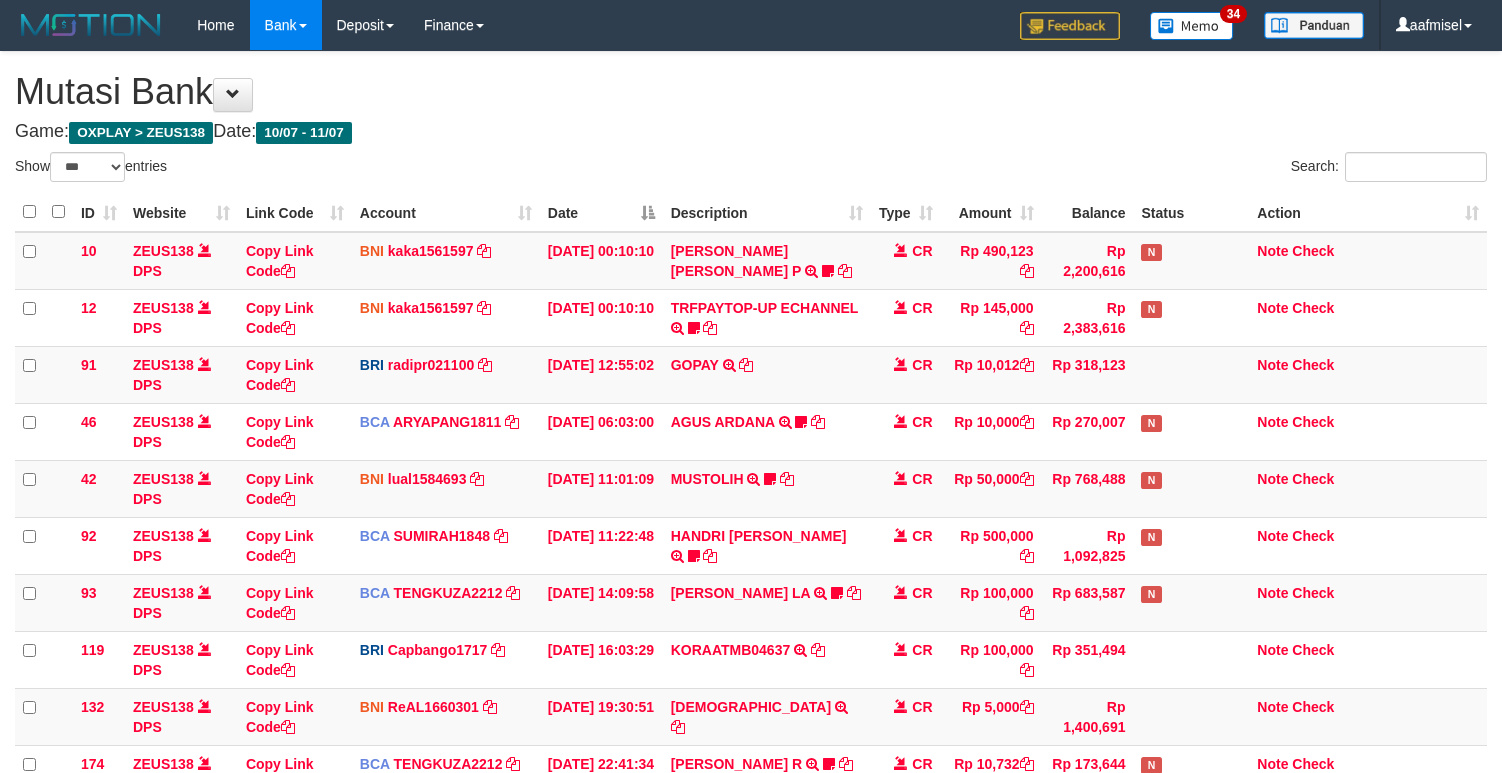 scroll, scrollTop: 340, scrollLeft: 0, axis: vertical 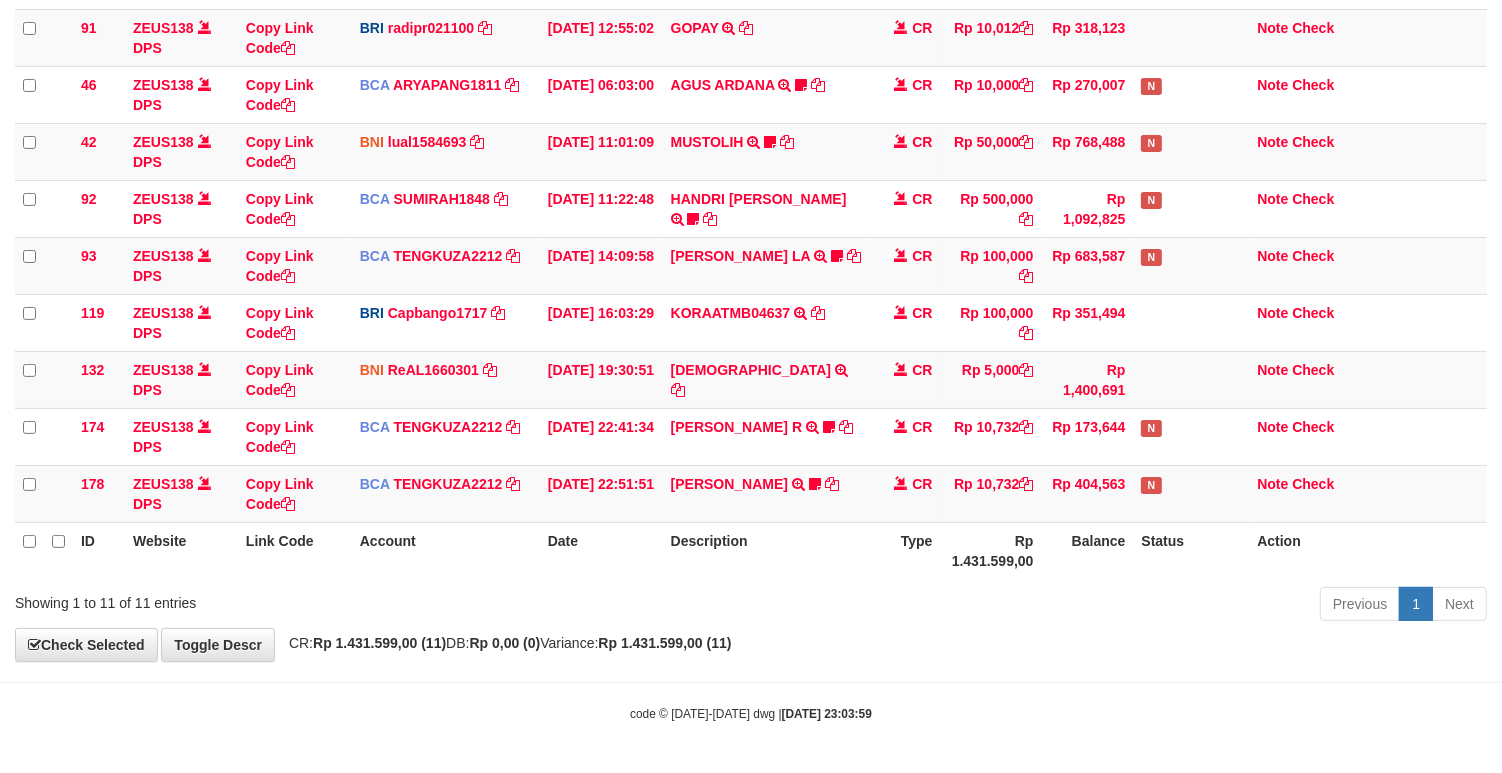 drag, startPoint x: 524, startPoint y: 574, endPoint x: 507, endPoint y: 565, distance: 19.235384 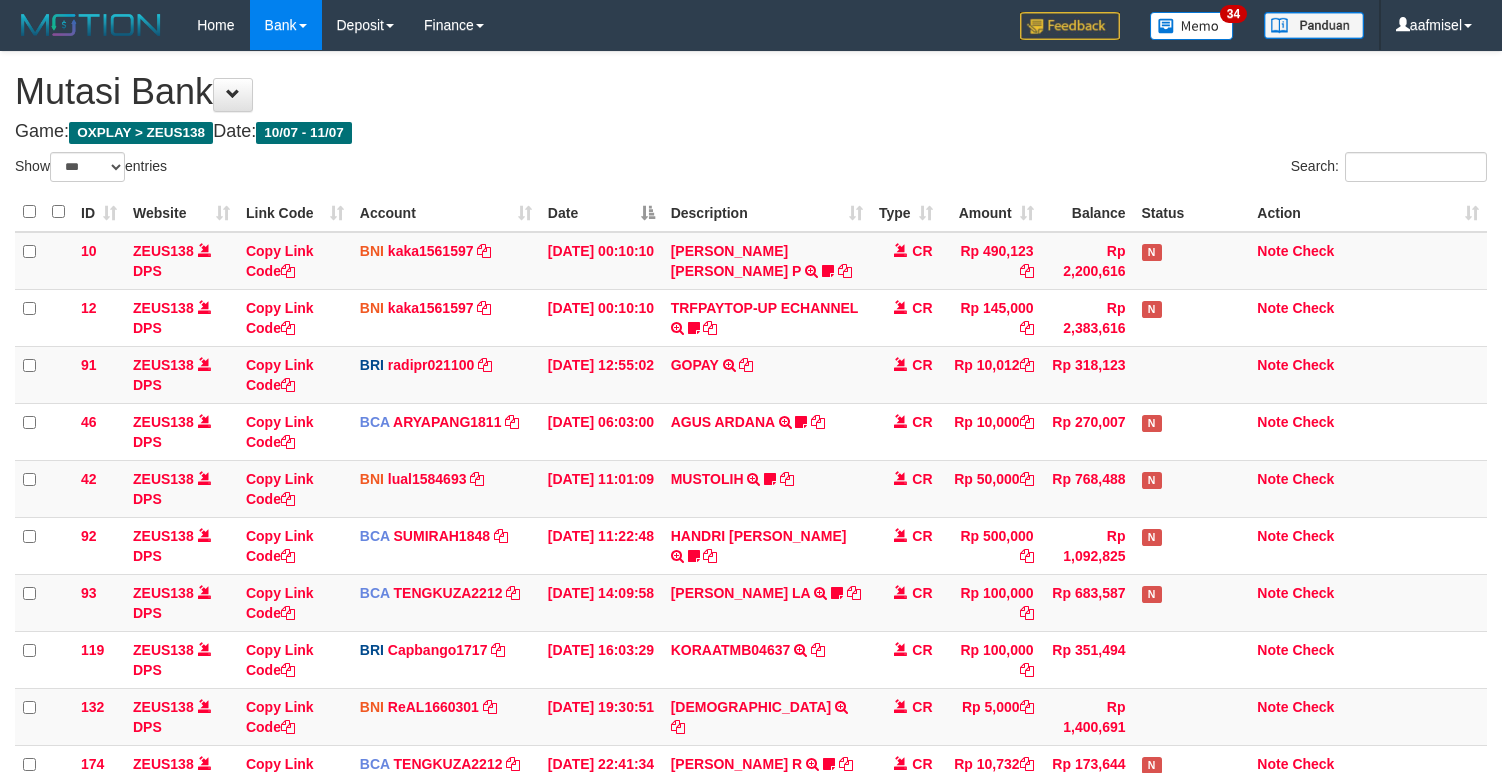 select on "***" 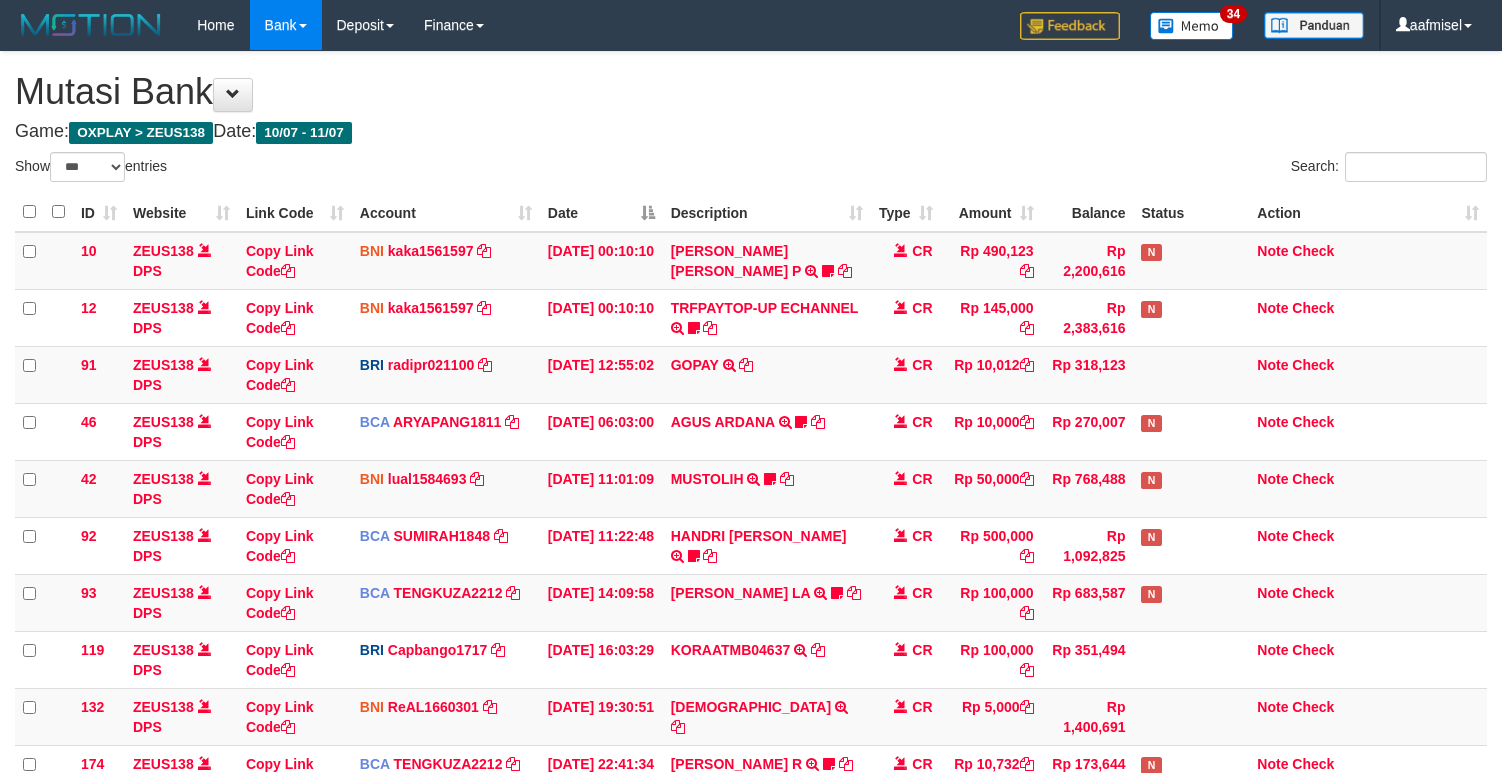 scroll, scrollTop: 340, scrollLeft: 0, axis: vertical 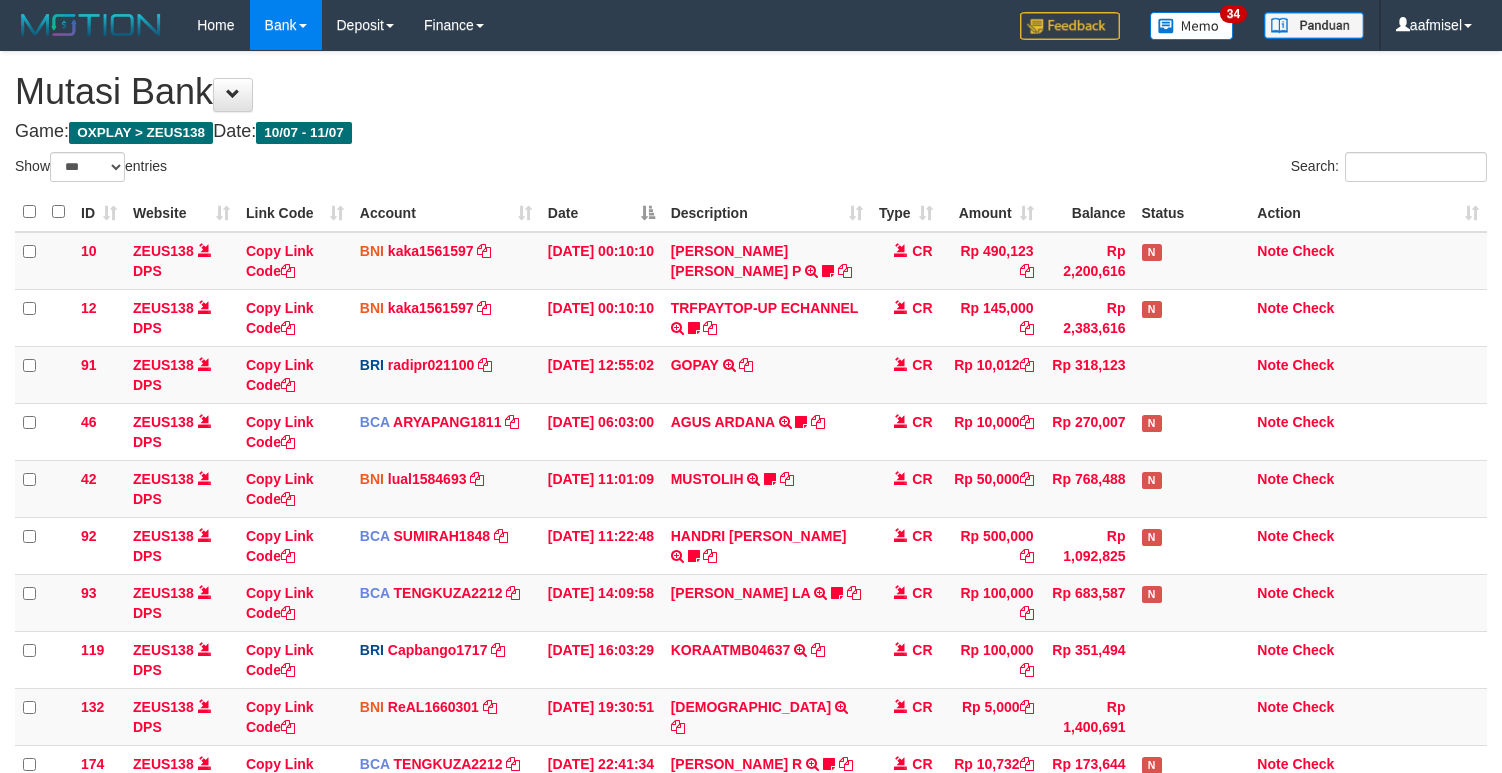 select on "***" 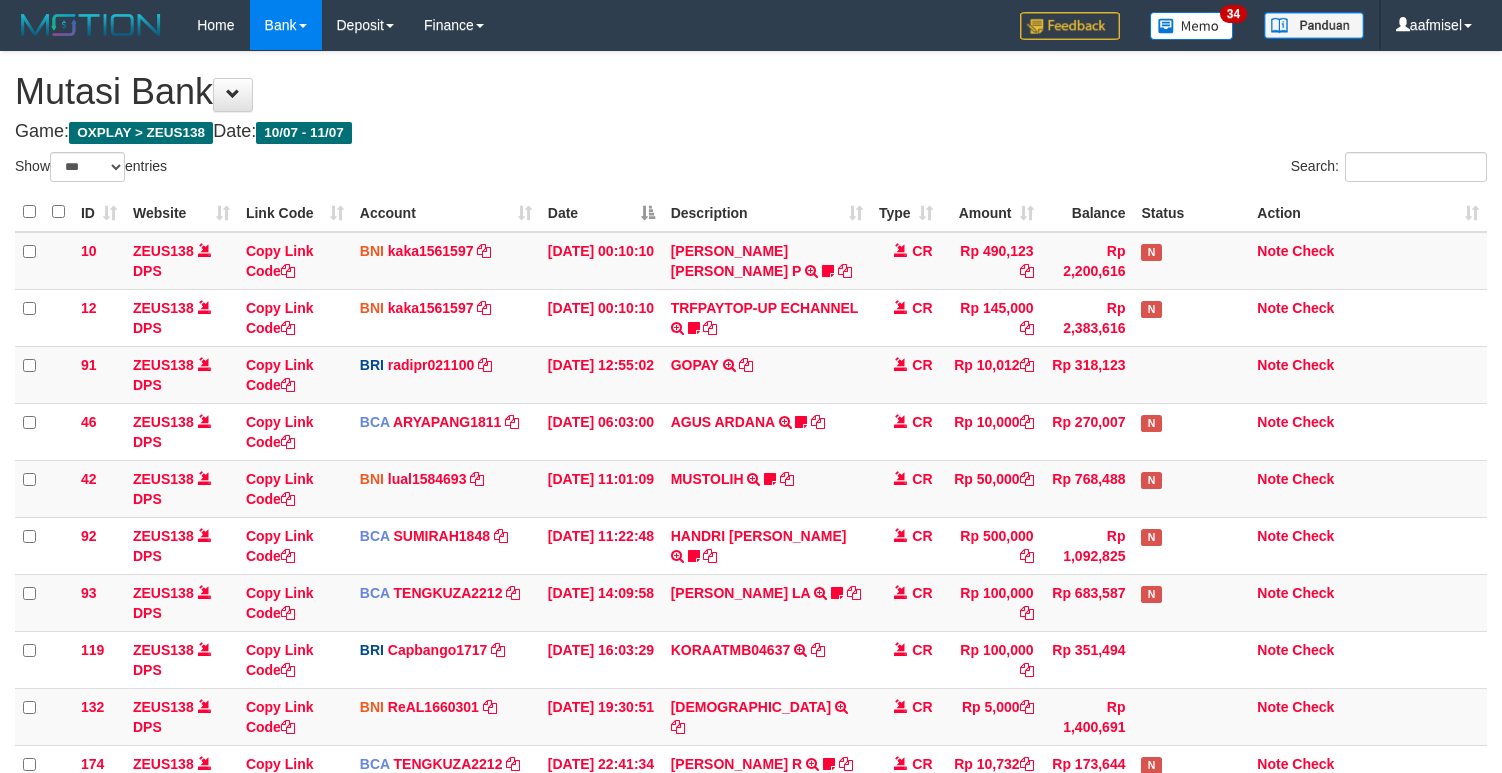 scroll, scrollTop: 340, scrollLeft: 0, axis: vertical 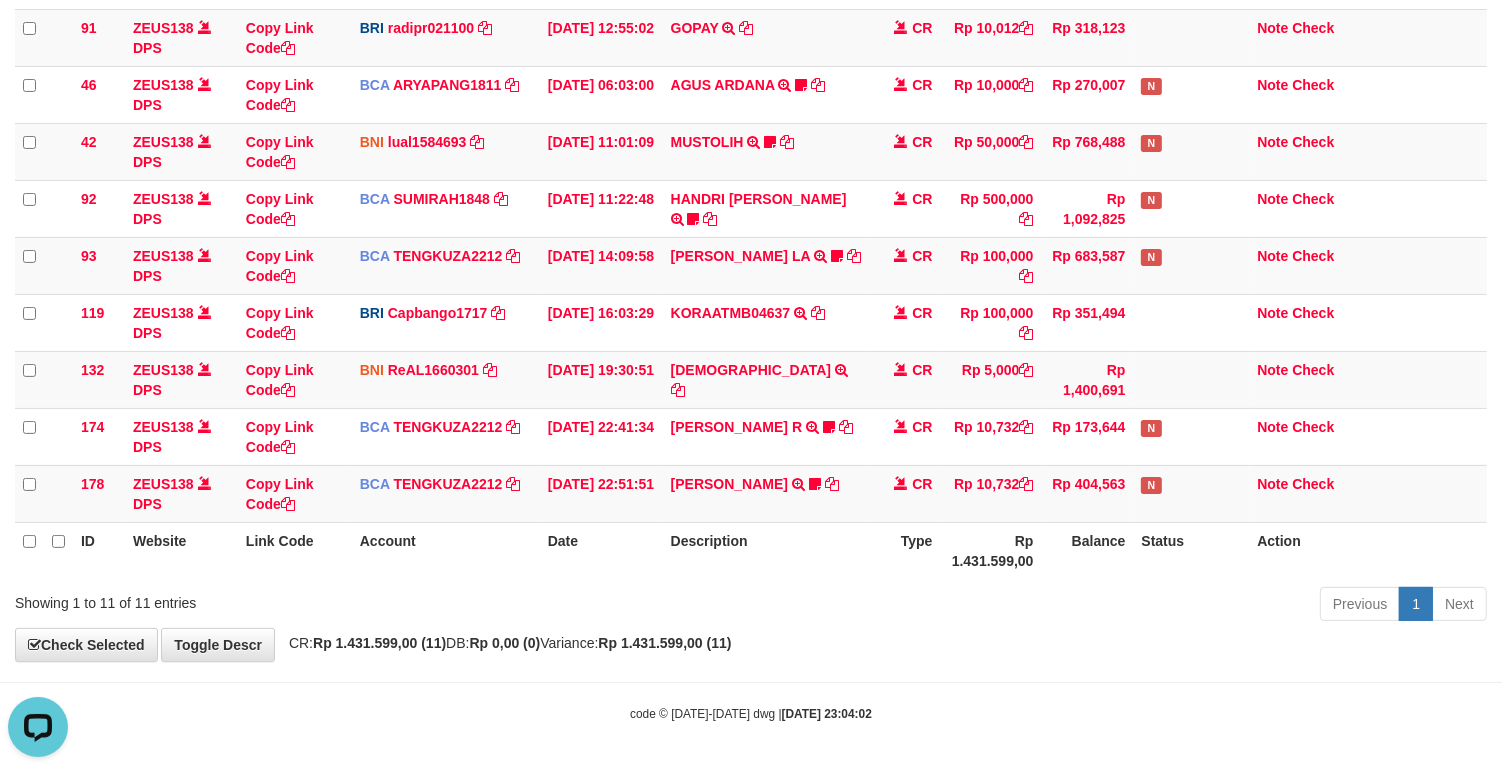 click on "Showing 1 to 11 of 11 entries" at bounding box center [313, 599] 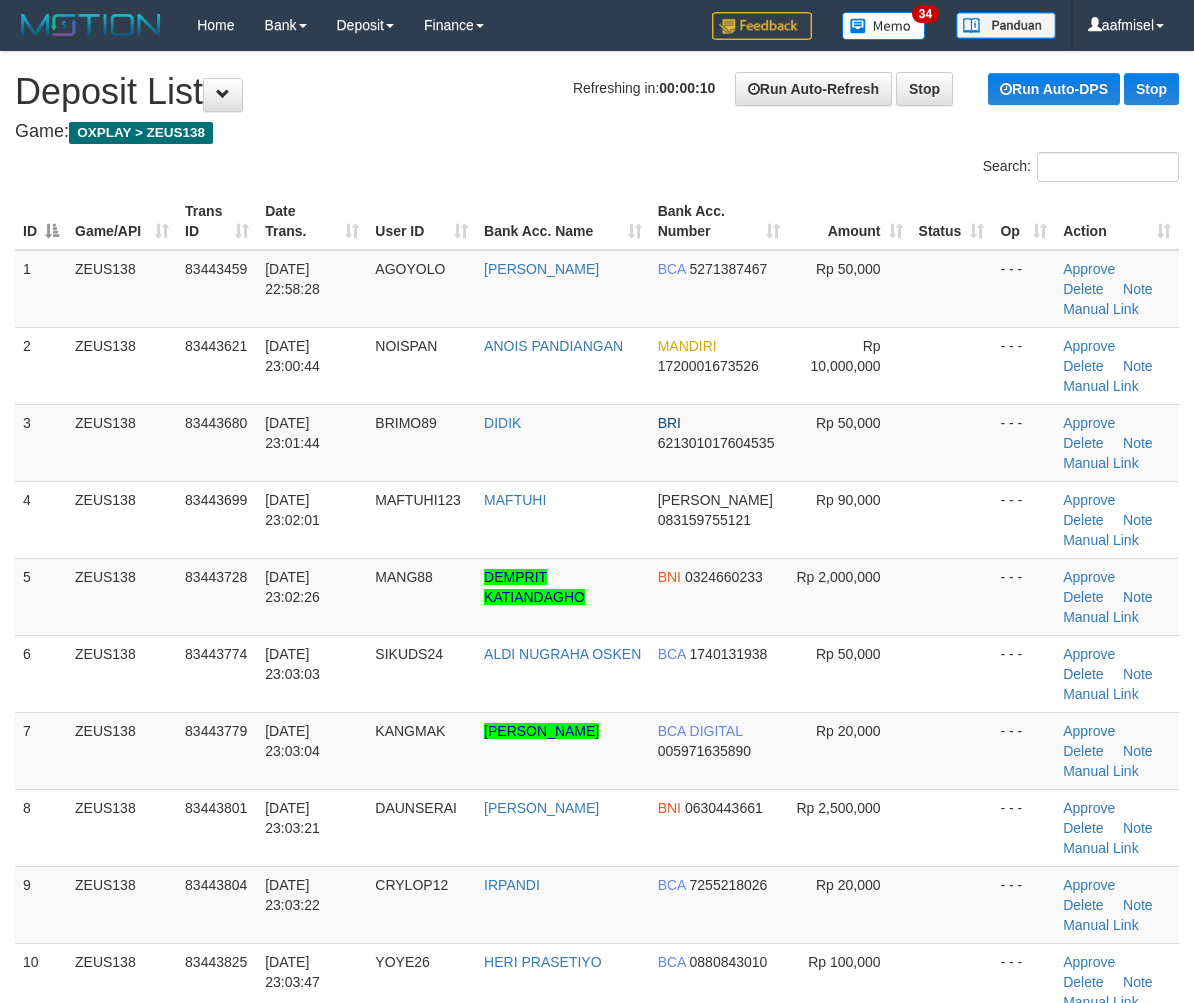 scroll, scrollTop: 0, scrollLeft: 0, axis: both 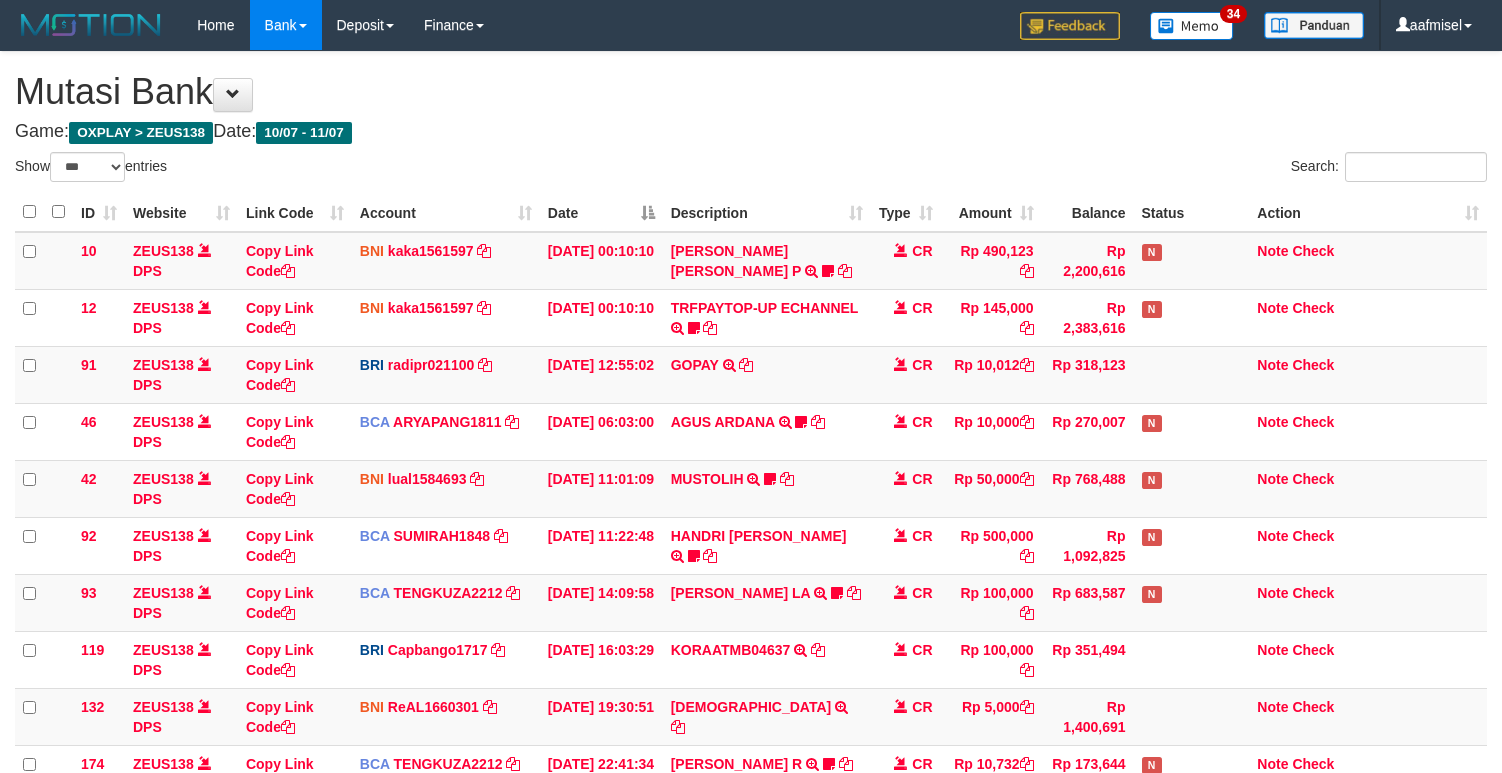 select on "***" 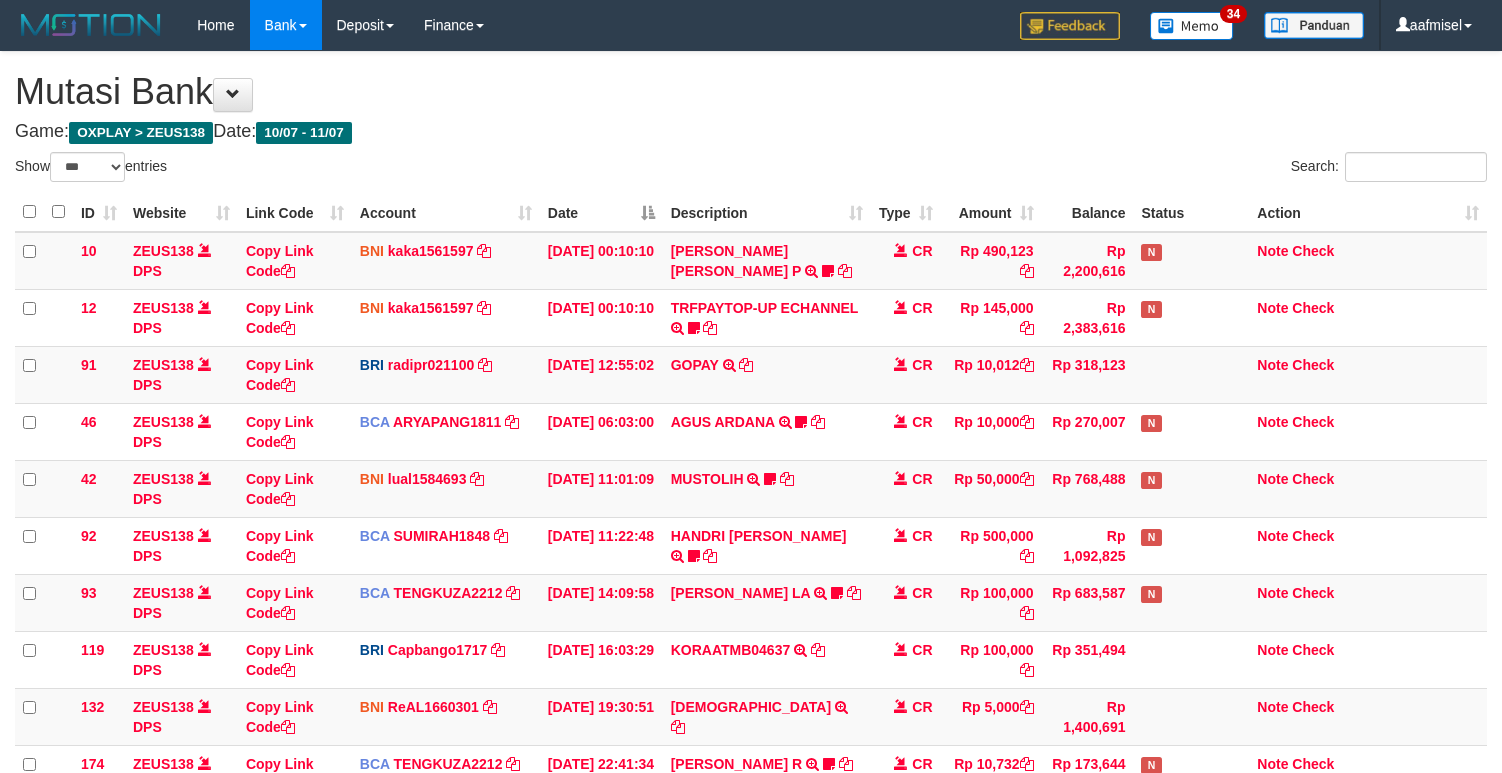 scroll, scrollTop: 340, scrollLeft: 0, axis: vertical 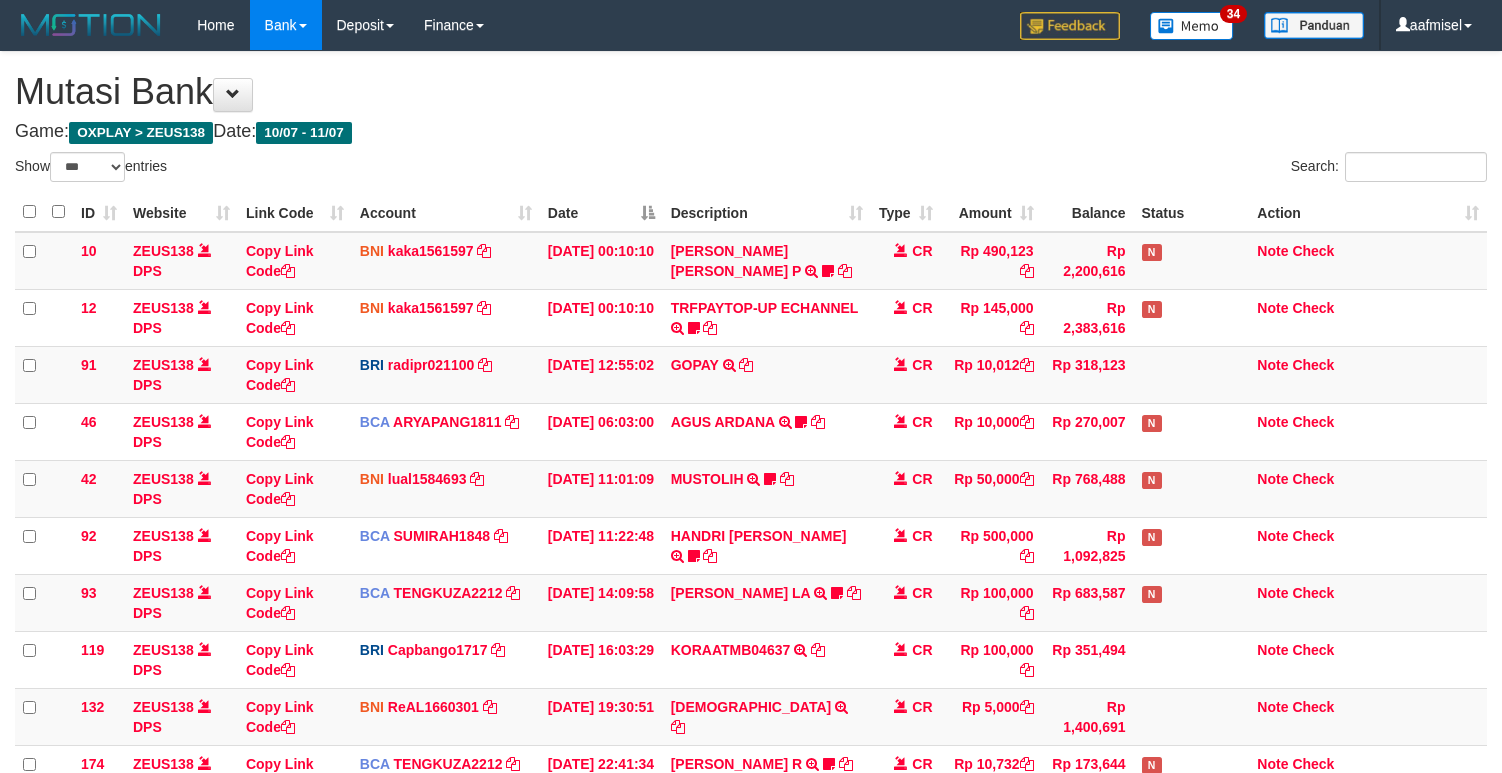 select on "***" 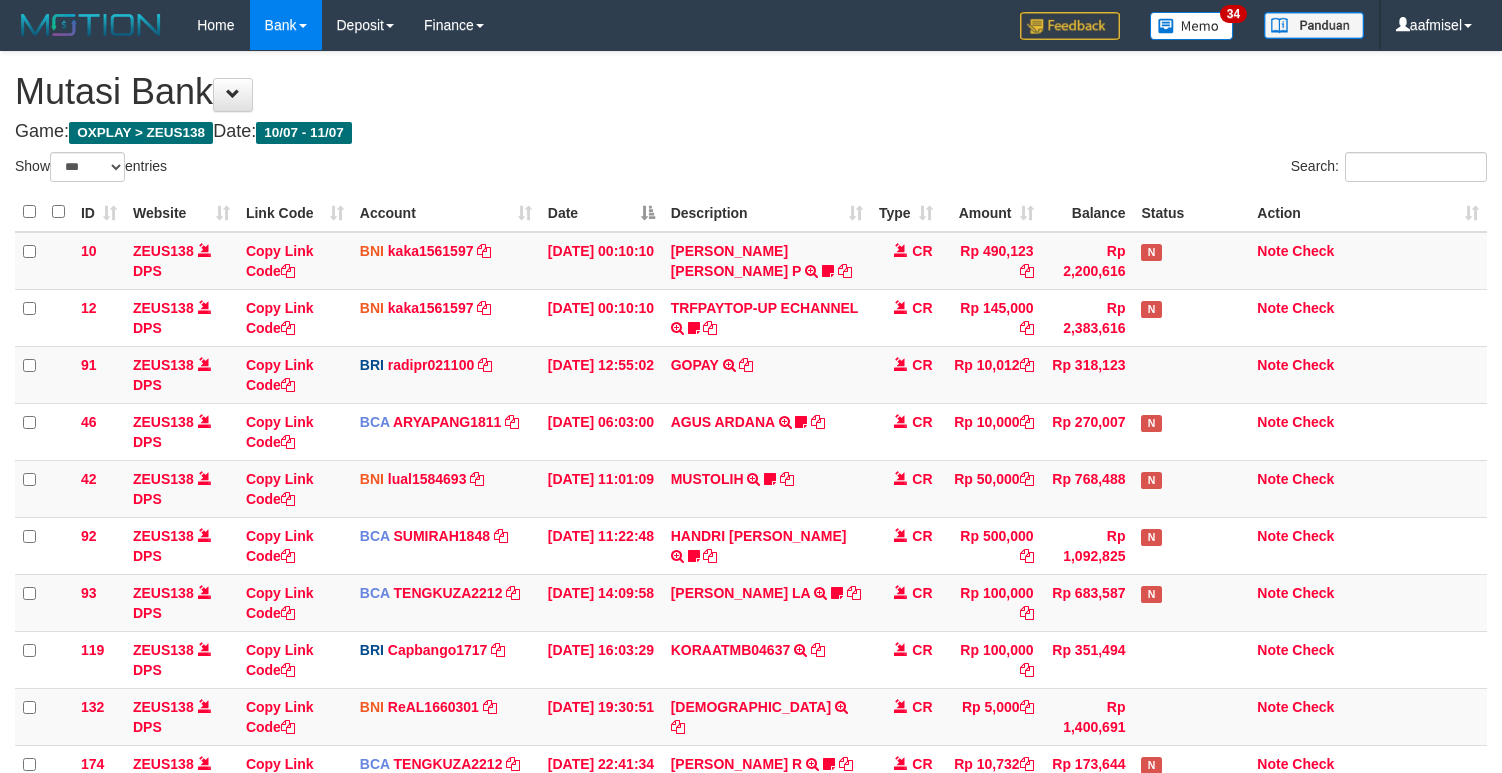 scroll, scrollTop: 340, scrollLeft: 0, axis: vertical 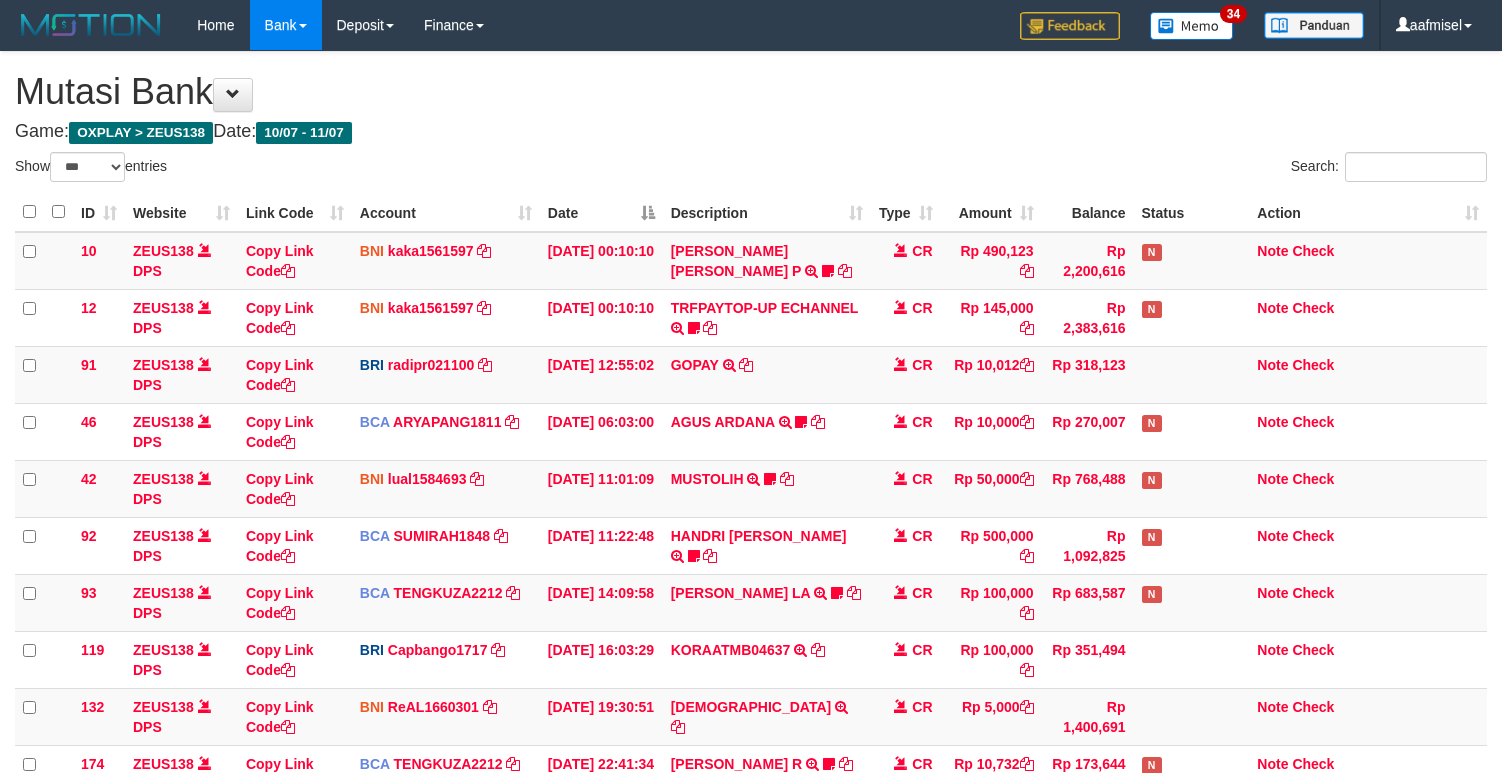 select on "***" 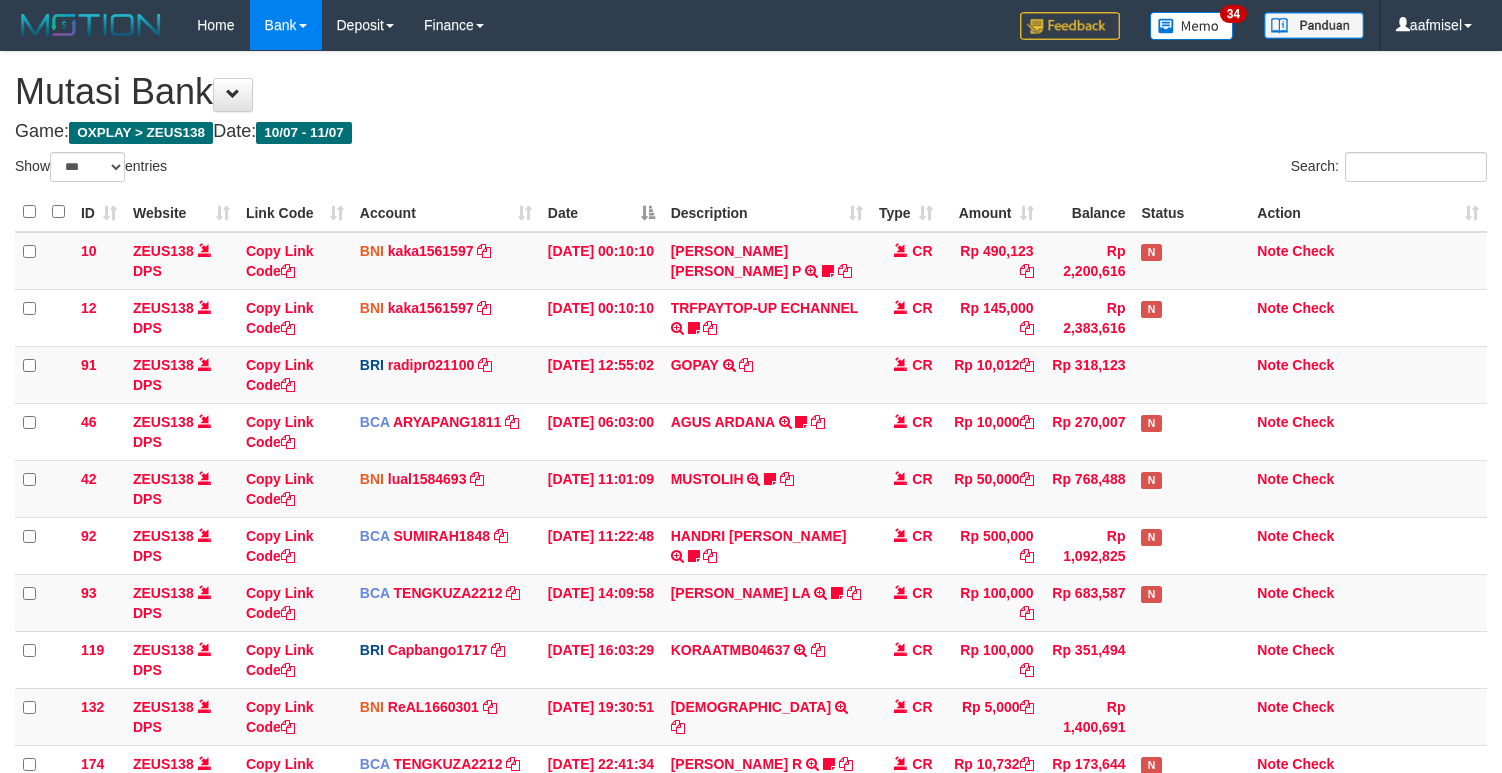 scroll, scrollTop: 340, scrollLeft: 0, axis: vertical 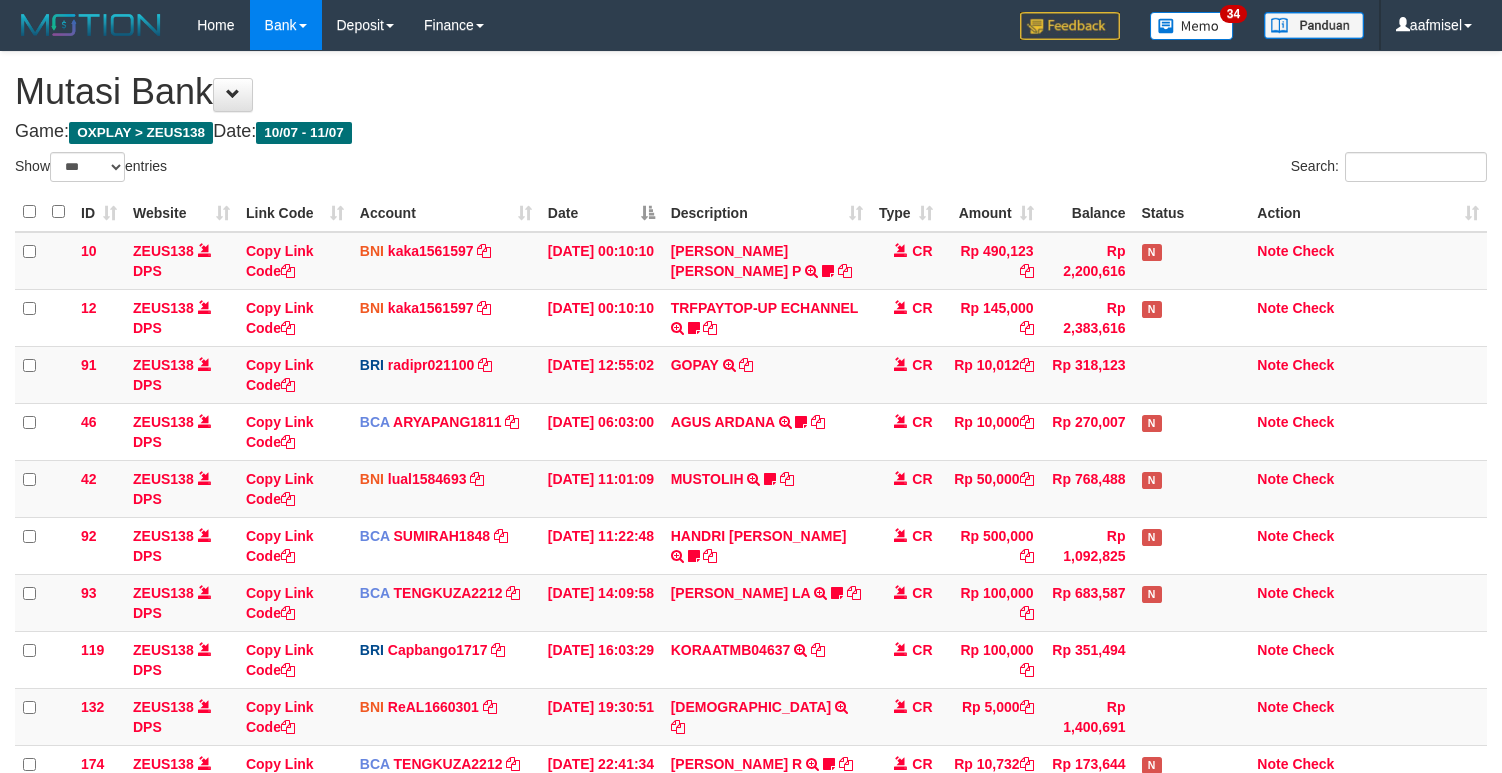 select on "***" 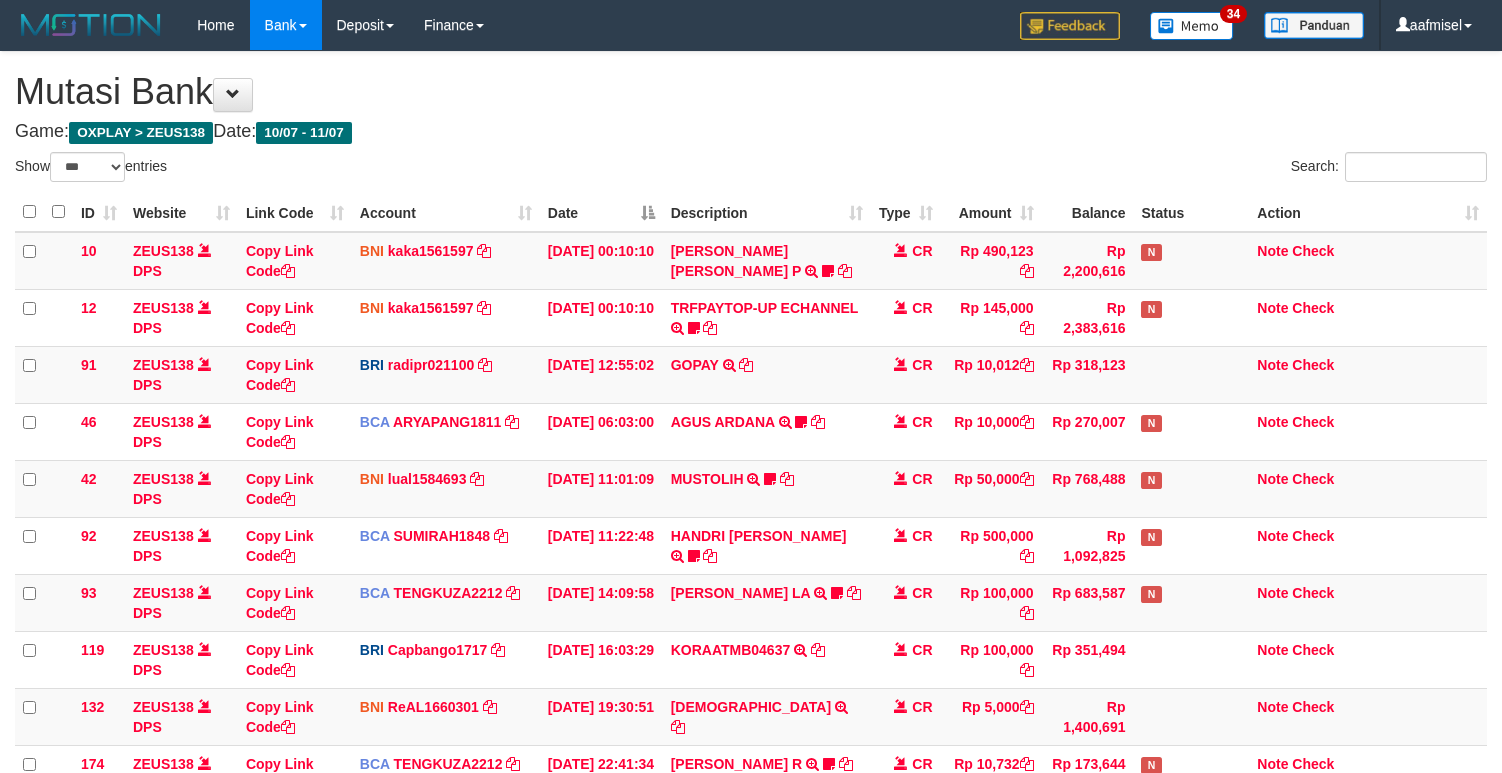scroll, scrollTop: 340, scrollLeft: 0, axis: vertical 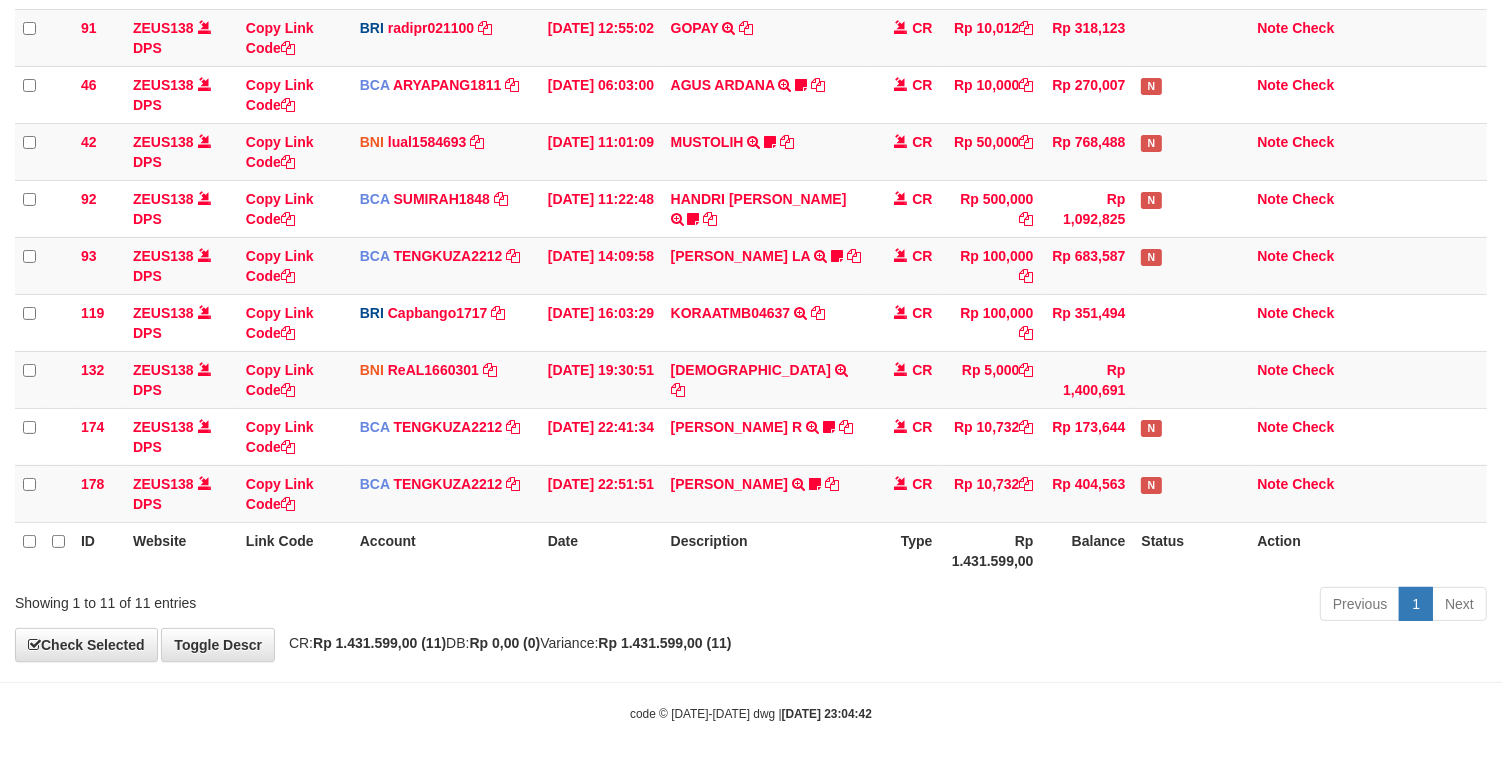 drag, startPoint x: 0, startPoint y: 0, endPoint x: 613, endPoint y: 554, distance: 826.24756 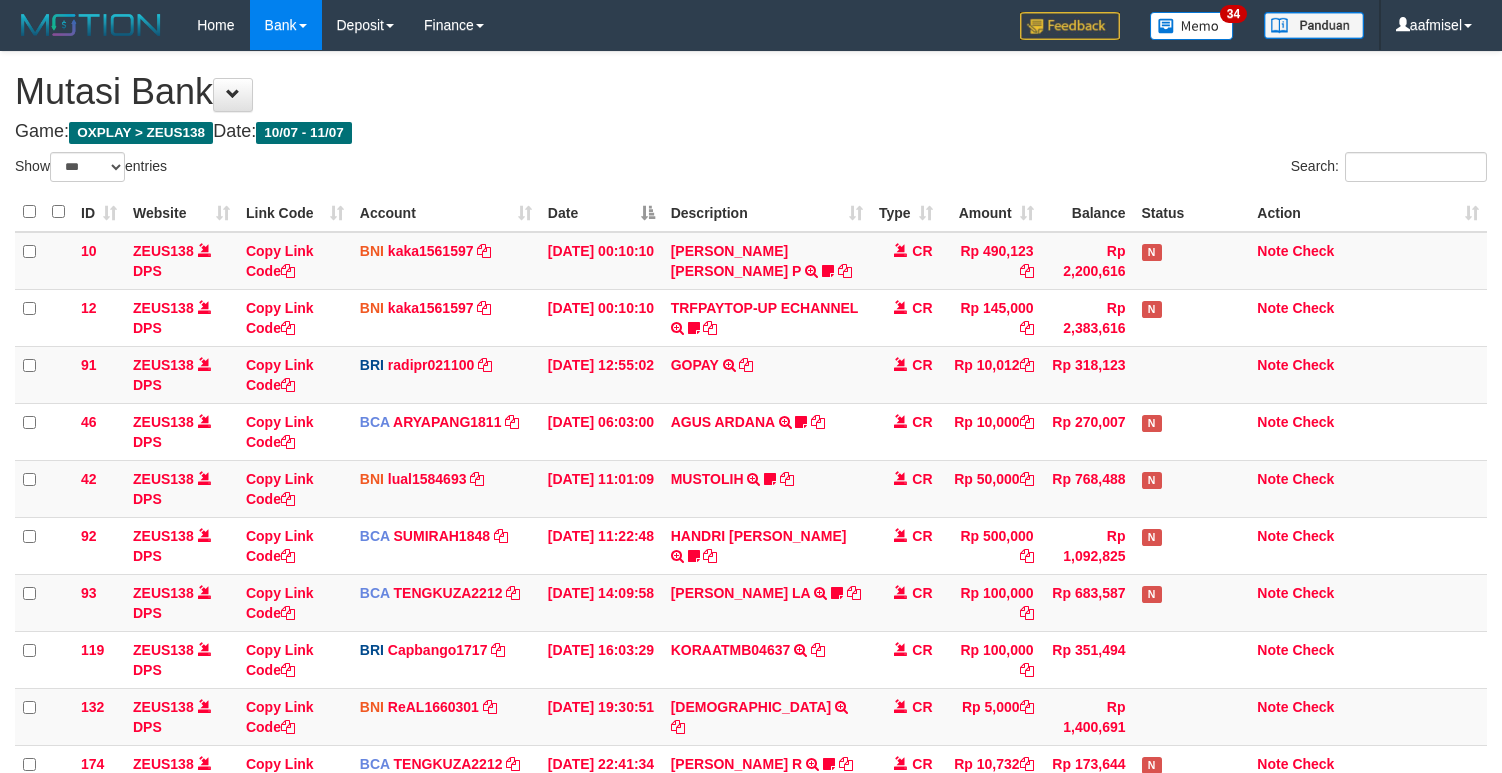 select on "***" 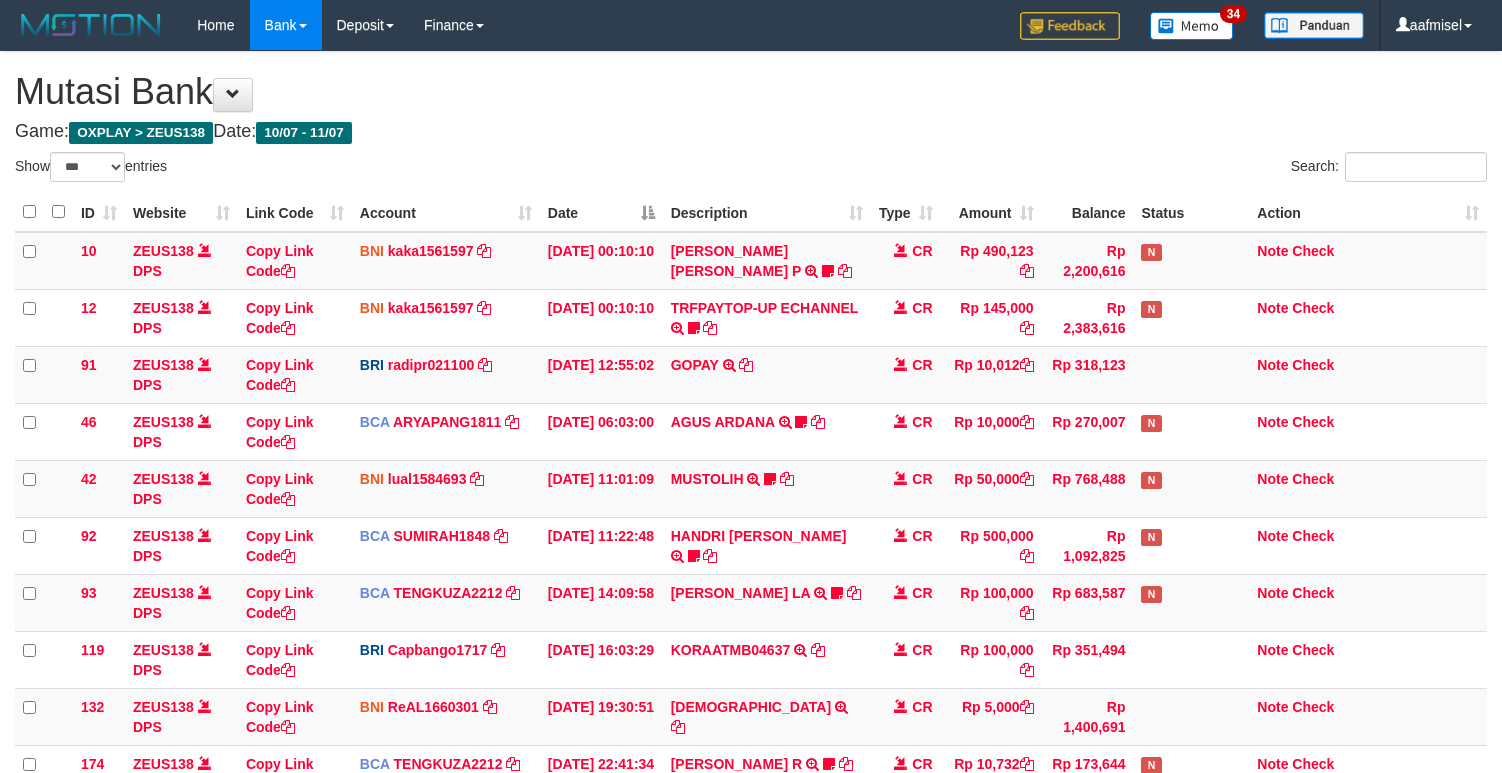 scroll, scrollTop: 340, scrollLeft: 0, axis: vertical 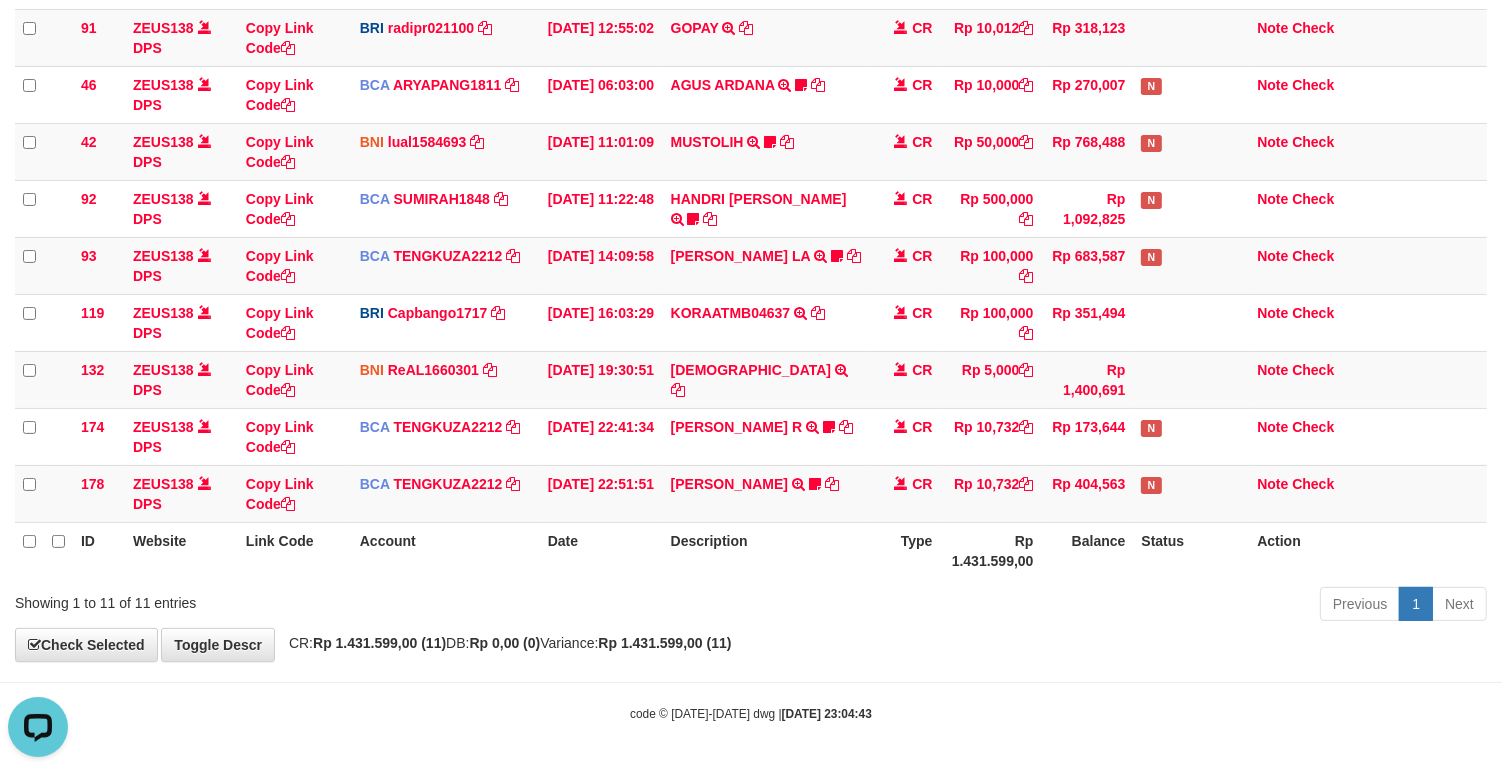 drag, startPoint x: 517, startPoint y: 708, endPoint x: 513, endPoint y: 693, distance: 15.524175 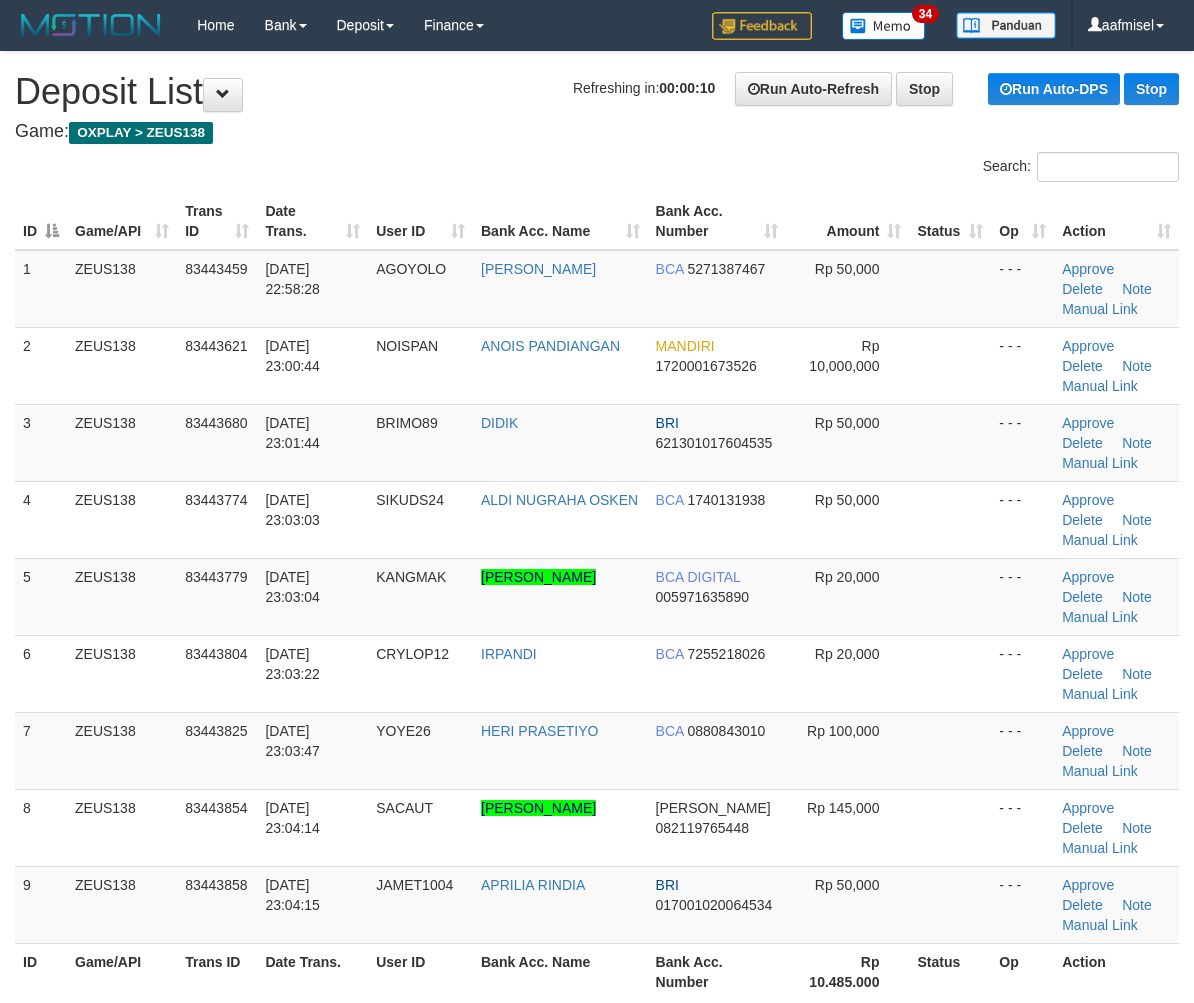 scroll, scrollTop: 0, scrollLeft: 0, axis: both 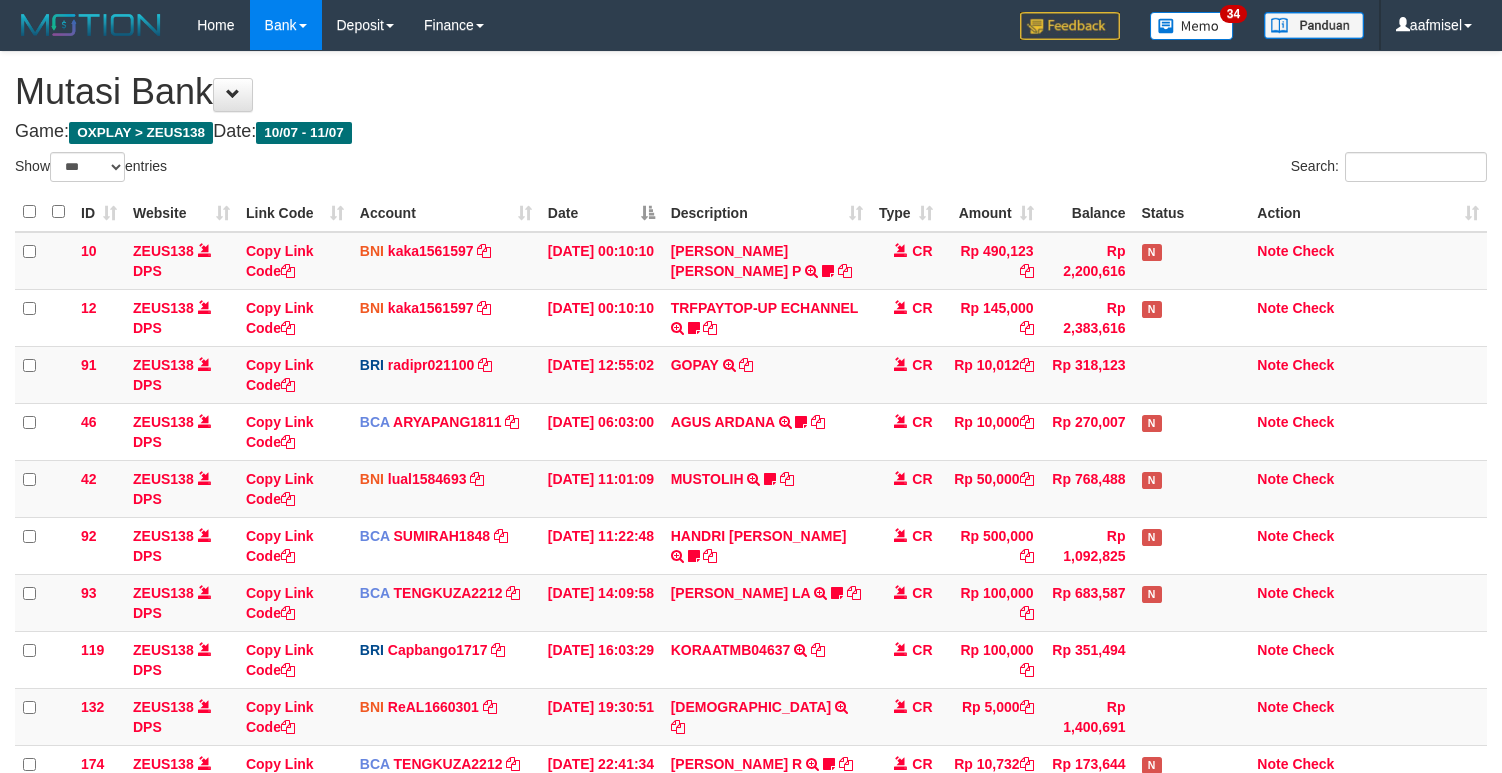 select on "***" 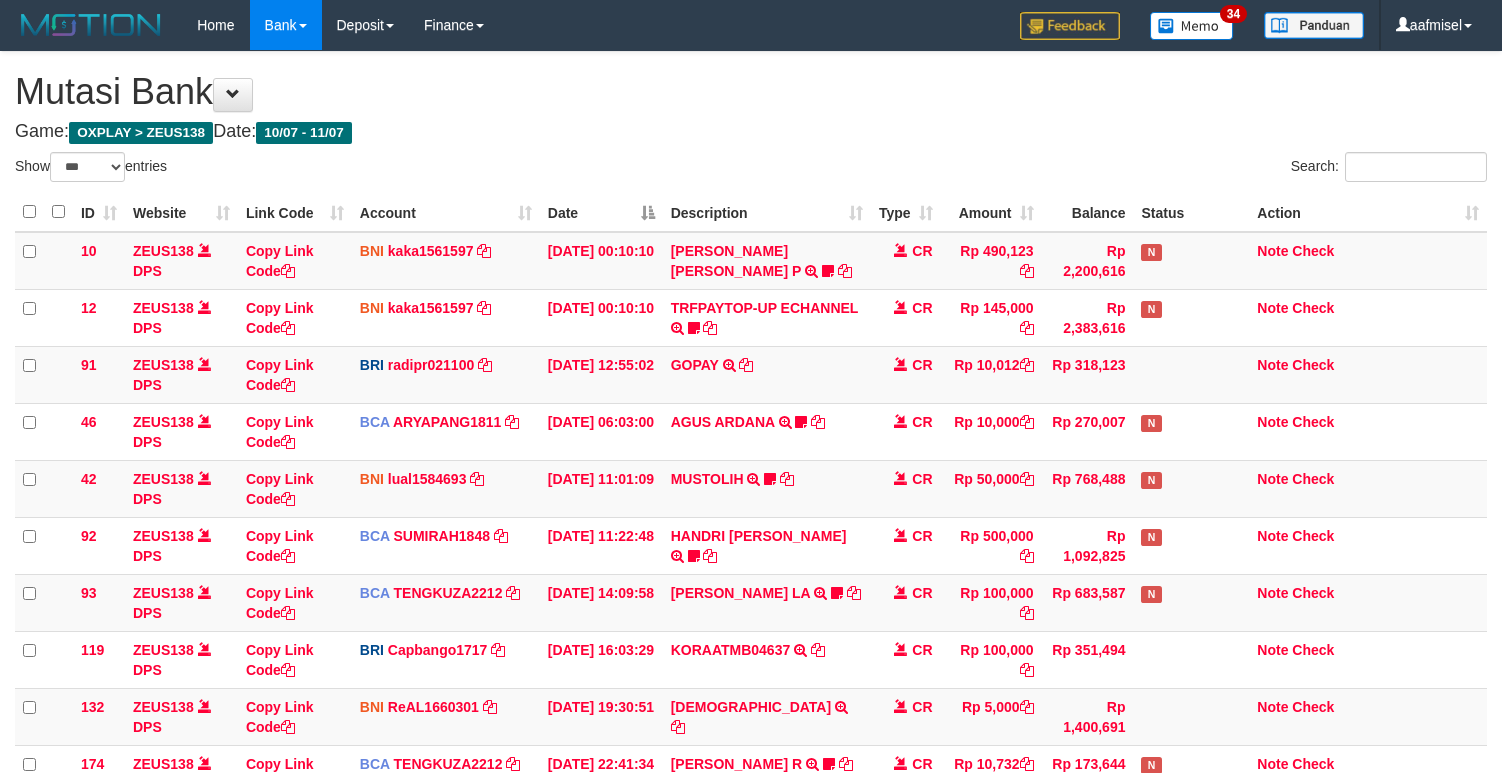 scroll, scrollTop: 340, scrollLeft: 0, axis: vertical 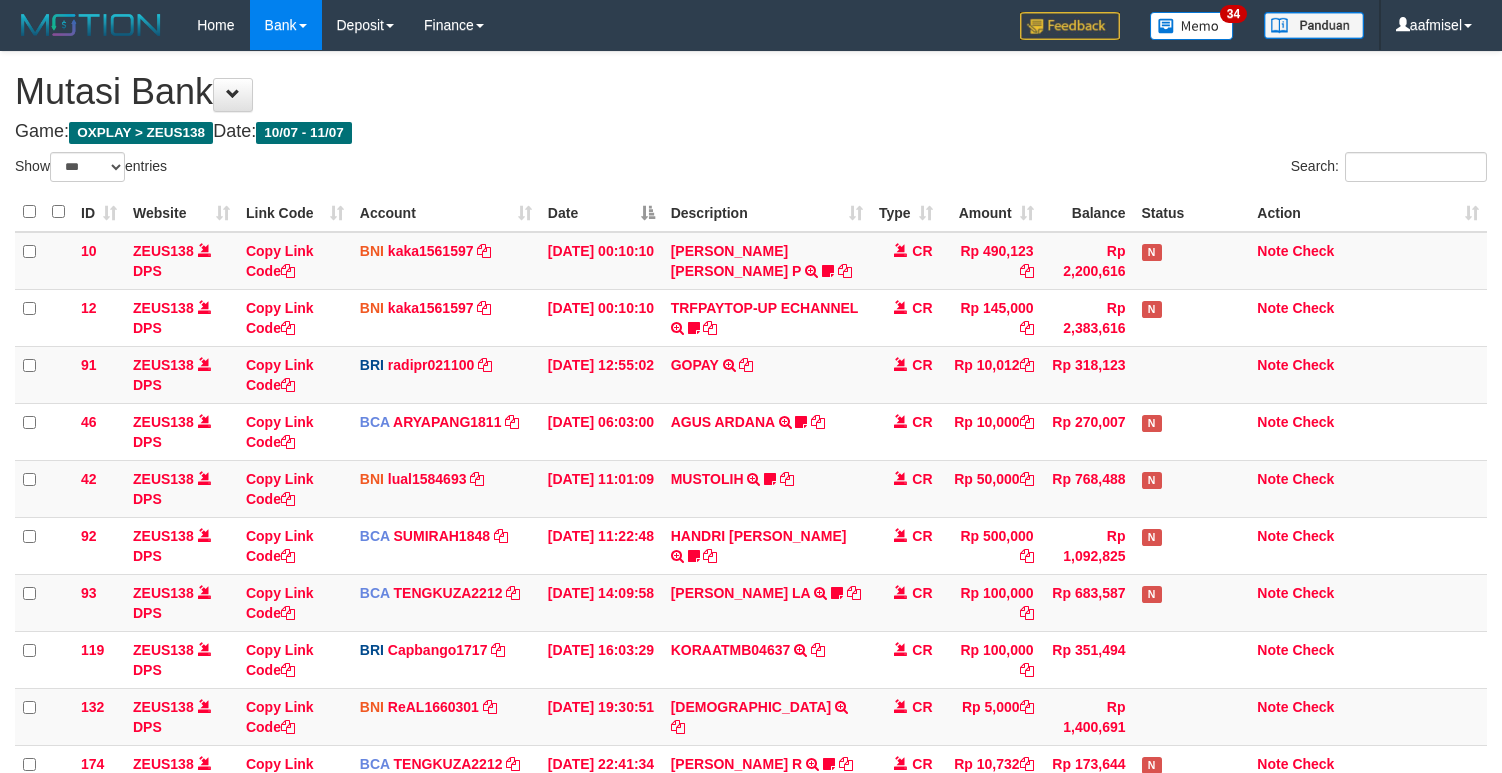 select on "***" 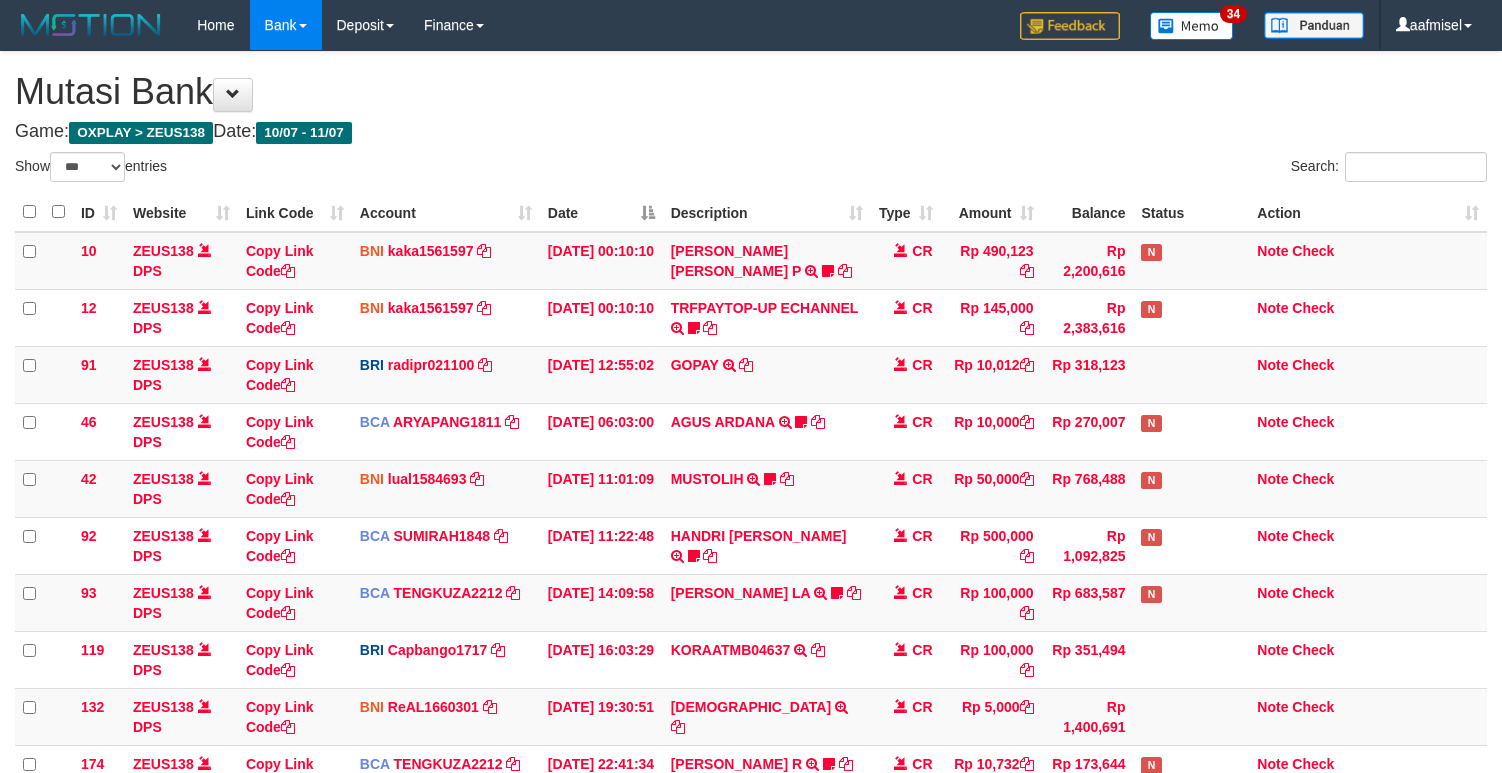 scroll, scrollTop: 340, scrollLeft: 0, axis: vertical 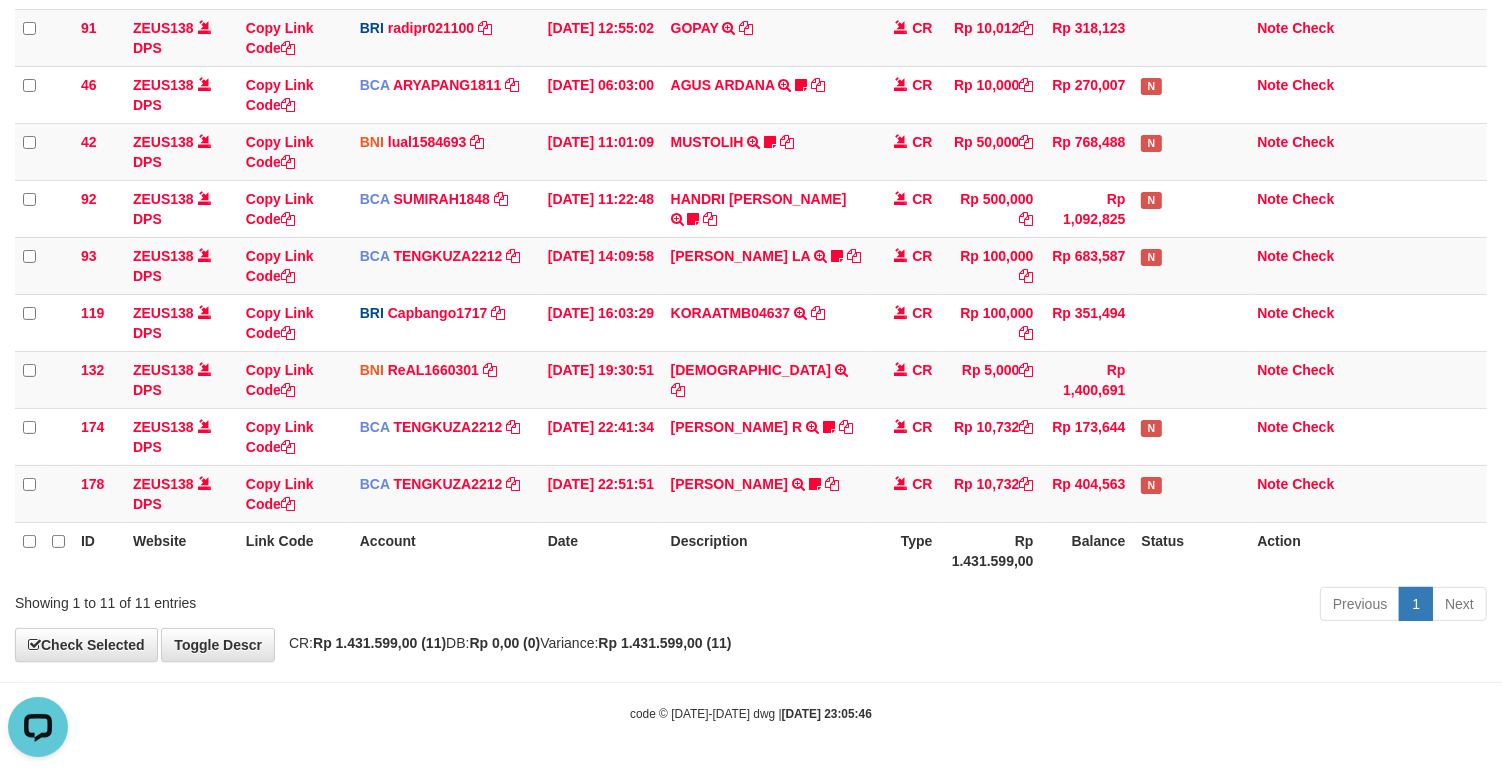 click on "Showing 1 to 11 of 11 entries Previous 1 Next" at bounding box center [751, 606] 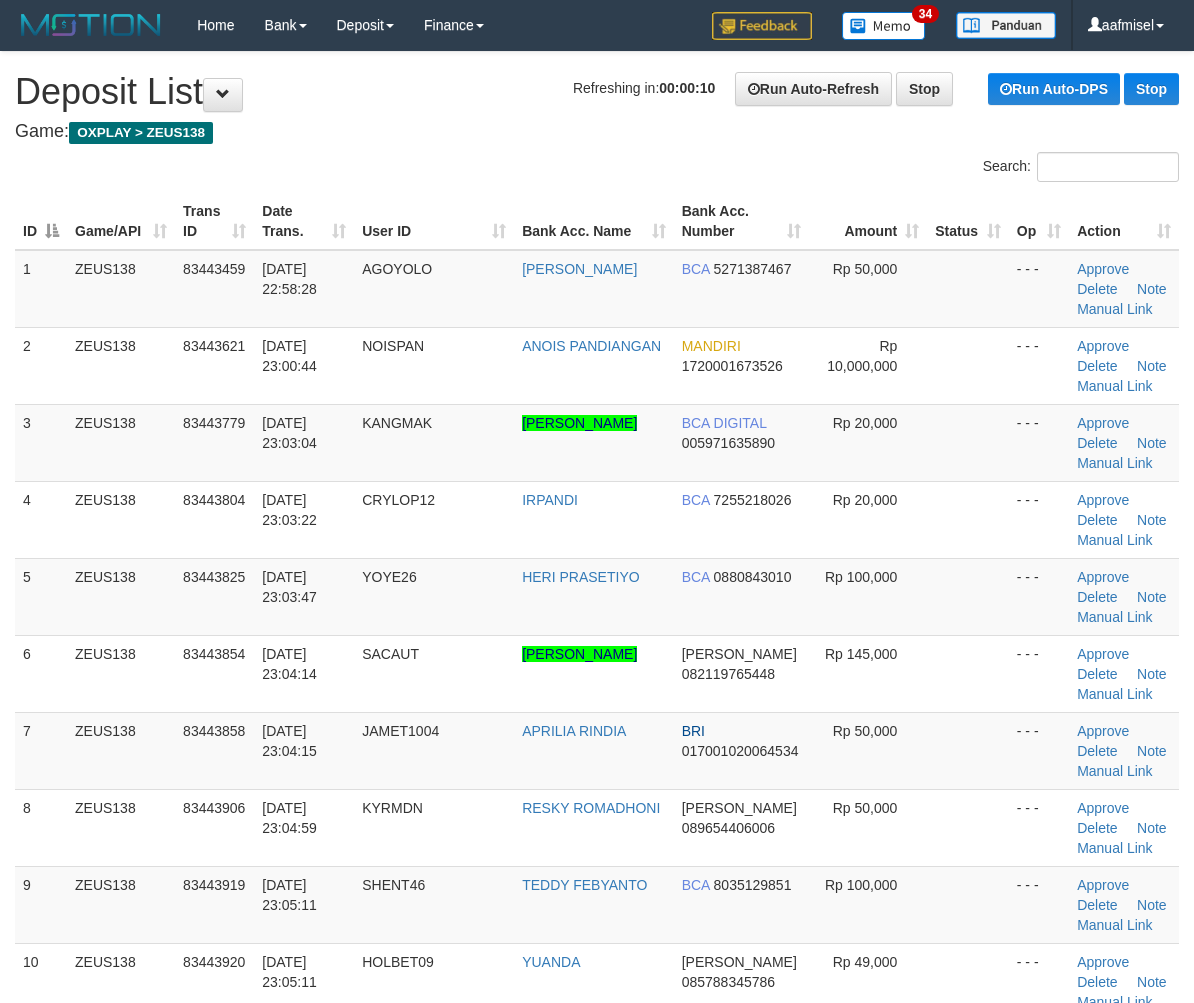scroll, scrollTop: 0, scrollLeft: 0, axis: both 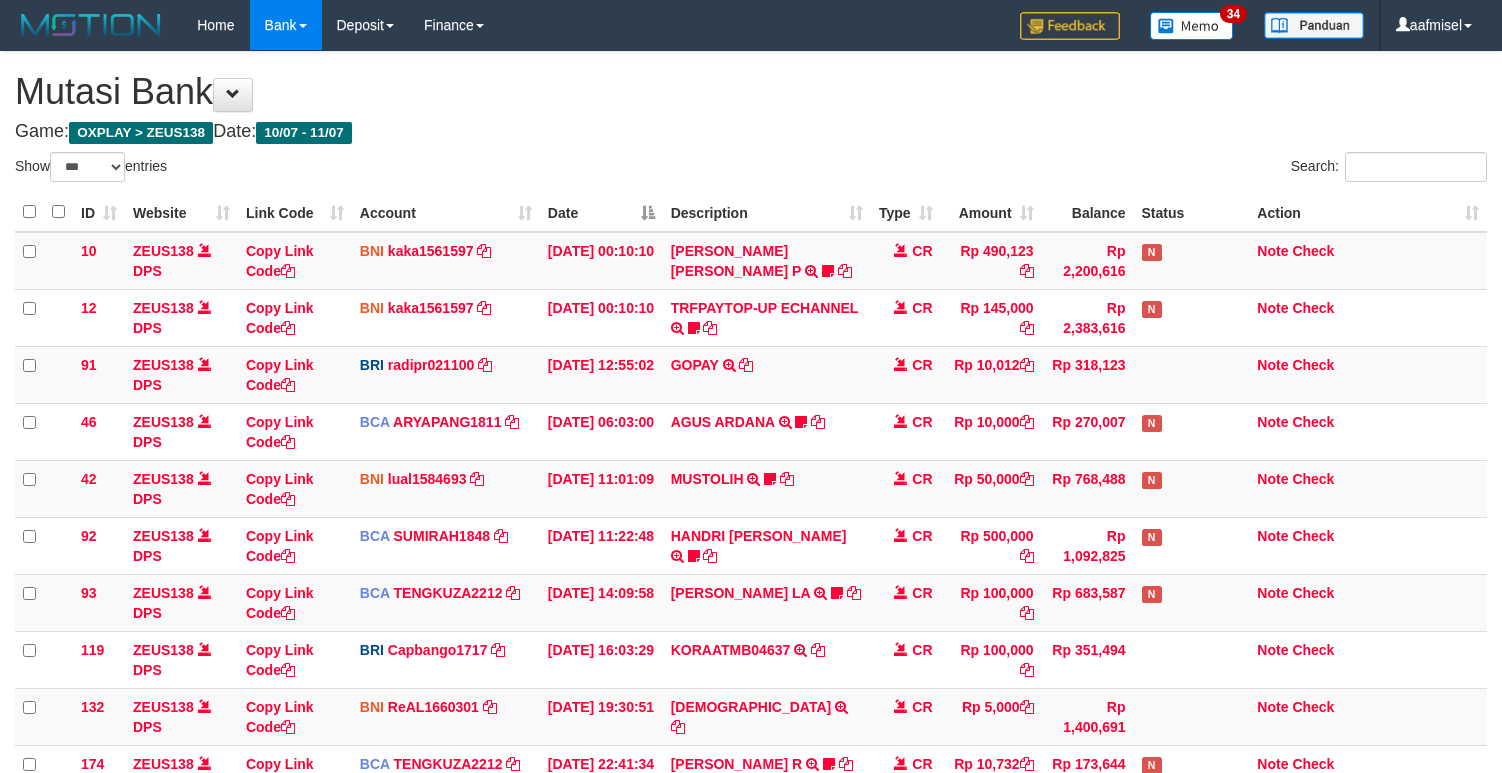 select on "***" 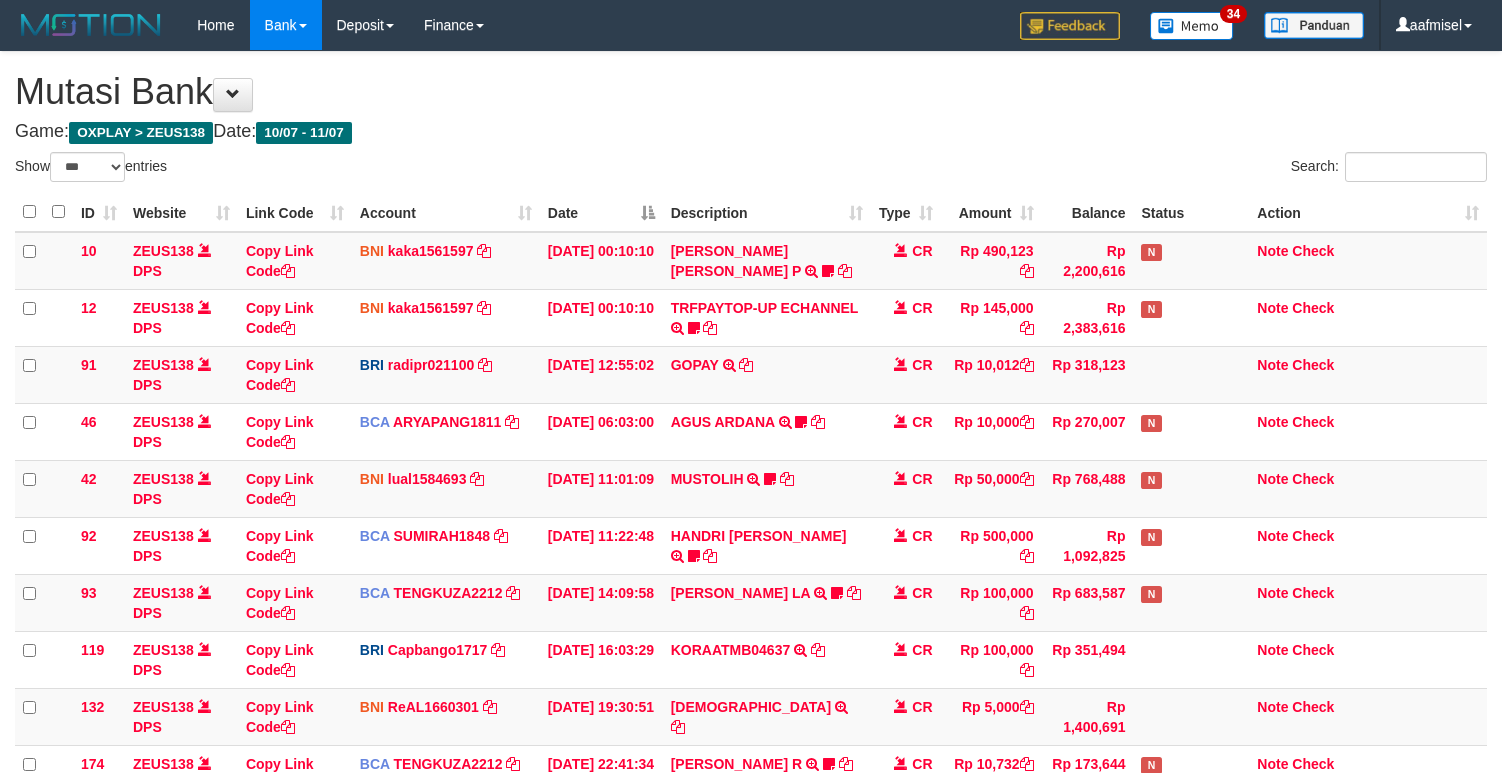 scroll, scrollTop: 340, scrollLeft: 0, axis: vertical 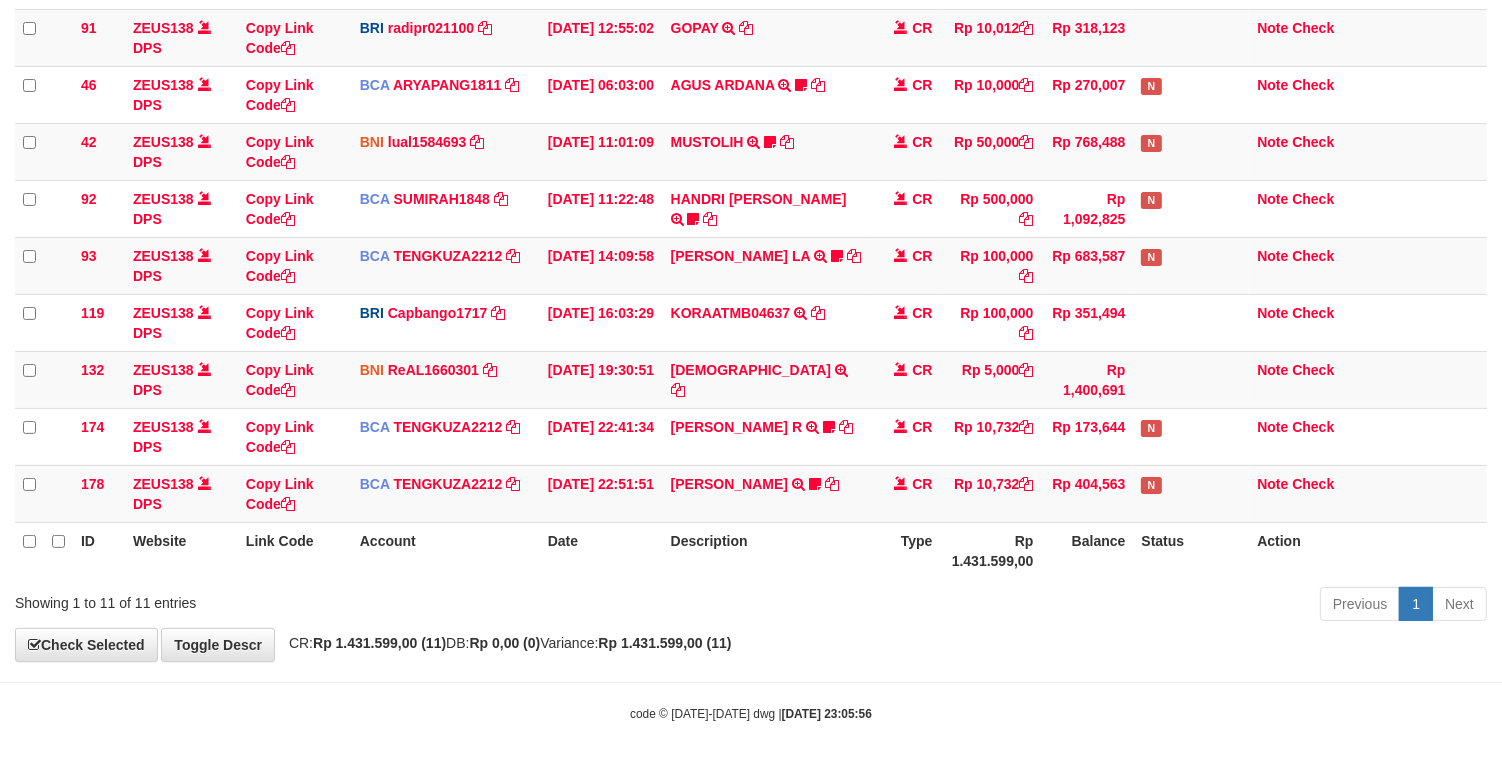 click on "Account" at bounding box center (446, 550) 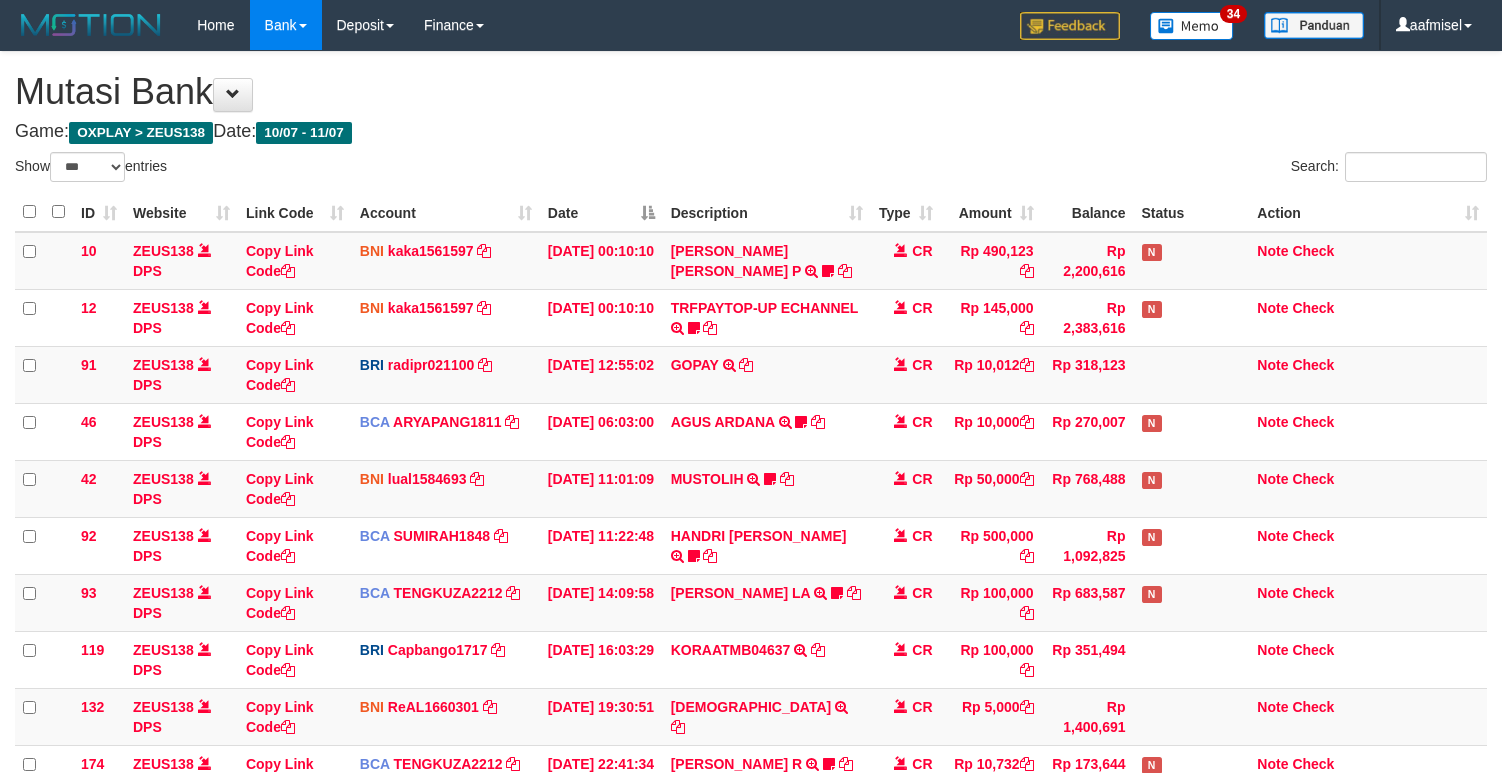 select on "***" 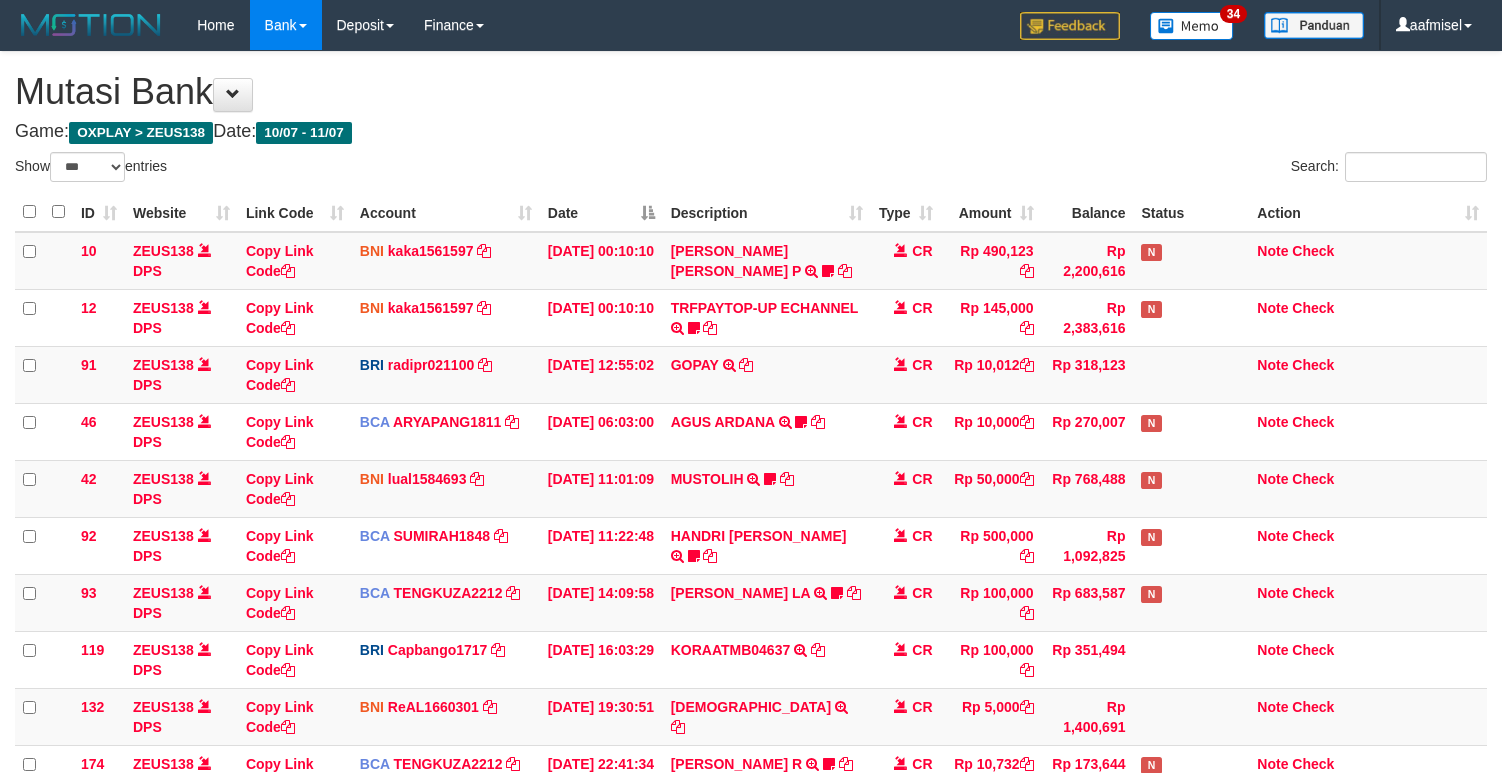 scroll, scrollTop: 340, scrollLeft: 0, axis: vertical 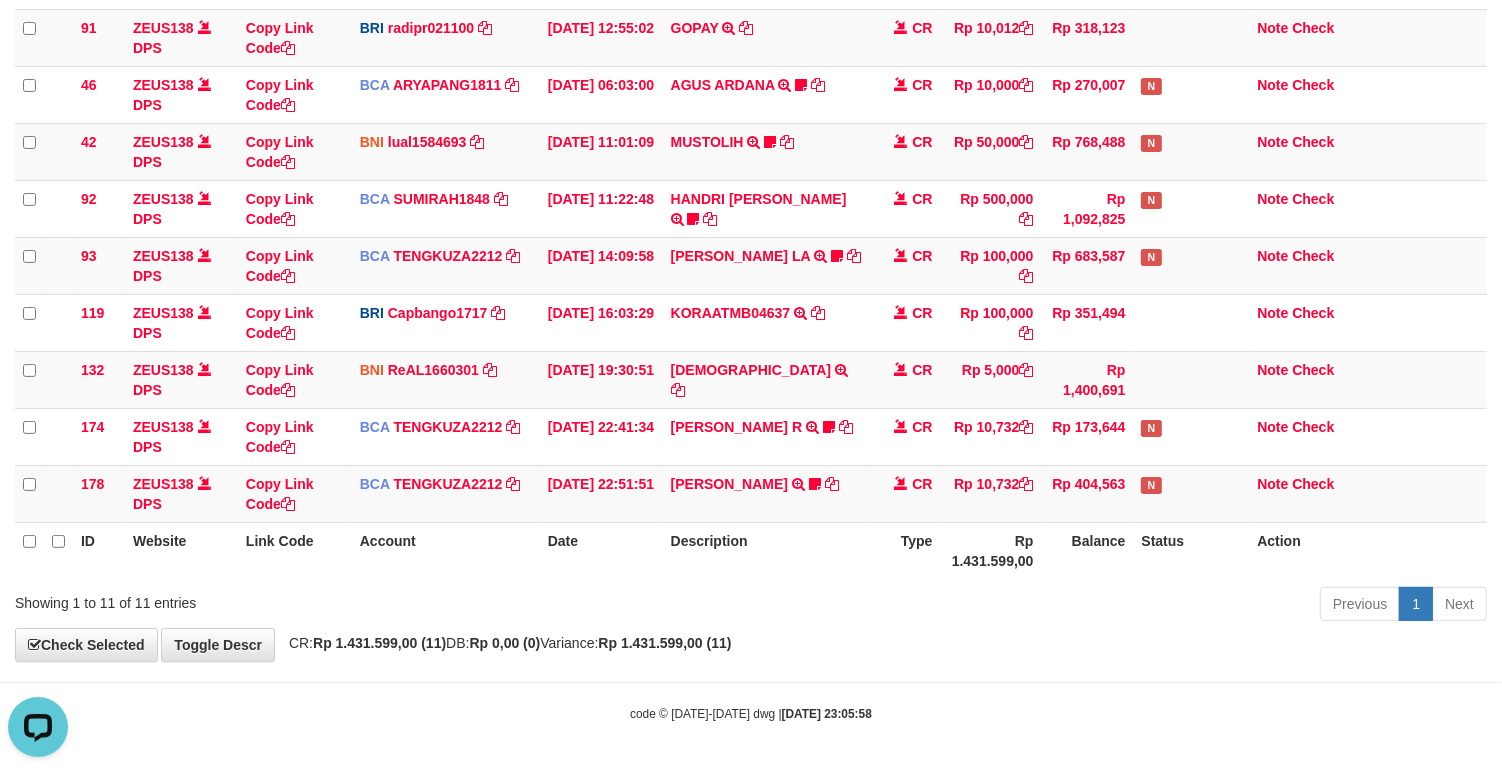 click on "**********" at bounding box center [751, 188] 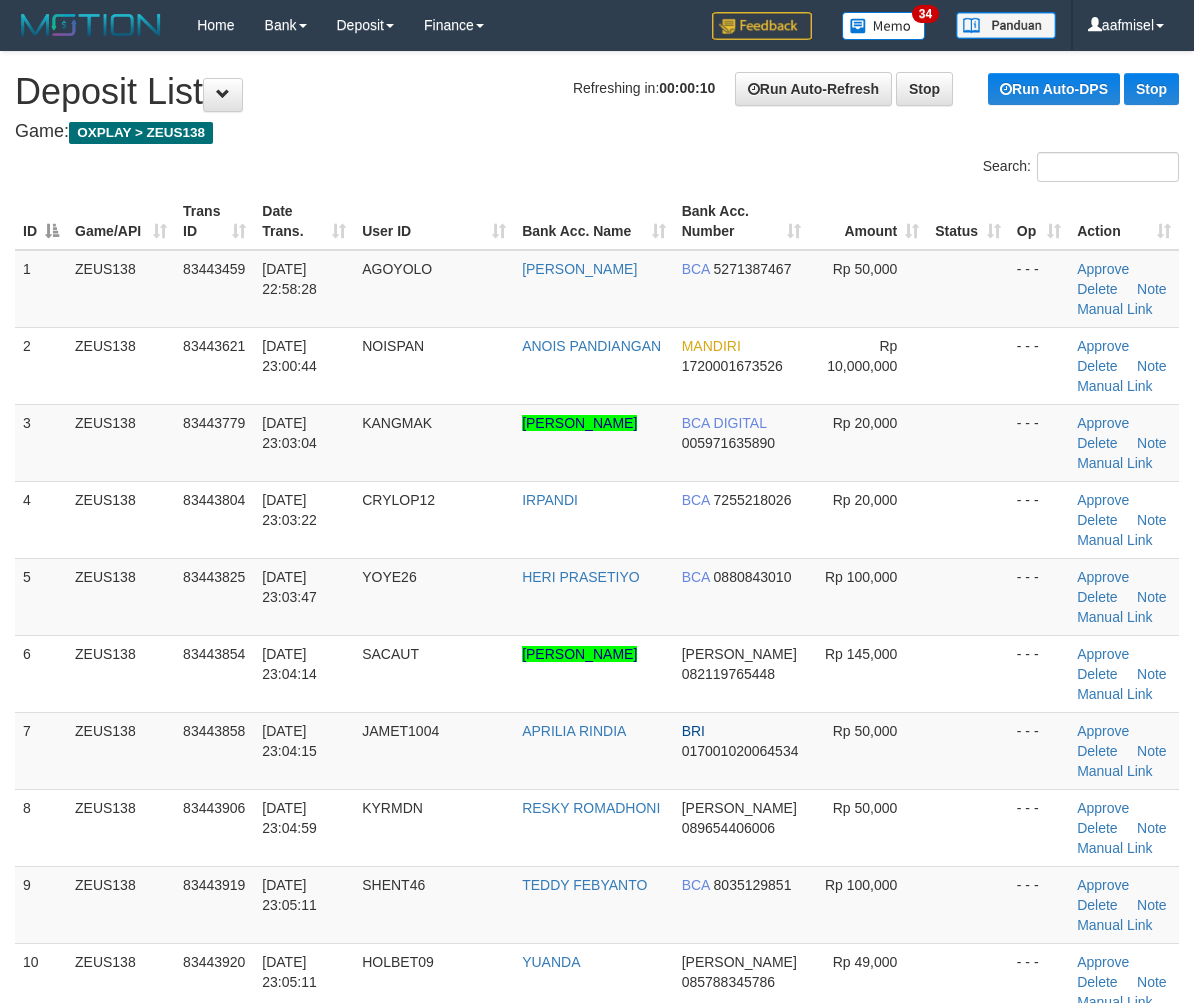 scroll, scrollTop: 0, scrollLeft: 0, axis: both 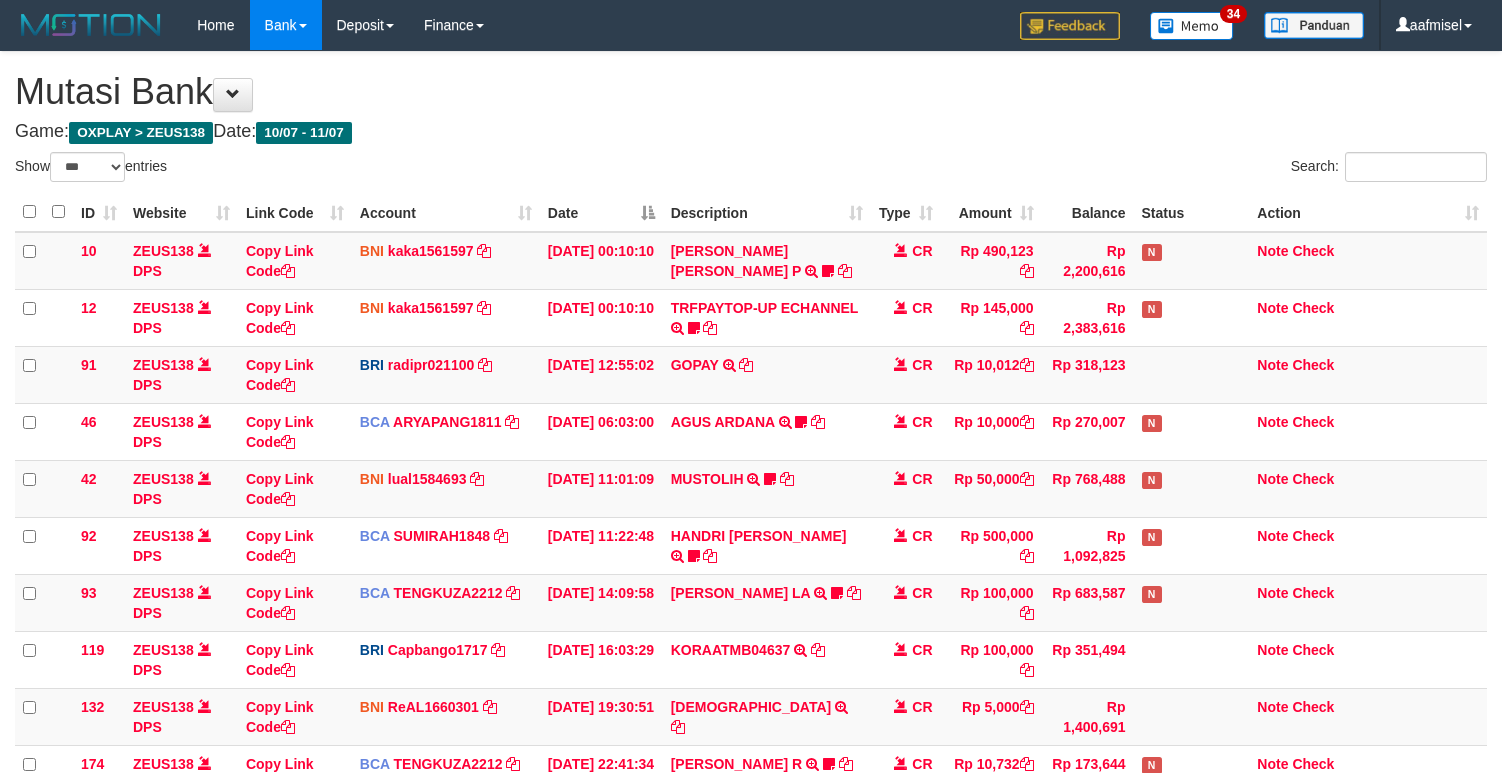select on "***" 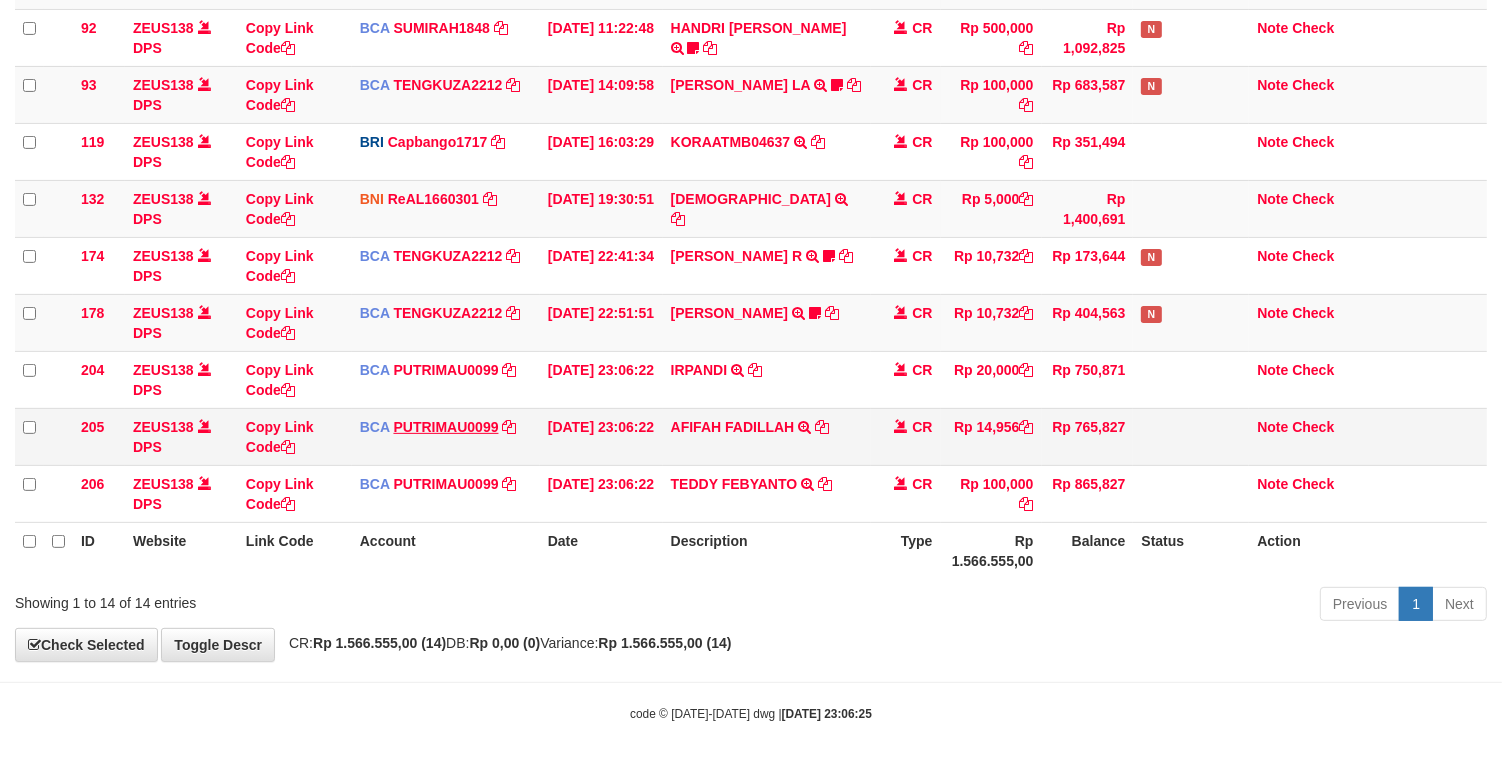 scroll, scrollTop: 340, scrollLeft: 0, axis: vertical 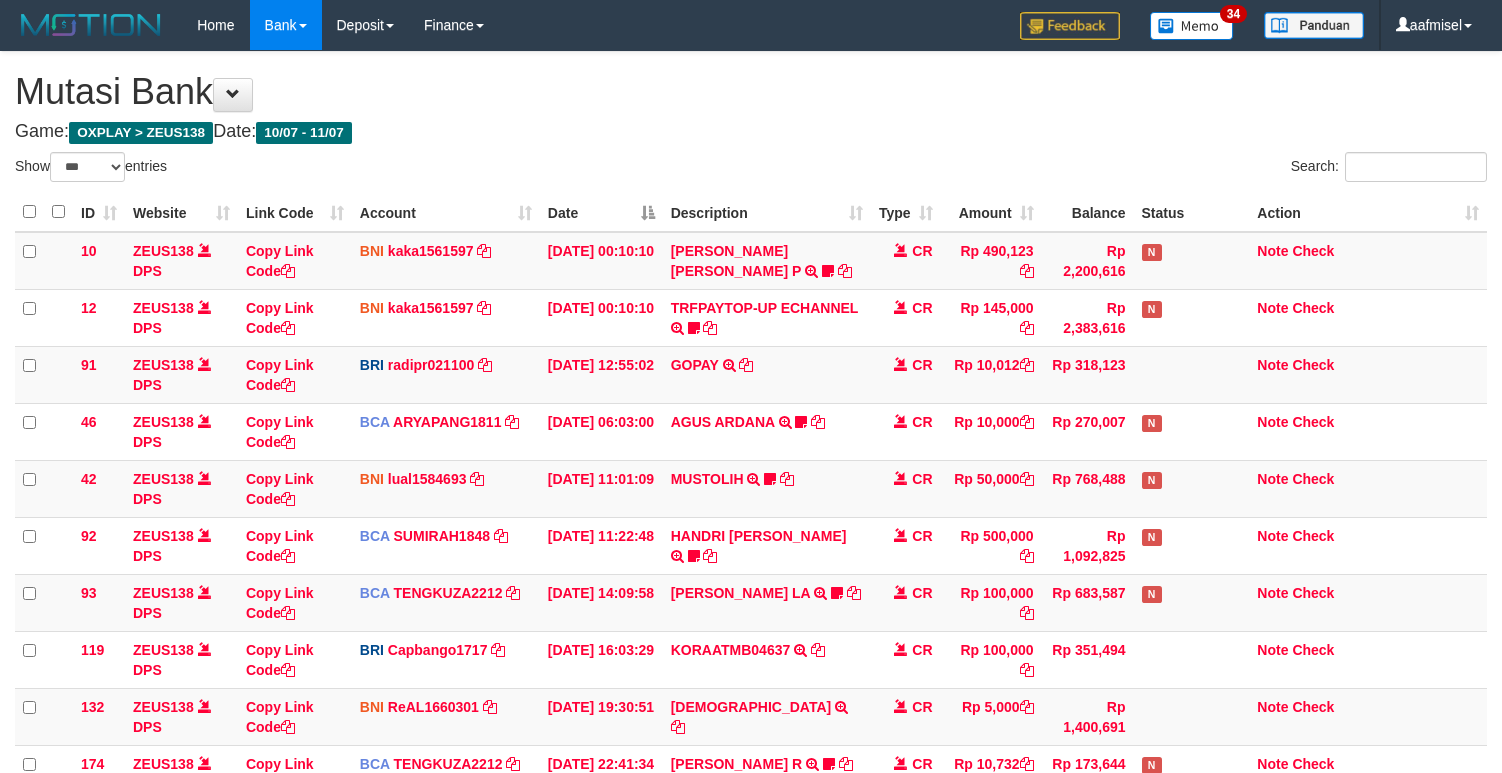 select on "***" 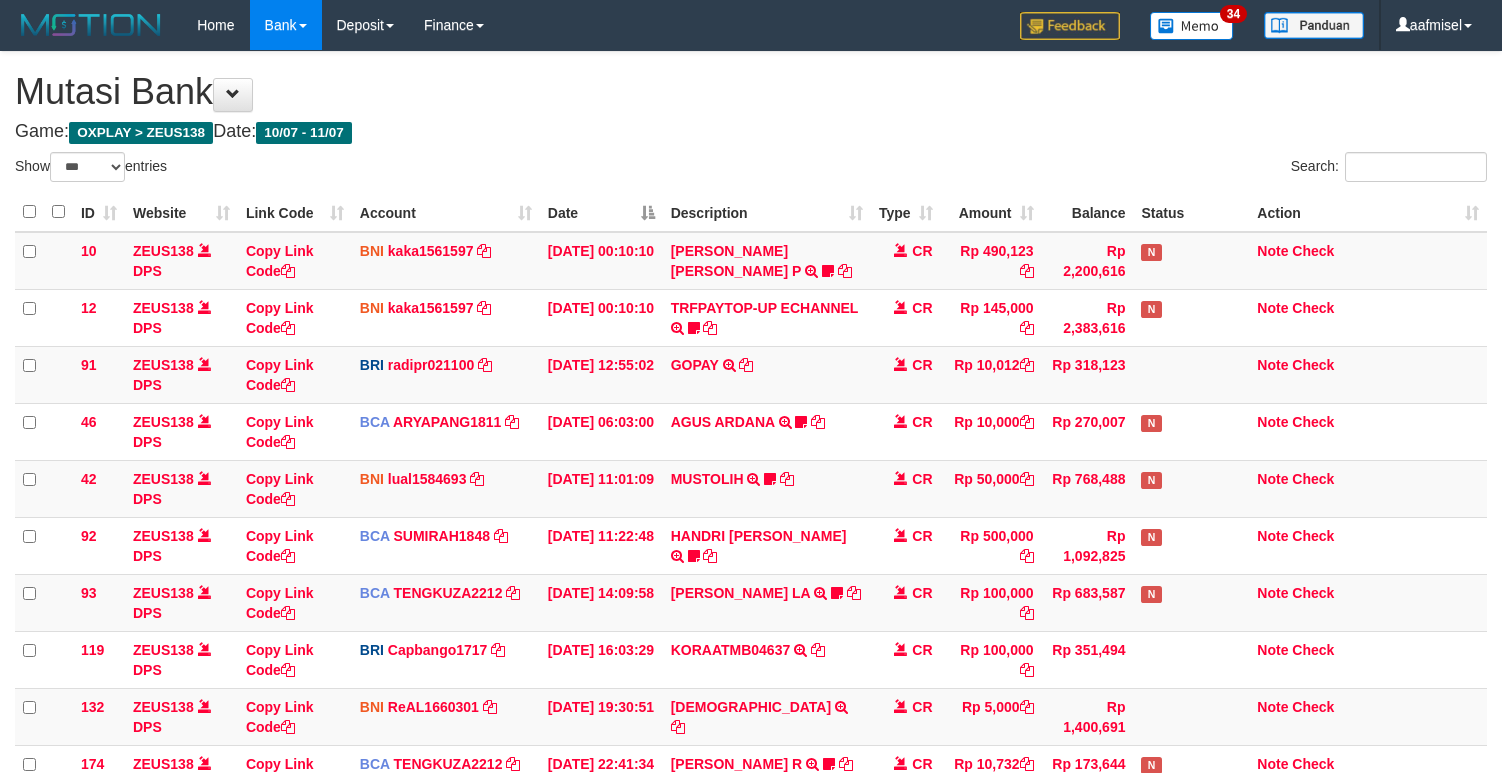 scroll, scrollTop: 340, scrollLeft: 0, axis: vertical 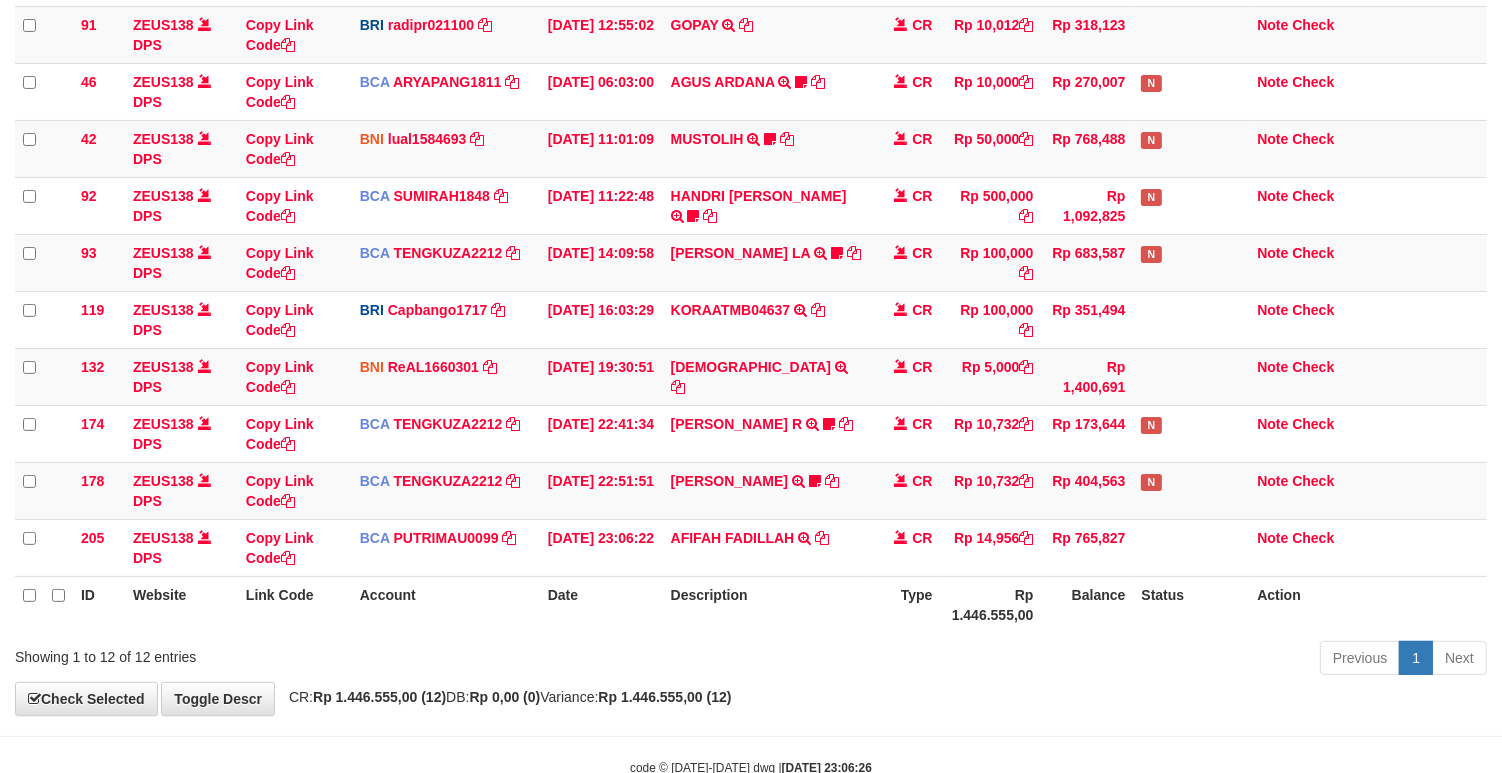click on "Account" at bounding box center (446, 604) 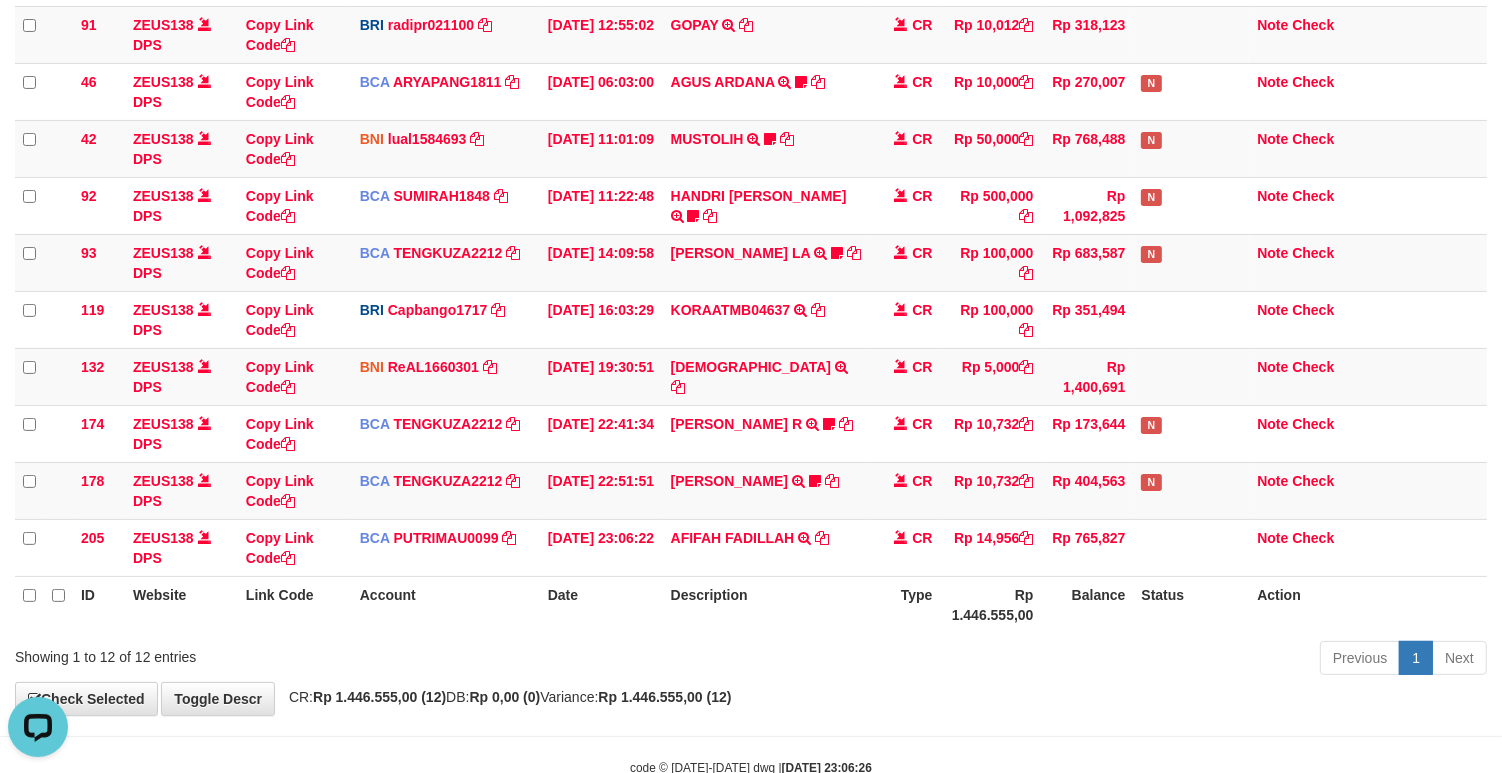scroll, scrollTop: 0, scrollLeft: 0, axis: both 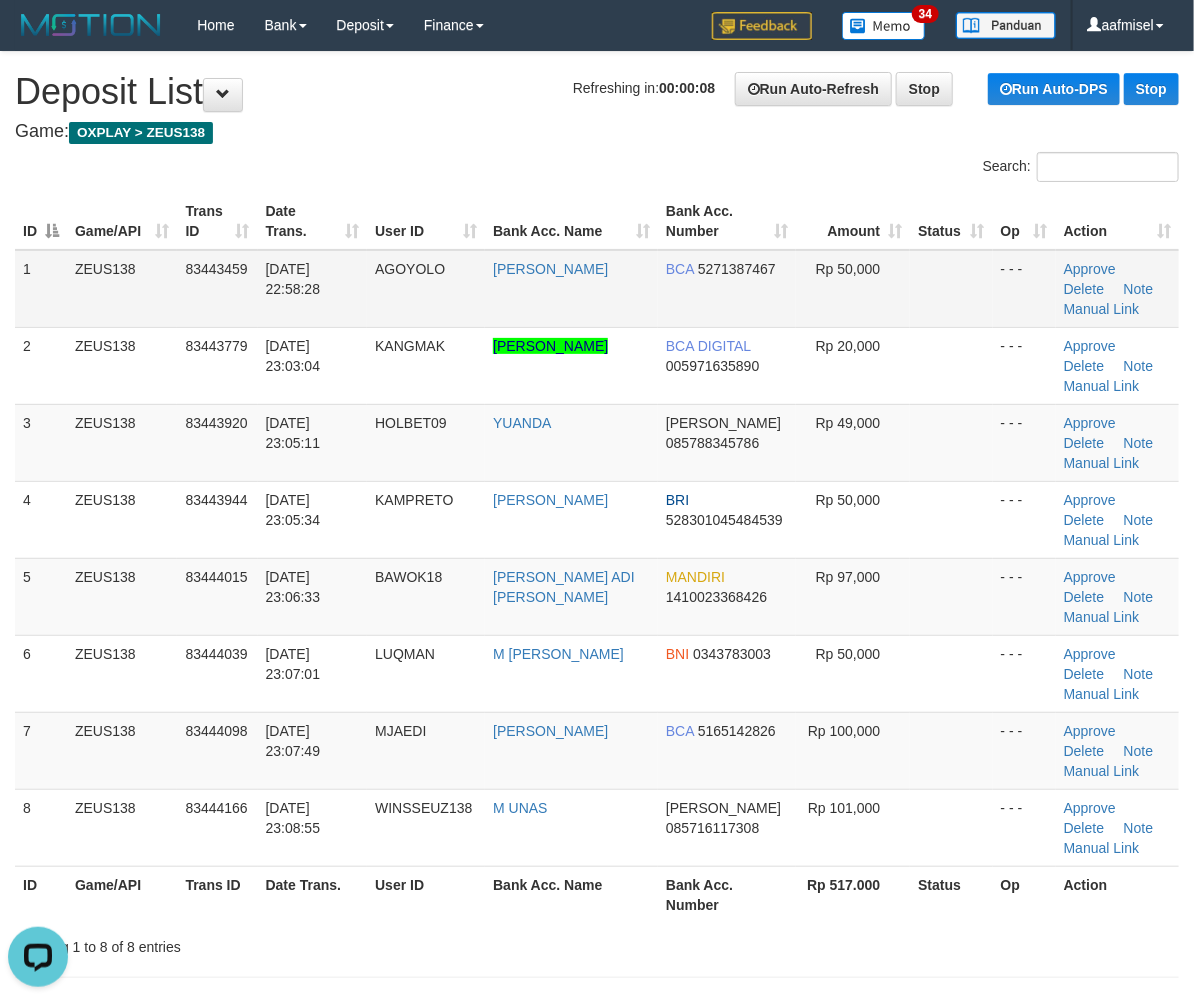 click on "[PERSON_NAME]" at bounding box center [571, 289] 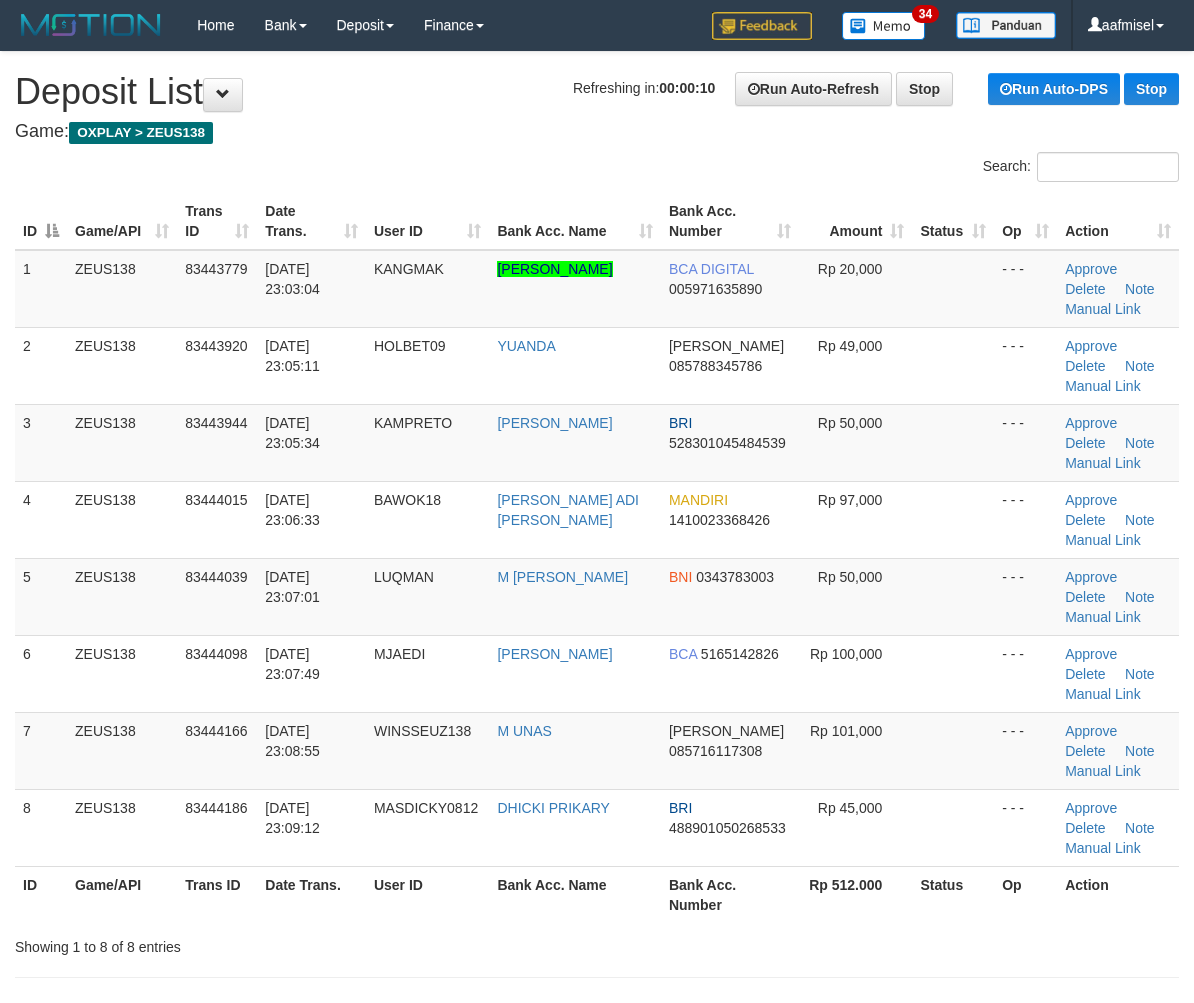 scroll, scrollTop: 0, scrollLeft: 0, axis: both 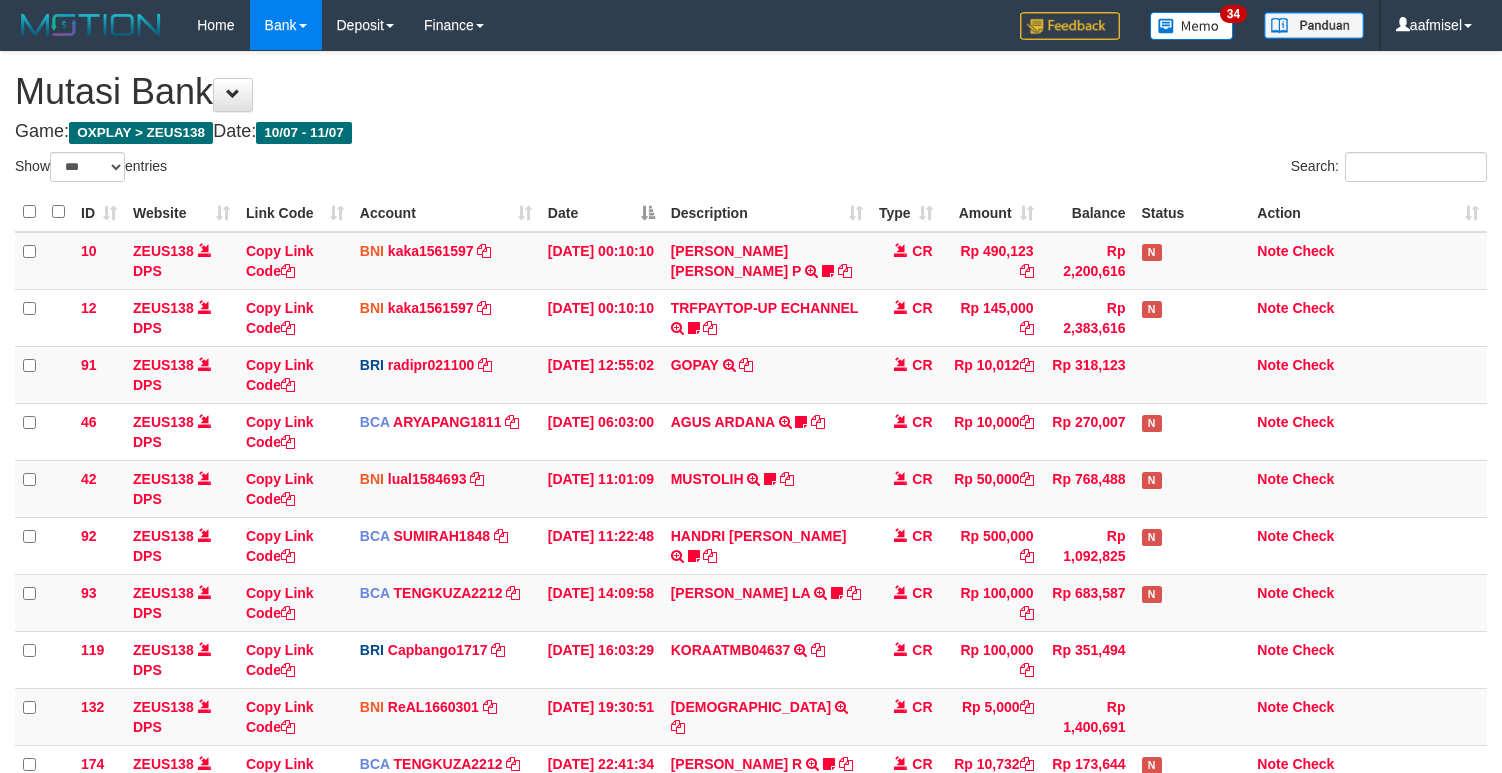 select on "***" 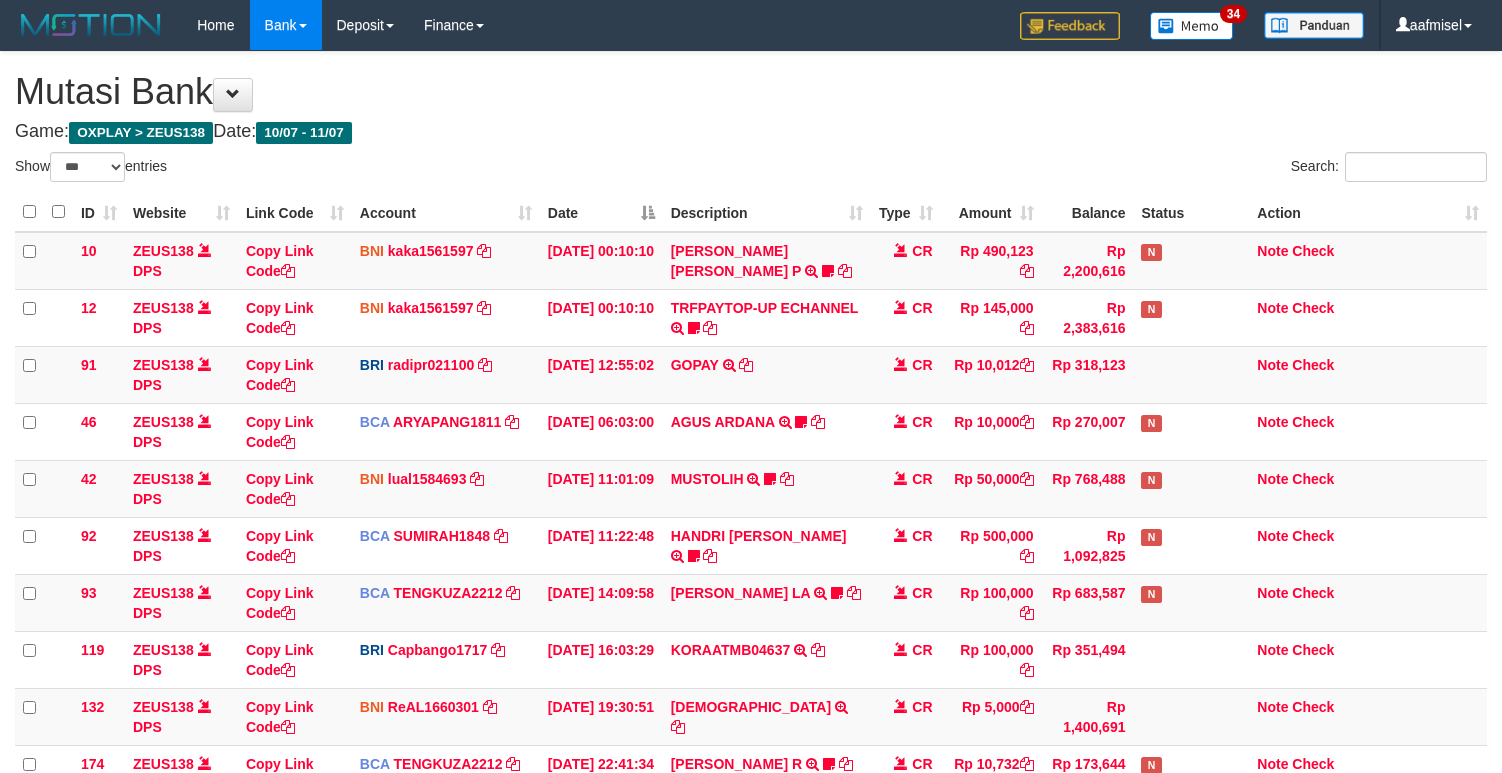 scroll, scrollTop: 340, scrollLeft: 0, axis: vertical 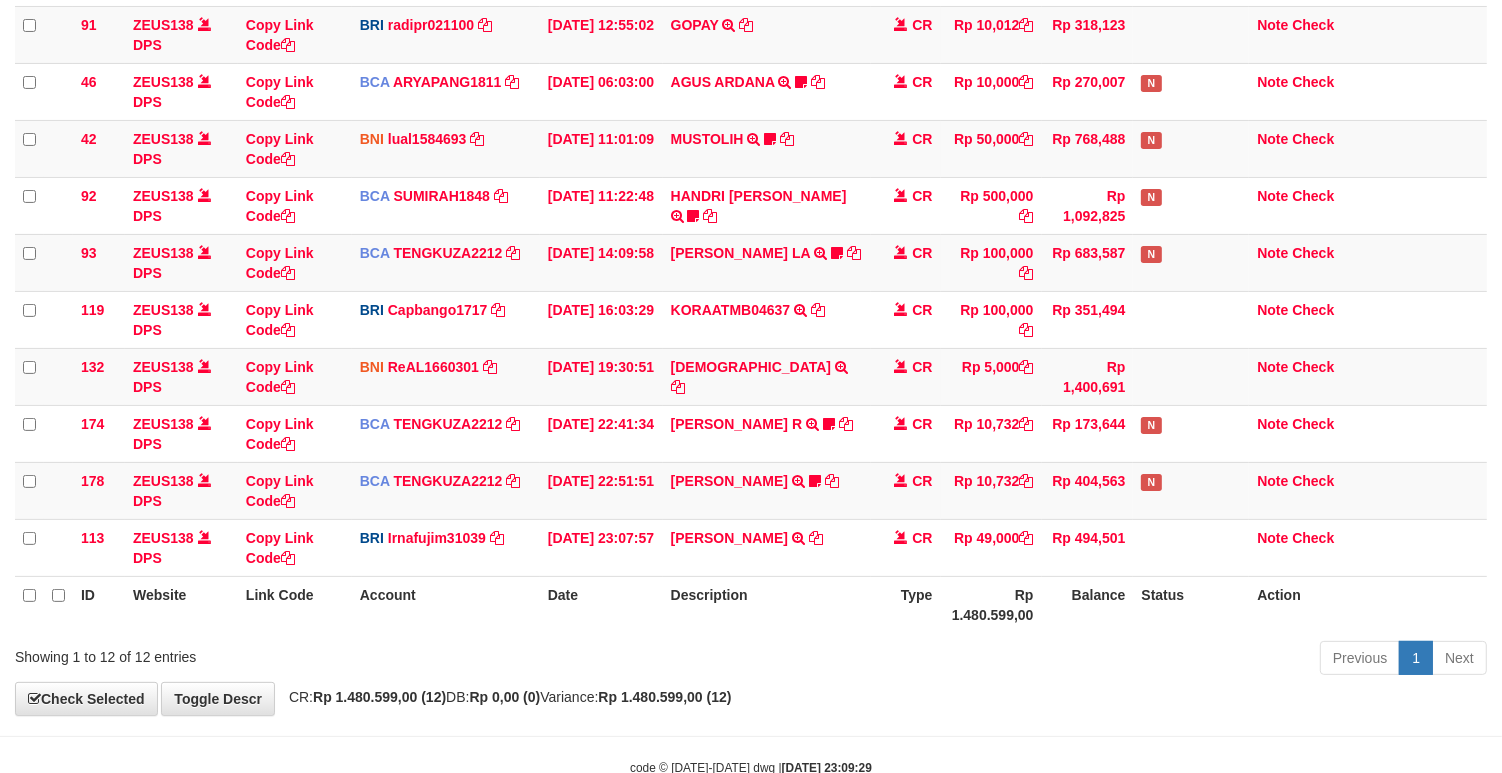 click on "Showing 1 to 12 of 12 entries Previous 1 Next" at bounding box center [751, 660] 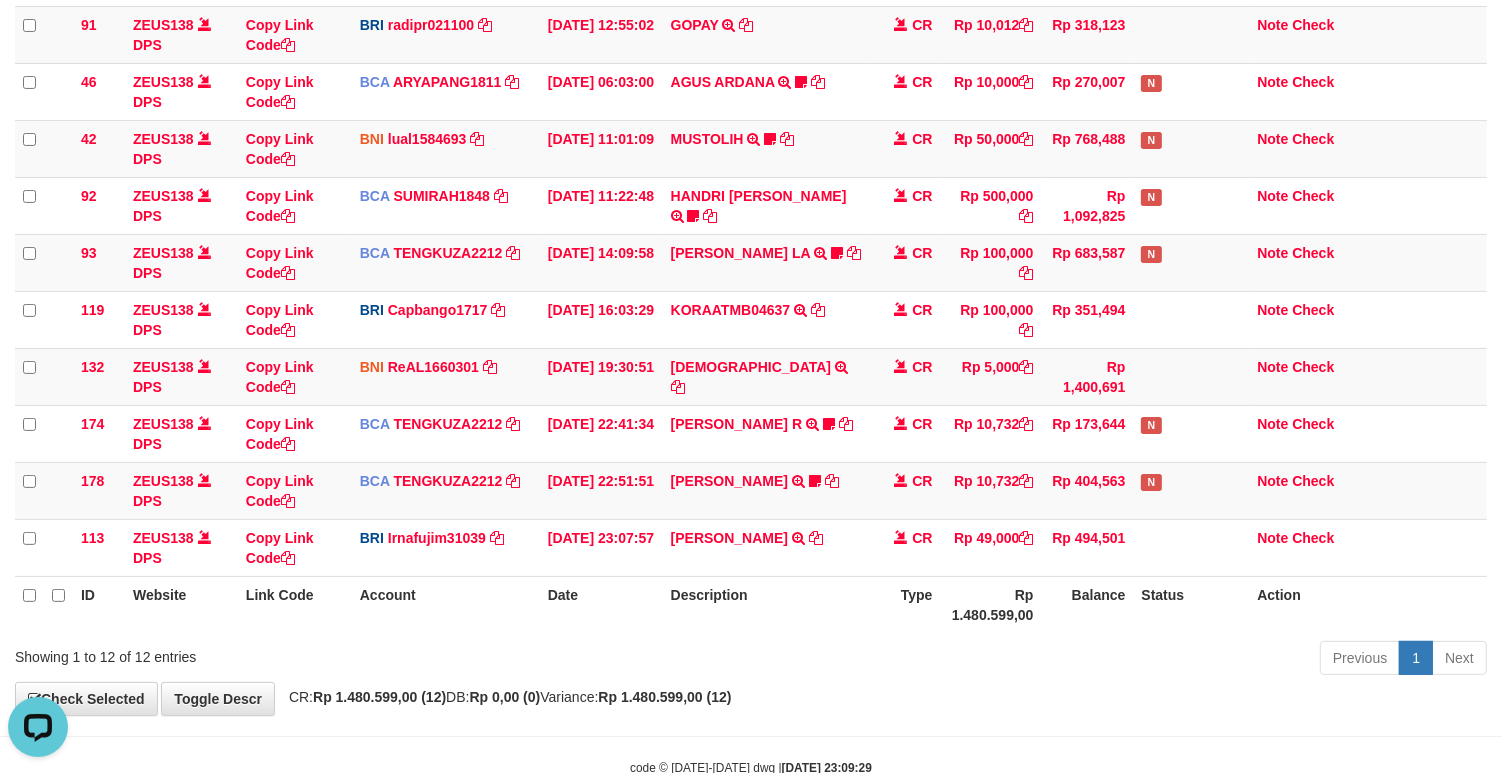 scroll, scrollTop: 0, scrollLeft: 0, axis: both 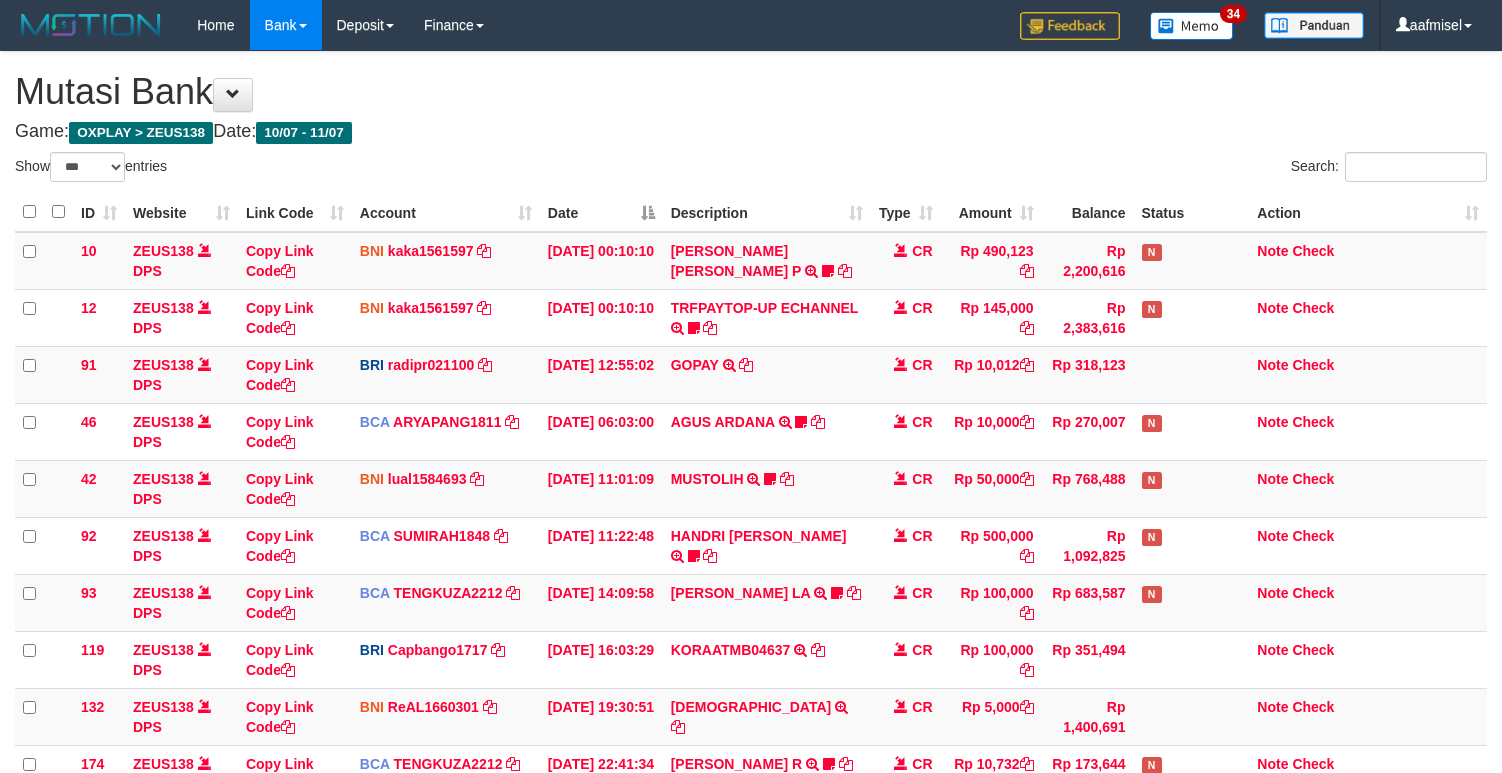 select on "***" 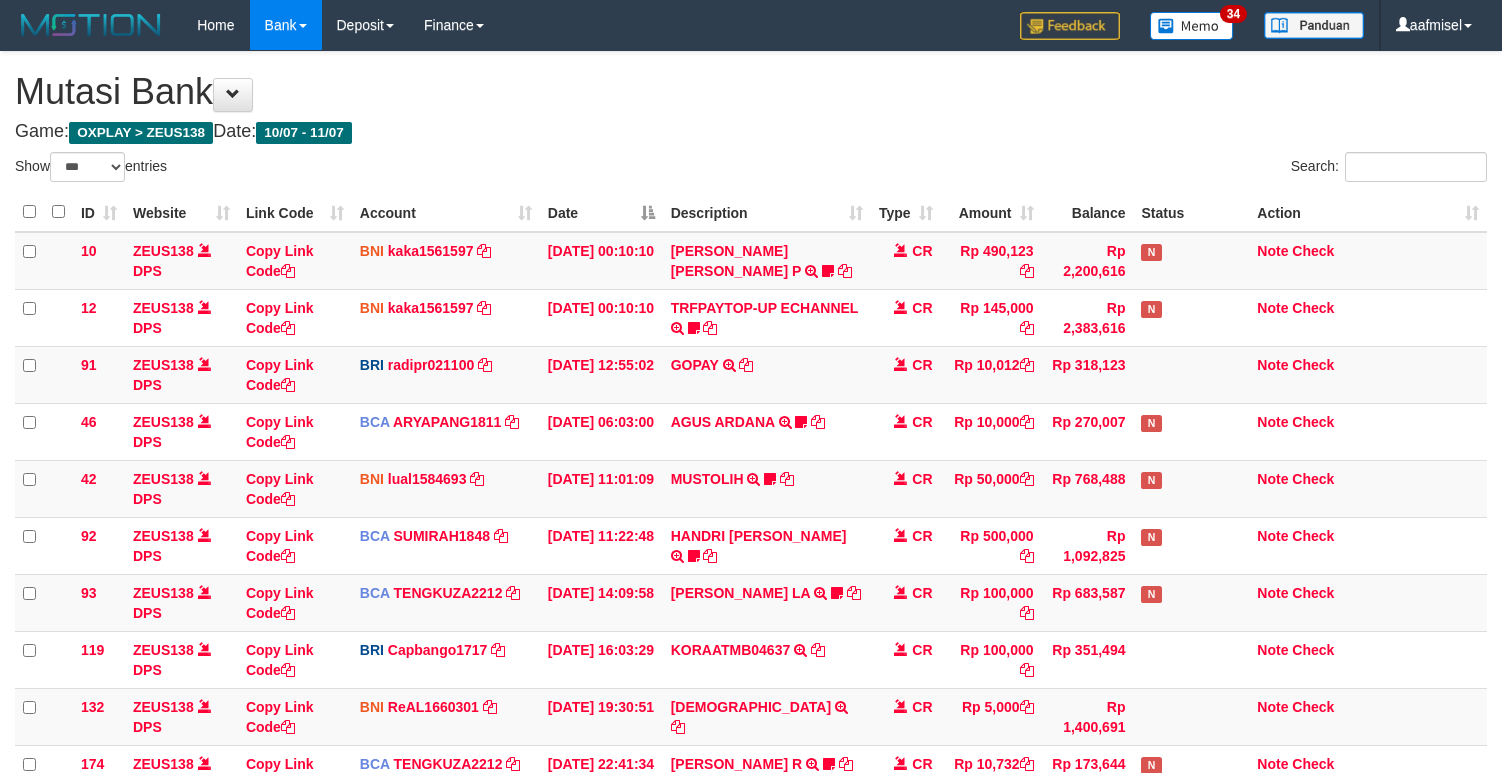 scroll, scrollTop: 340, scrollLeft: 0, axis: vertical 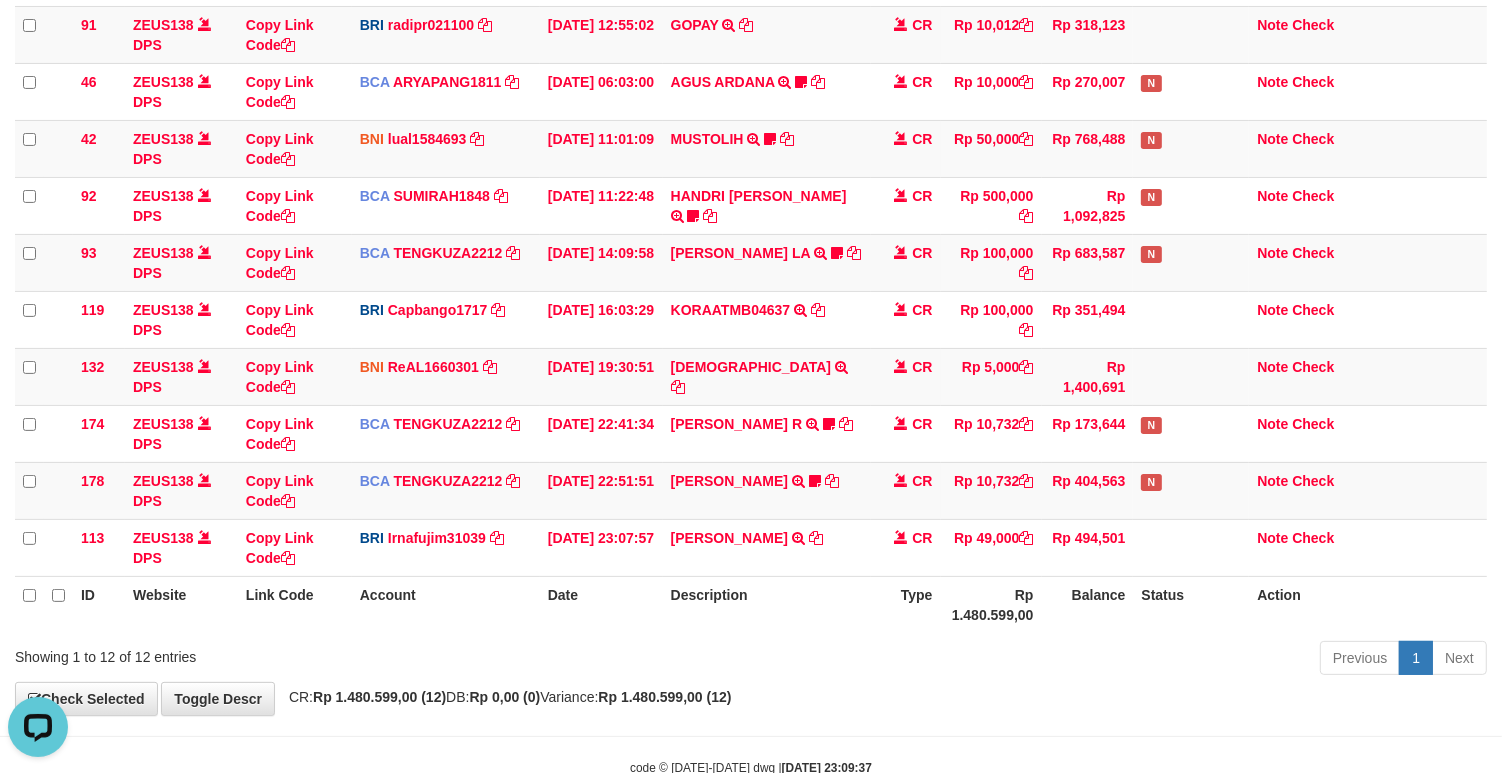 click on "Showing 1 to 12 of 12 entries Previous 1 Next" at bounding box center [751, 660] 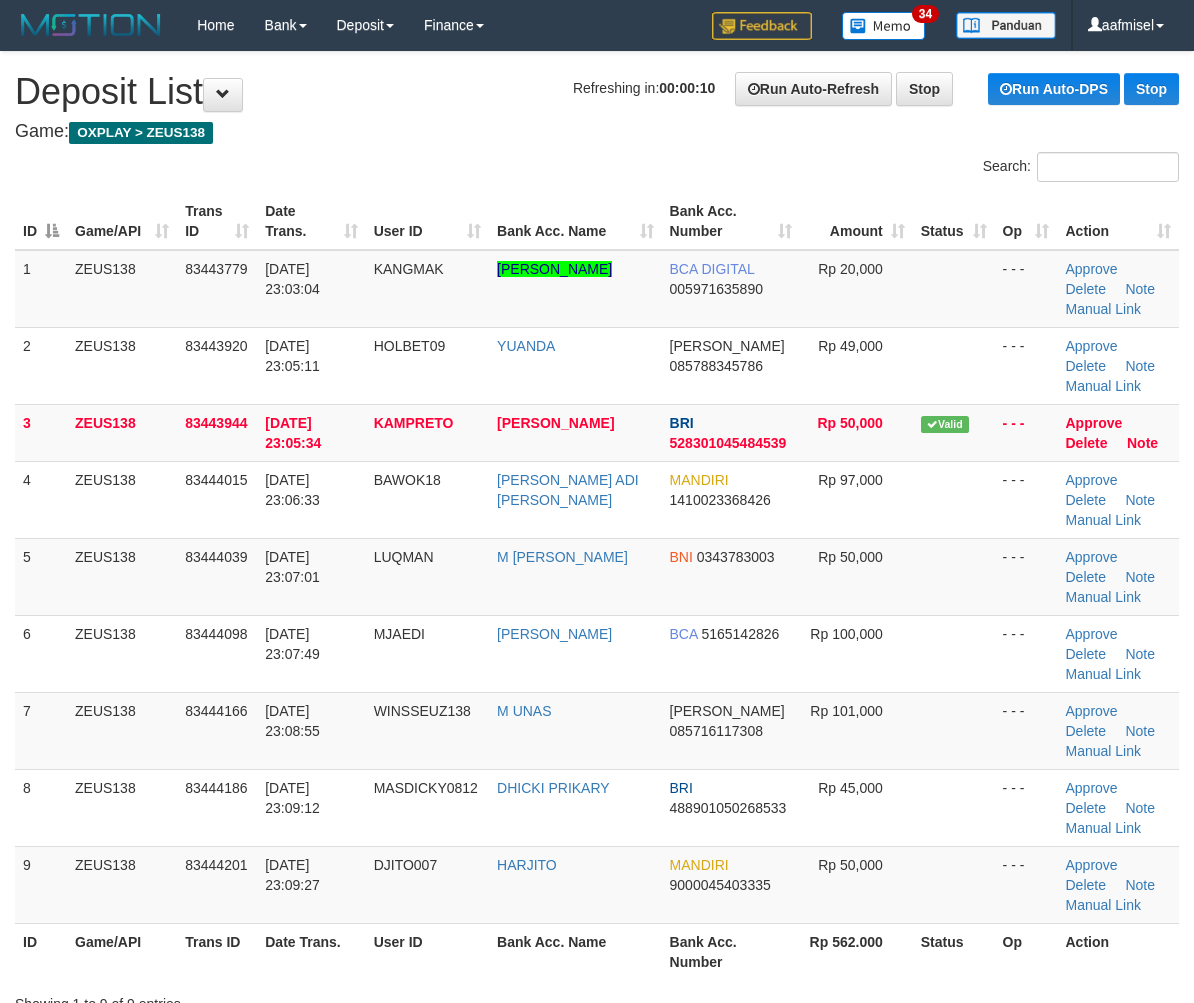 scroll, scrollTop: 0, scrollLeft: 0, axis: both 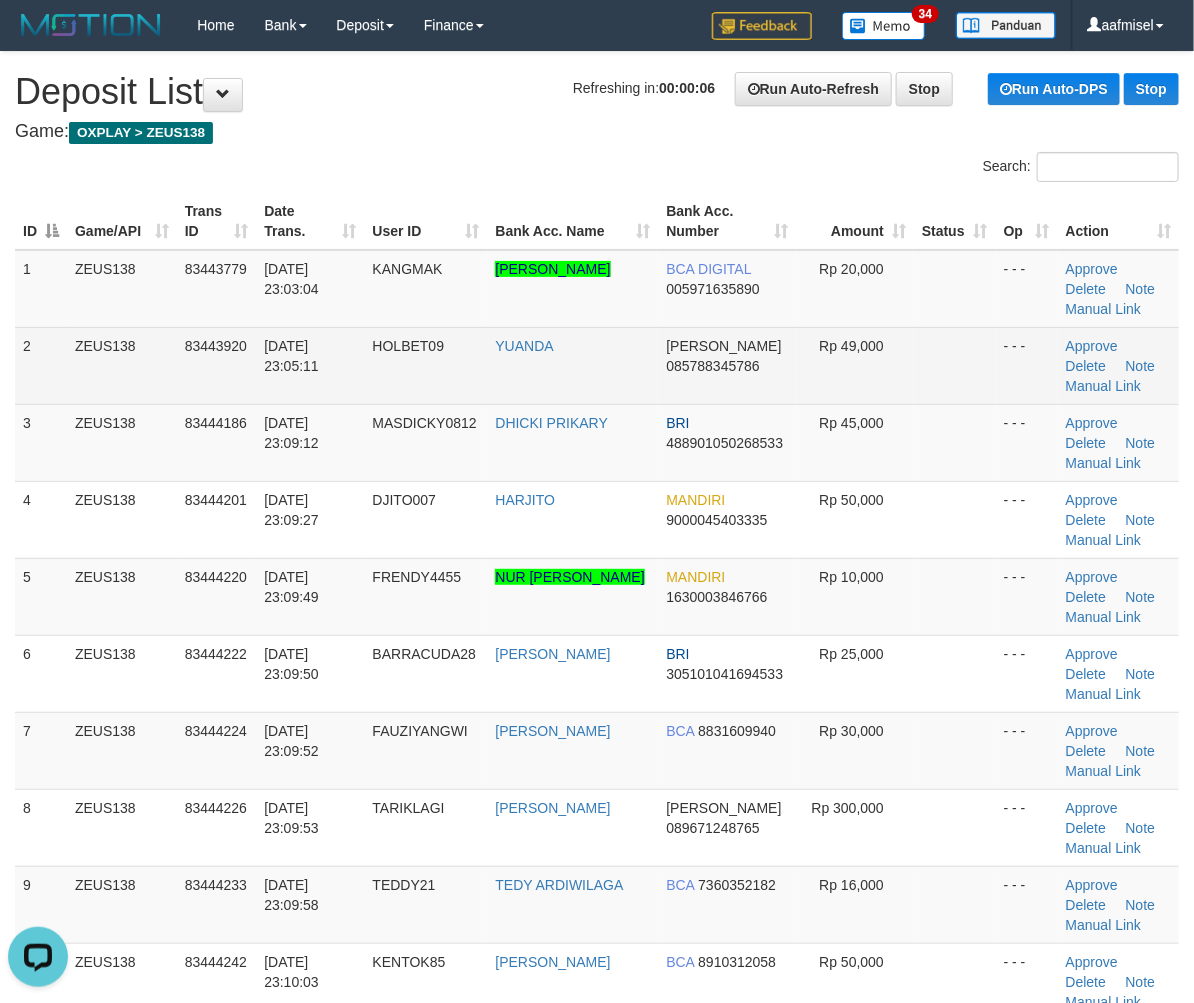 click on "[PERSON_NAME]
085788345786" at bounding box center (727, 365) 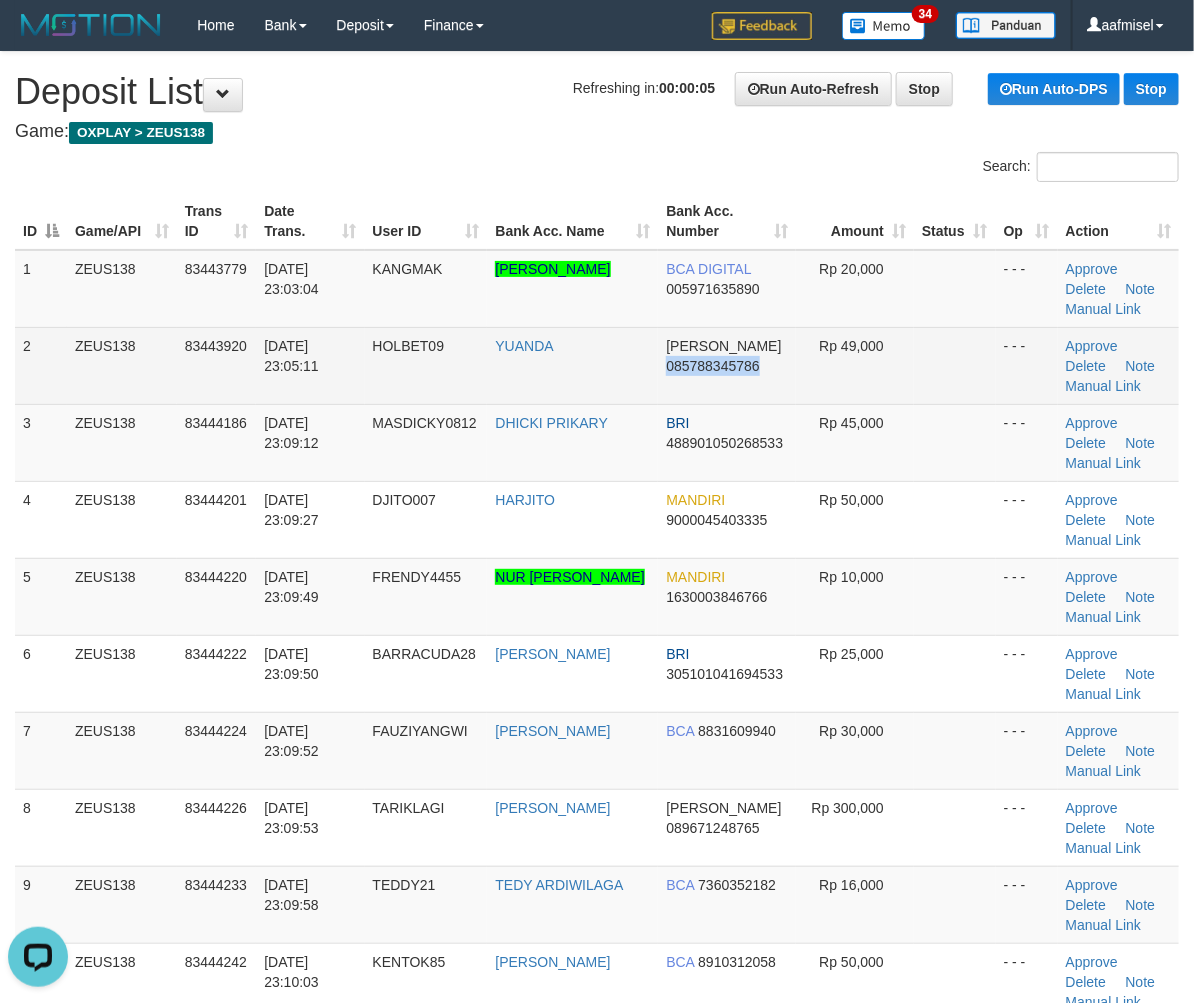 click on "[PERSON_NAME]
085788345786" at bounding box center (727, 365) 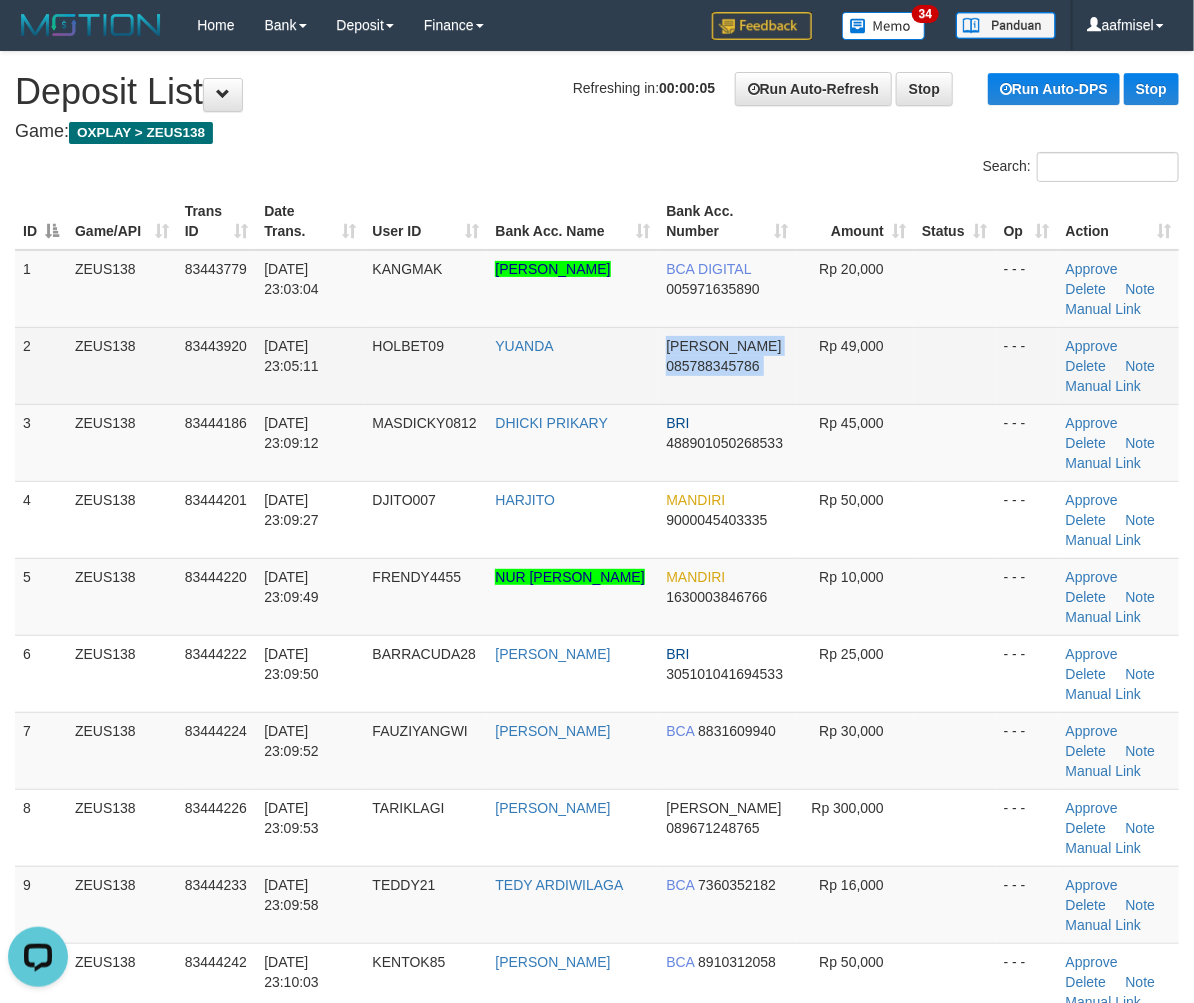 click on "DANA
085788345786" at bounding box center [727, 365] 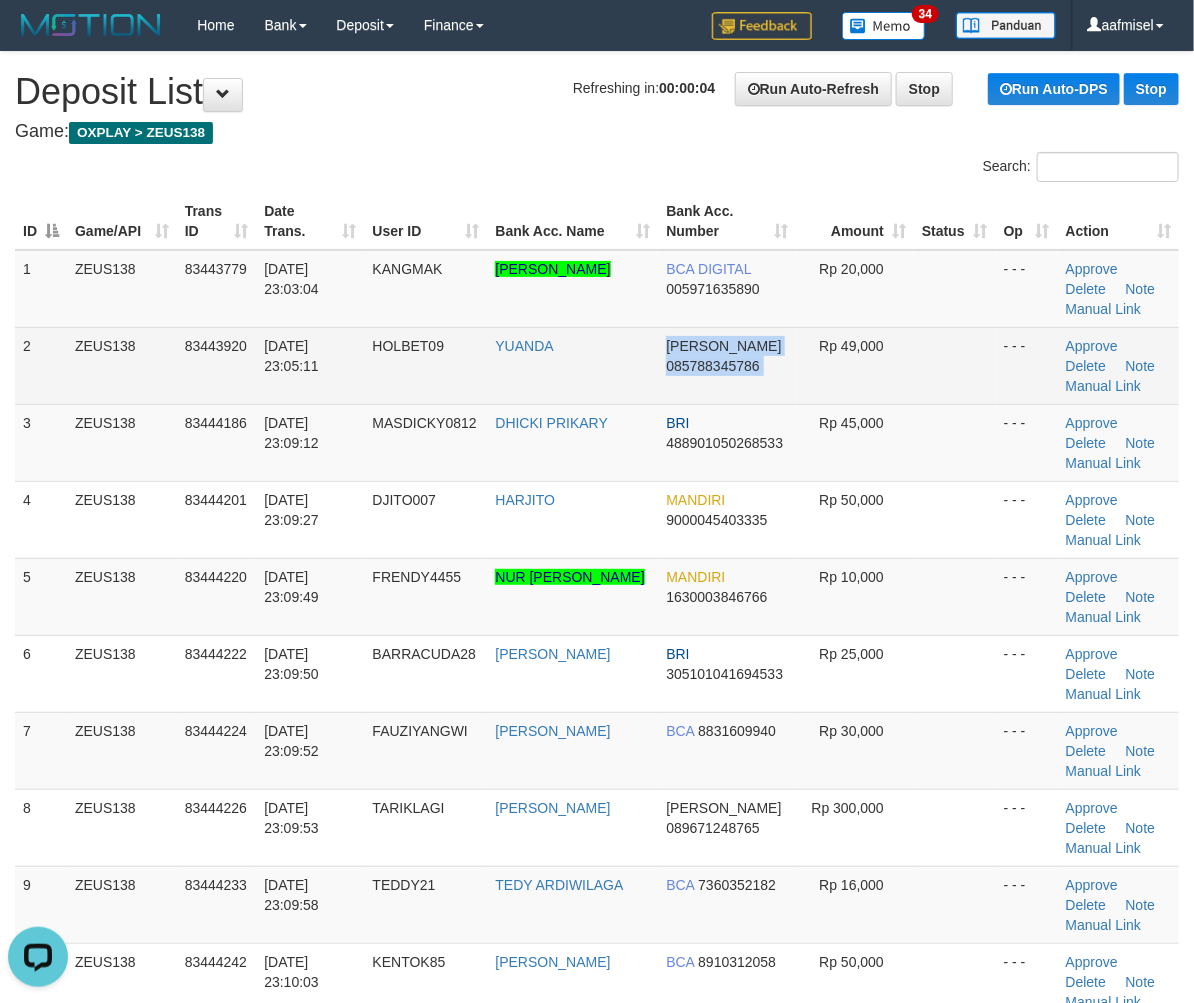 click on "DANA
085788345786" at bounding box center [727, 365] 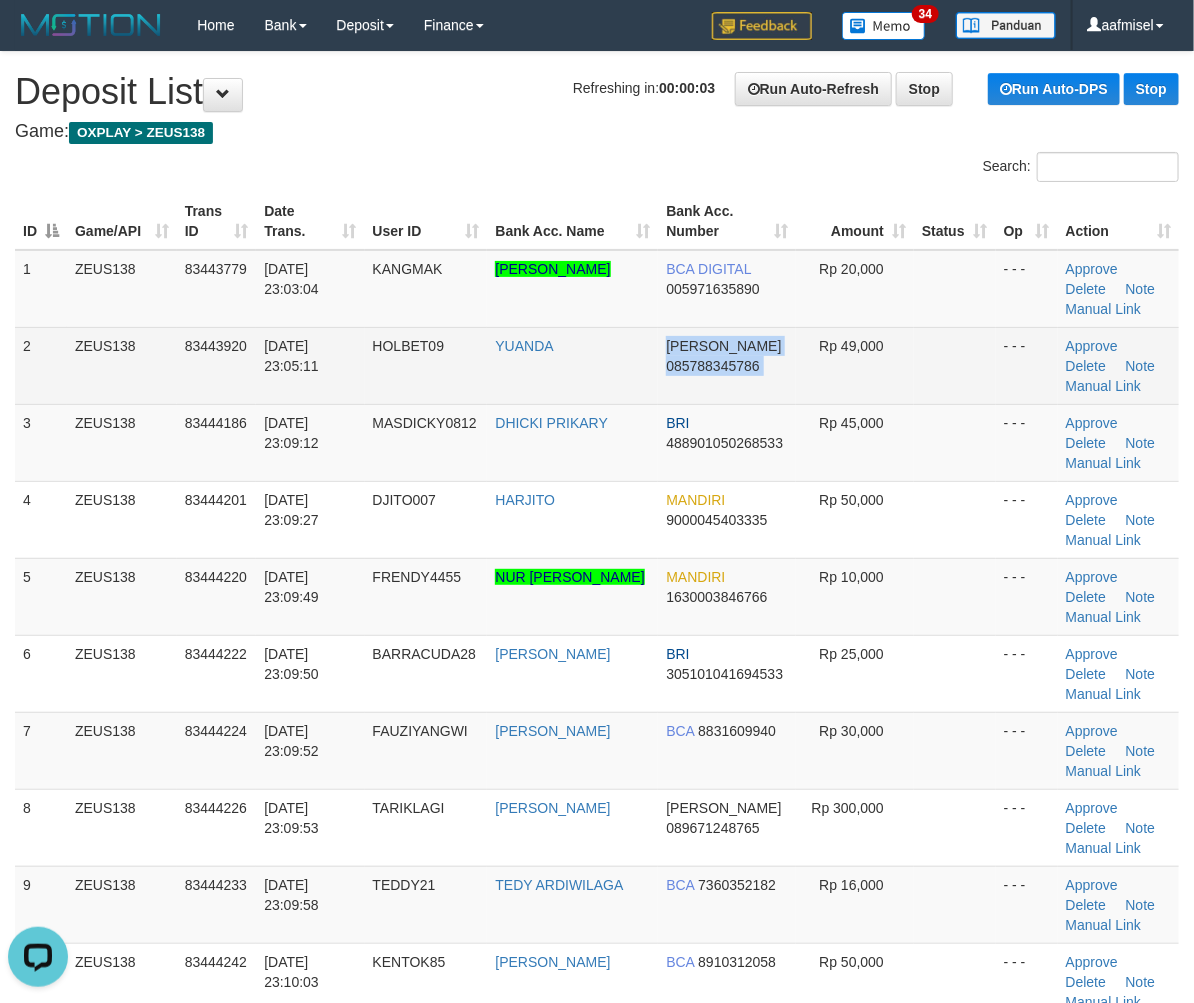 click on "DANA
085788345786" at bounding box center (727, 365) 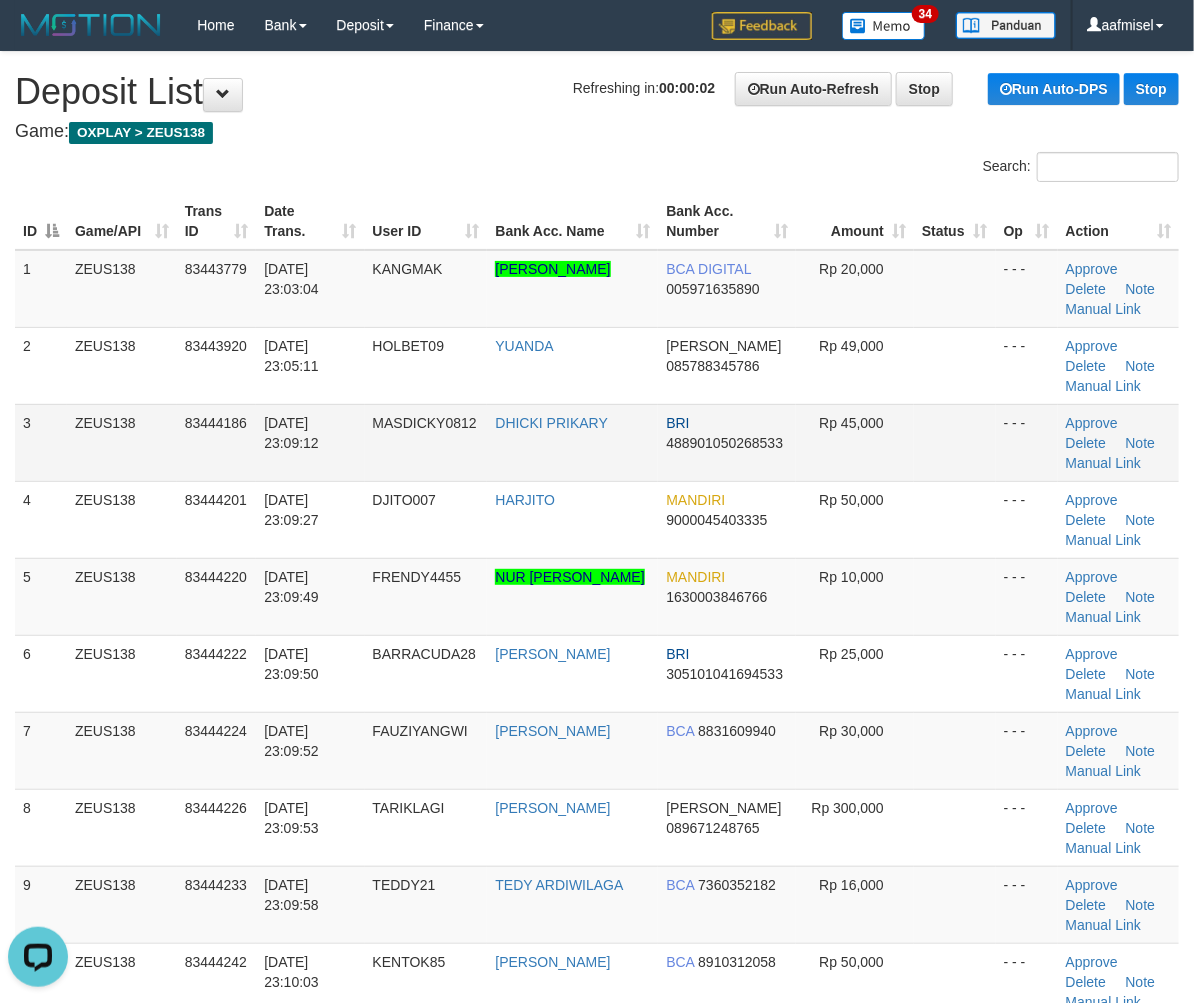 click on "BRI
488901050268533" at bounding box center (727, 442) 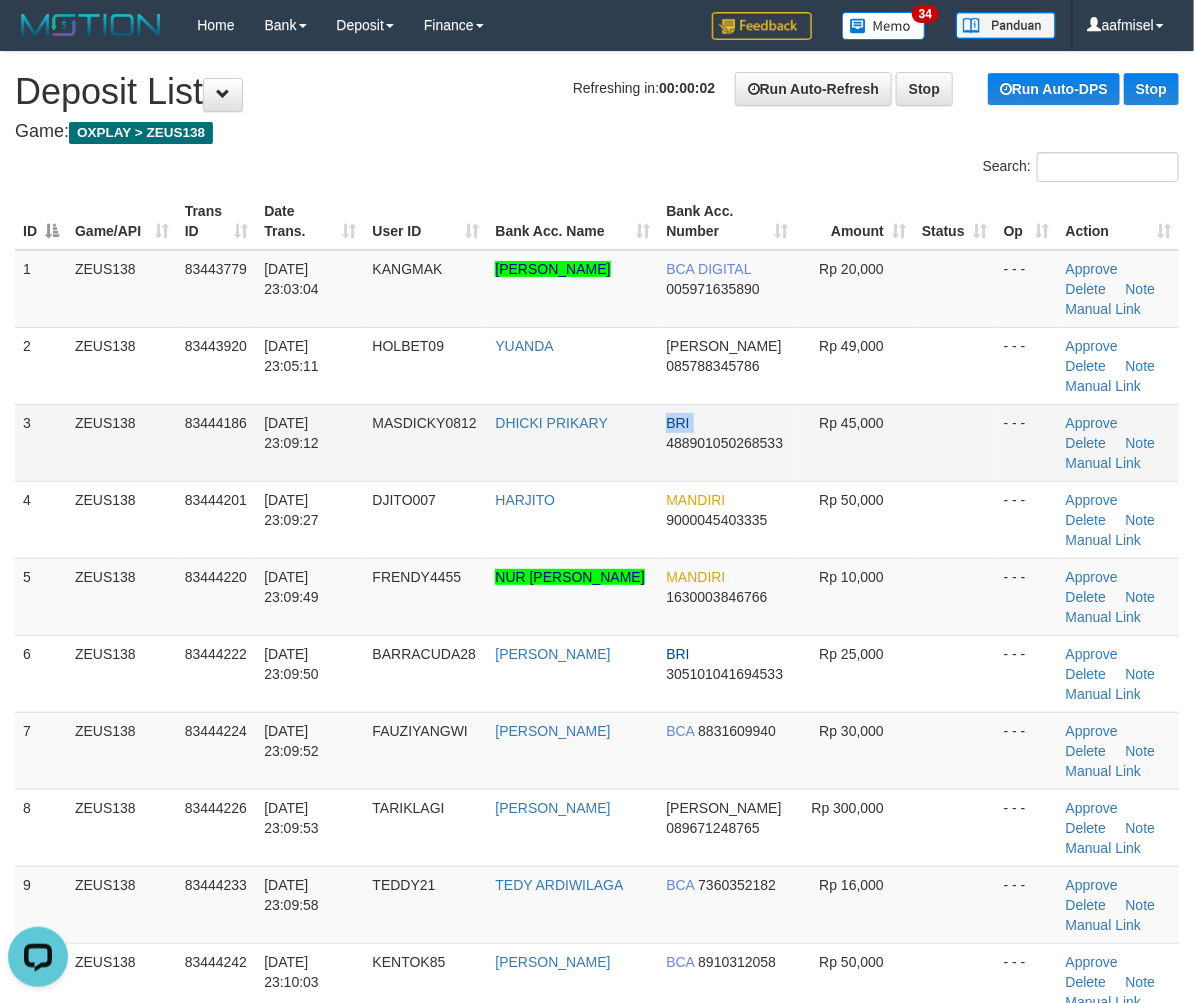 click on "BRI
488901050268533" at bounding box center (727, 442) 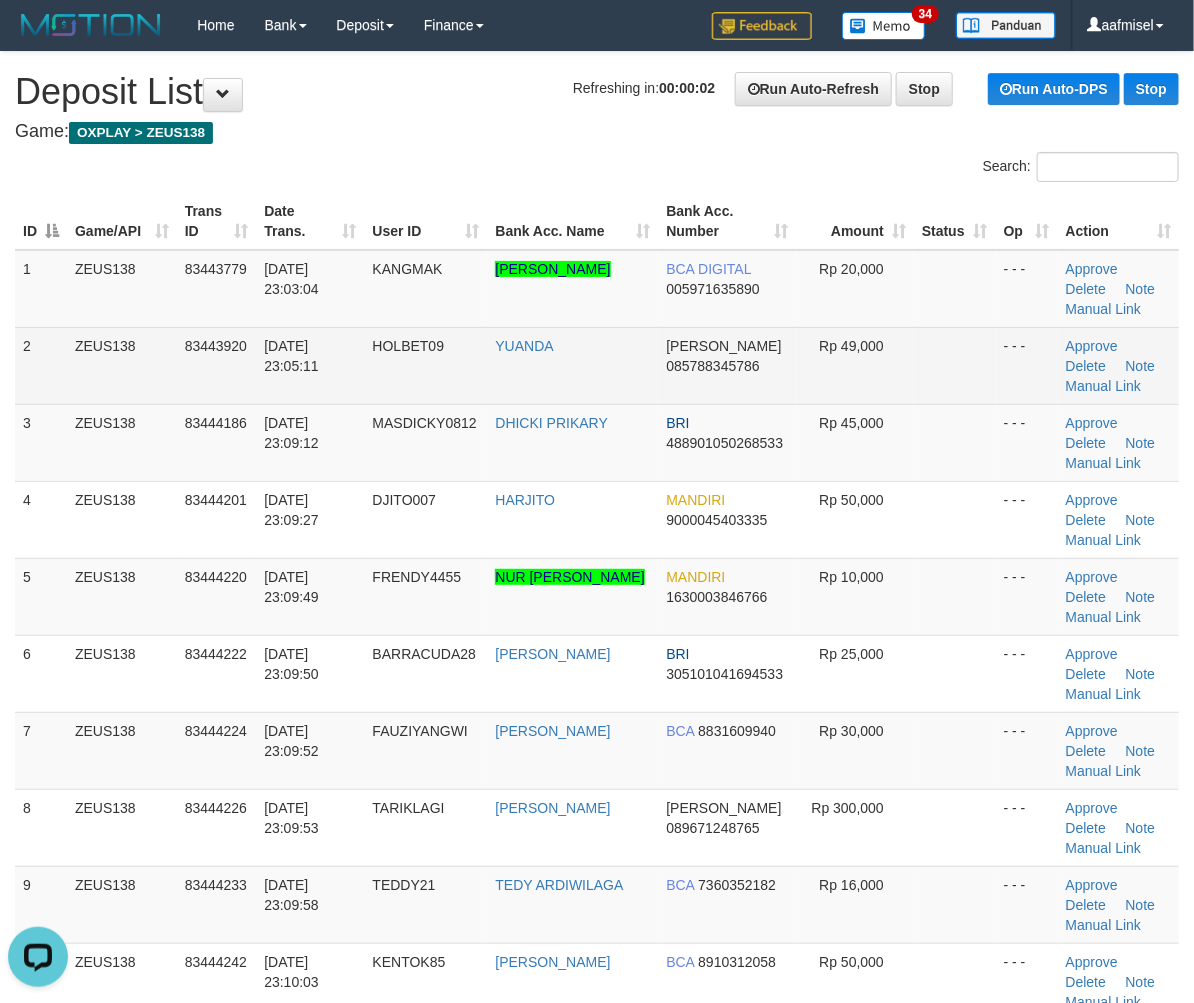 click on "DANA
085788345786" at bounding box center (727, 365) 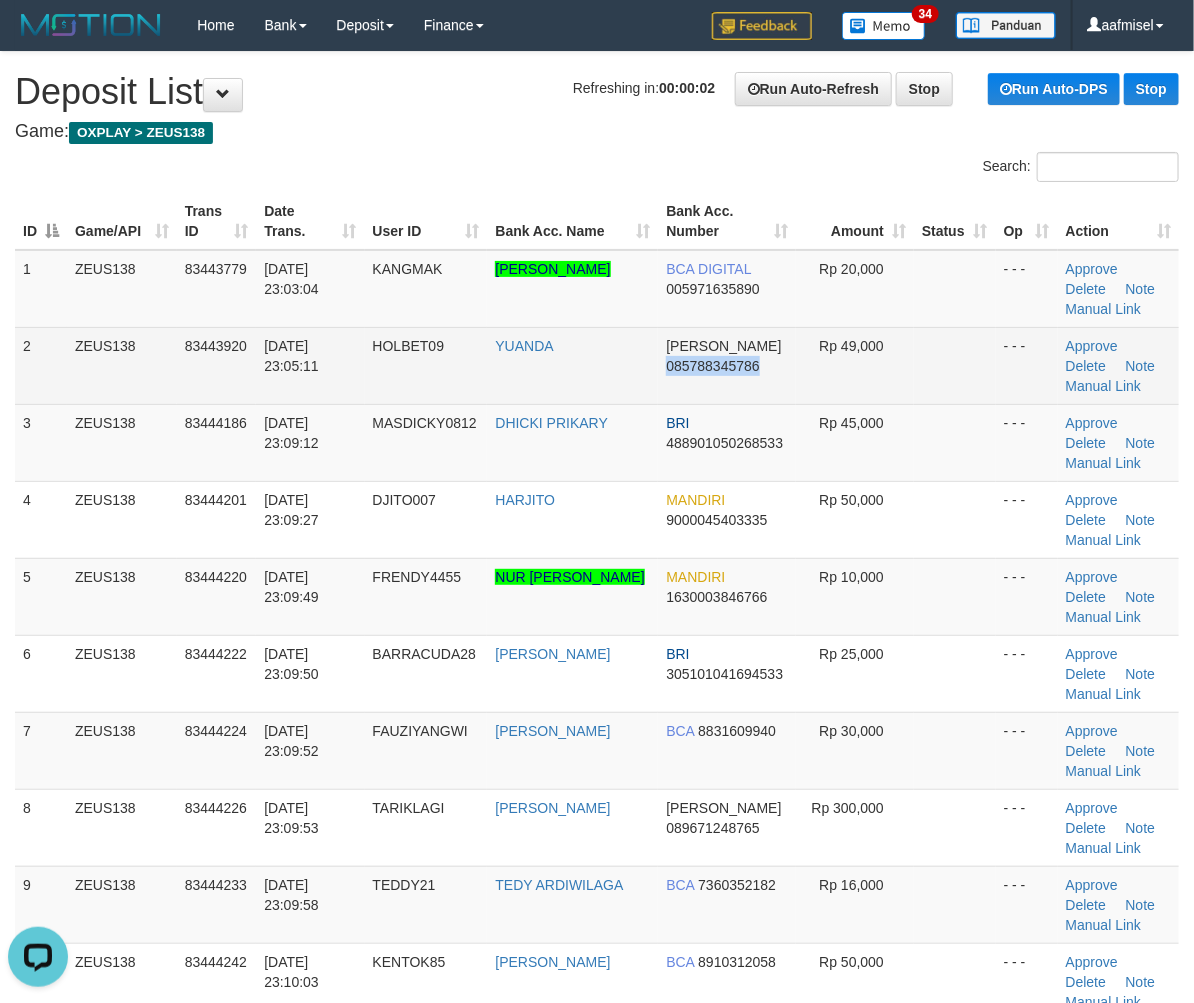 click on "DANA
085788345786" at bounding box center (727, 365) 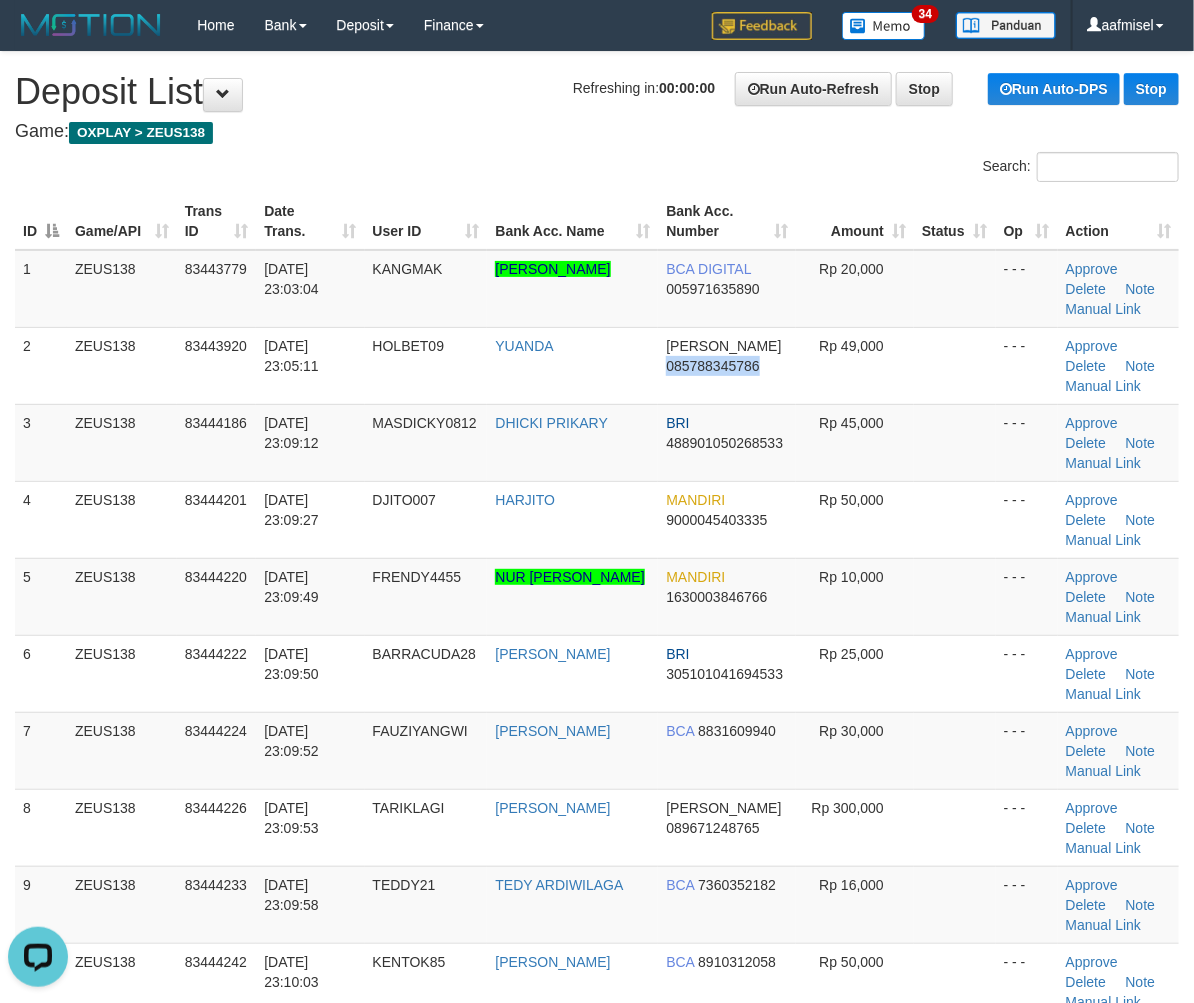 copy on "085788345786" 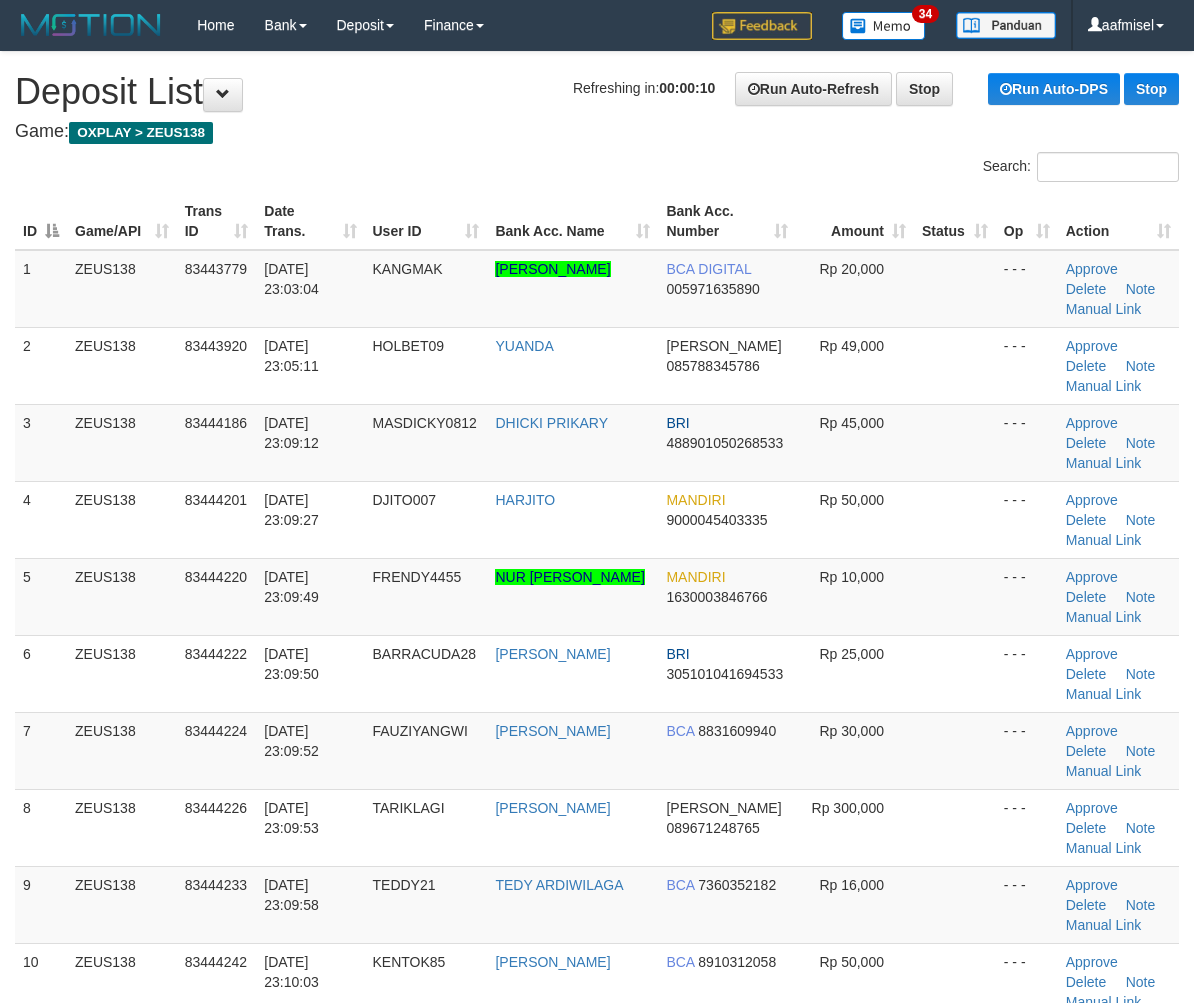 scroll, scrollTop: 0, scrollLeft: 0, axis: both 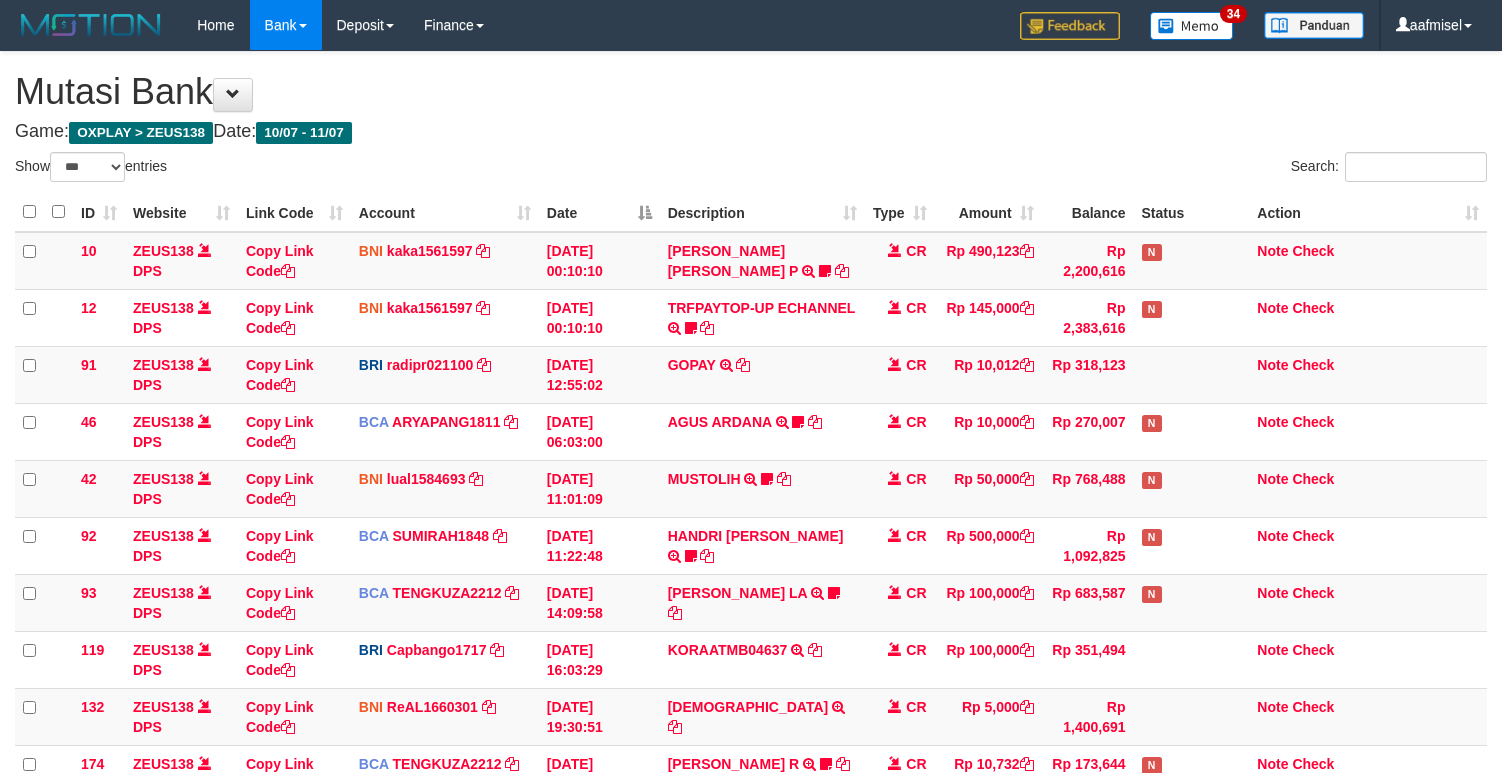 select on "***" 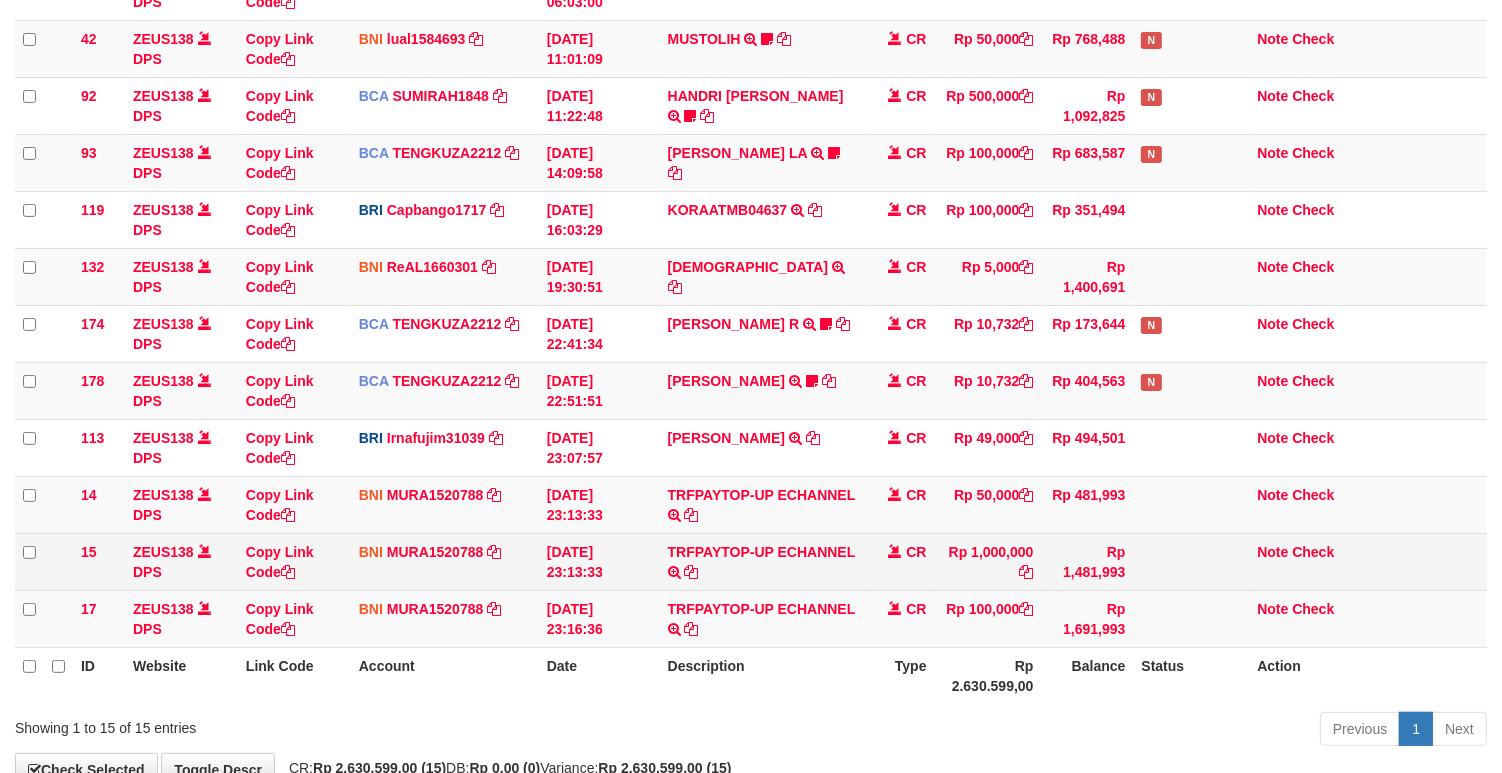 scroll, scrollTop: 567, scrollLeft: 0, axis: vertical 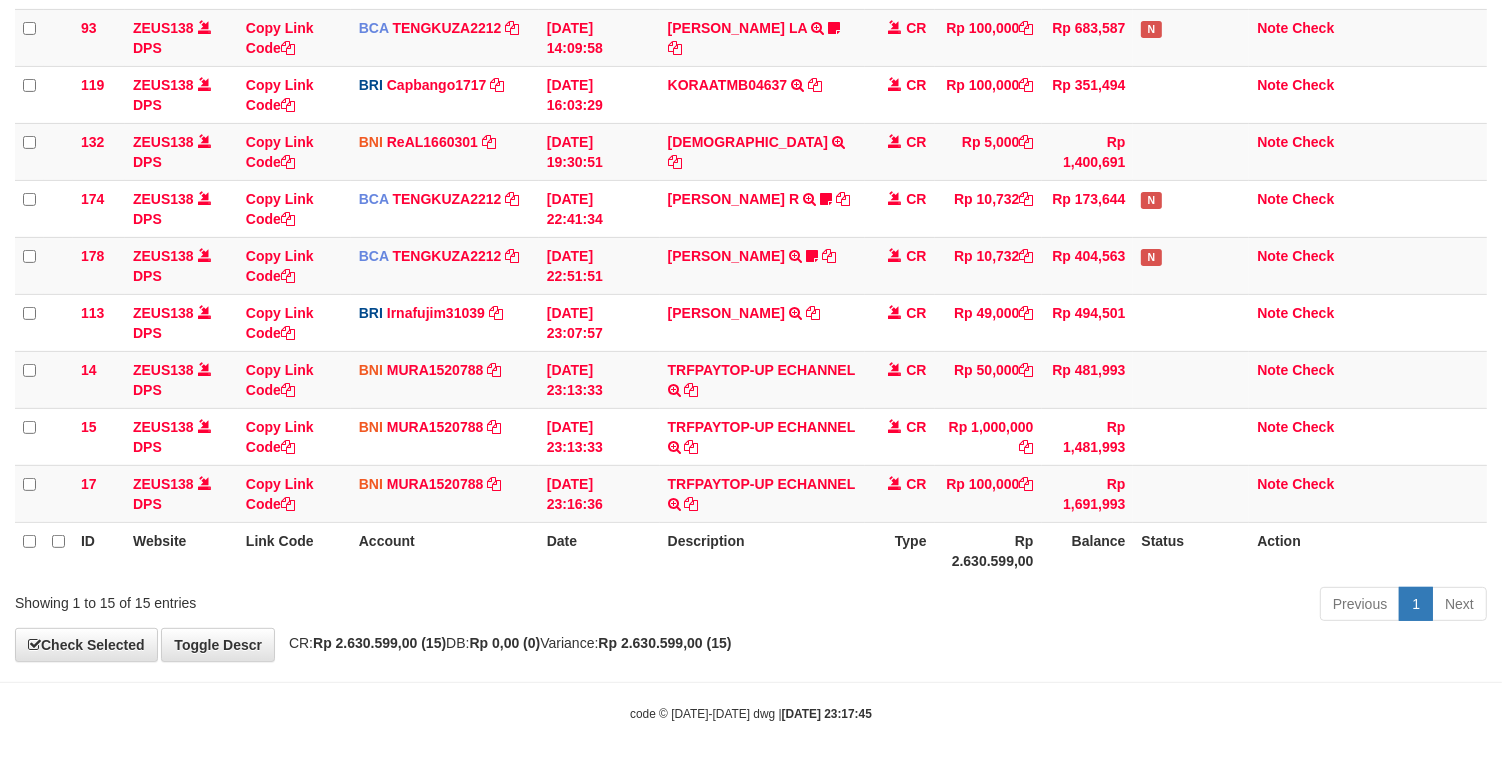 click on "Account" at bounding box center [445, 550] 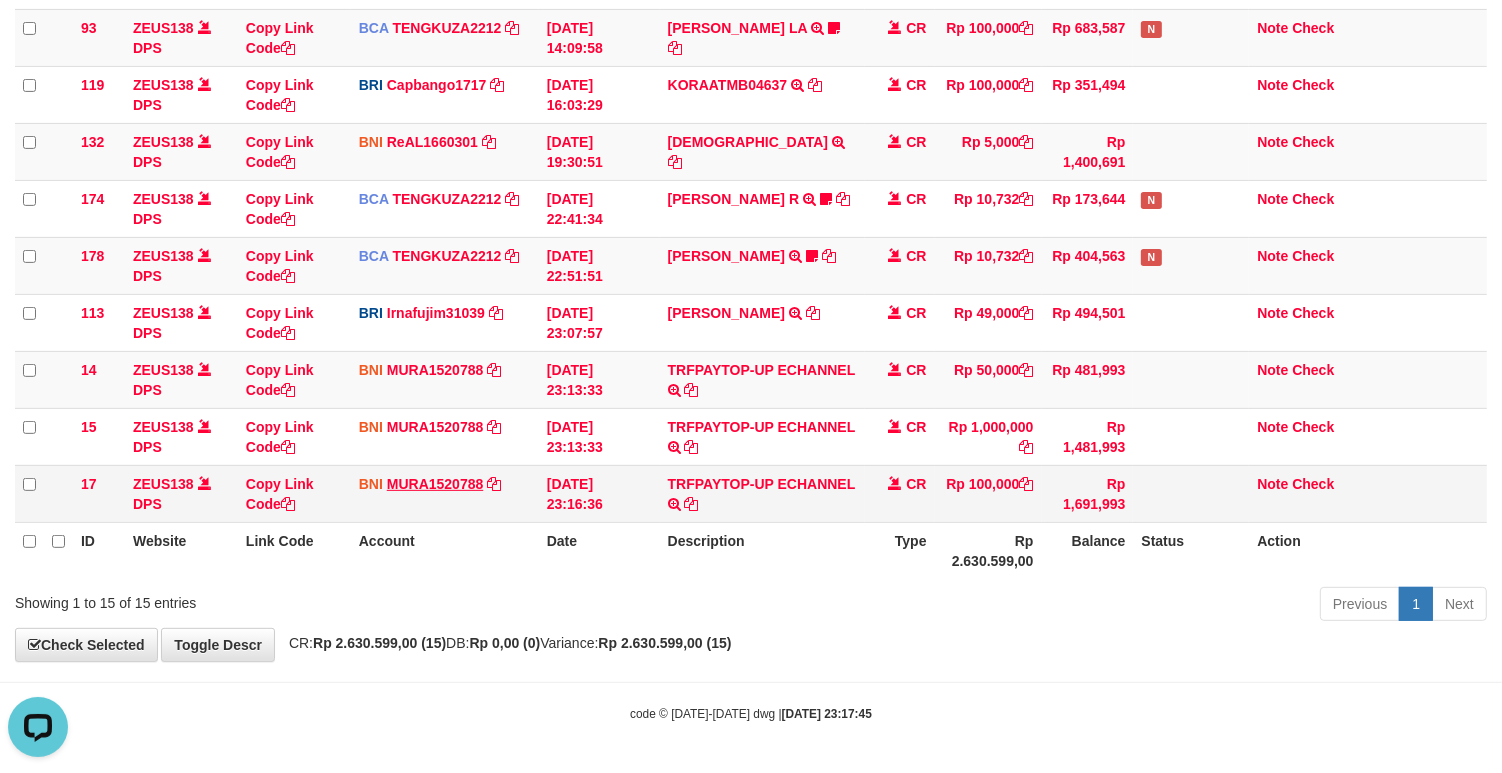 scroll, scrollTop: 0, scrollLeft: 0, axis: both 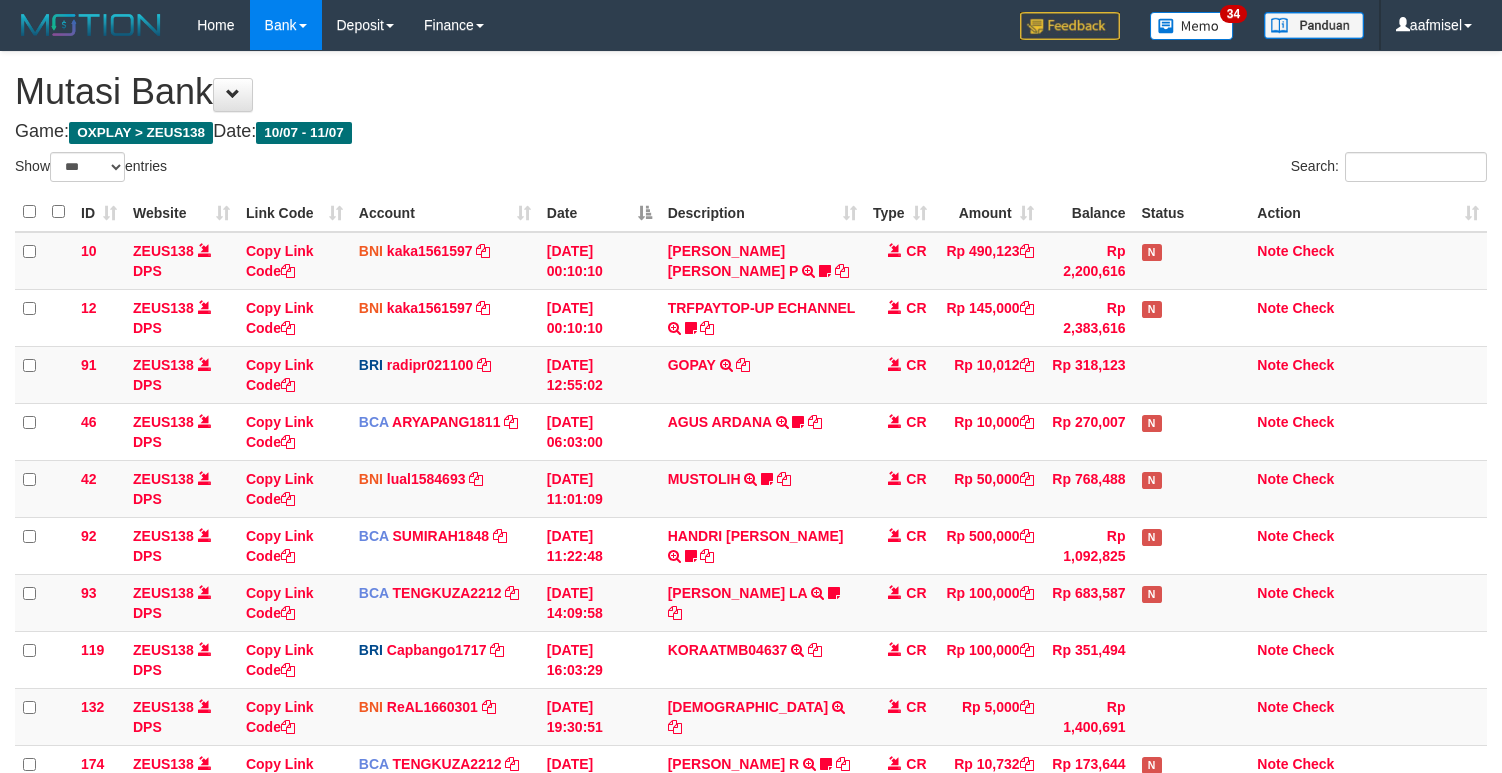 select on "***" 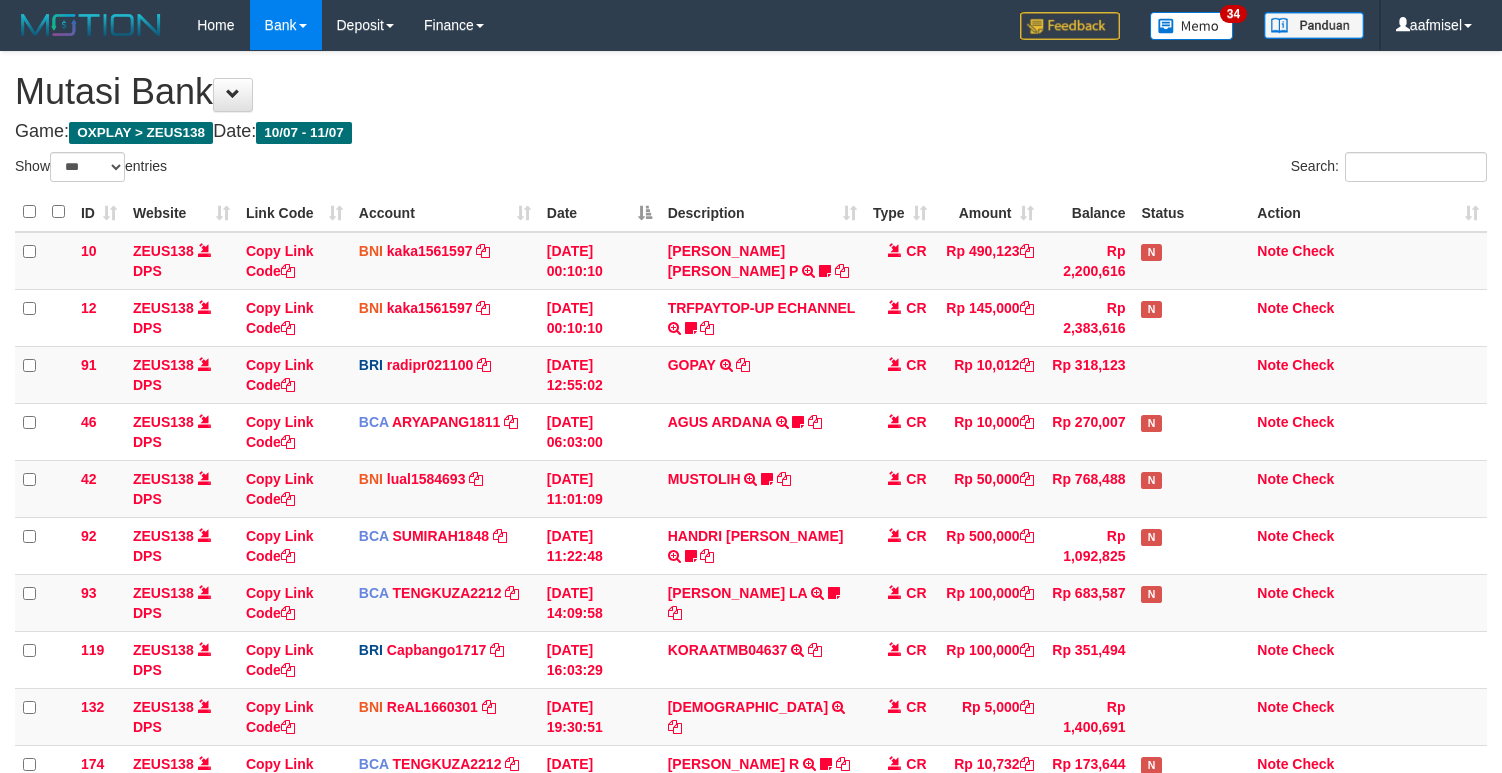 scroll, scrollTop: 567, scrollLeft: 0, axis: vertical 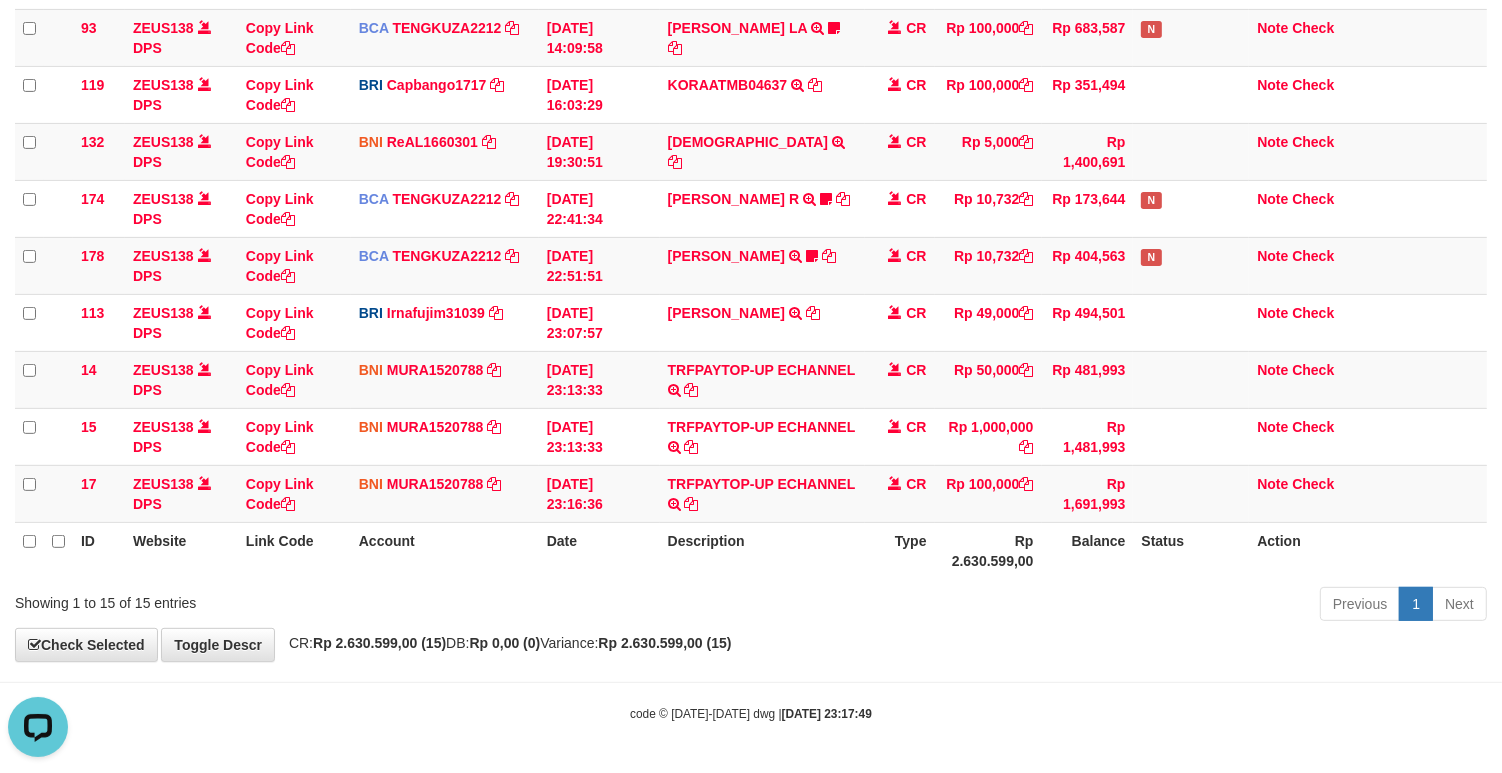 drag, startPoint x: 236, startPoint y: 733, endPoint x: 245, endPoint y: 746, distance: 15.811388 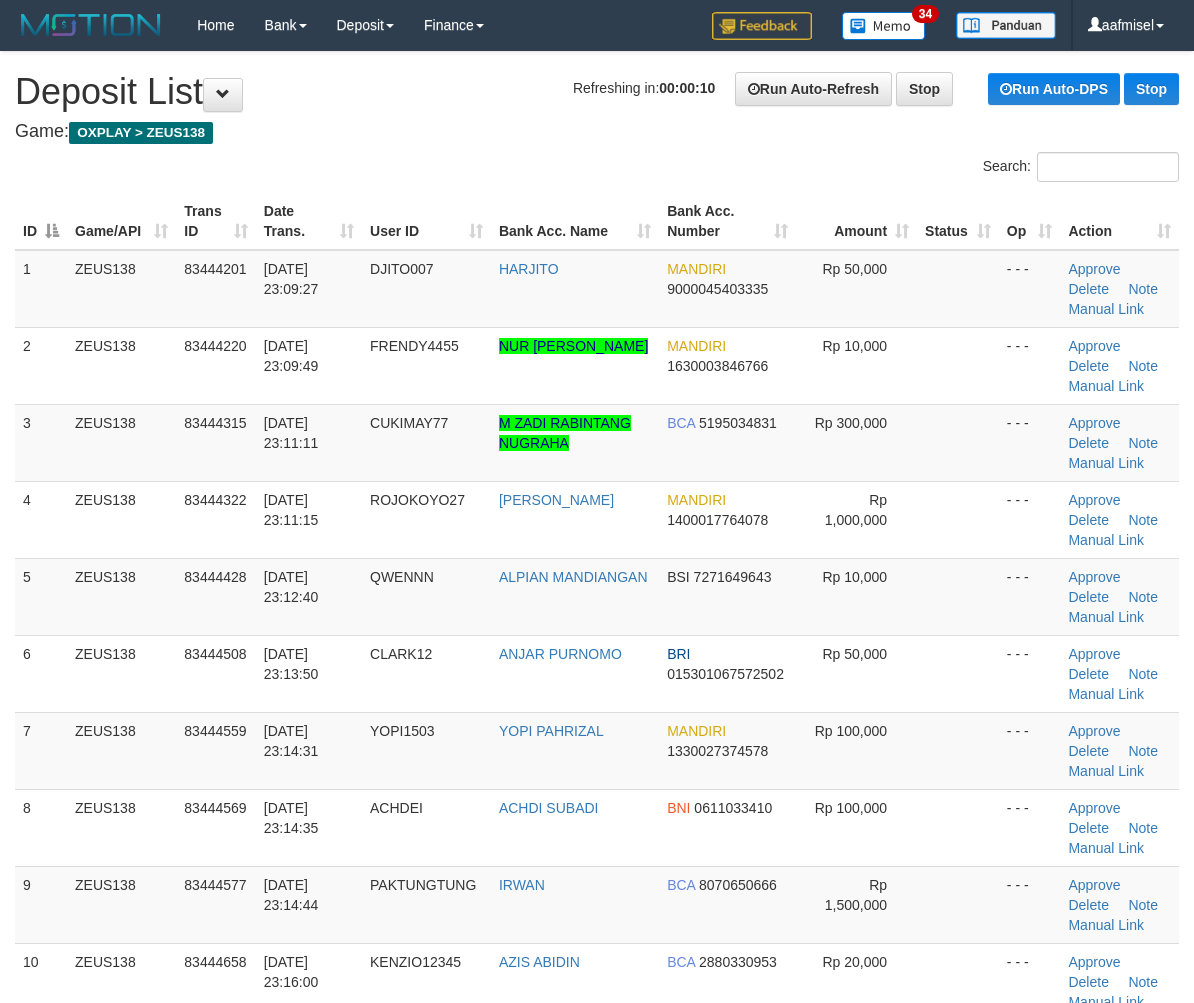 scroll, scrollTop: 0, scrollLeft: 0, axis: both 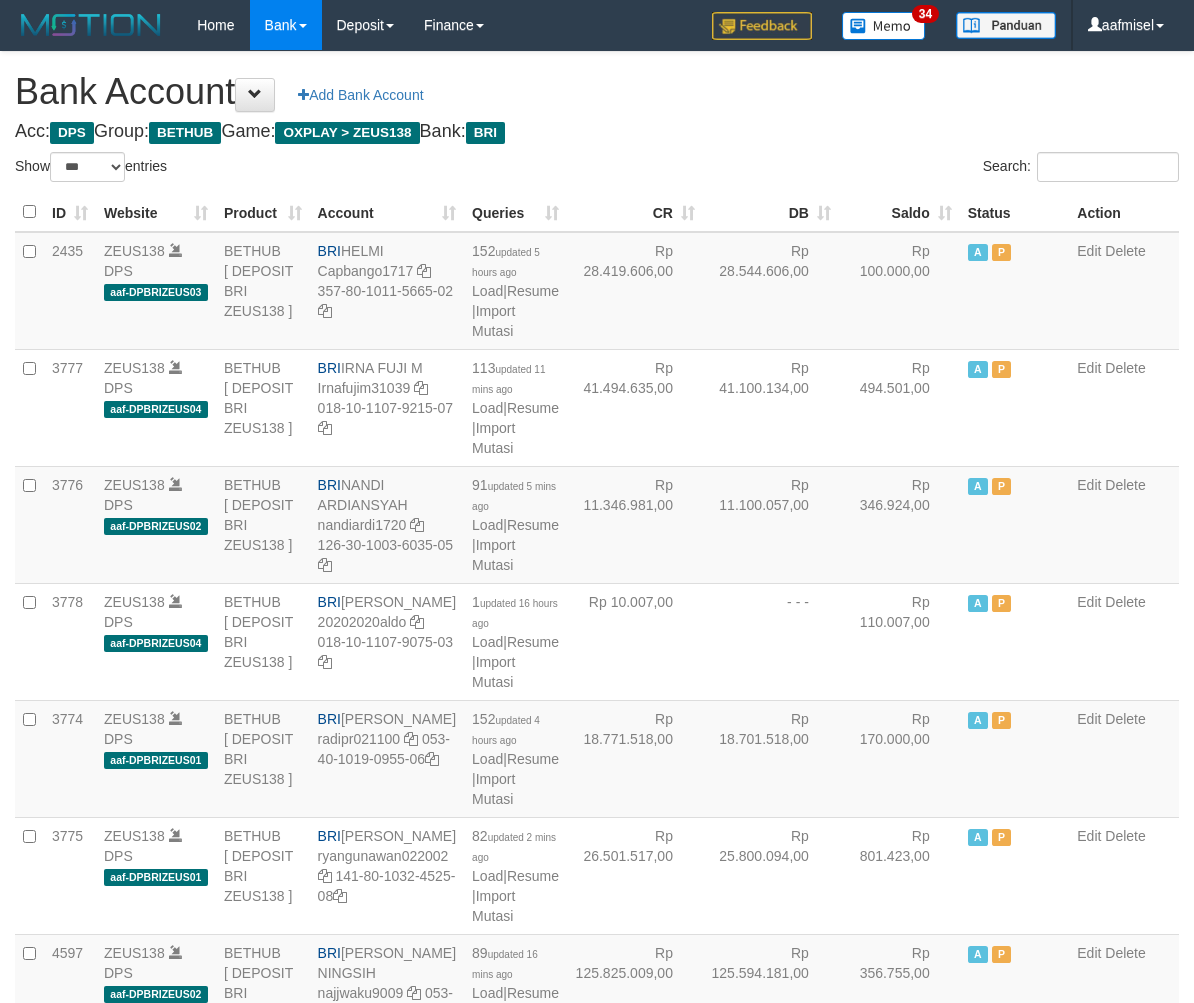 select on "***" 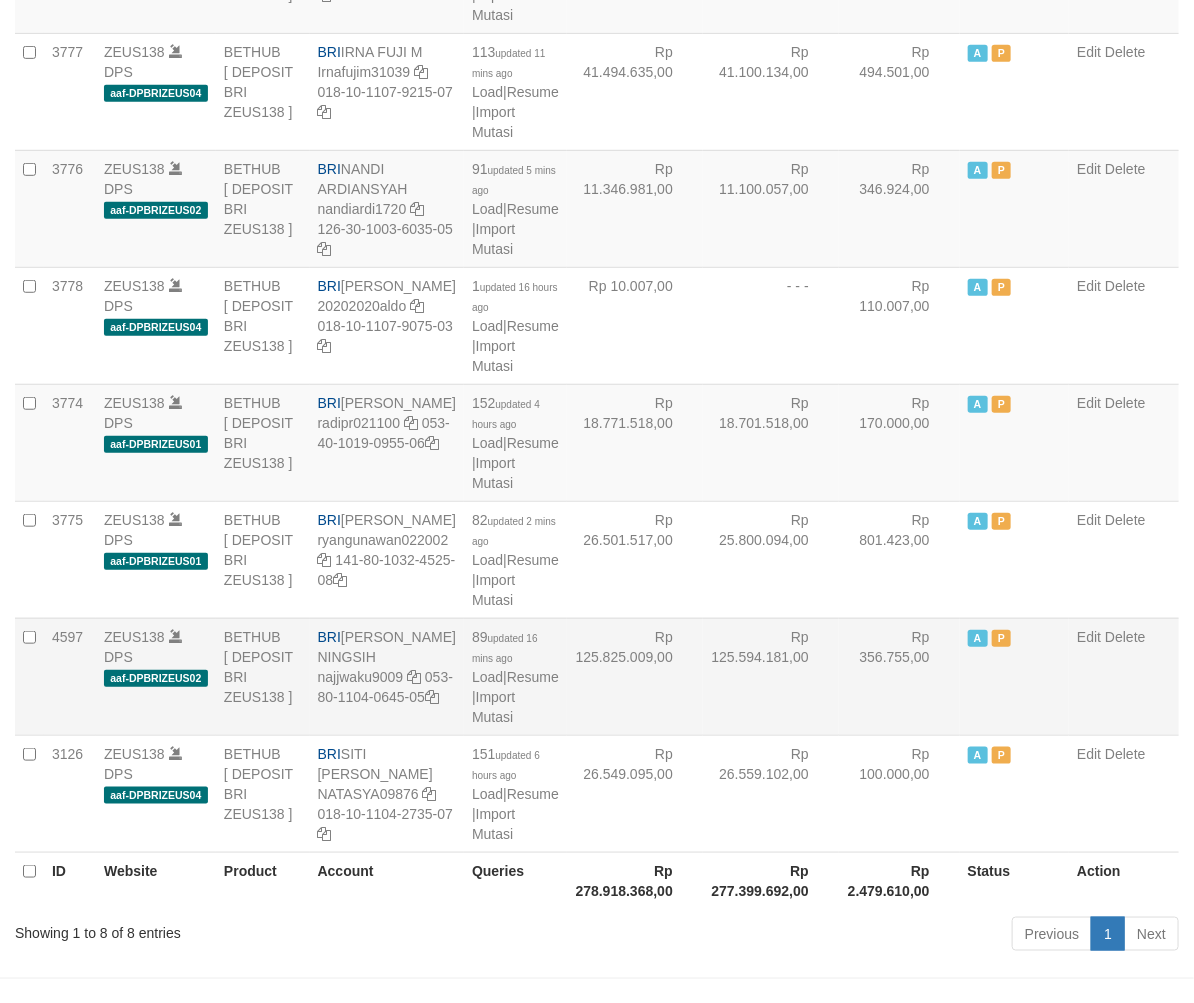 scroll, scrollTop: 357, scrollLeft: 0, axis: vertical 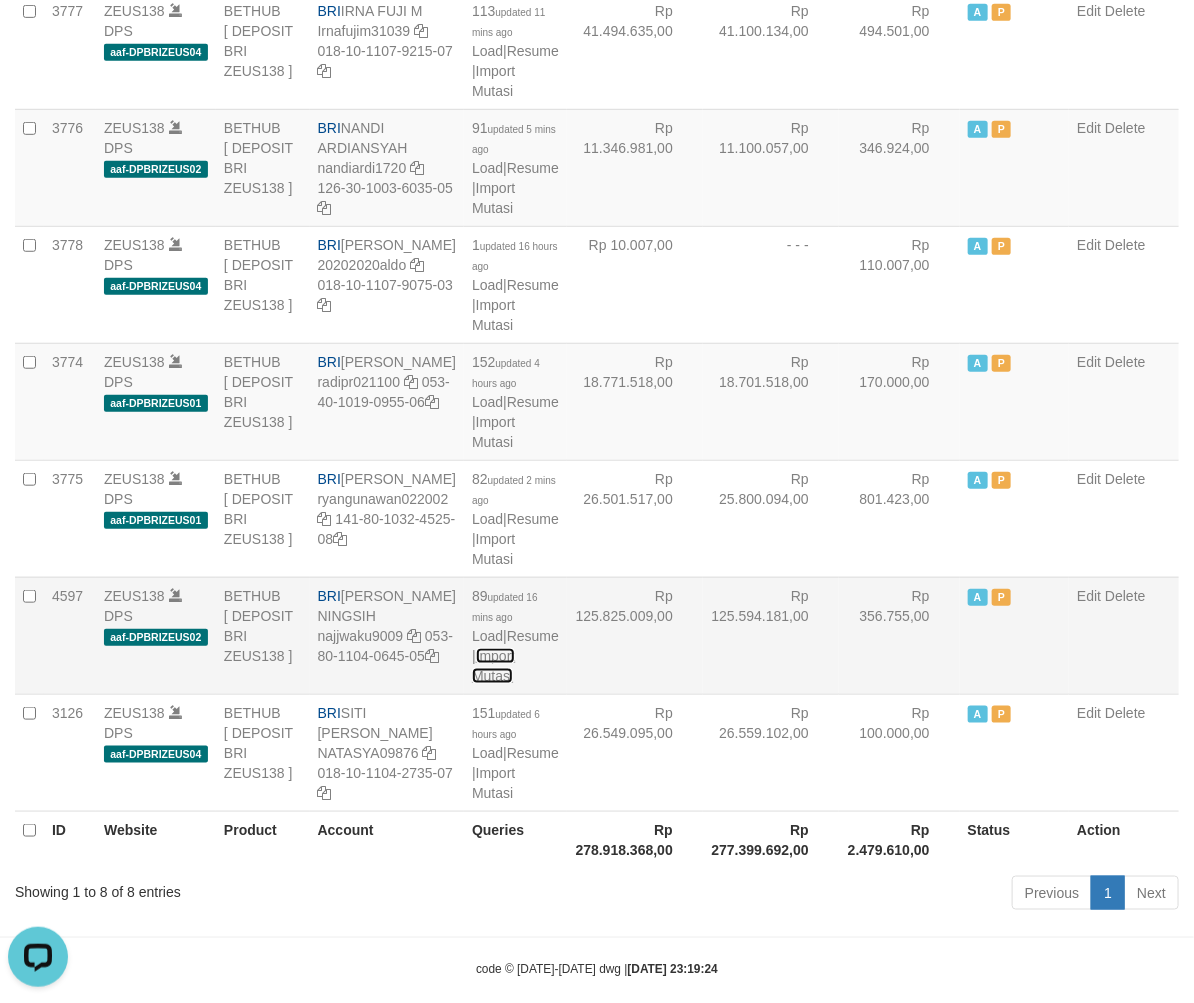 click on "Import Mutasi" at bounding box center (493, 666) 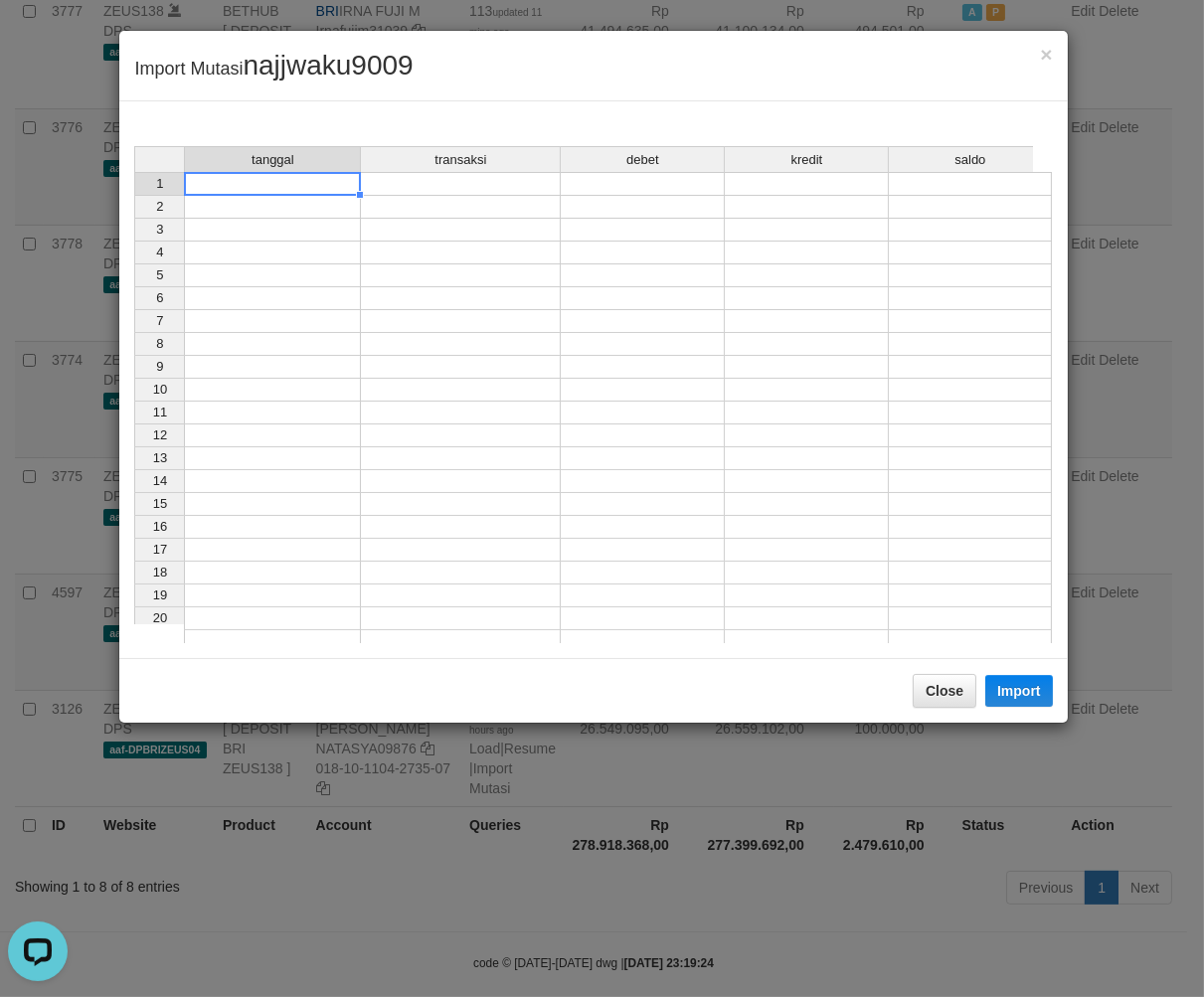 click at bounding box center [272, 184] 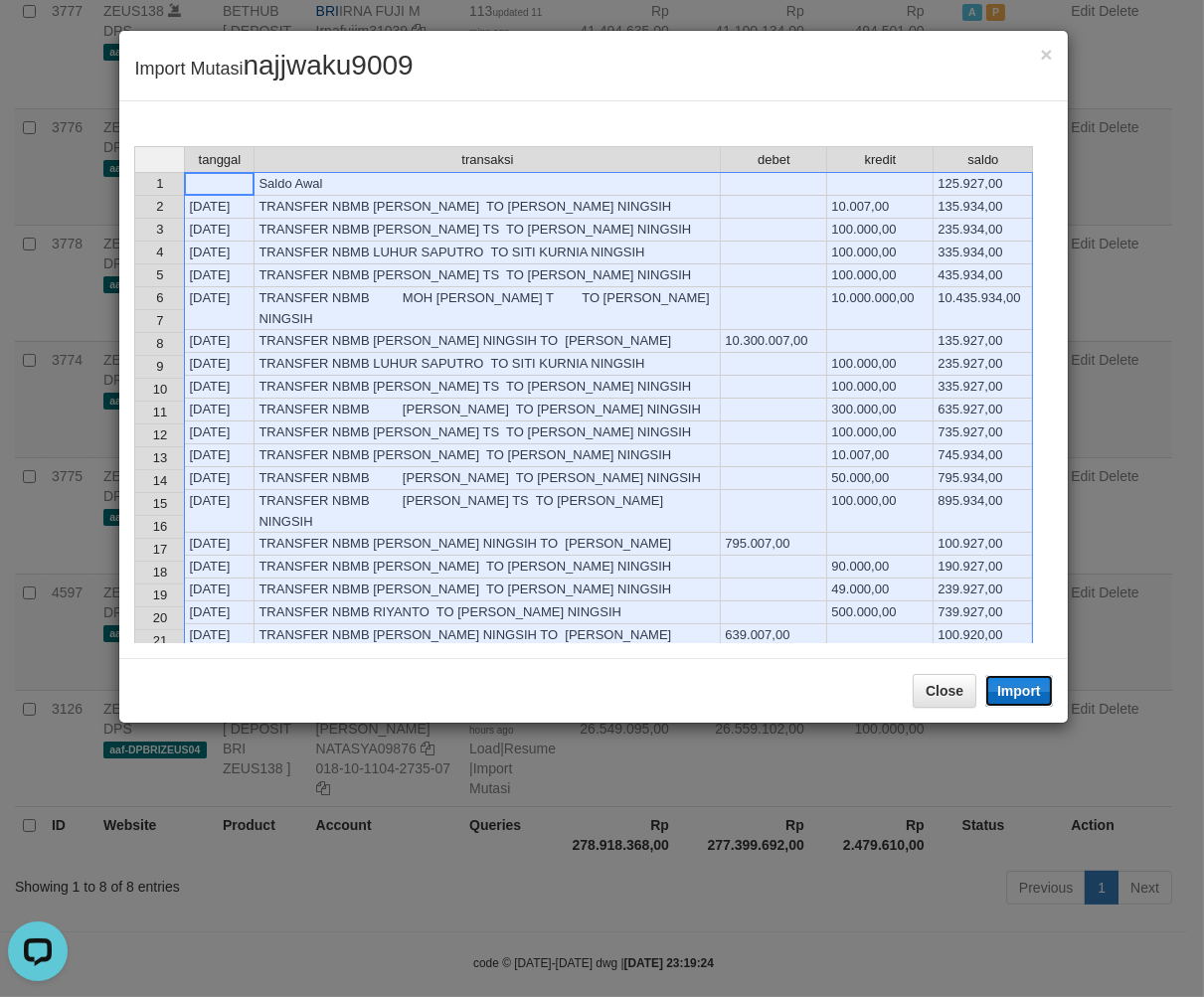 click on "Import" at bounding box center [1019, 691] 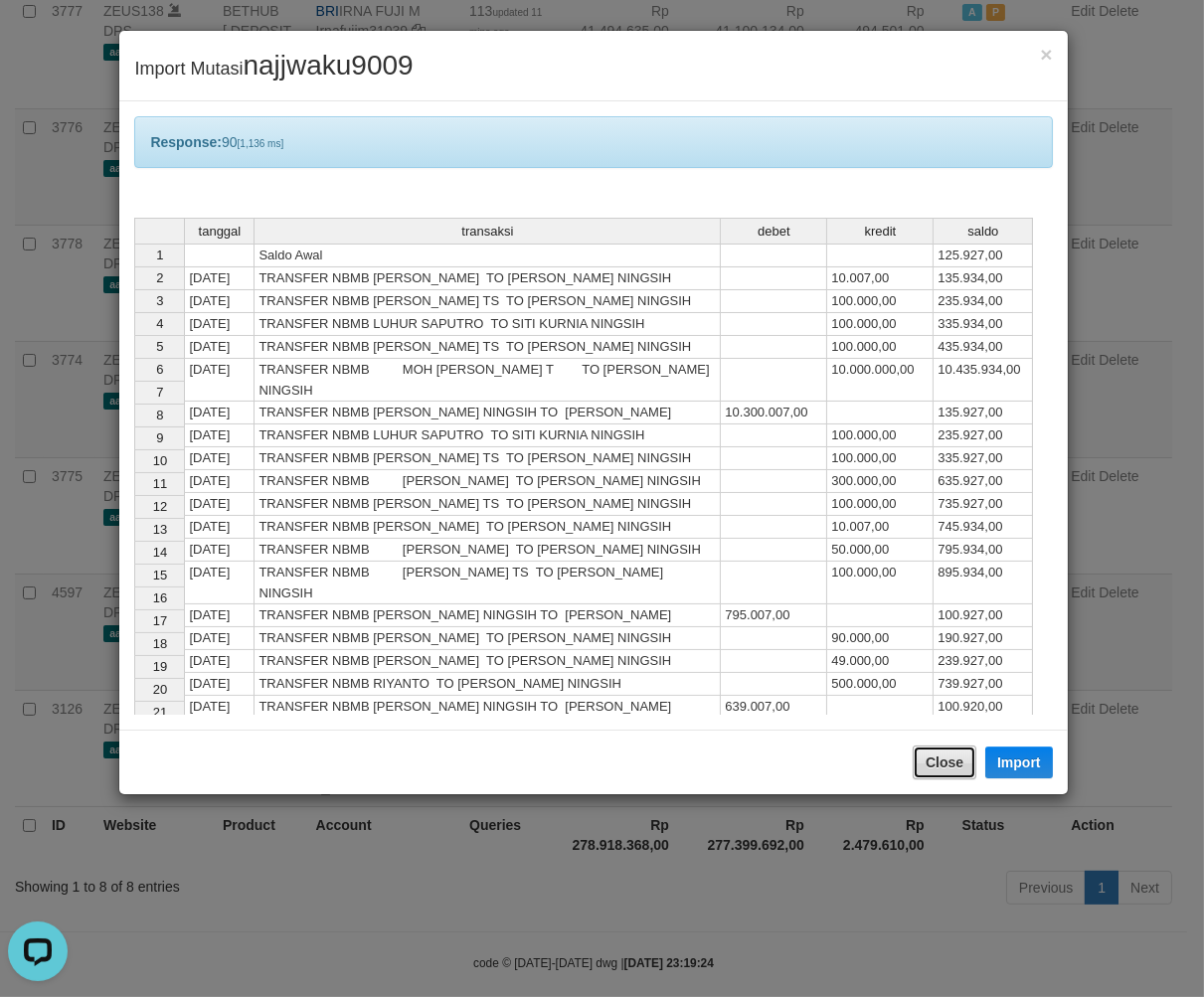 click on "Close" at bounding box center (945, 762) 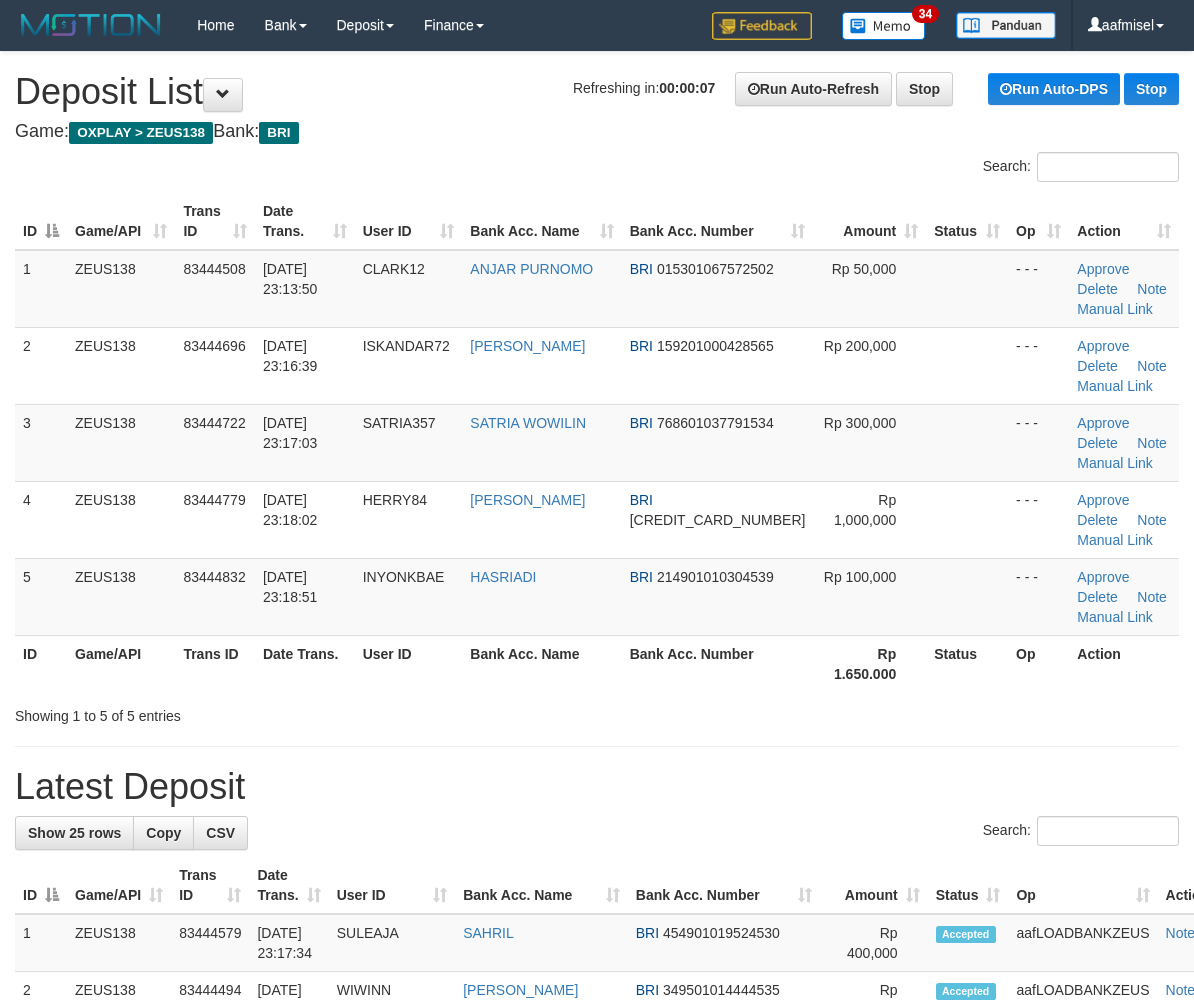 scroll, scrollTop: 0, scrollLeft: 0, axis: both 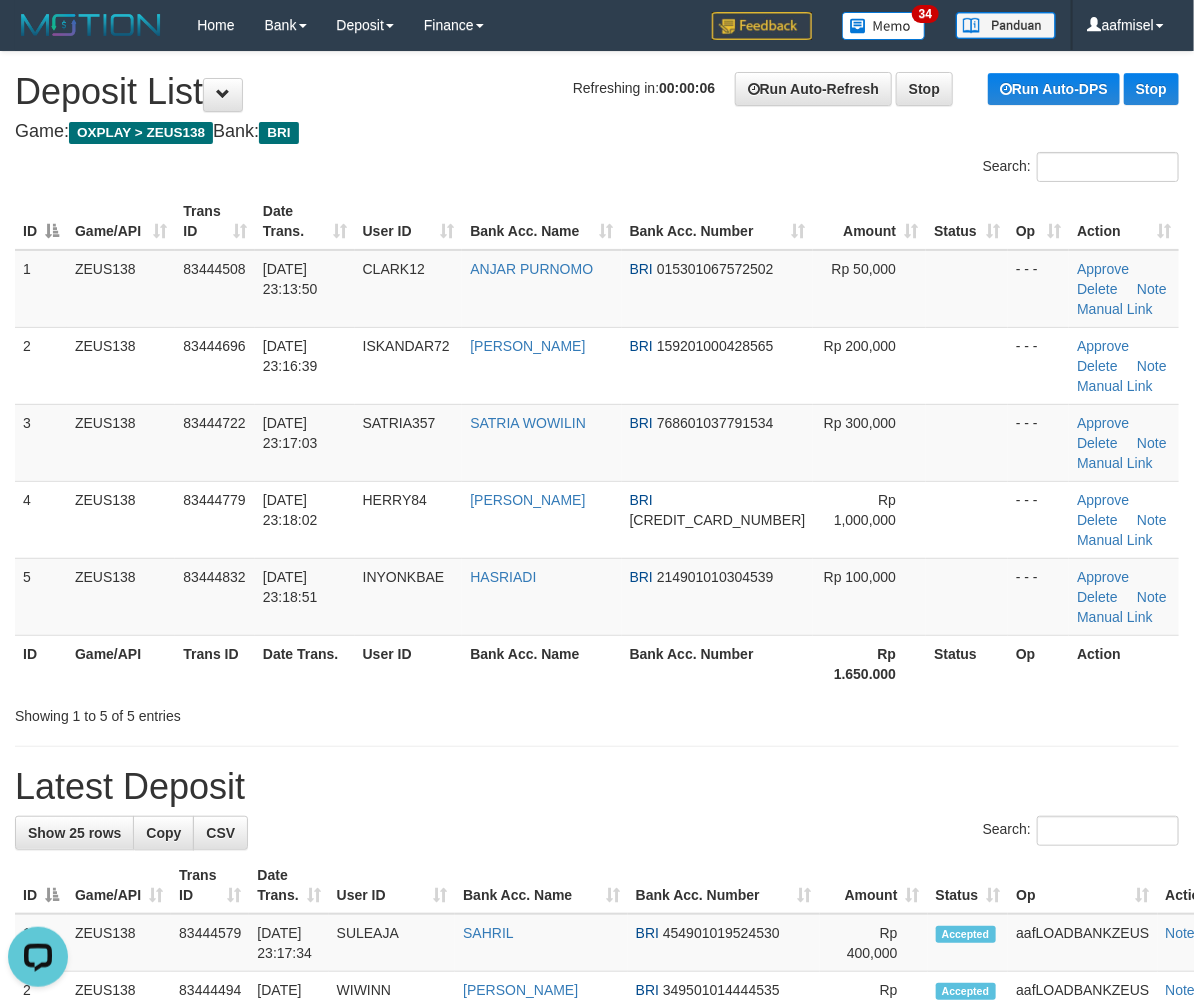 click on "**********" at bounding box center (597, 1262) 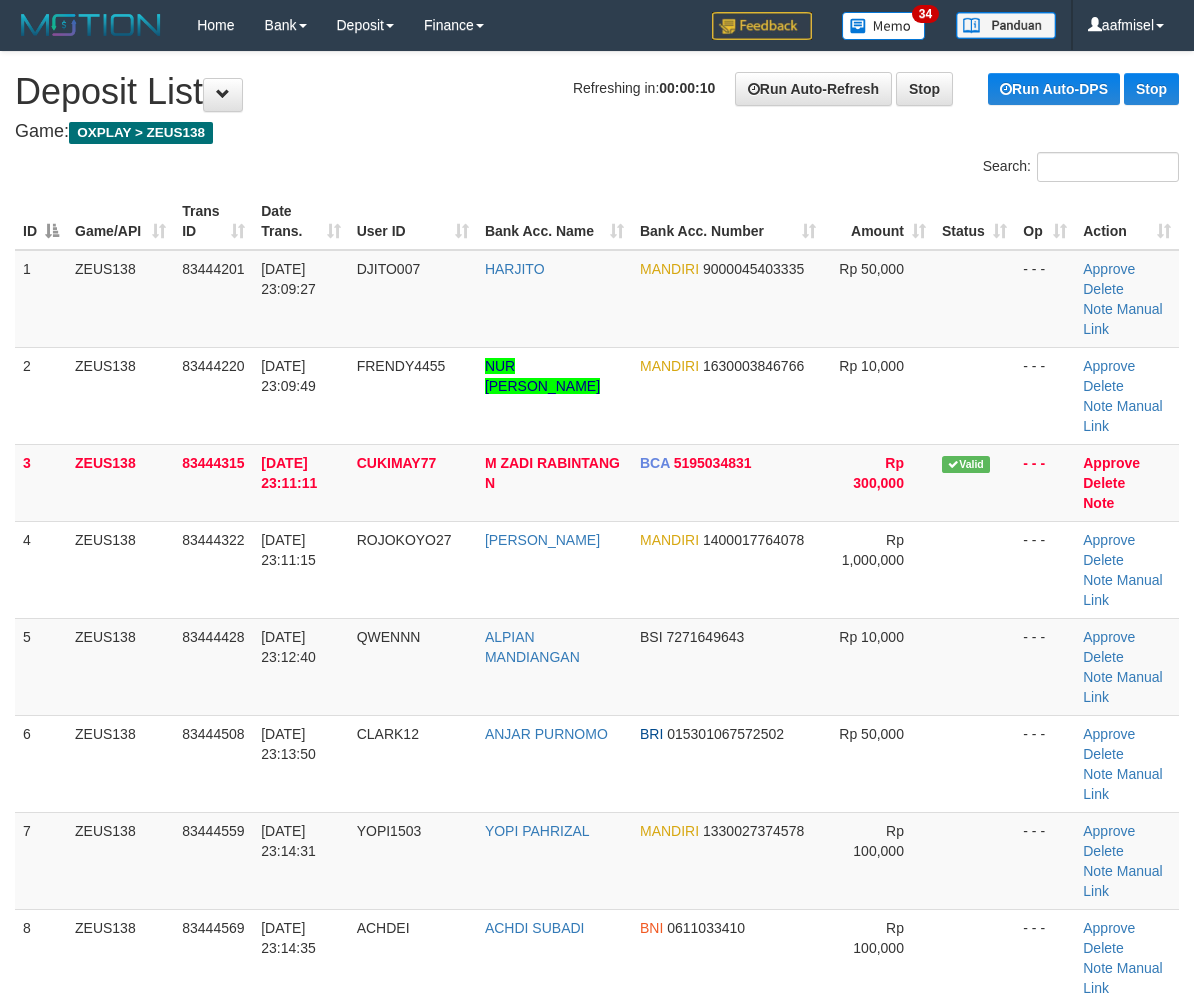 scroll, scrollTop: 0, scrollLeft: 0, axis: both 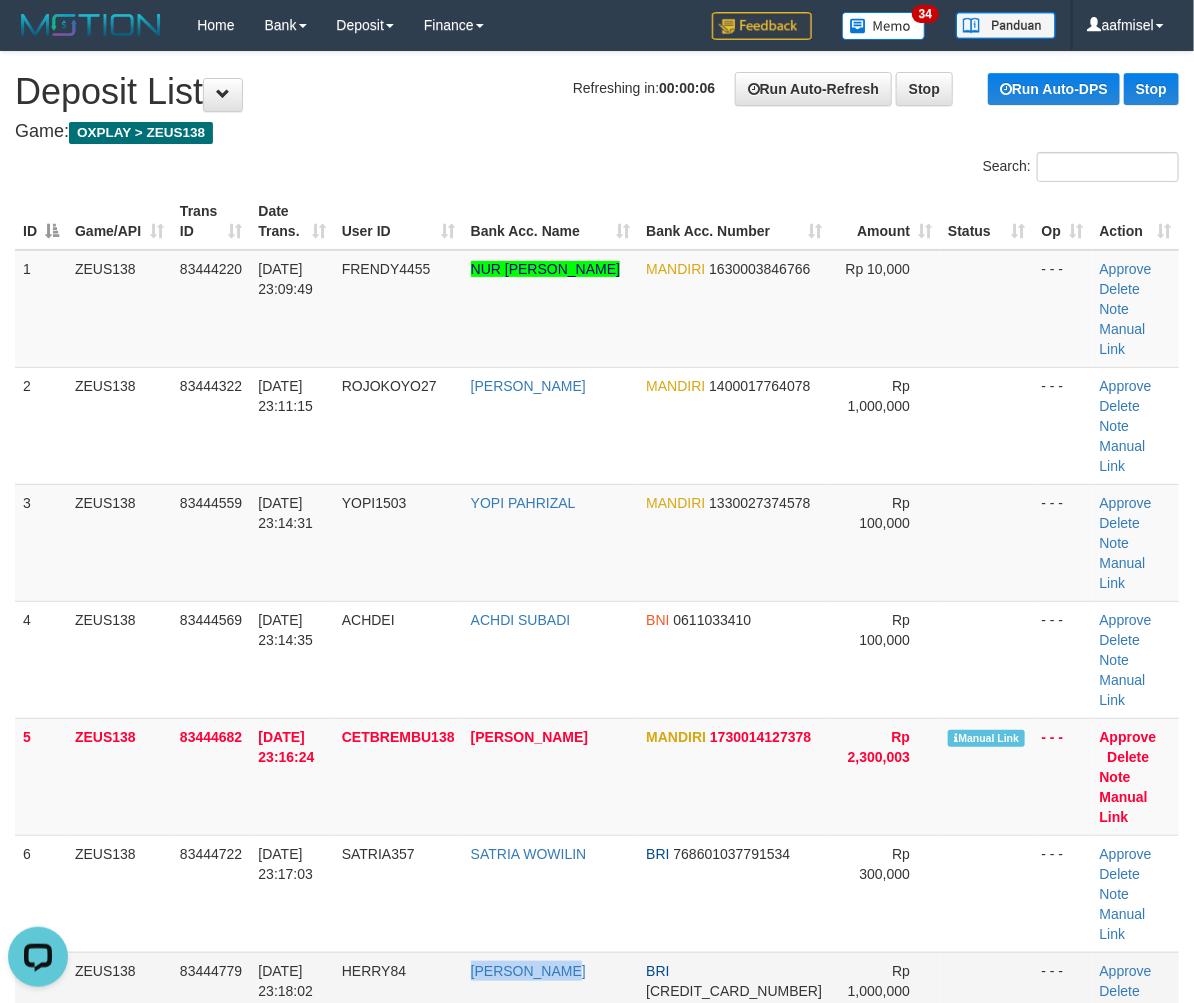 drag, startPoint x: 503, startPoint y: 746, endPoint x: 611, endPoint y: 766, distance: 109.83624 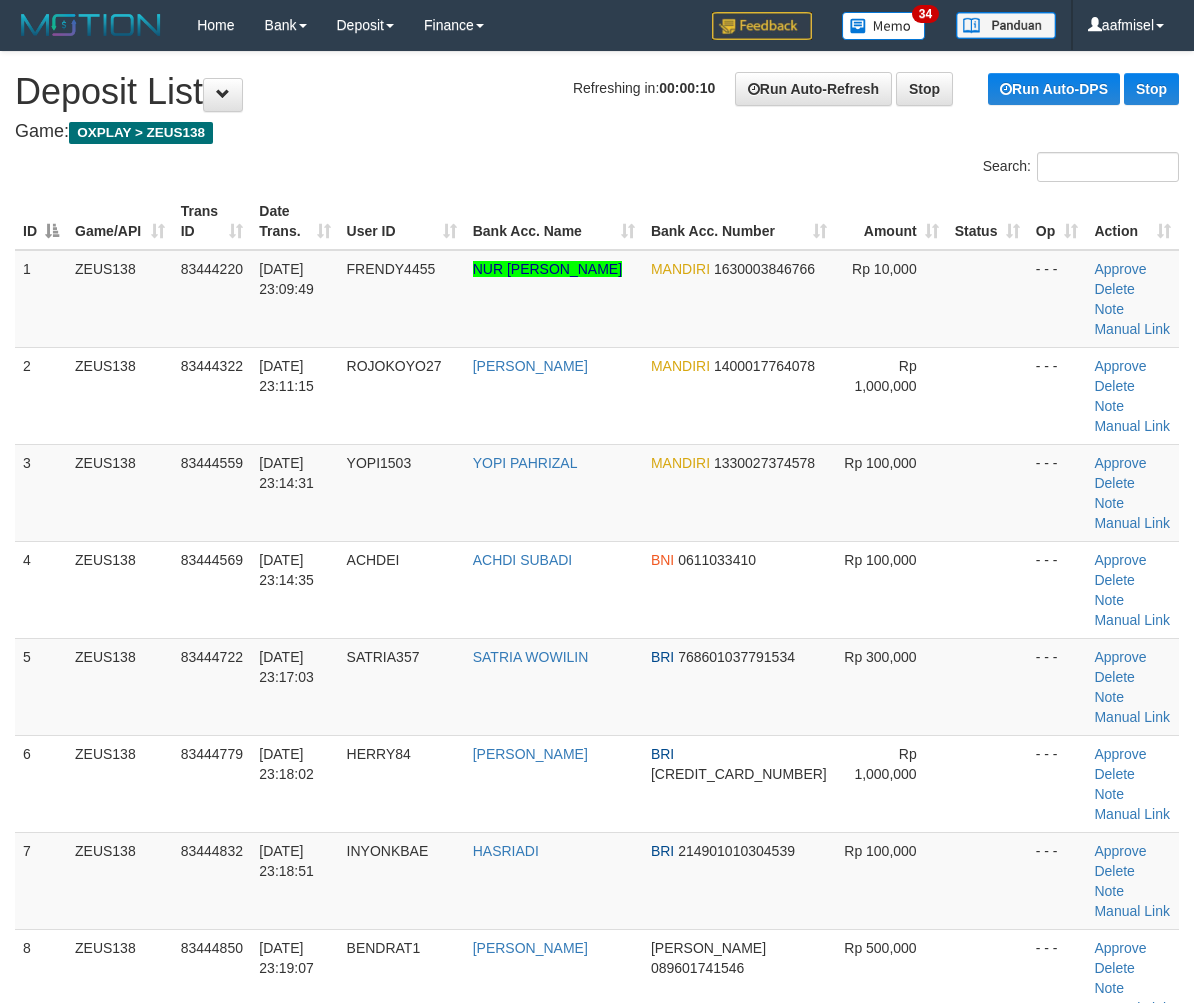 scroll, scrollTop: 0, scrollLeft: 0, axis: both 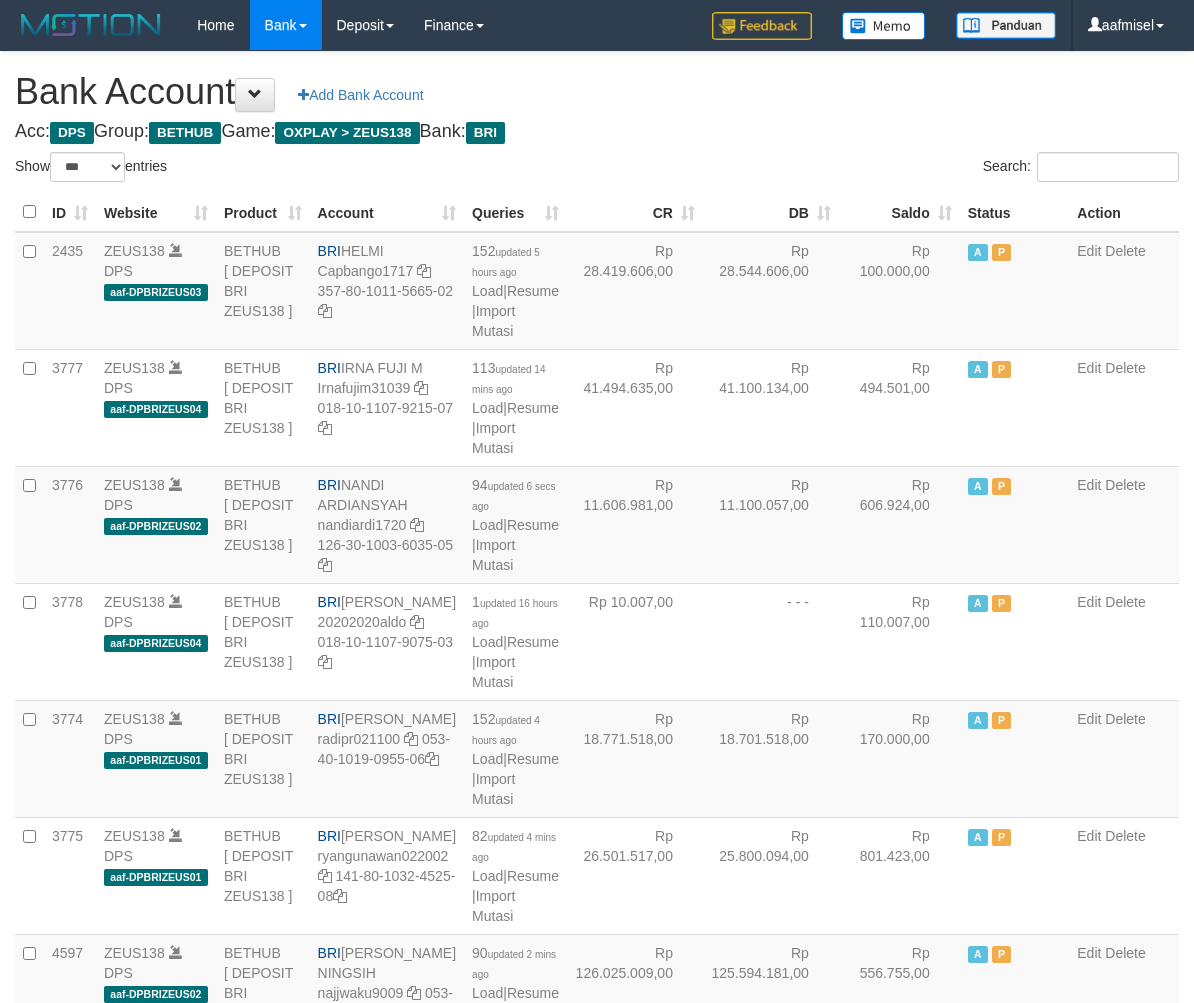 select on "***" 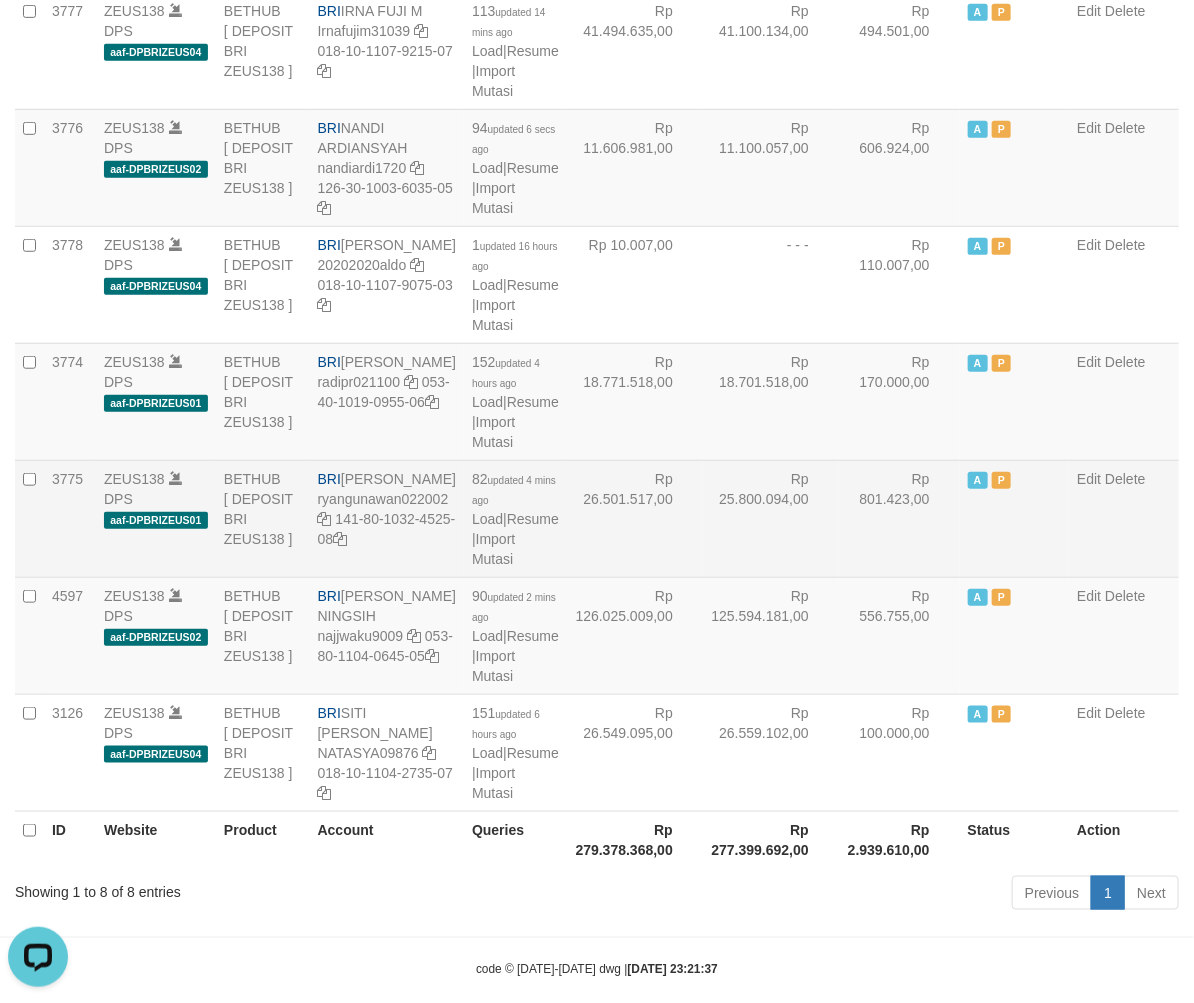 scroll, scrollTop: 0, scrollLeft: 0, axis: both 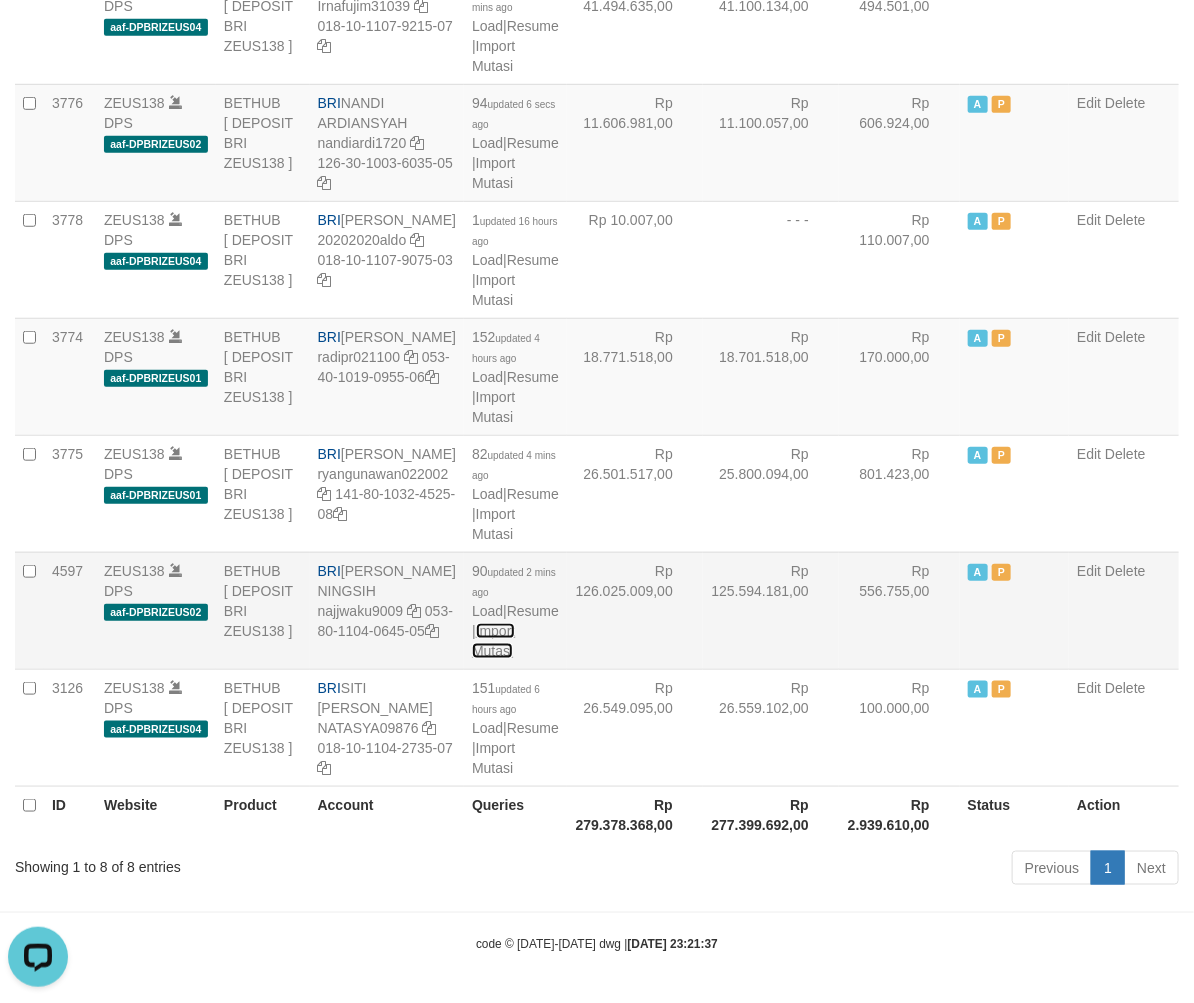 click on "Import Mutasi" at bounding box center (493, 641) 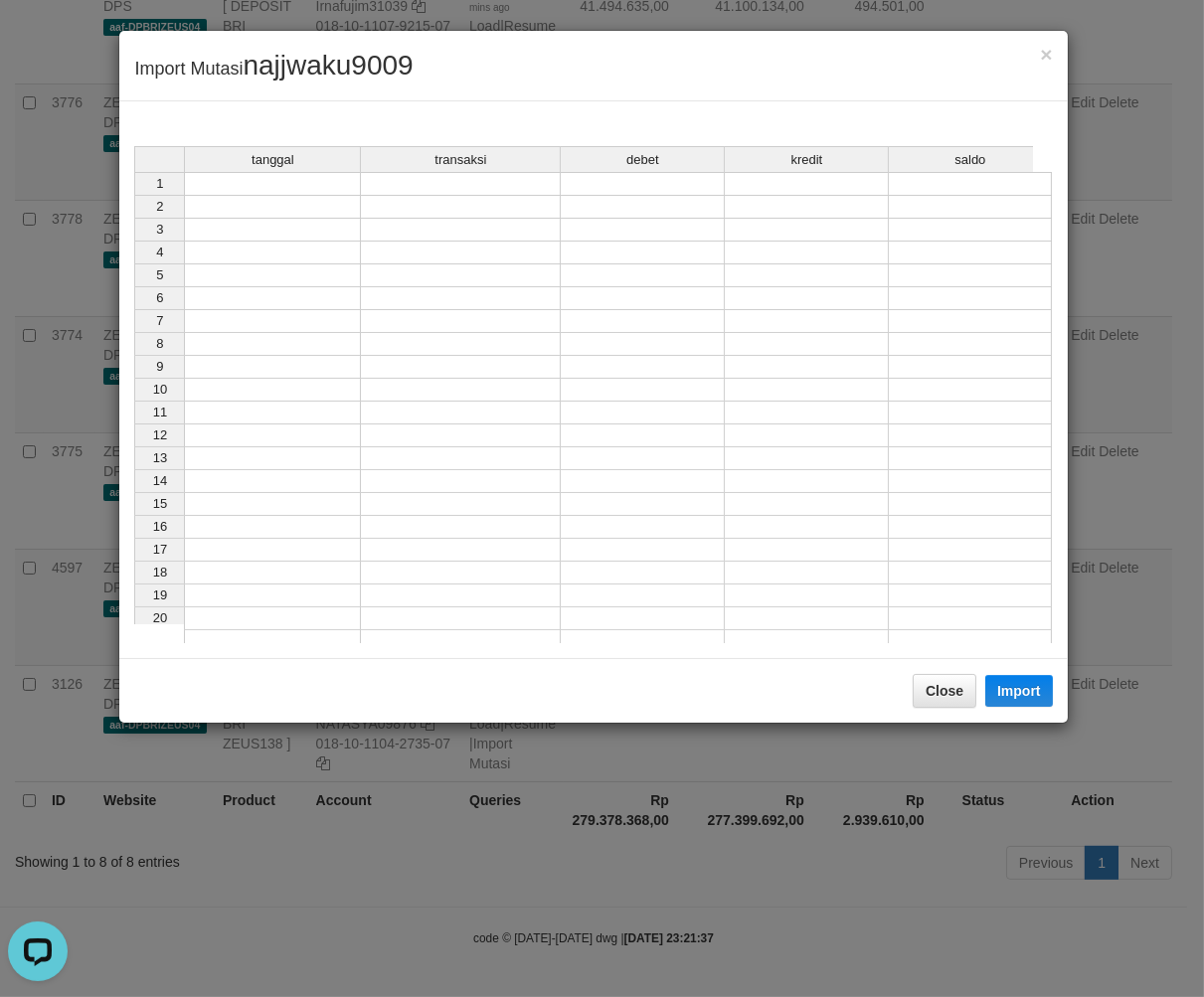 click at bounding box center (272, 184) 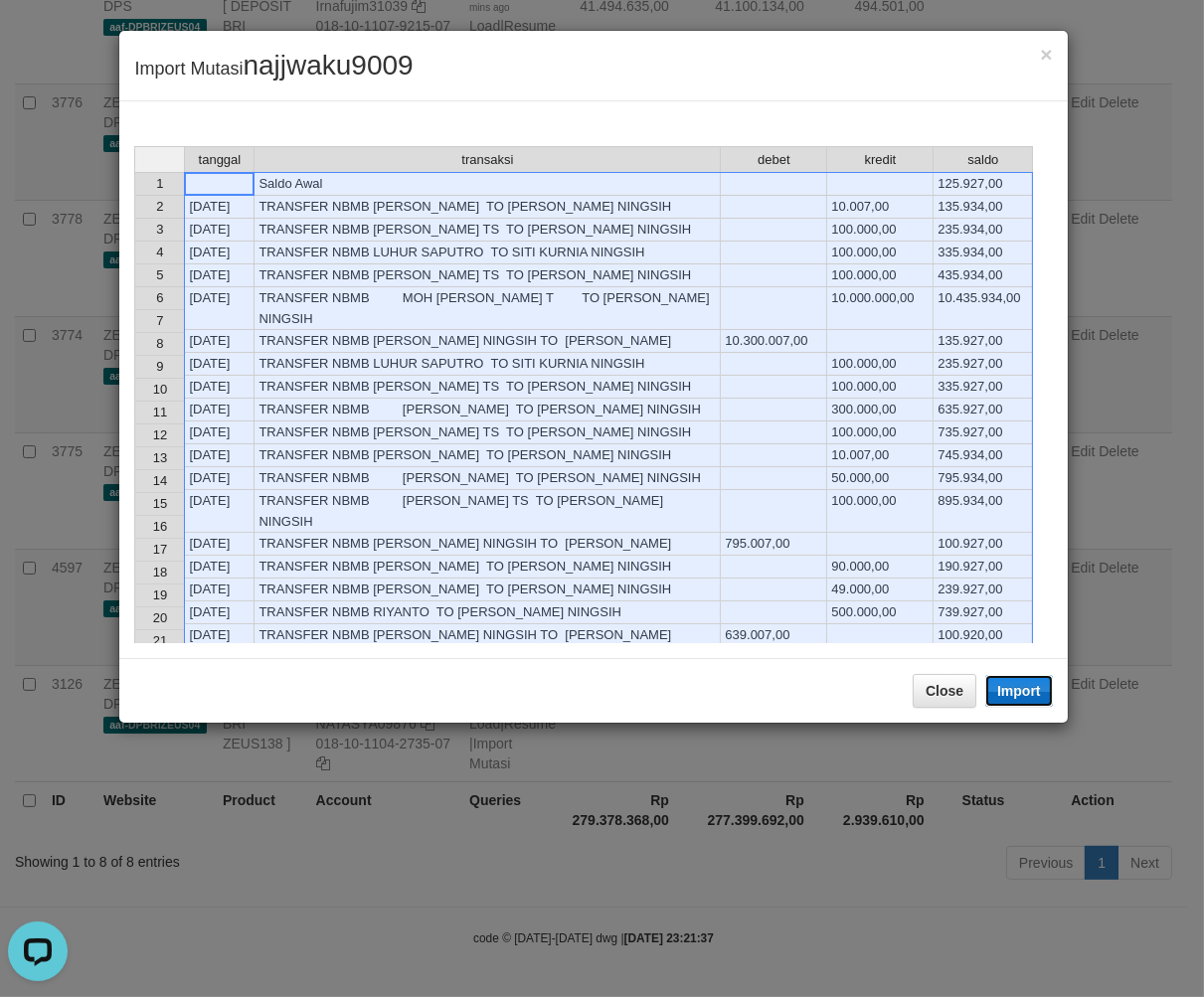 click on "Import" at bounding box center [1019, 691] 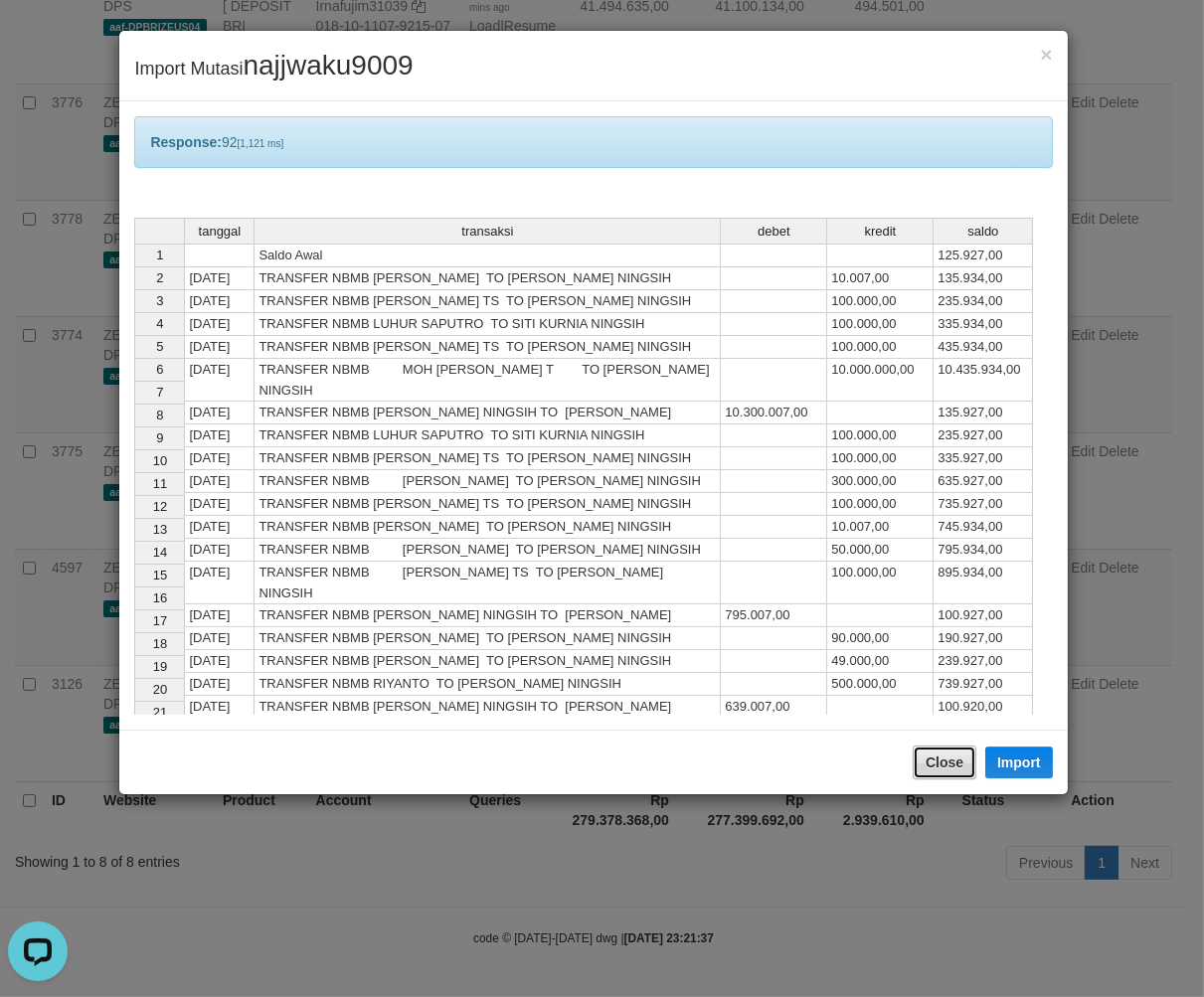 click on "Close" at bounding box center (945, 762) 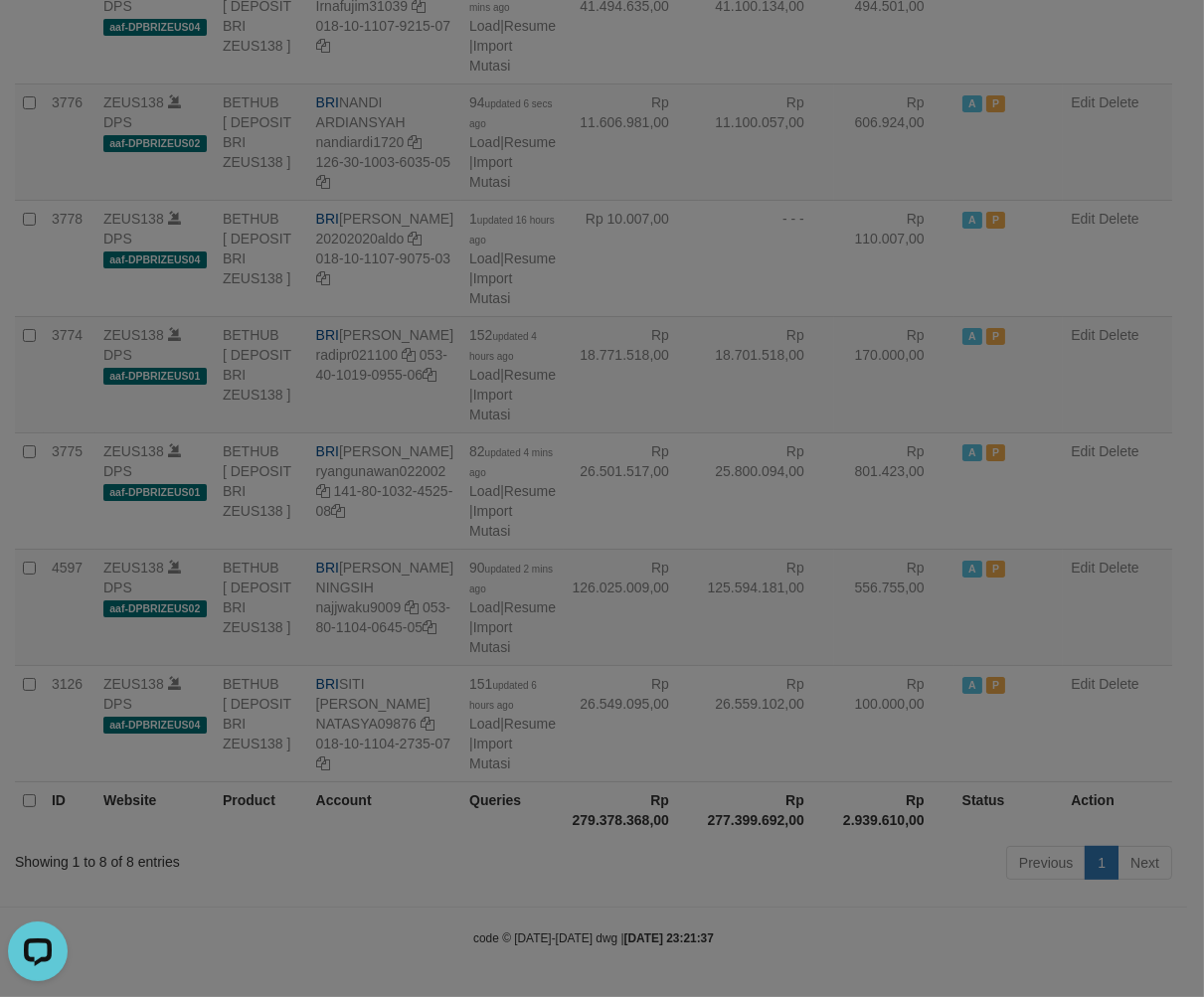 click at bounding box center [602, 498] 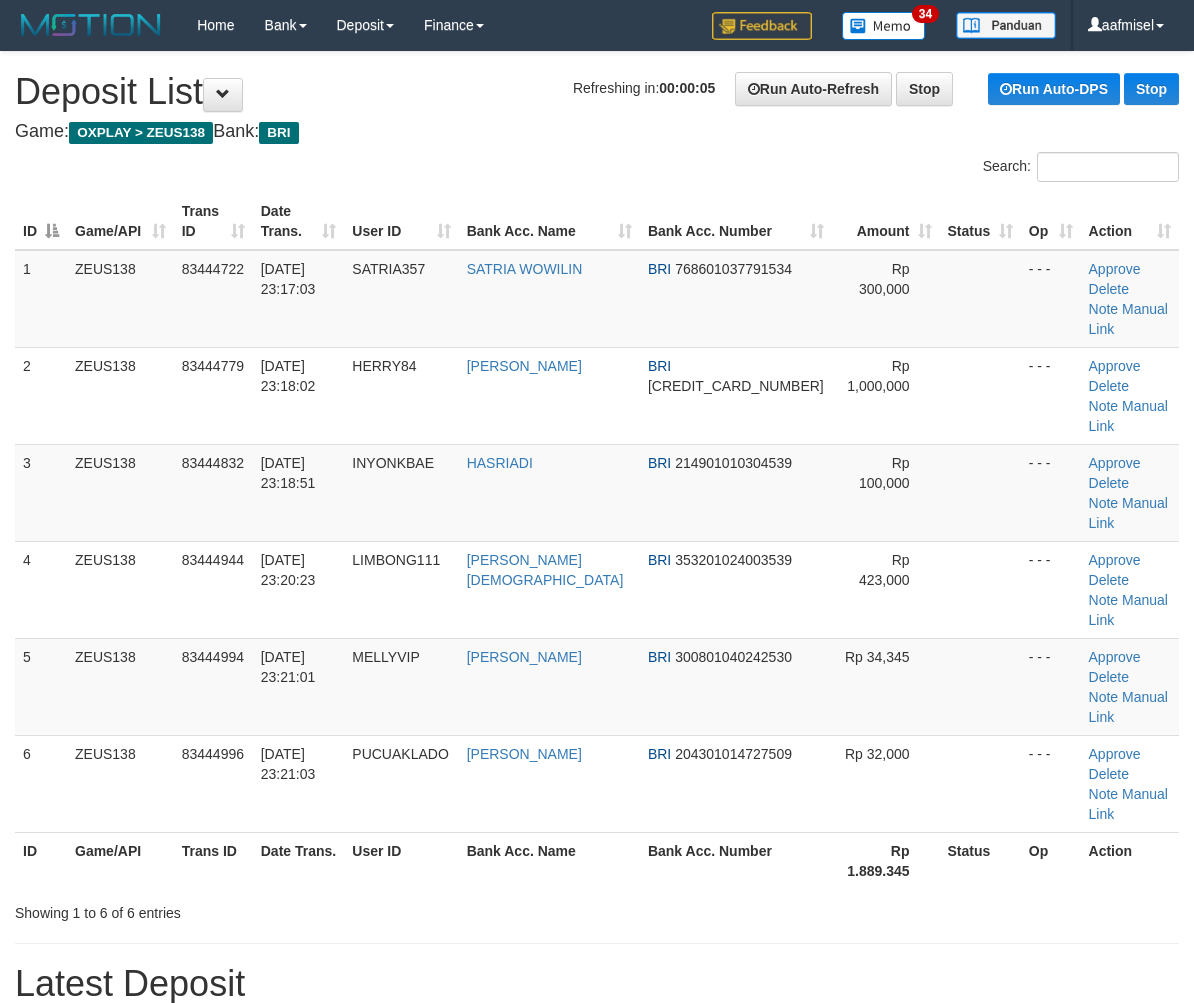 scroll, scrollTop: 0, scrollLeft: 0, axis: both 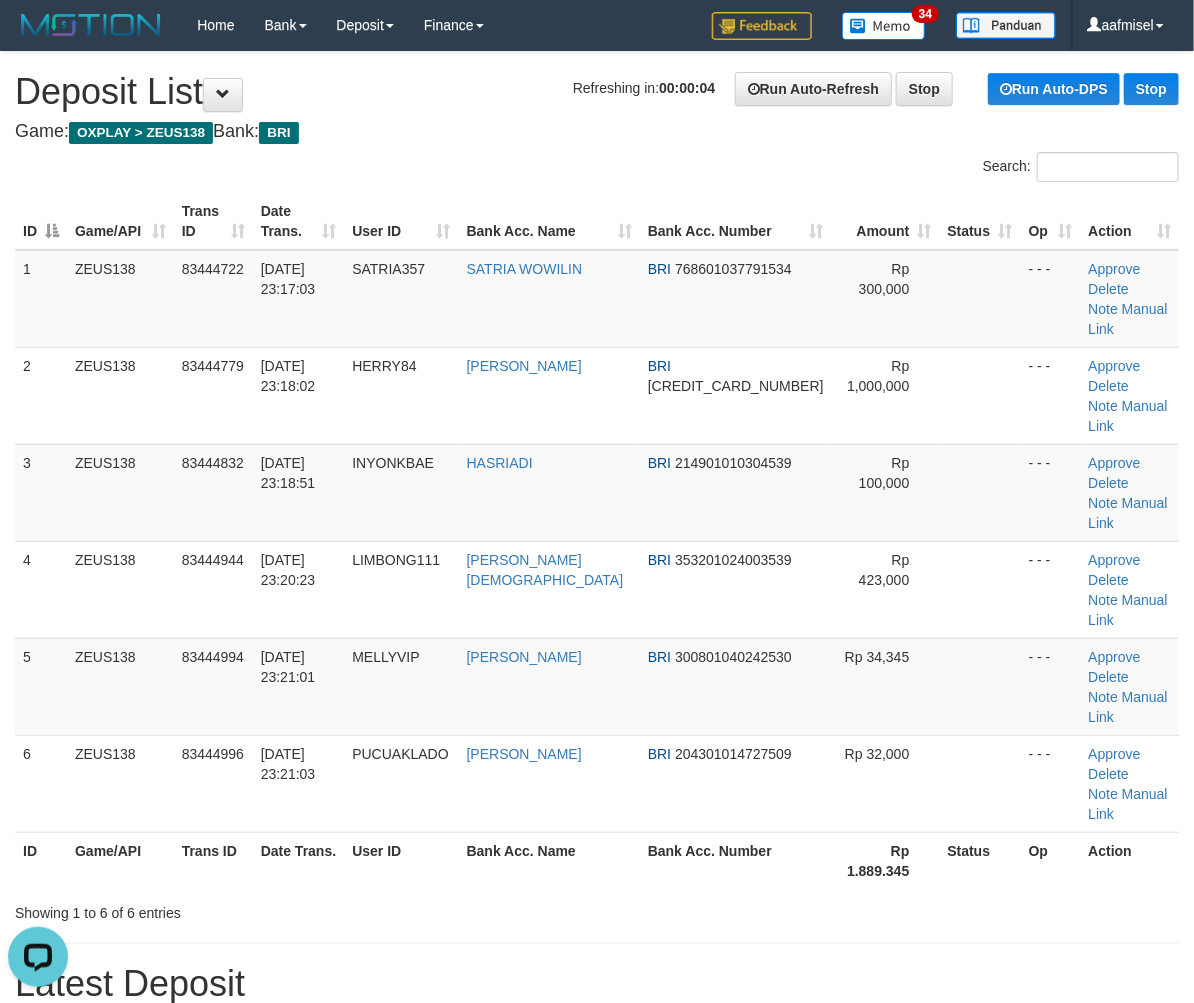 click on "Search:" at bounding box center [597, 169] 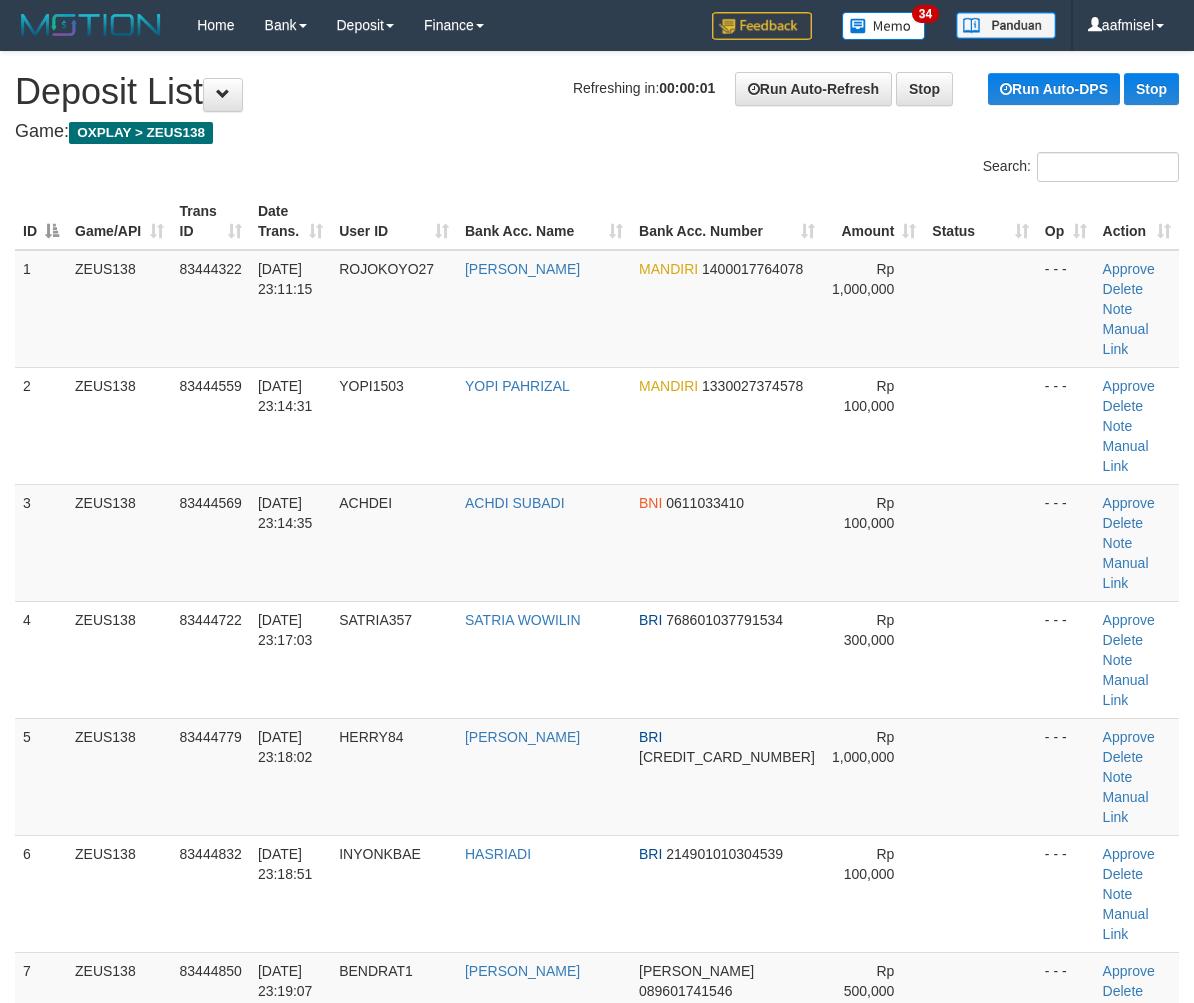 scroll, scrollTop: 0, scrollLeft: 0, axis: both 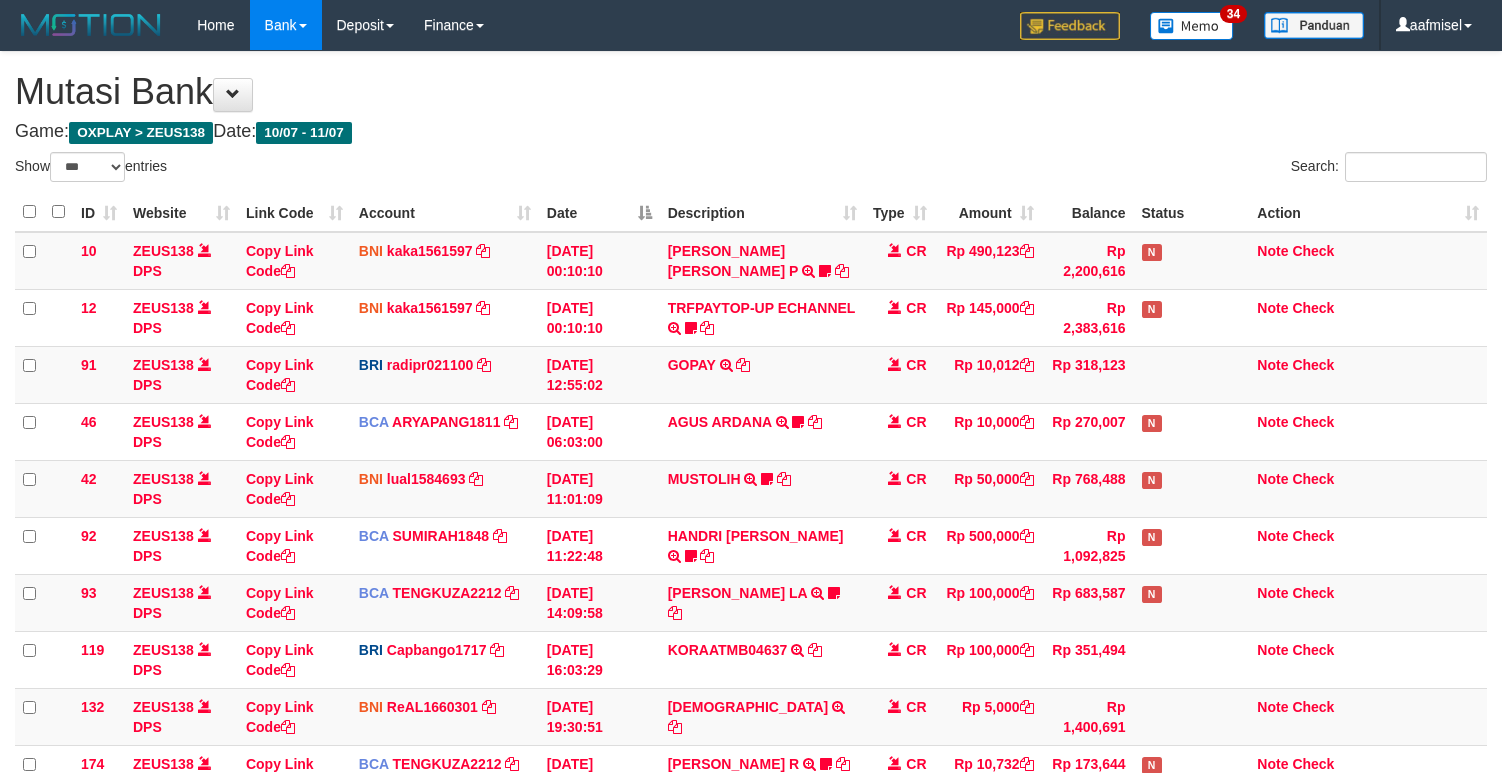 select on "***" 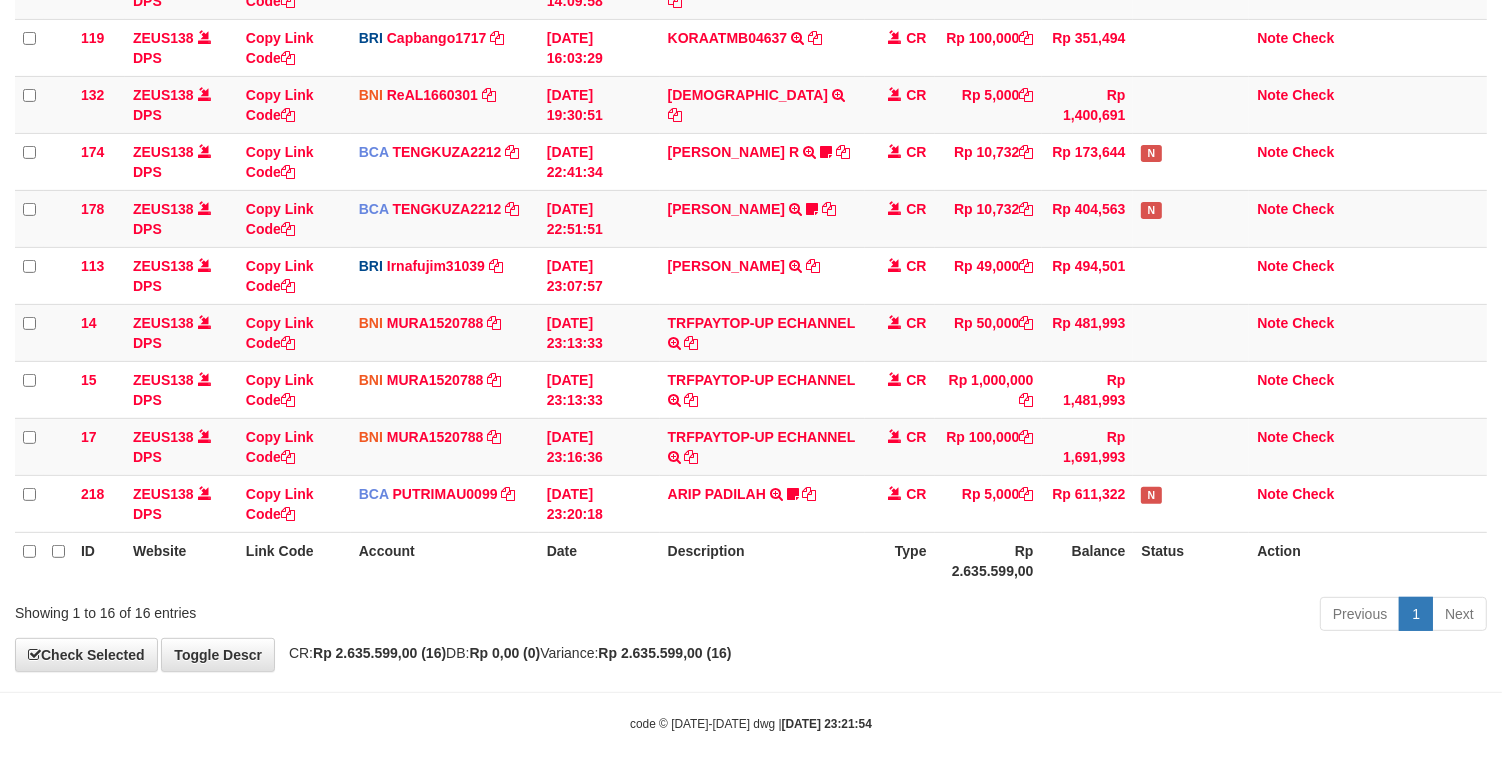 scroll, scrollTop: 625, scrollLeft: 0, axis: vertical 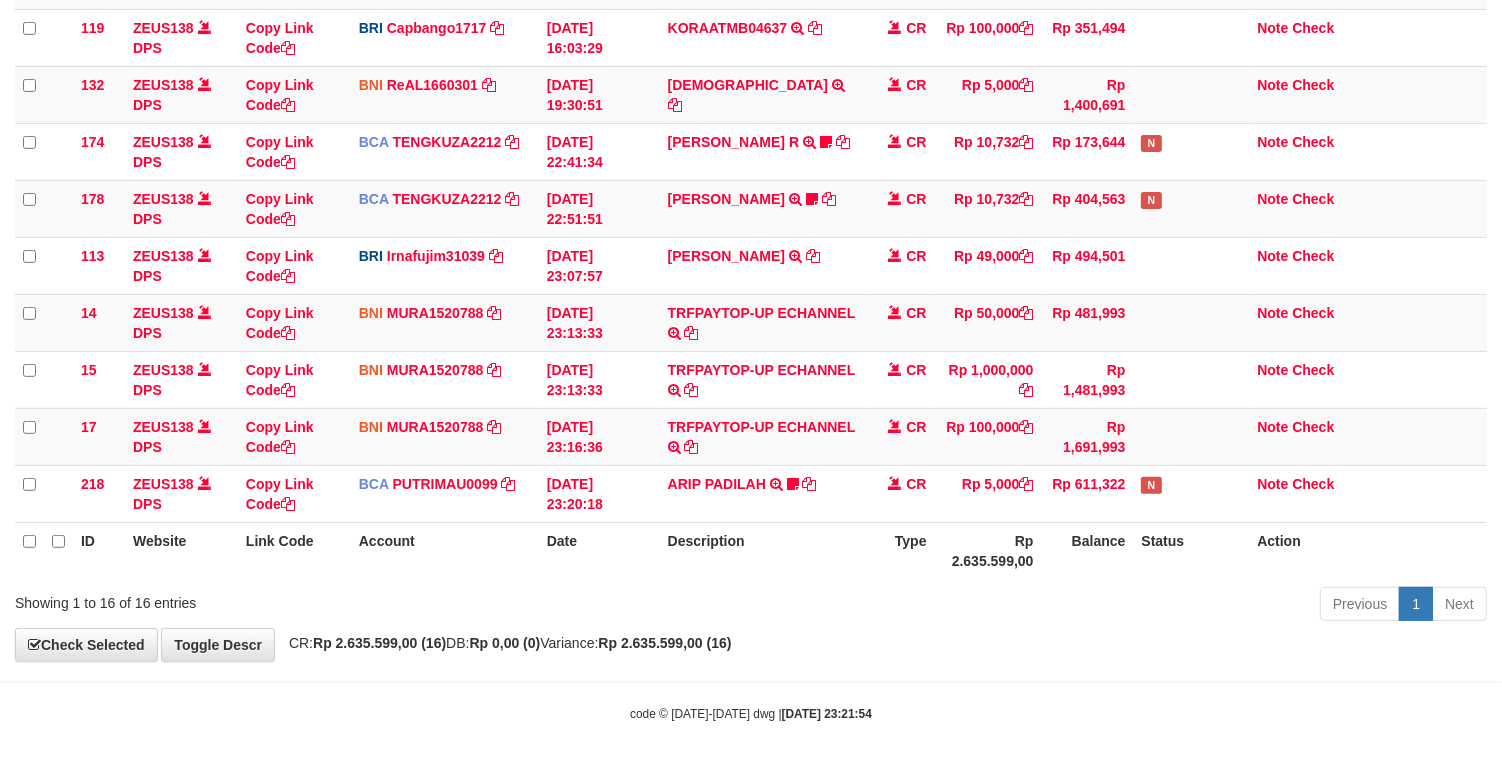 click on "ID Website Link Code Account Date Description Type Amount Balance Status Action
10
ZEUS138    DPS
Copy Link Code
BNI
kaka1561597
DPS
KARMILA
mutasi_20250710_2425 | 10
mutasi_20250710_2425 | 10
10/07/2025 00:10:10
MARIO MATERNUS MAU P            TRF/PAY/TOP-UP ECHANNEL MARIO MATERNUS MAU P    LAKILAKIKUAT99
CR
Rp 490,123
Rp 2,200,616
N
Note
Check
12
ZEUS138    DPS
Copy Link Code" at bounding box center [751, 75] 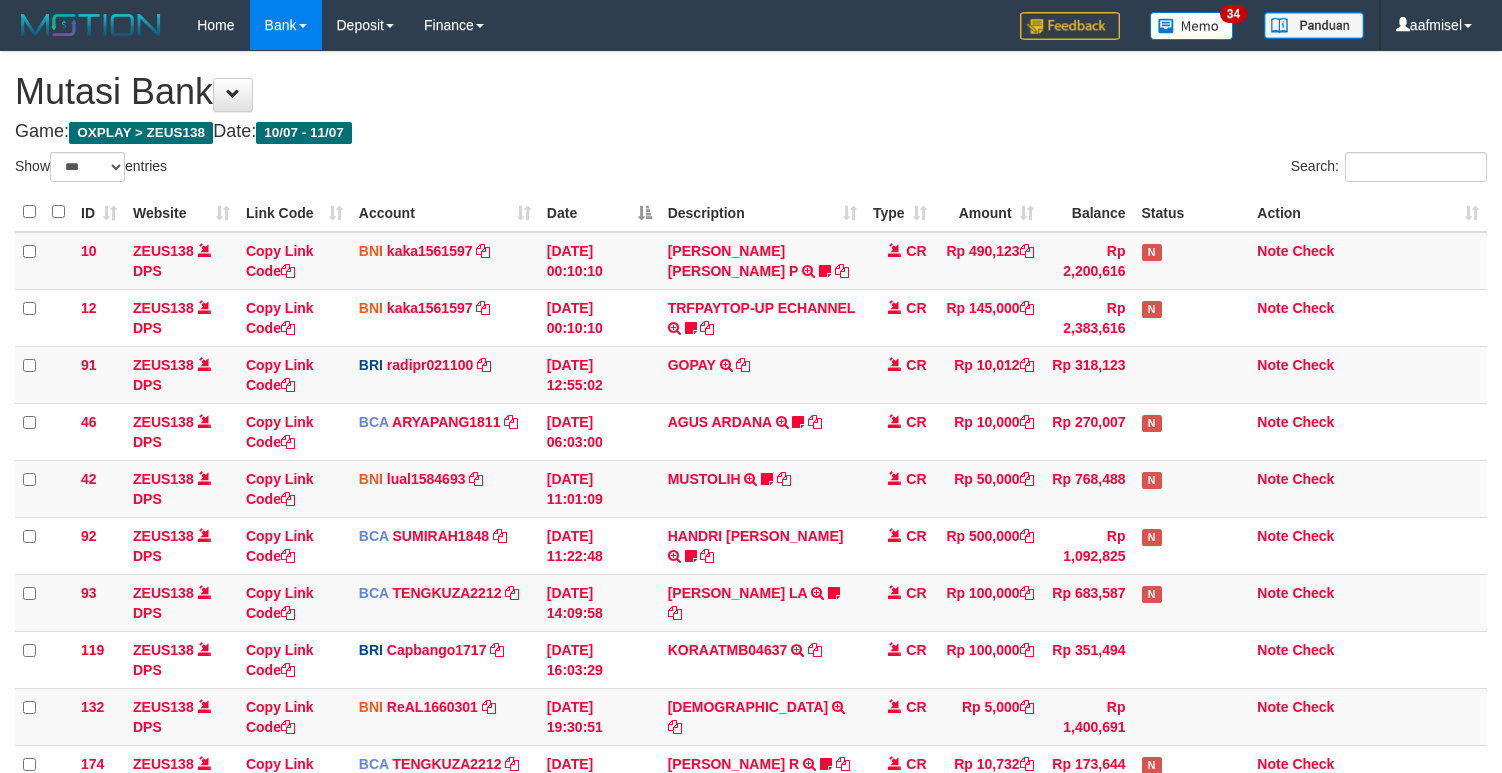 select on "***" 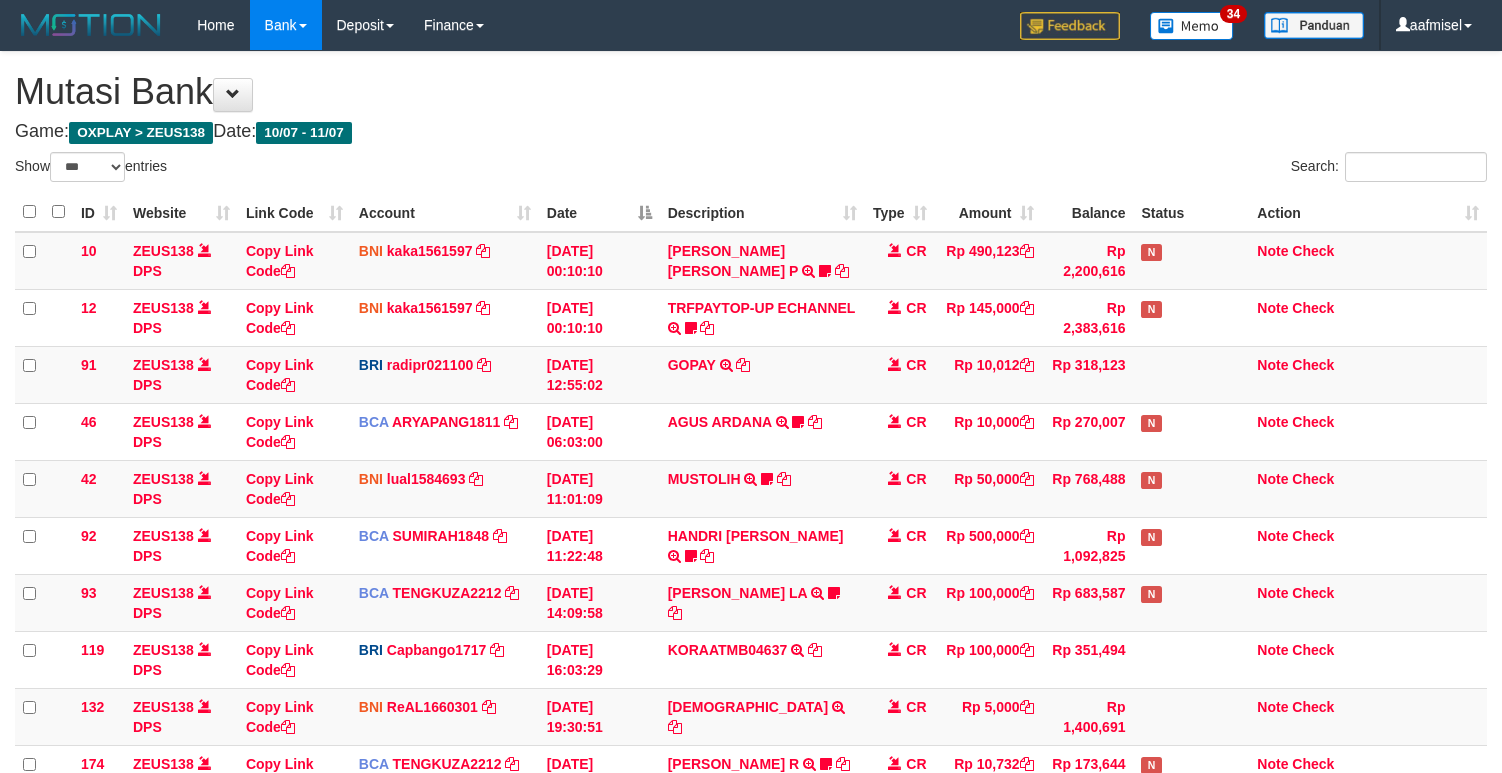scroll, scrollTop: 625, scrollLeft: 0, axis: vertical 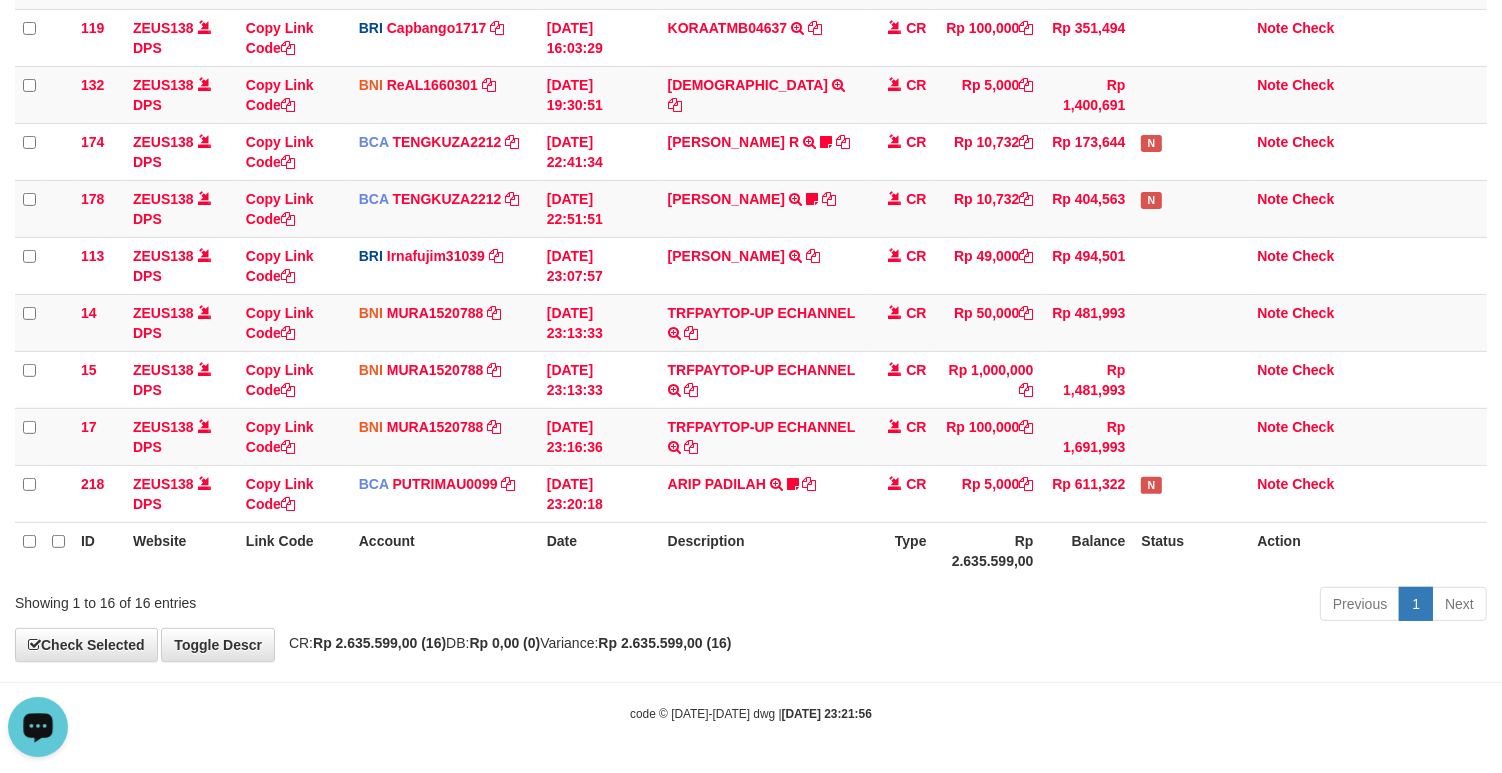 click on "Toggle navigation
Home
Bank
Account List
Load
By Website
Group
[OXPLAY]													ZEUS138
By Load Group (DPS)" at bounding box center (751, 75) 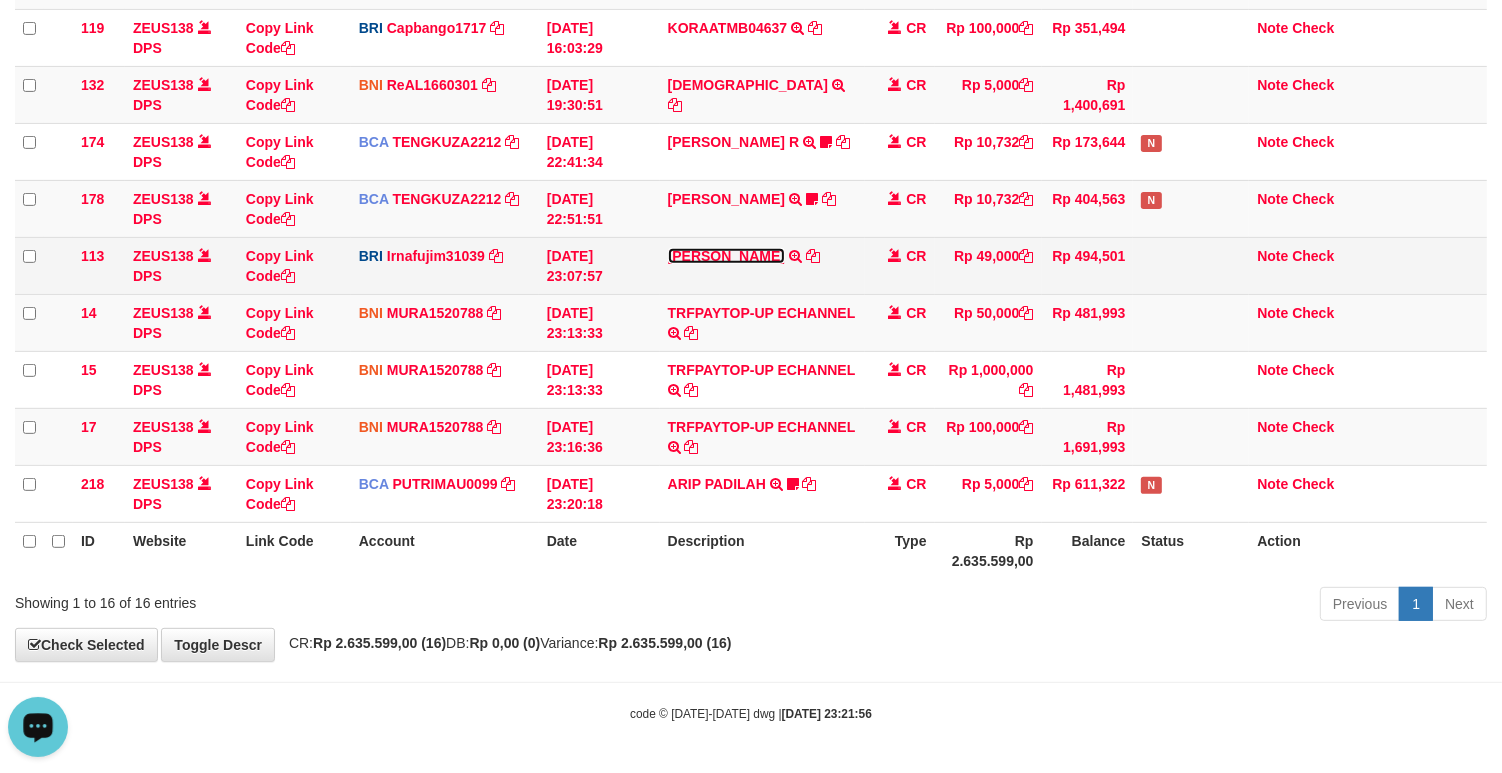 click on "[PERSON_NAME]" at bounding box center [726, 256] 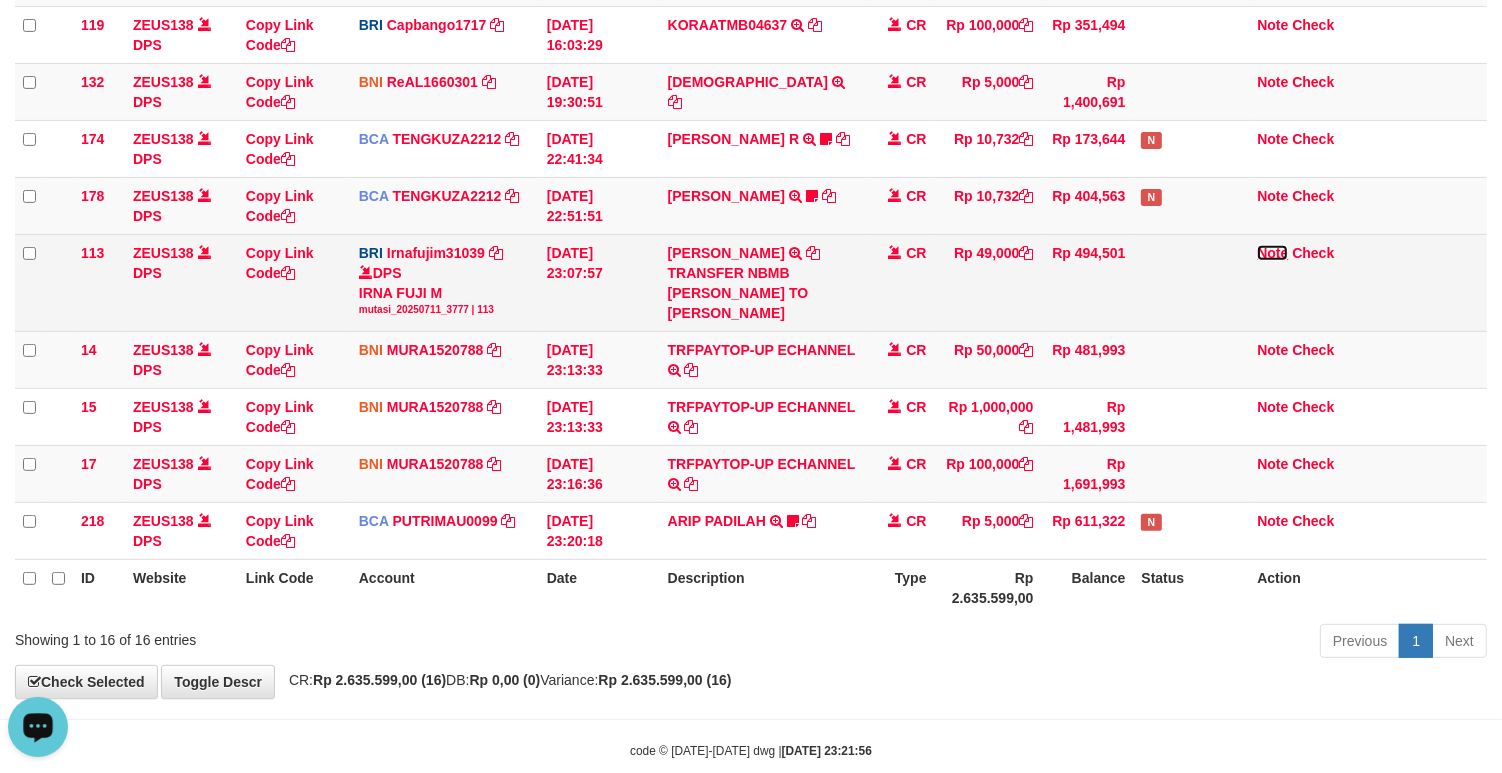 click on "Note" at bounding box center [1272, 253] 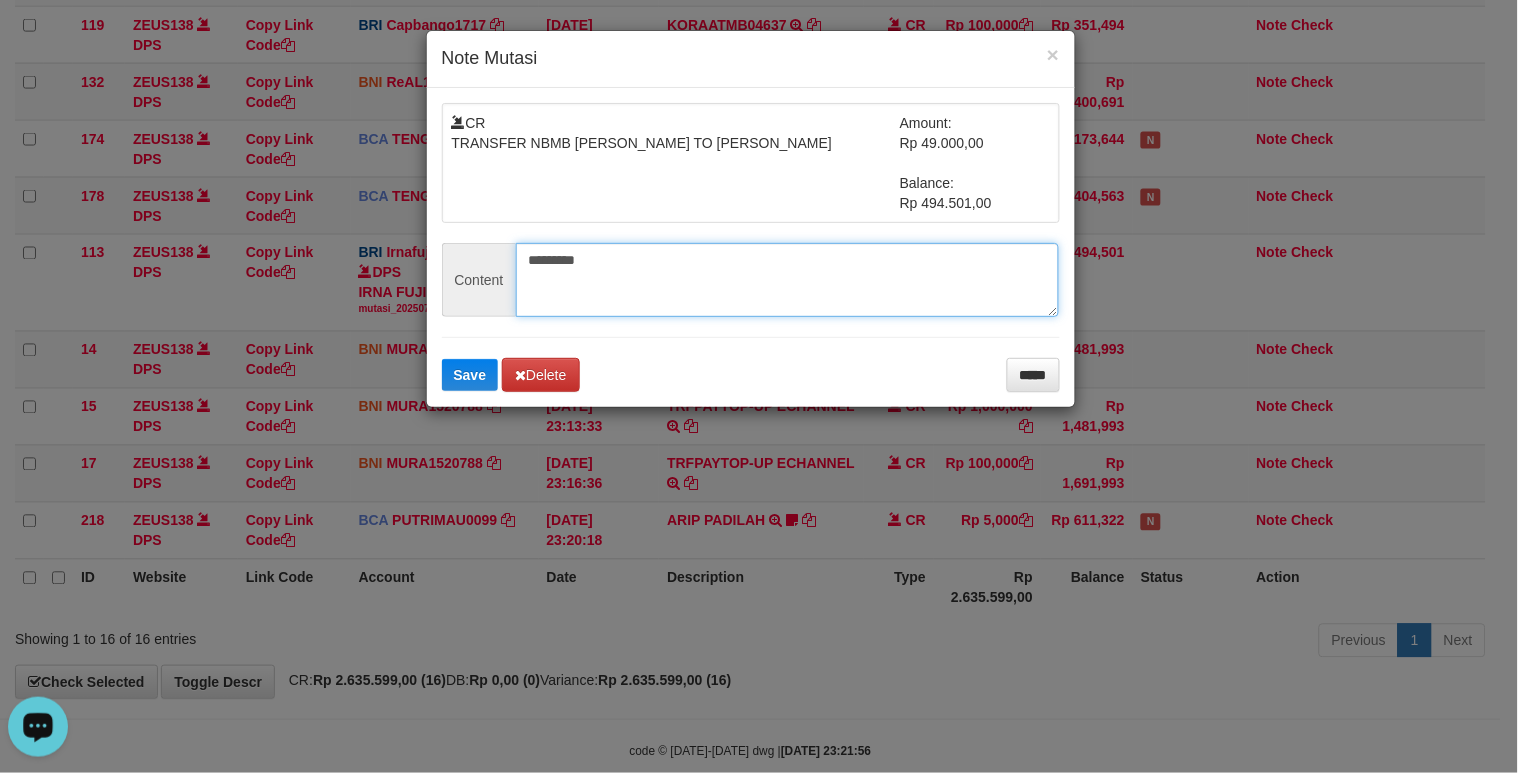 click on "*********" at bounding box center [788, 280] 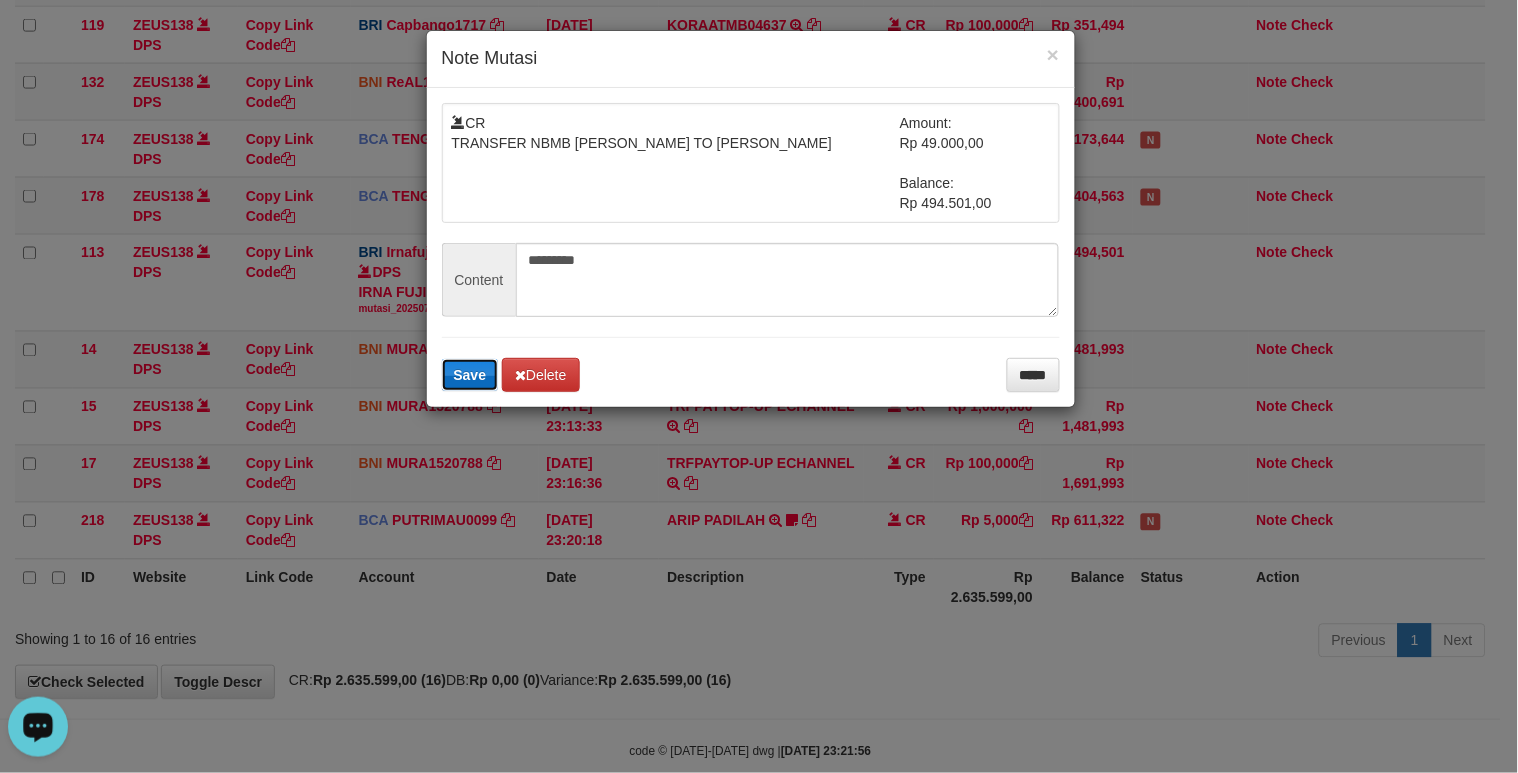 click on "Save" at bounding box center (470, 375) 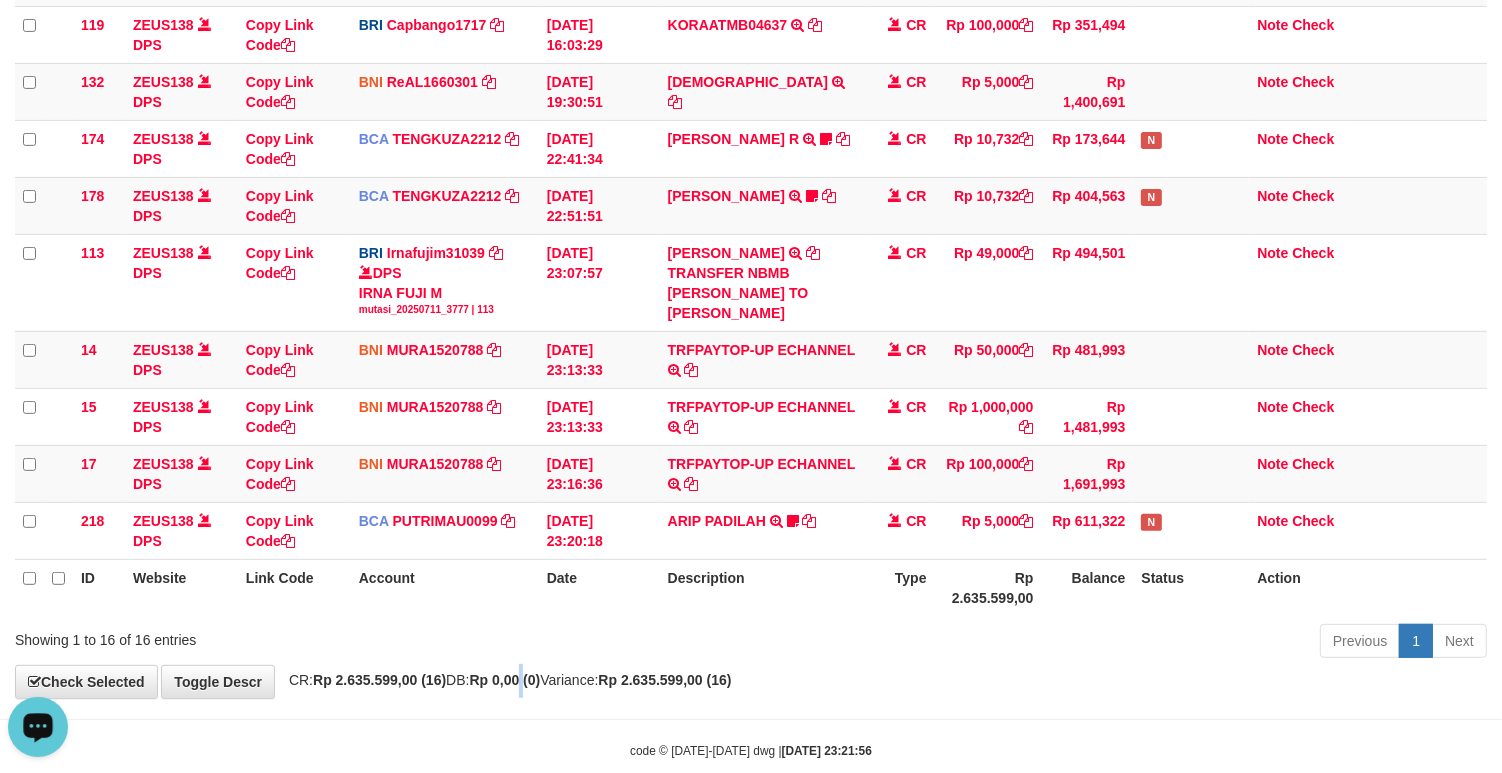 drag, startPoint x: 553, startPoint y: 706, endPoint x: 542, endPoint y: 701, distance: 12.083046 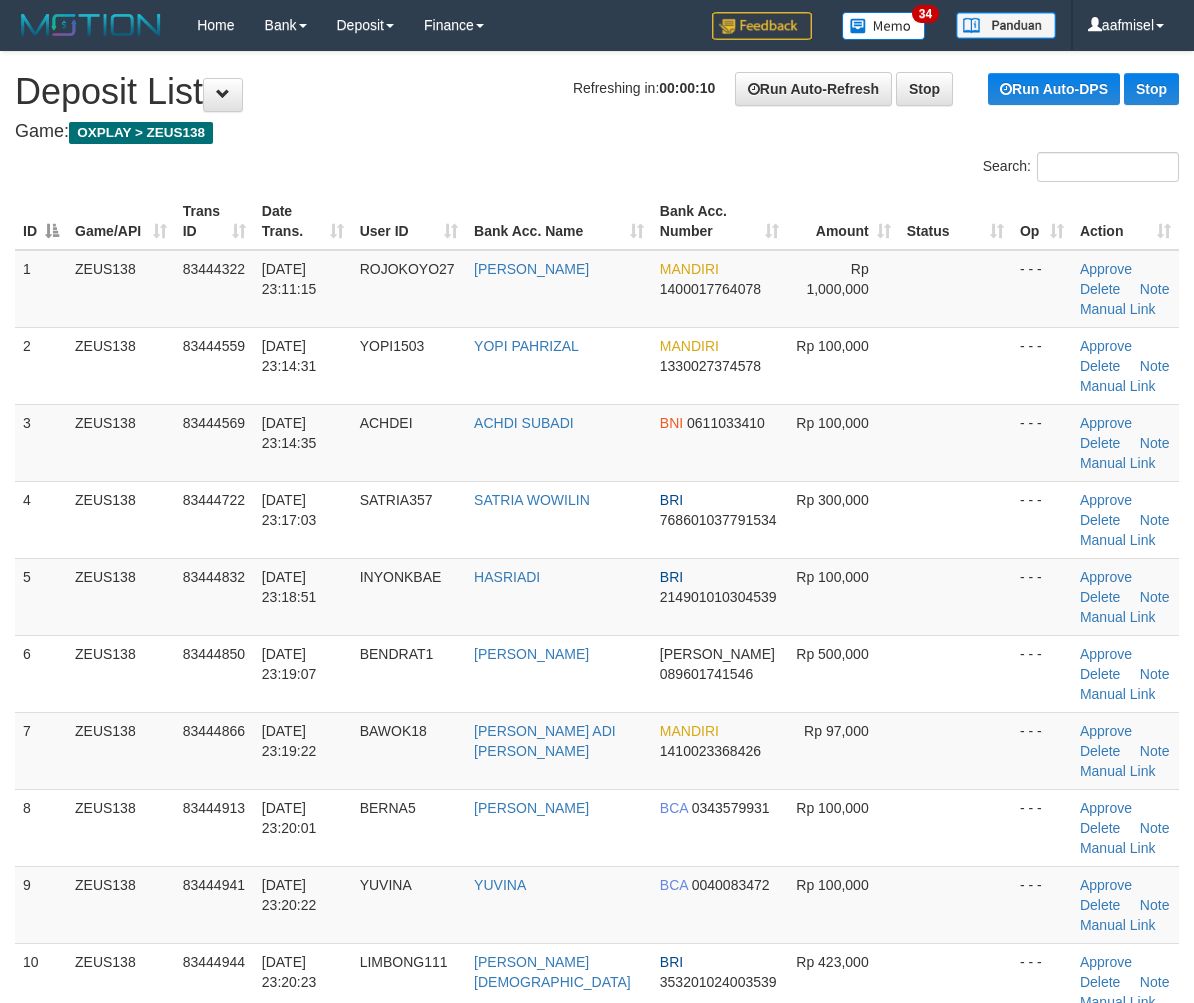 scroll, scrollTop: 0, scrollLeft: 0, axis: both 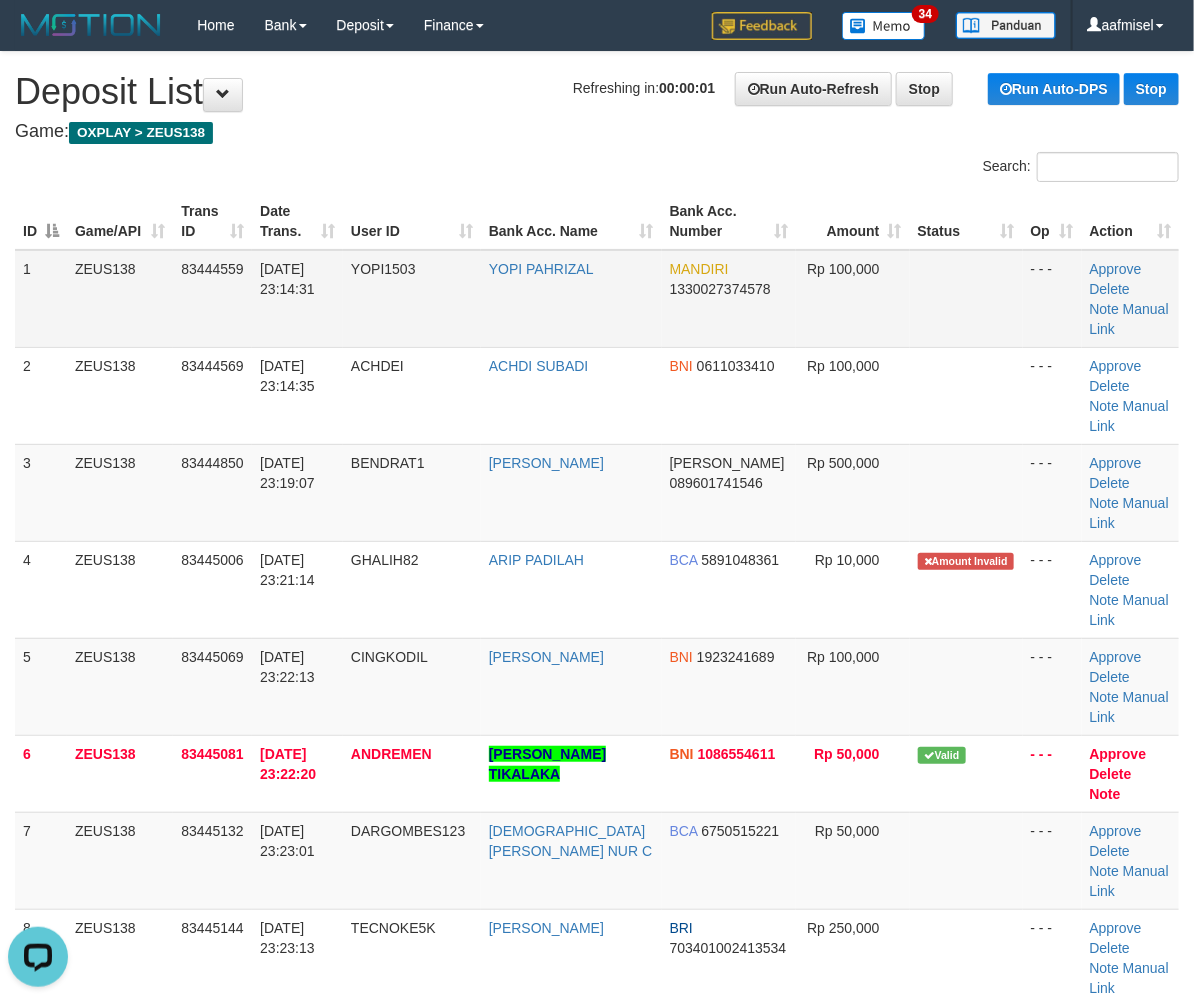 click on "MANDIRI
1330027374578" at bounding box center [729, 299] 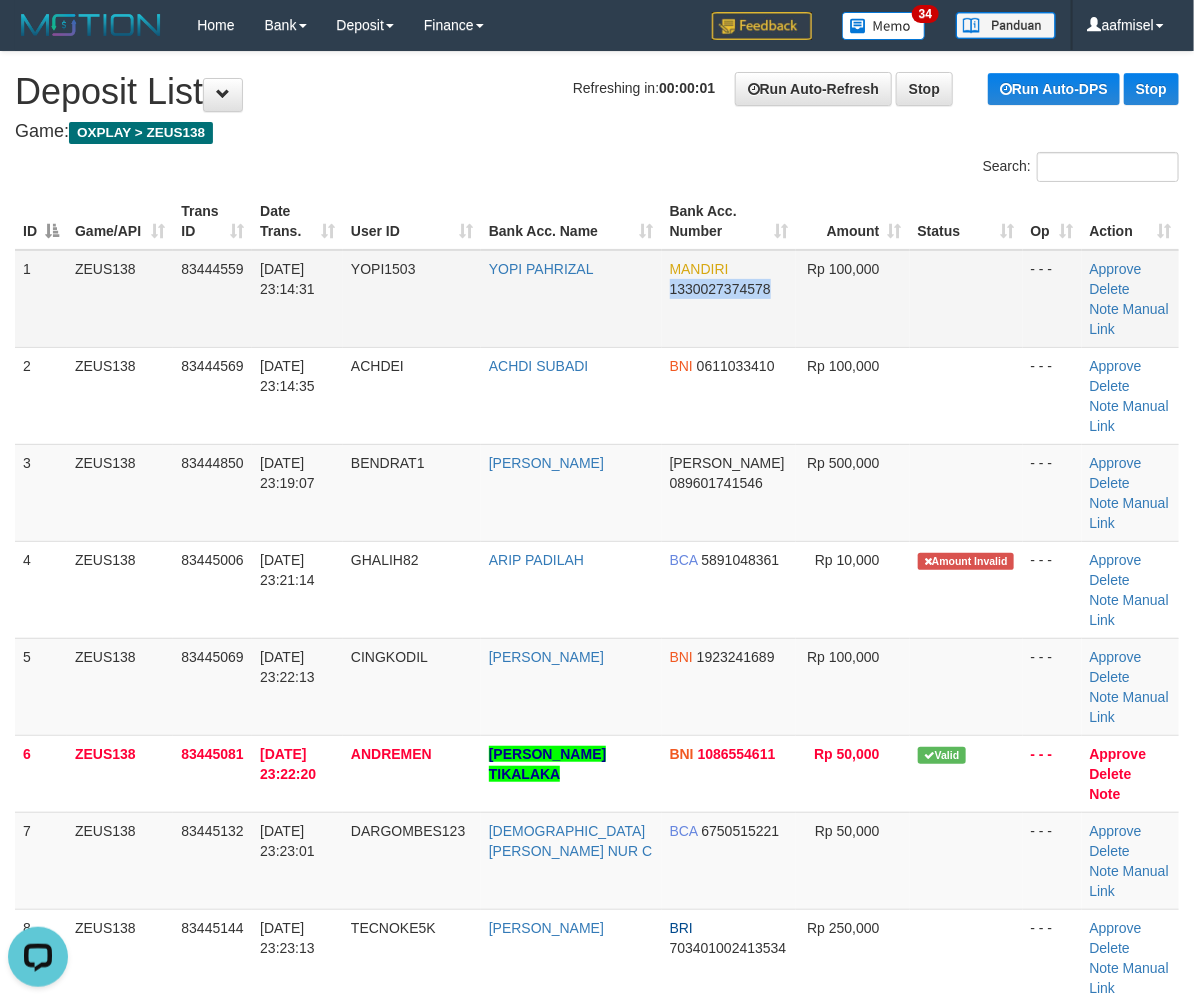 click on "MANDIRI
1330027374578" at bounding box center [729, 299] 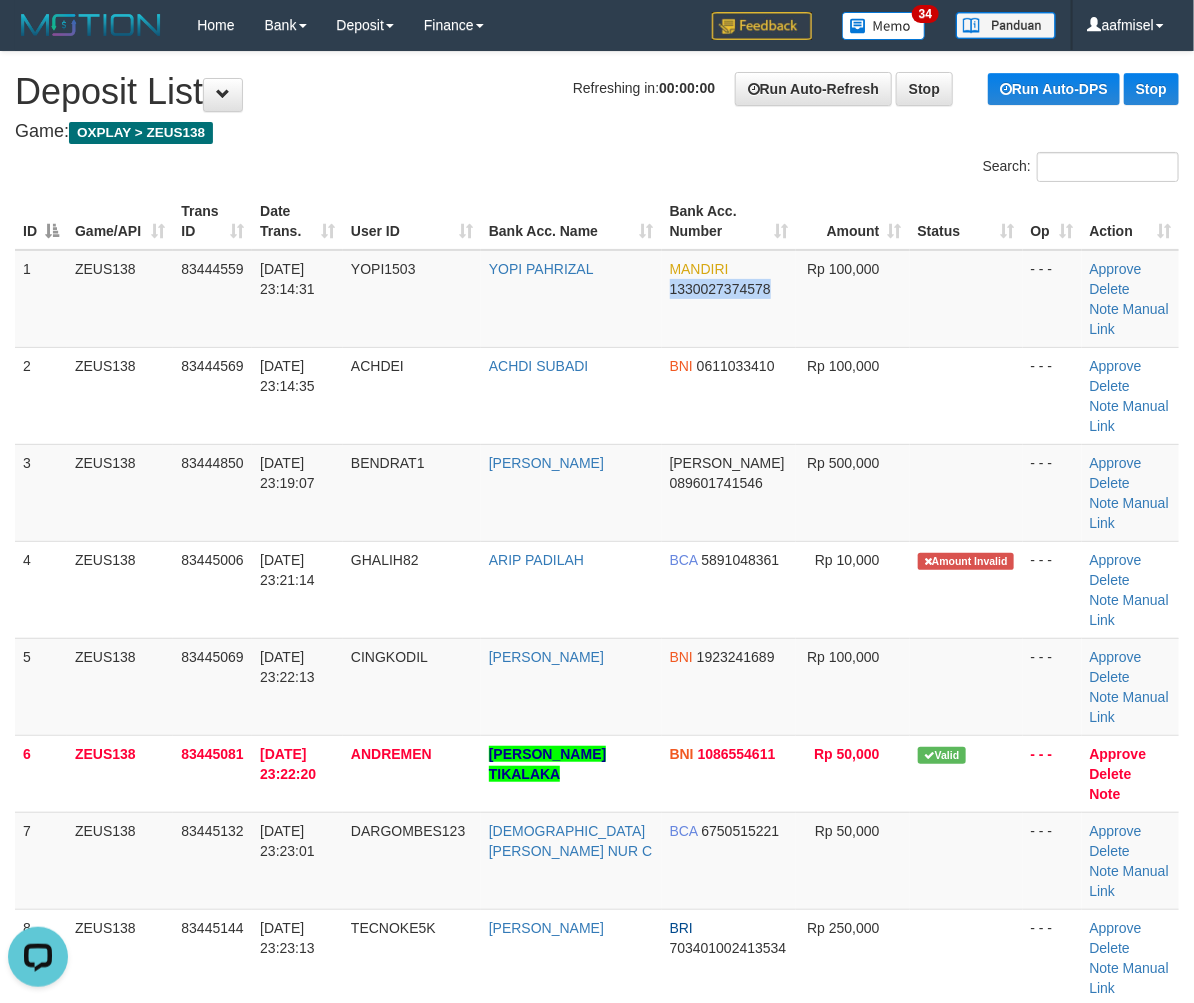 copy on "1330027374578" 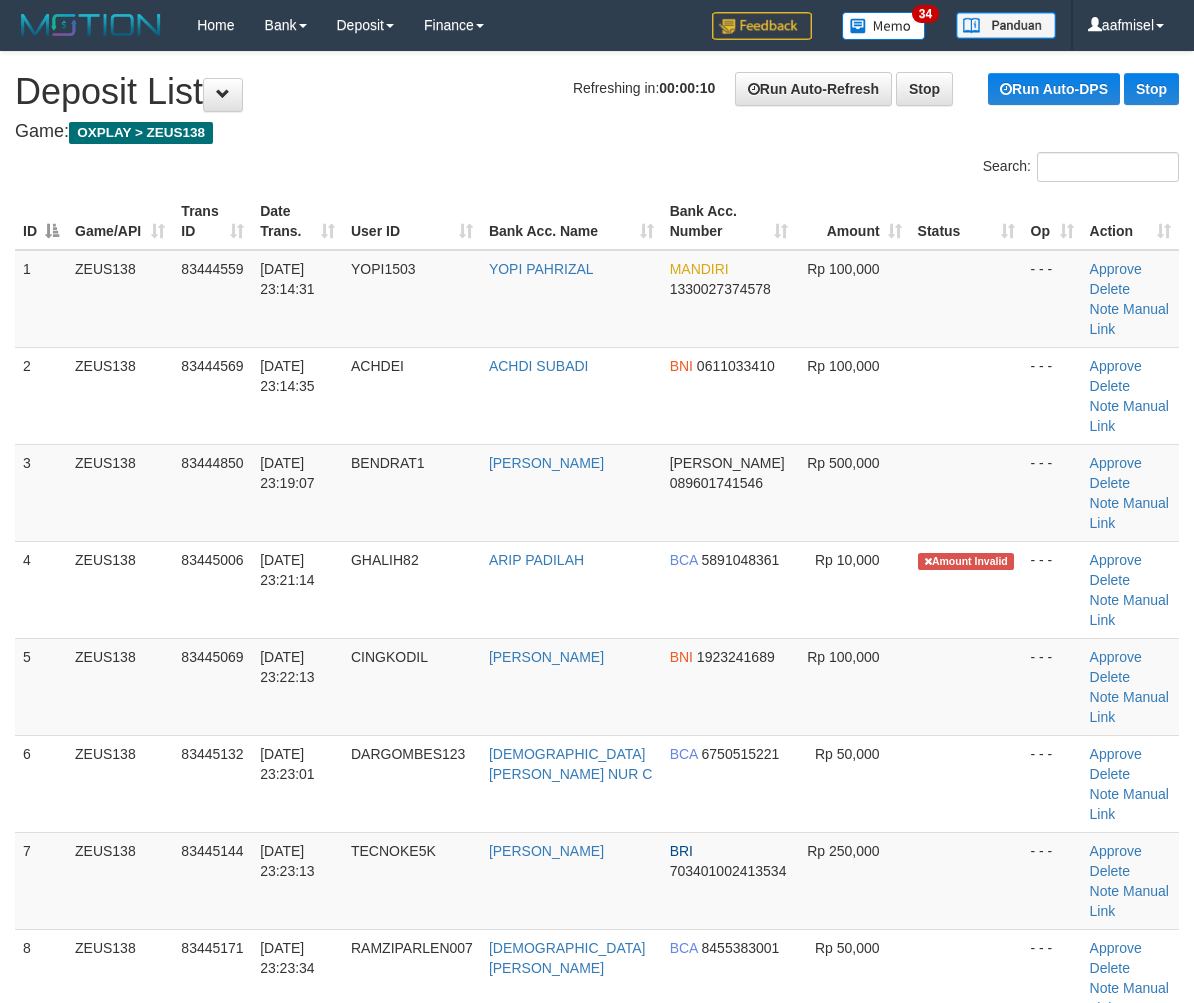 scroll, scrollTop: 0, scrollLeft: 0, axis: both 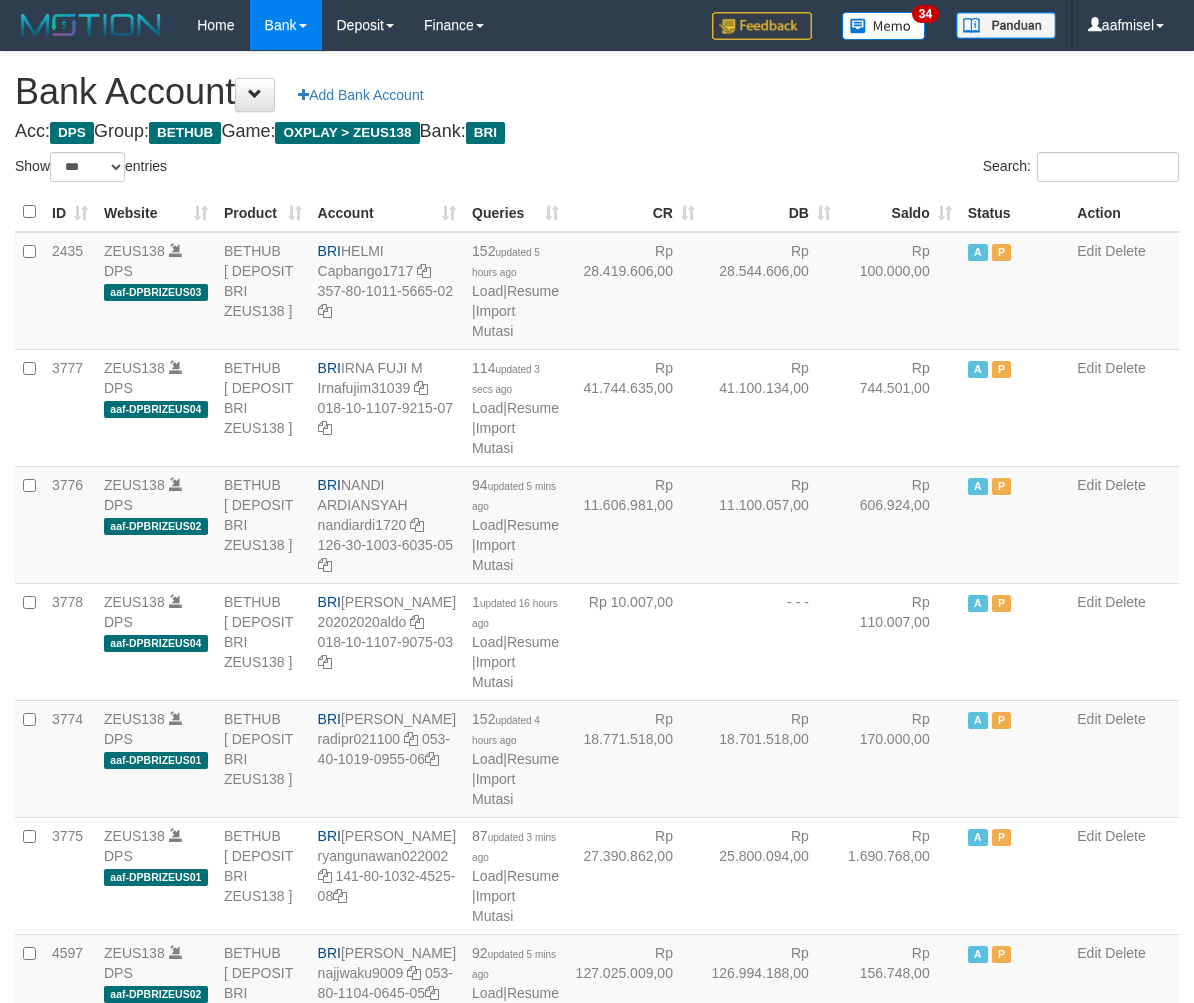 select on "***" 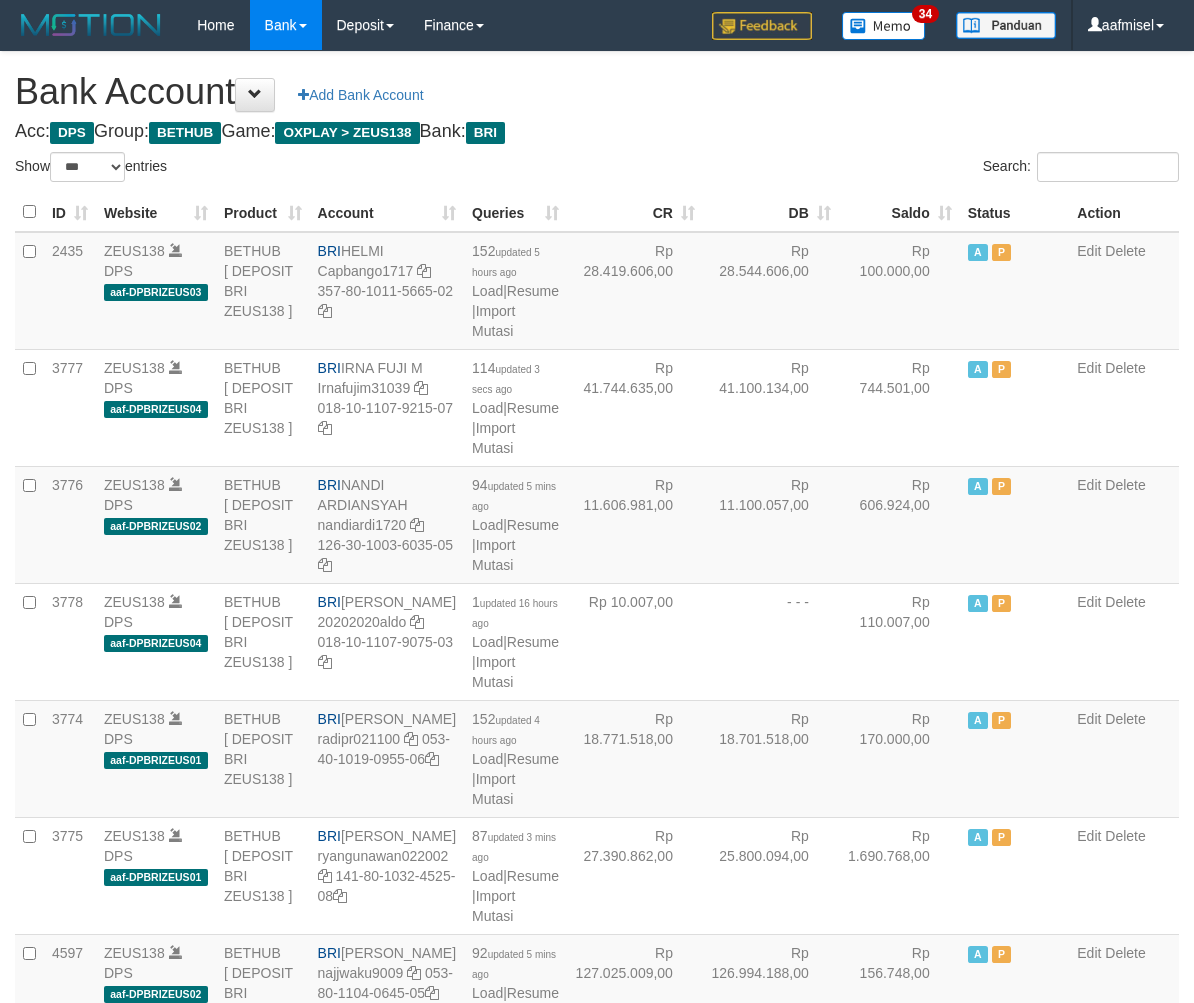 scroll, scrollTop: 543, scrollLeft: 0, axis: vertical 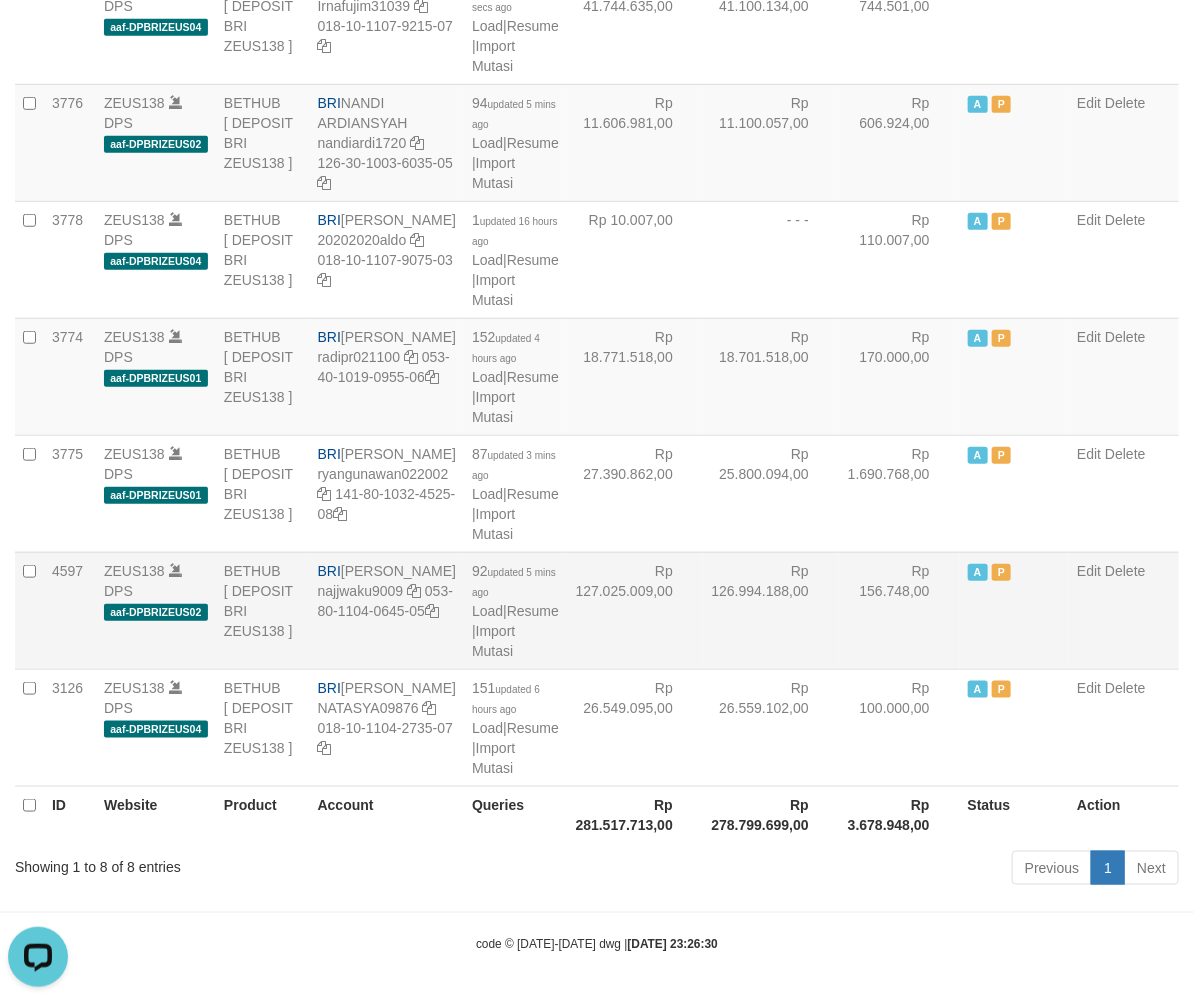 click on "Rp 156.748,00" at bounding box center [899, 610] 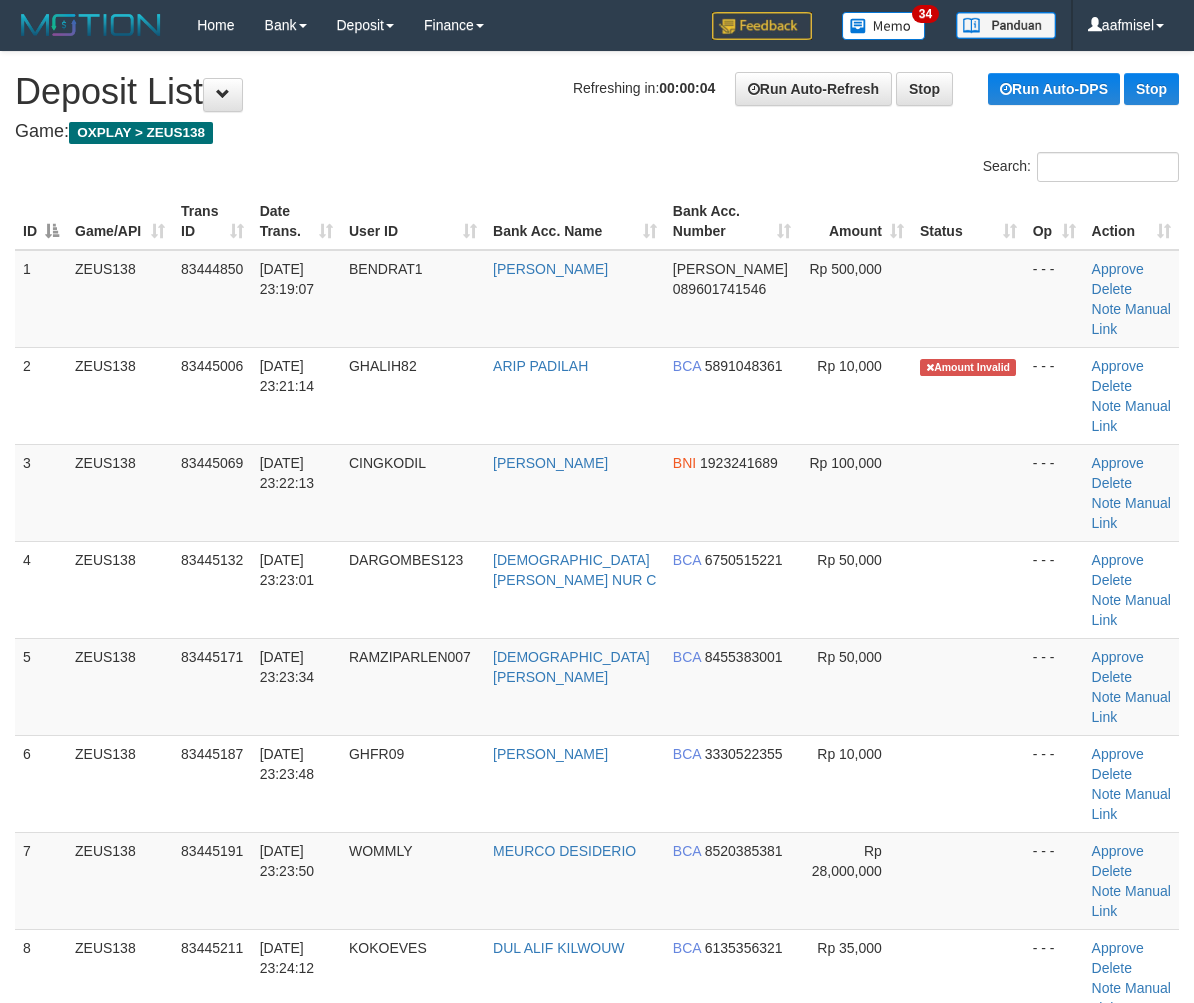 scroll, scrollTop: 0, scrollLeft: 0, axis: both 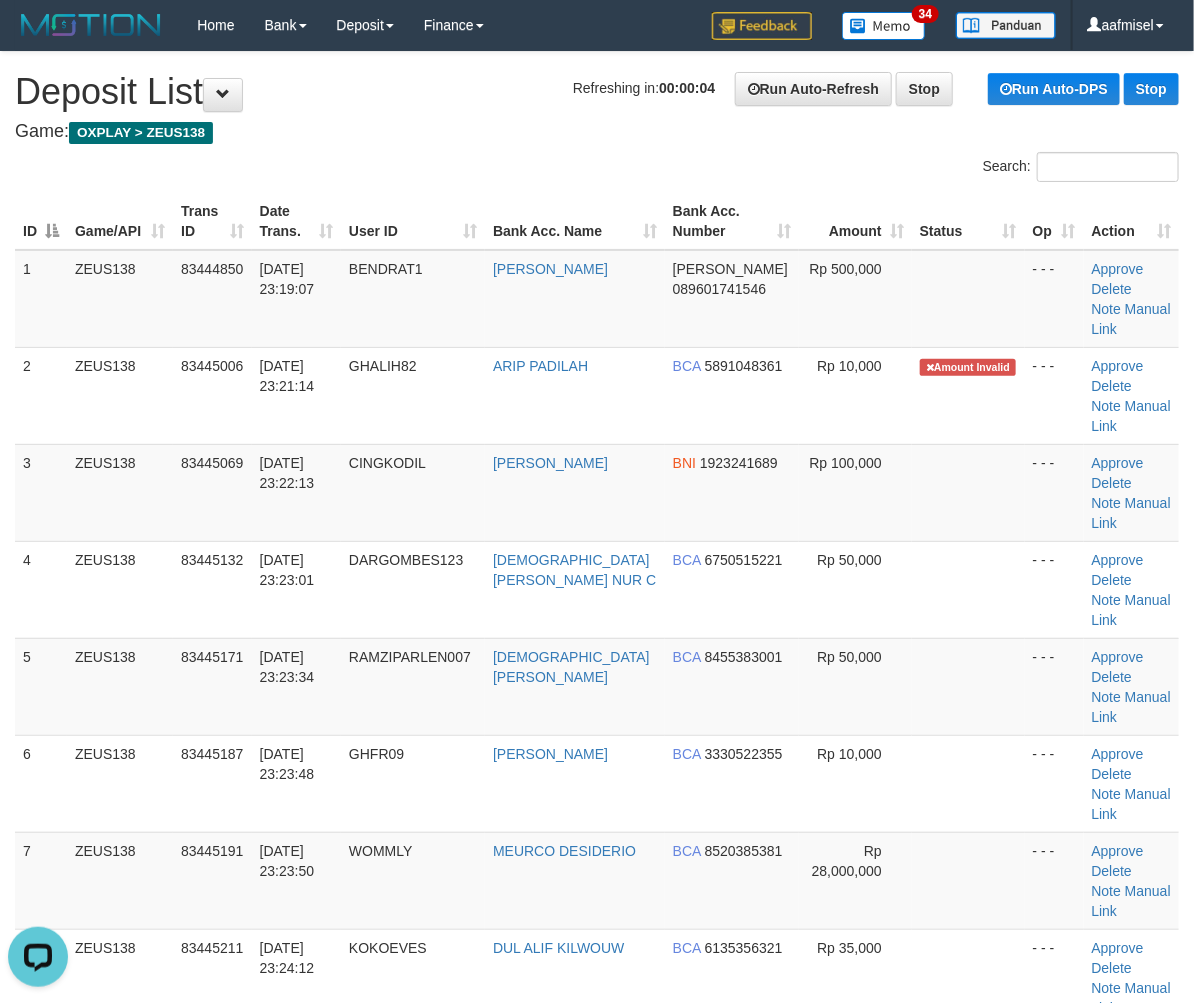 click on "Game:   OXPLAY > ZEUS138" at bounding box center (597, 132) 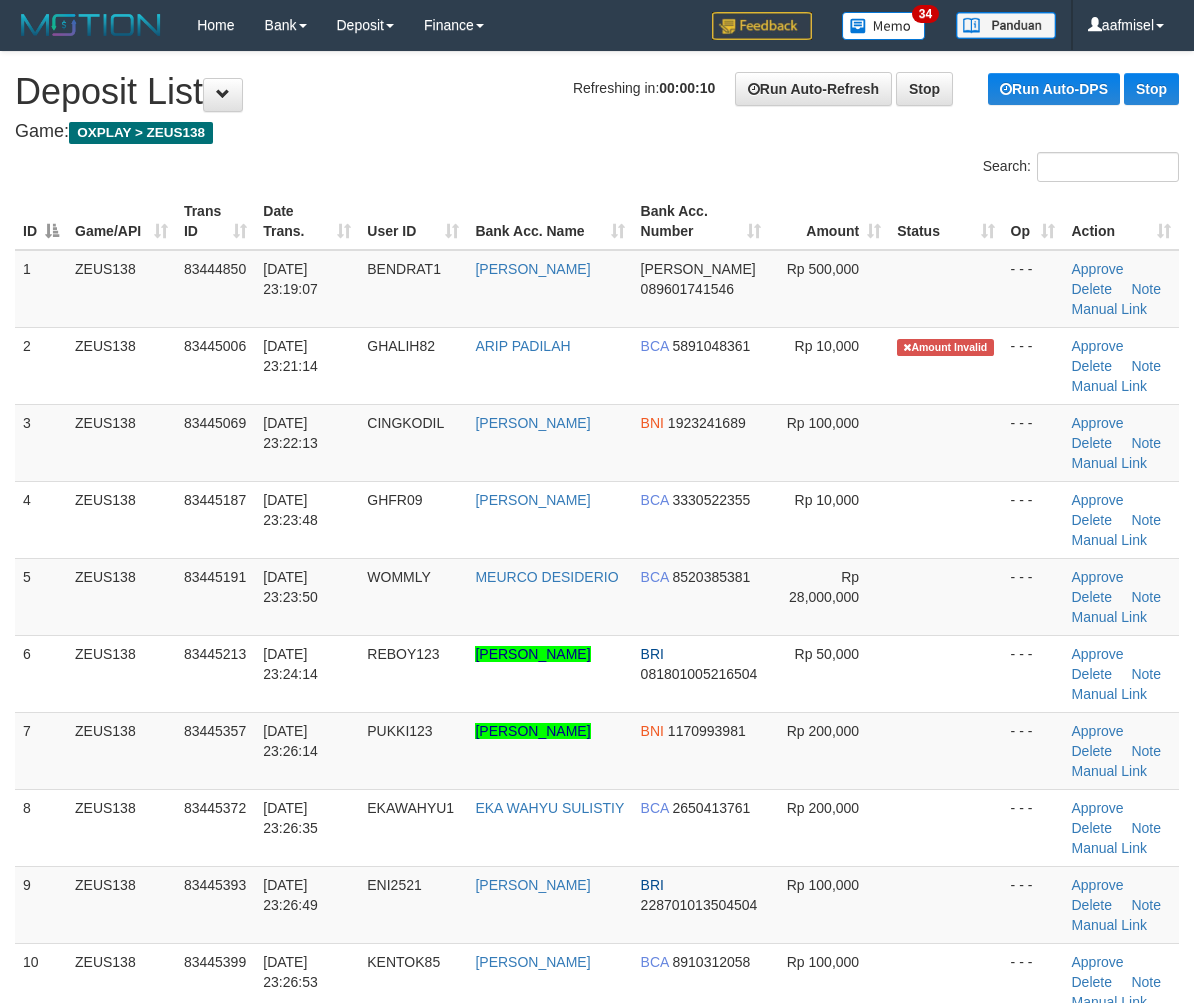 scroll, scrollTop: 0, scrollLeft: 0, axis: both 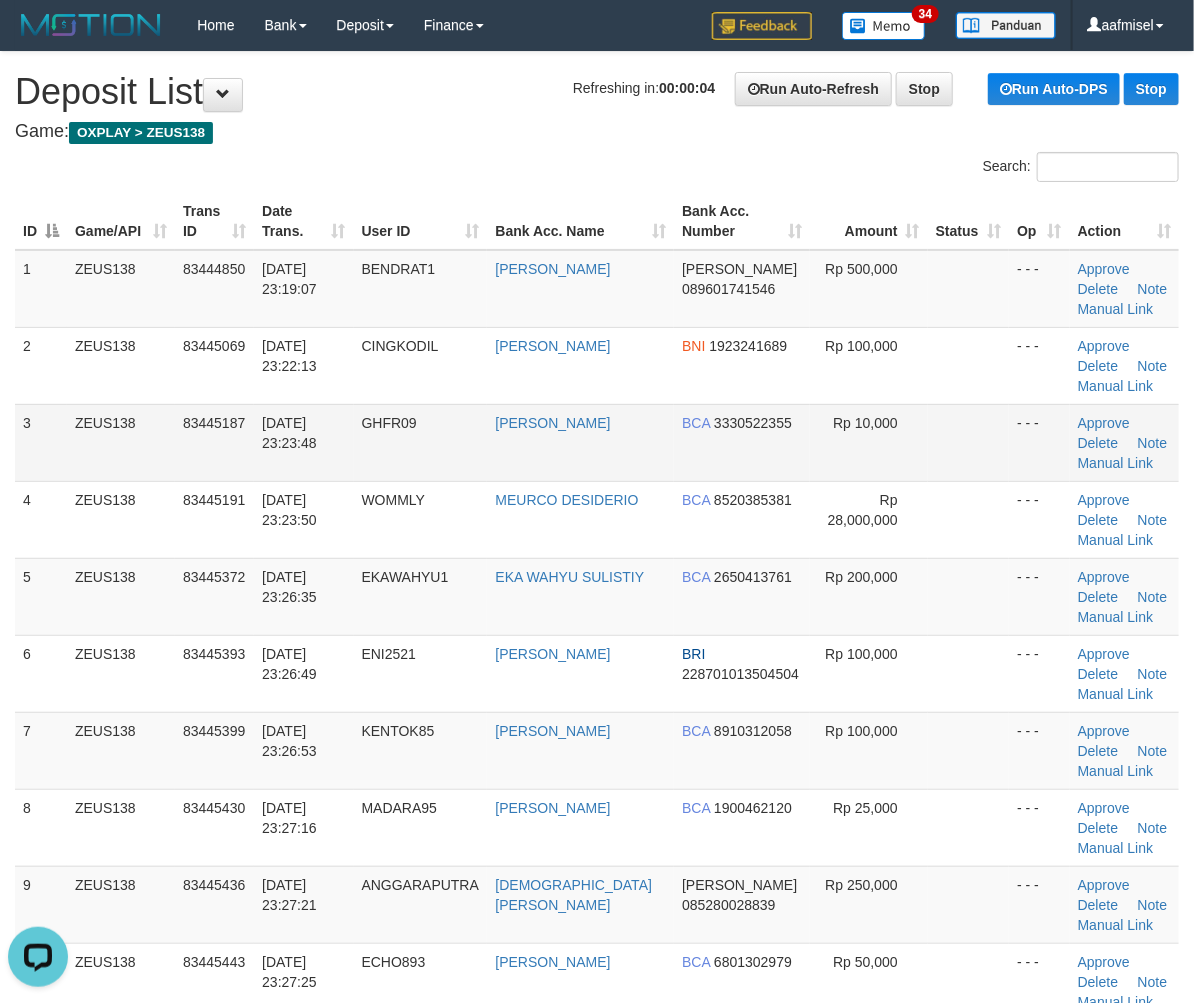 click on "[PERSON_NAME]" at bounding box center (580, 442) 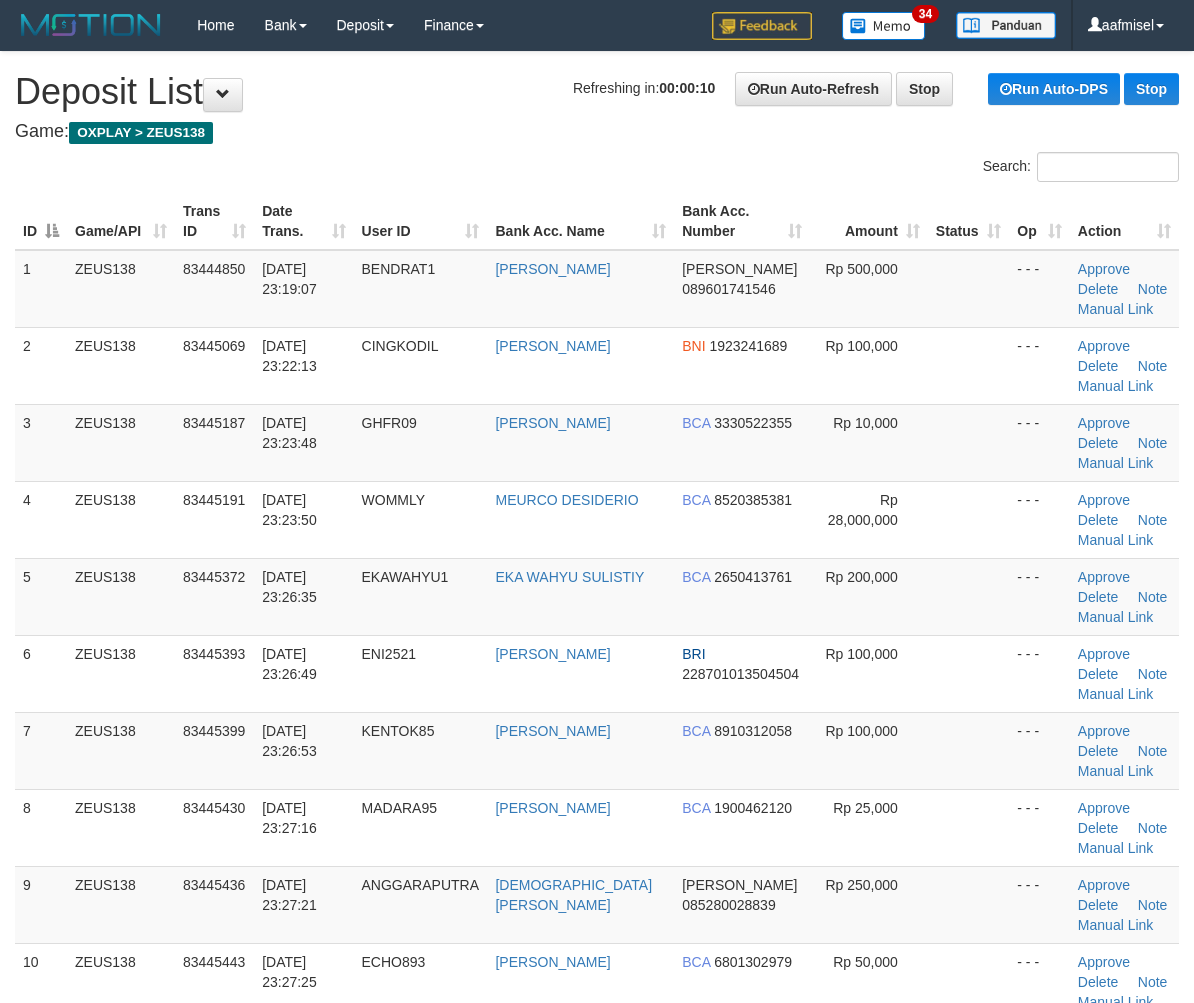 scroll, scrollTop: 0, scrollLeft: 0, axis: both 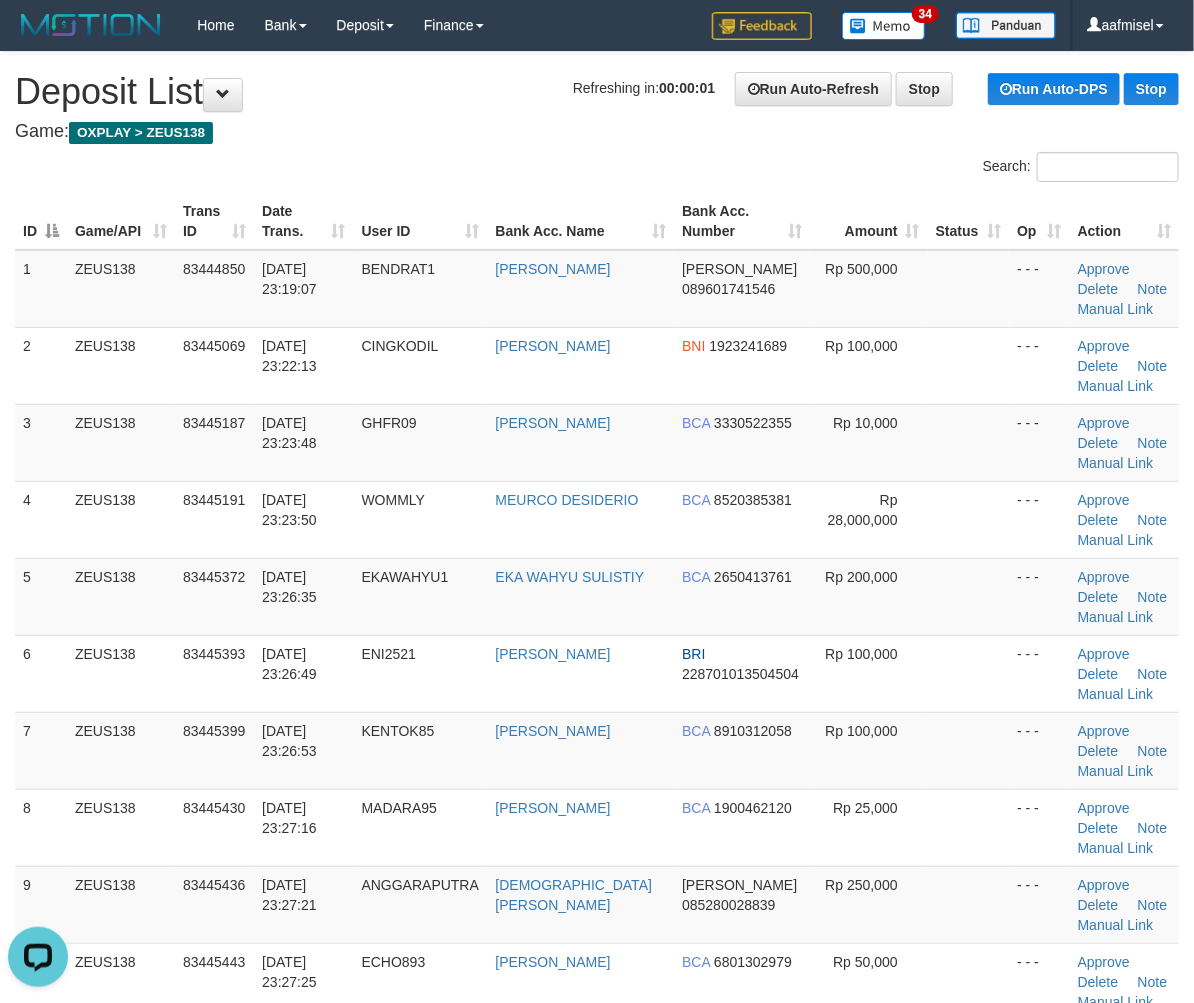 click on "User ID" at bounding box center (421, 221) 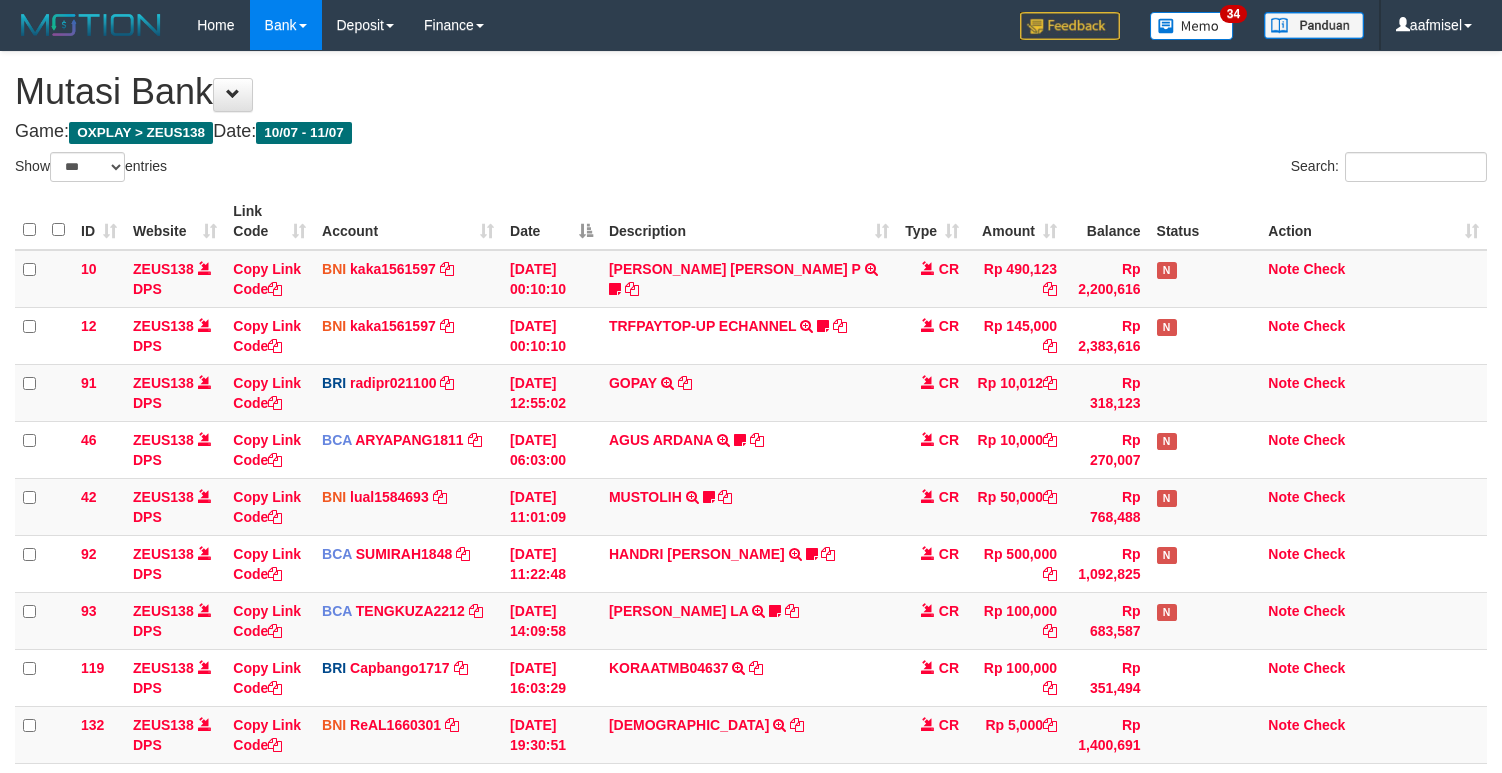 select on "***" 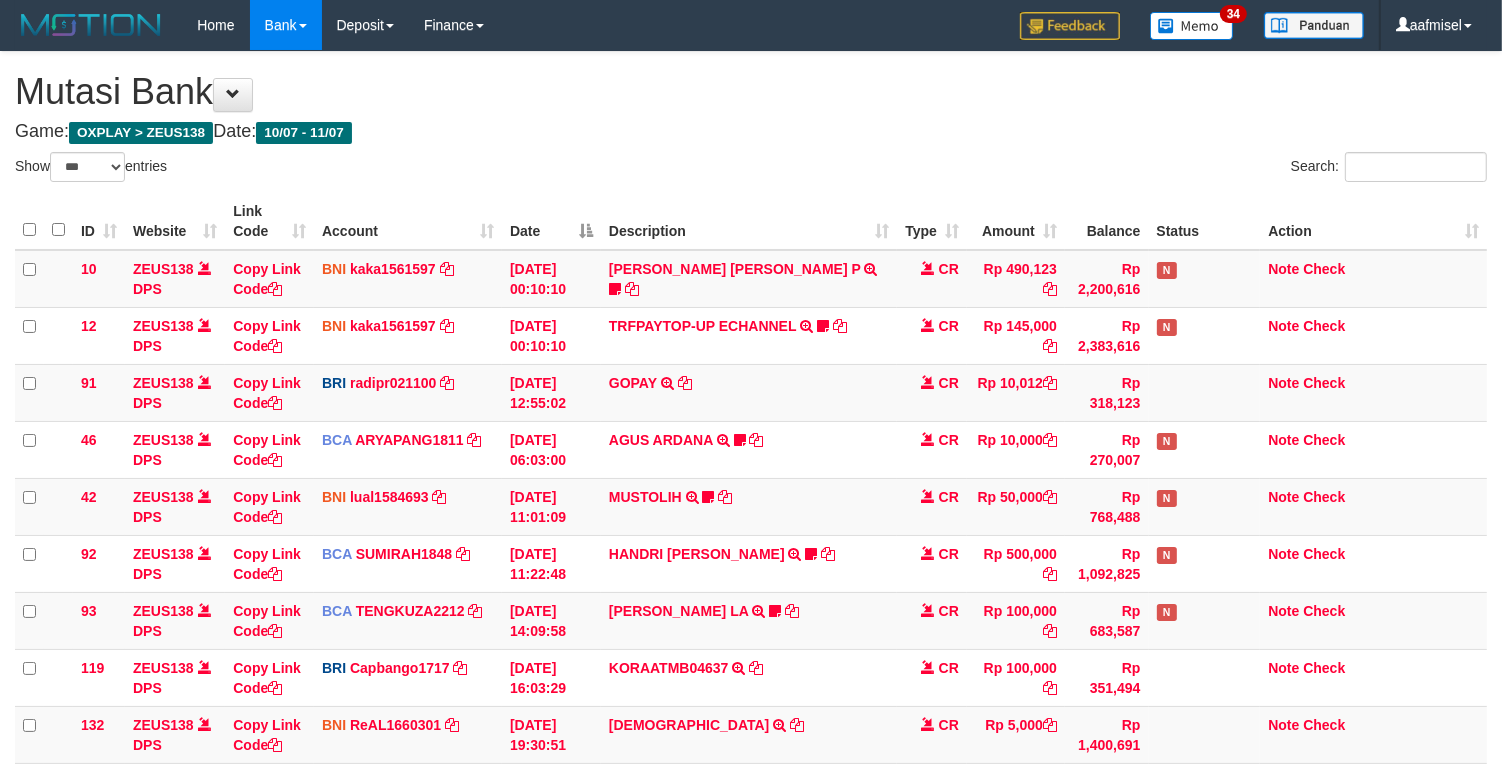 scroll, scrollTop: 584, scrollLeft: 0, axis: vertical 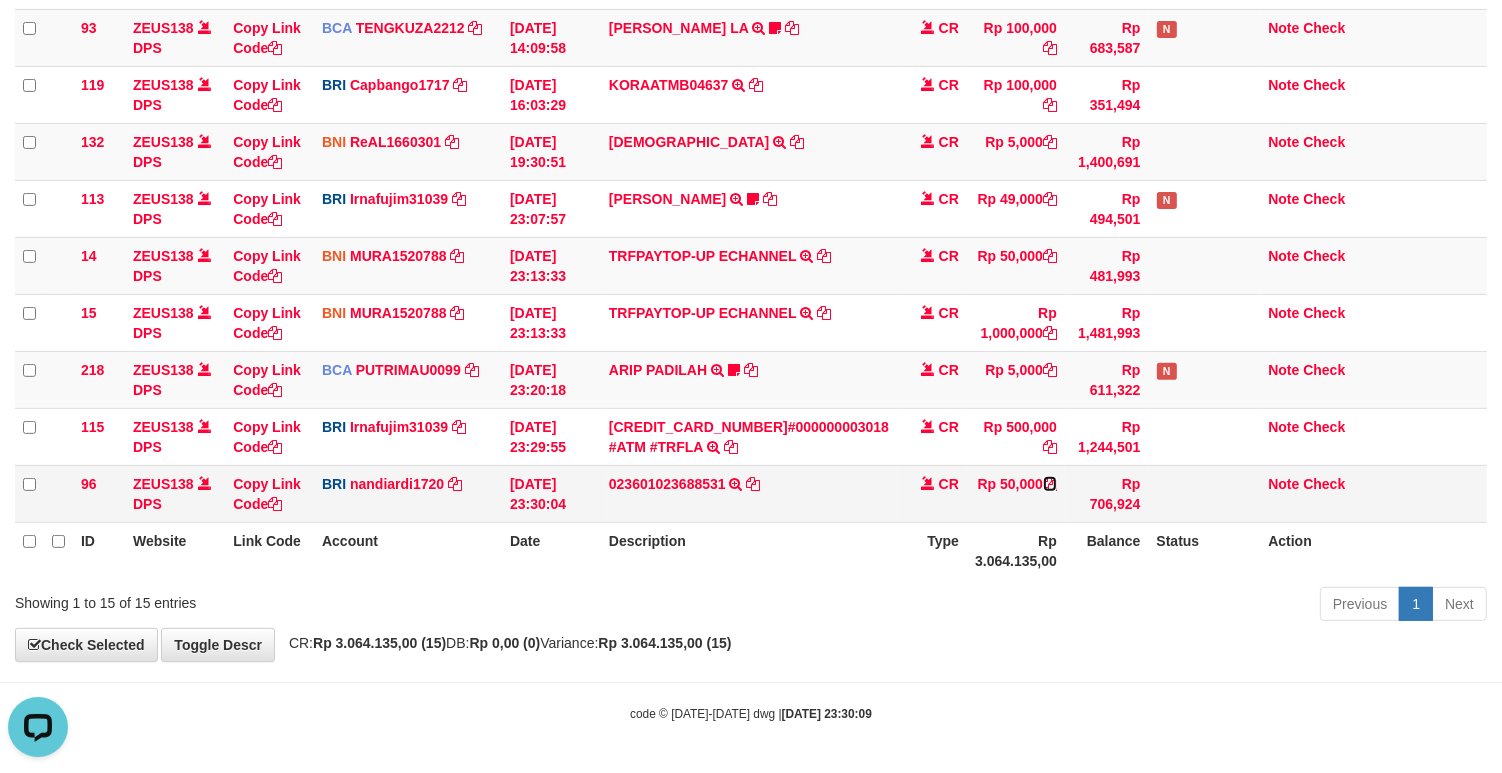 drag, startPoint x: 1028, startPoint y: 501, endPoint x: 904, endPoint y: 498, distance: 124.036285 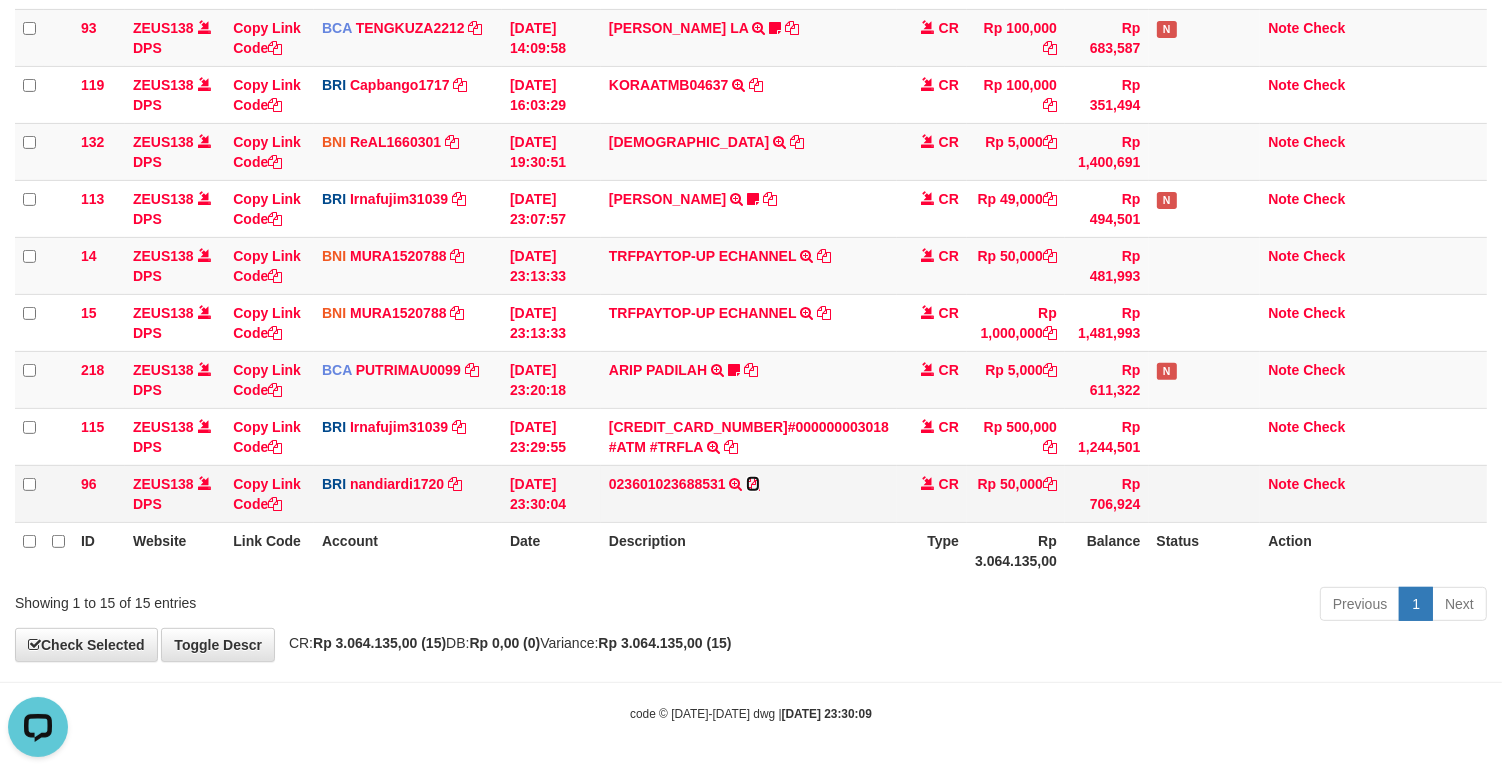 click at bounding box center (753, 484) 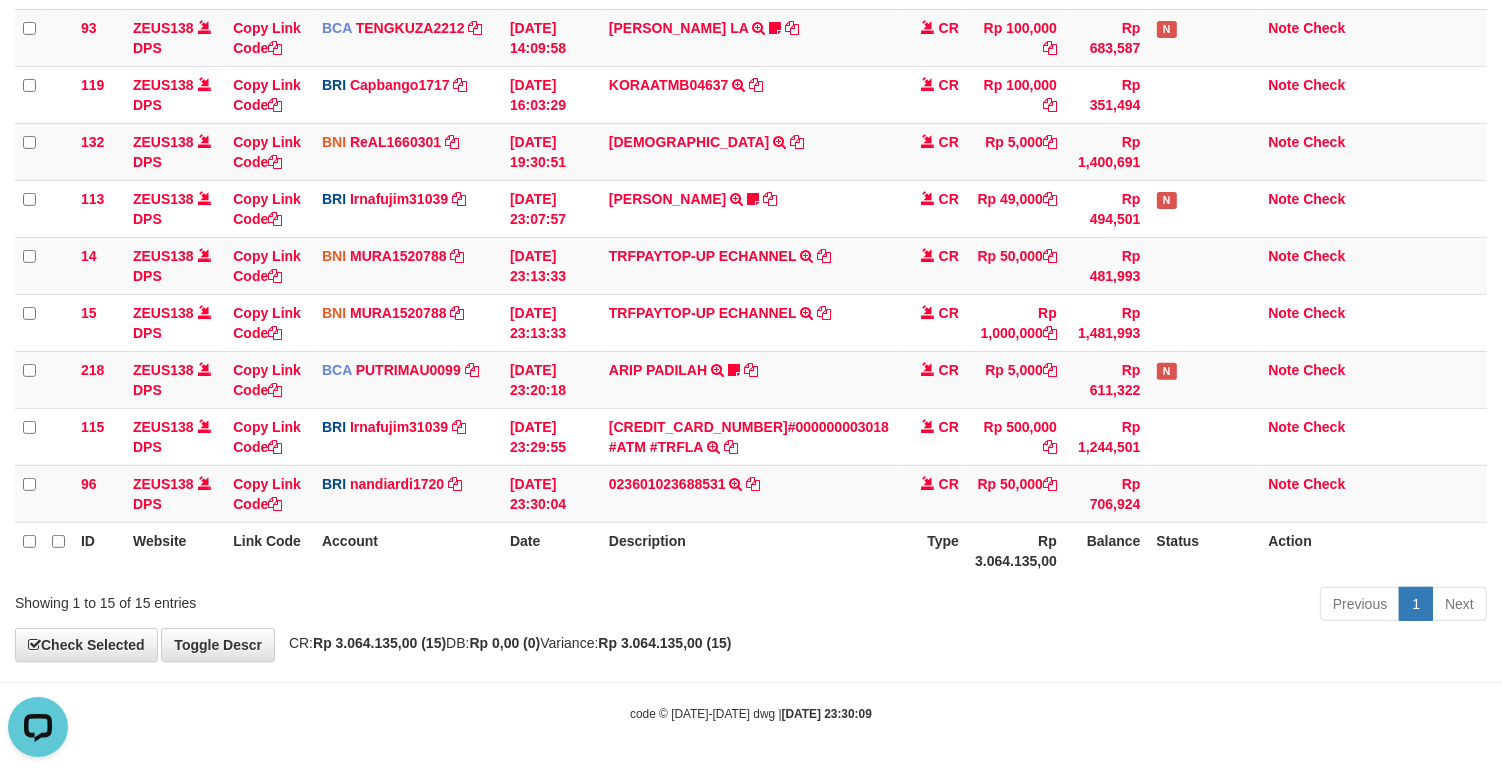 click on "Description" at bounding box center [749, 550] 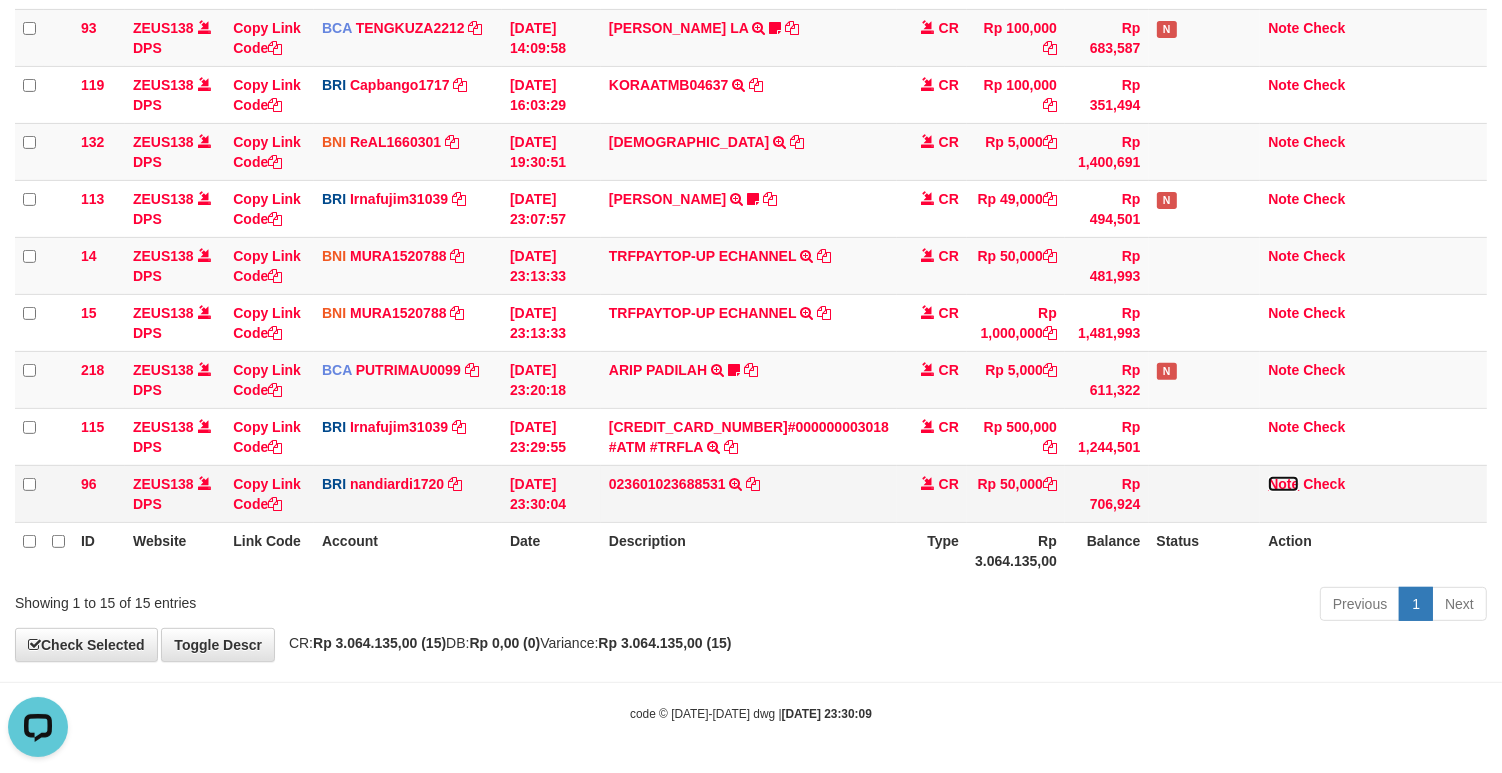 click on "Note" at bounding box center (1283, 484) 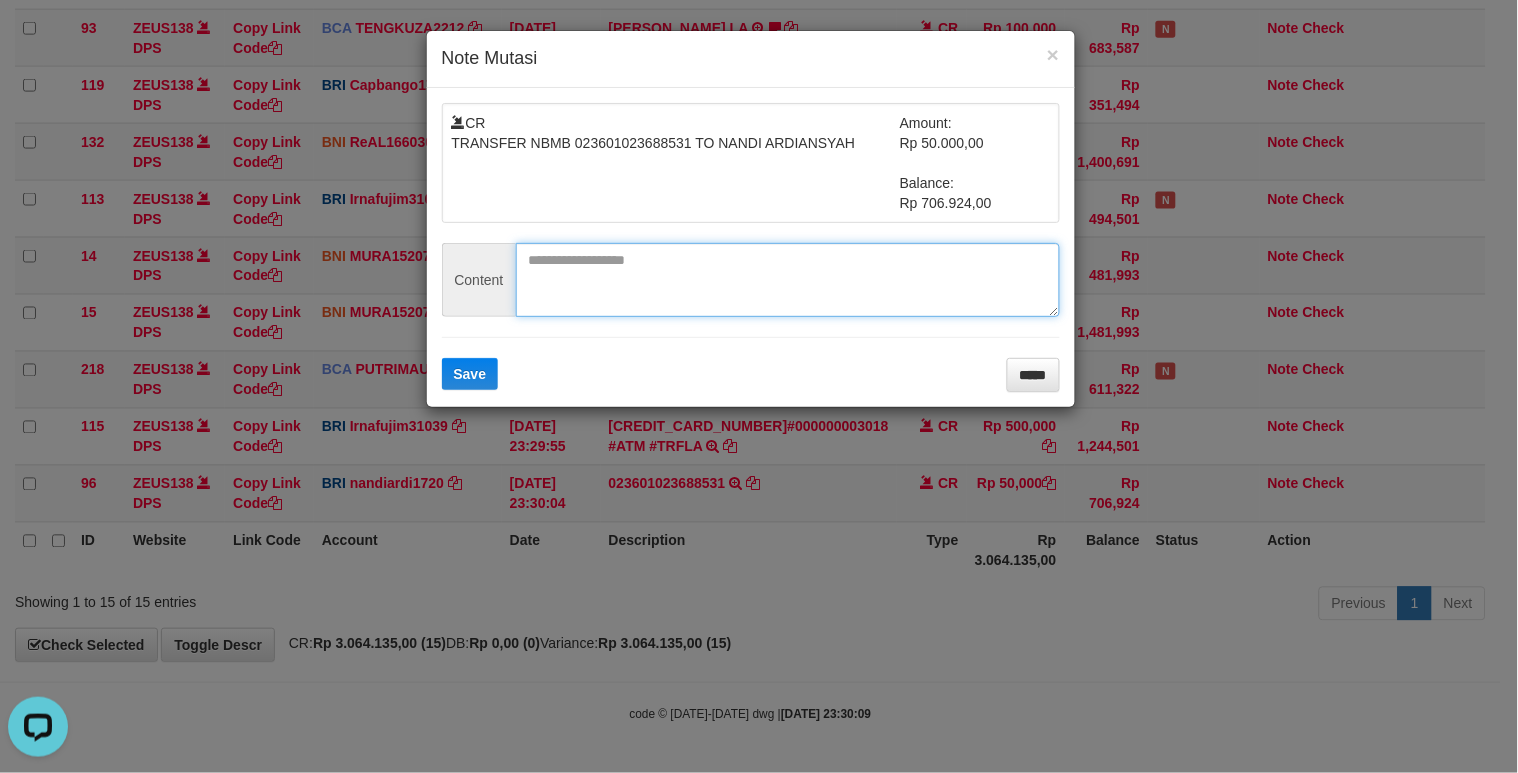 click at bounding box center (788, 280) 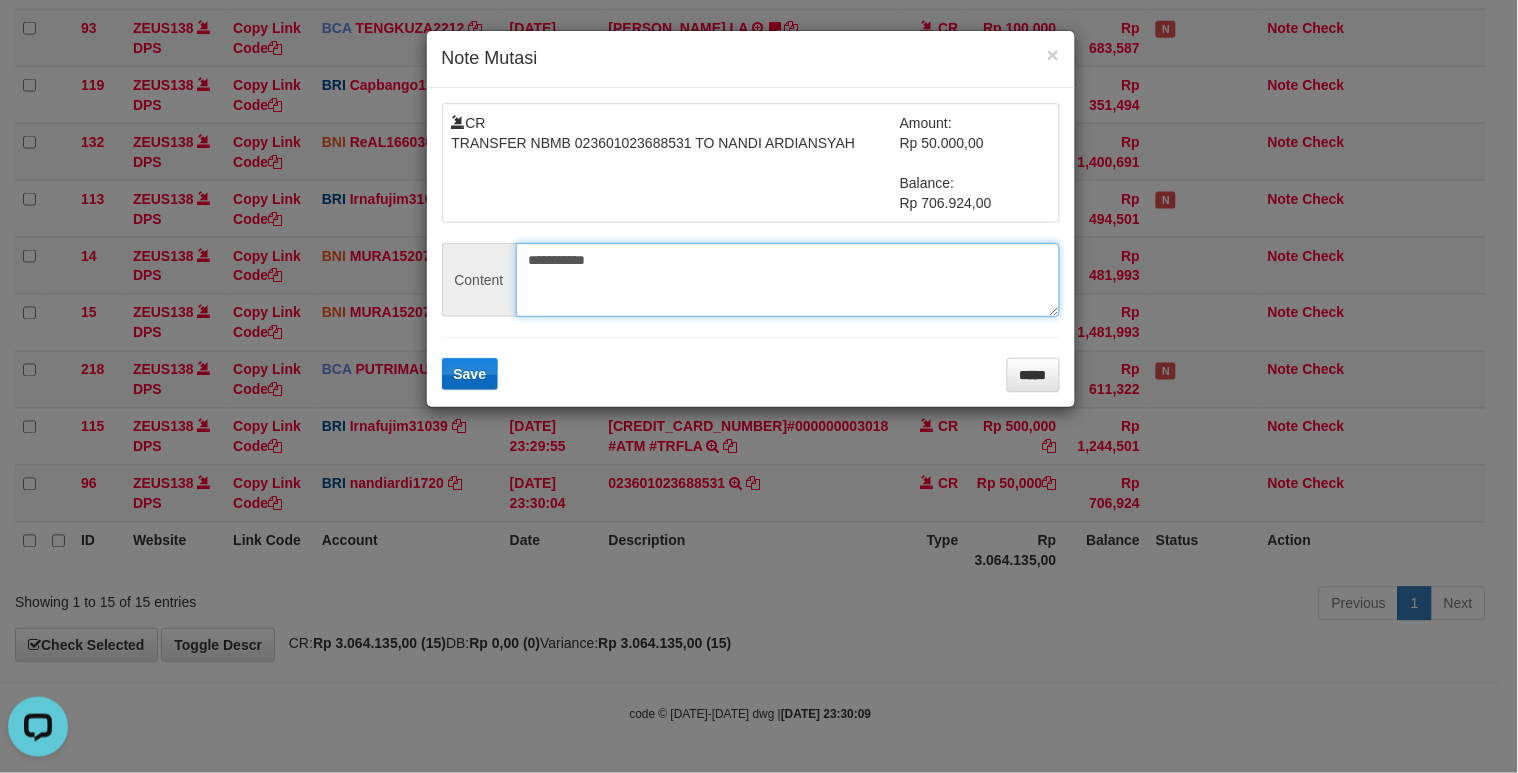 type on "**********" 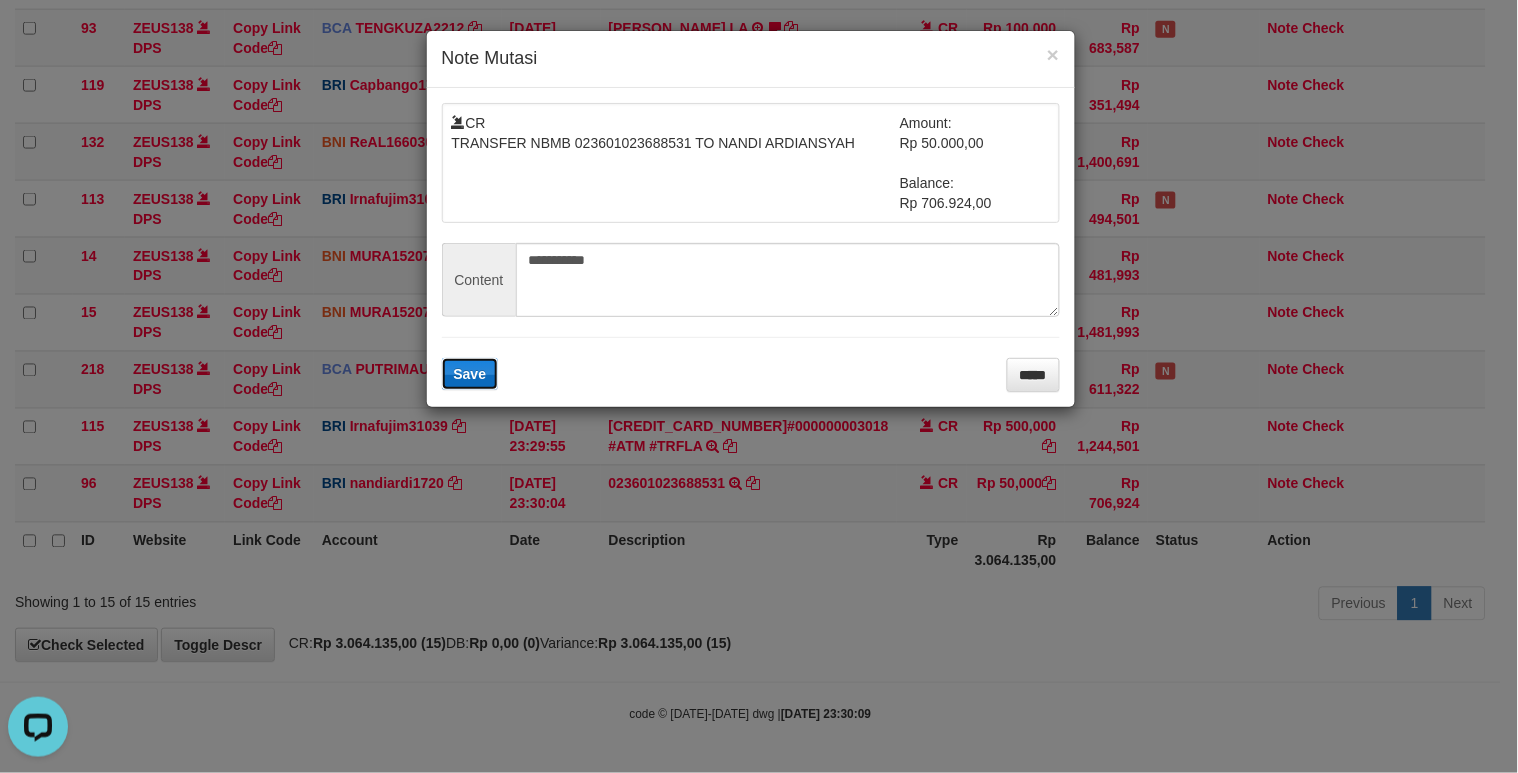 click on "Save" at bounding box center (470, 374) 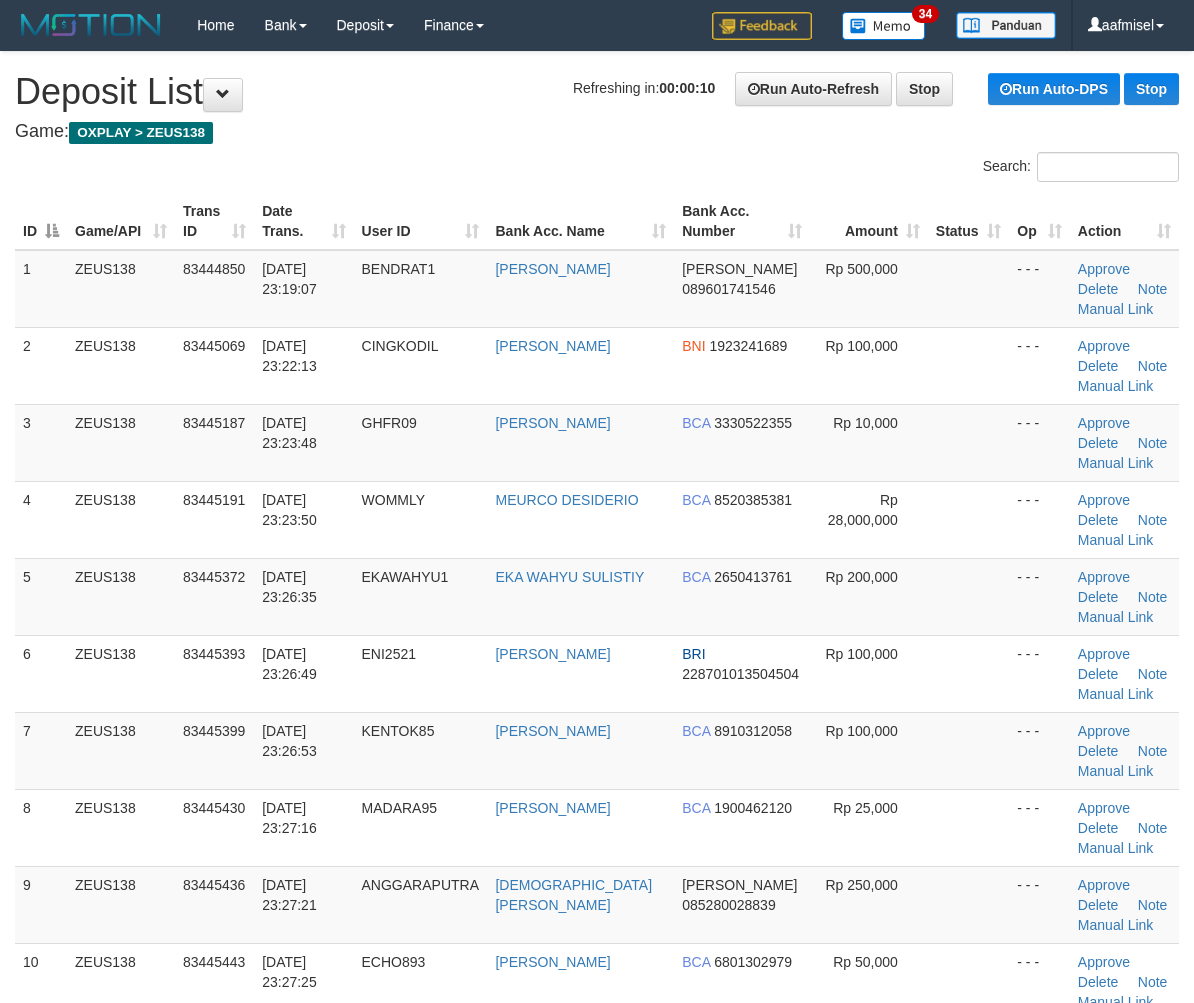 scroll, scrollTop: 0, scrollLeft: 0, axis: both 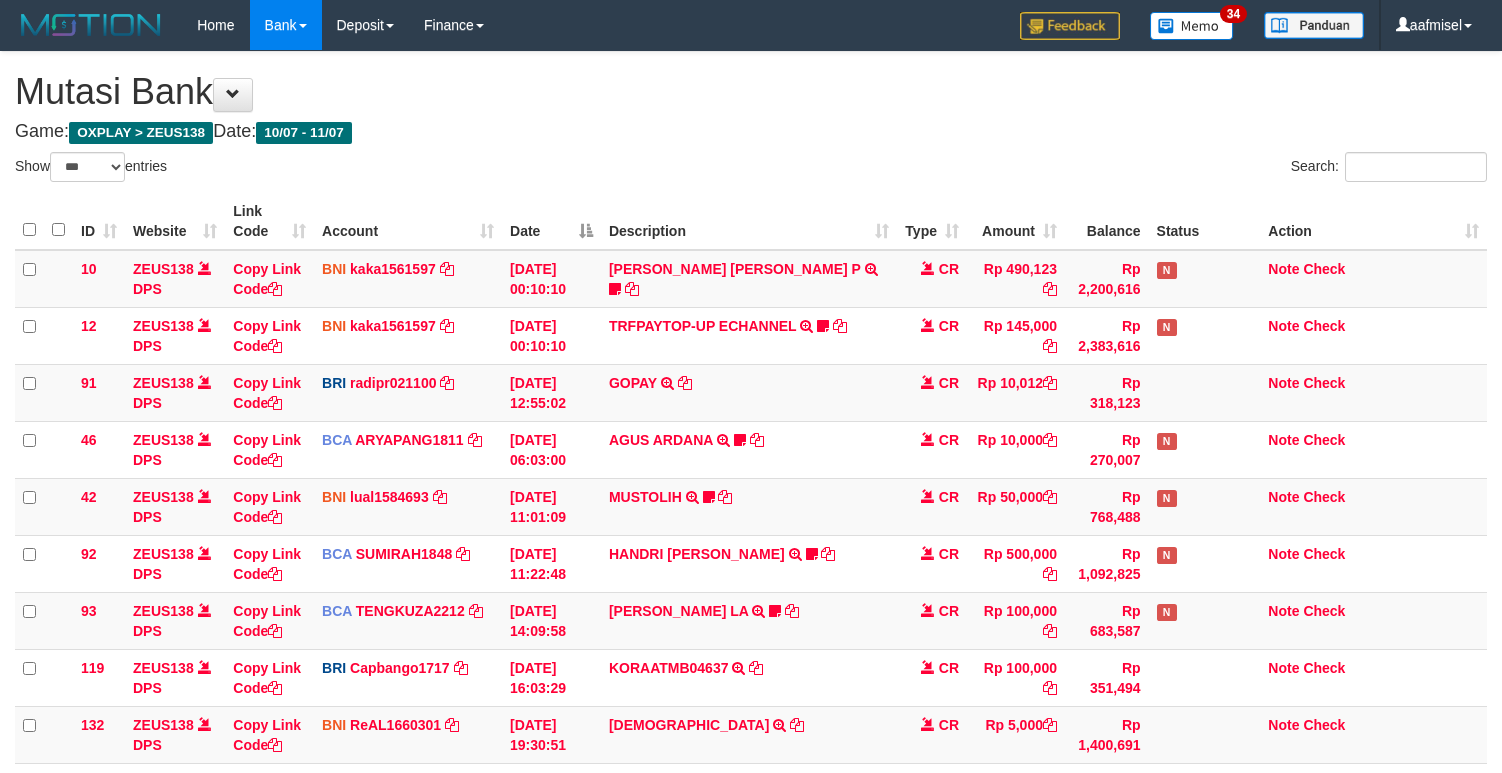 select on "***" 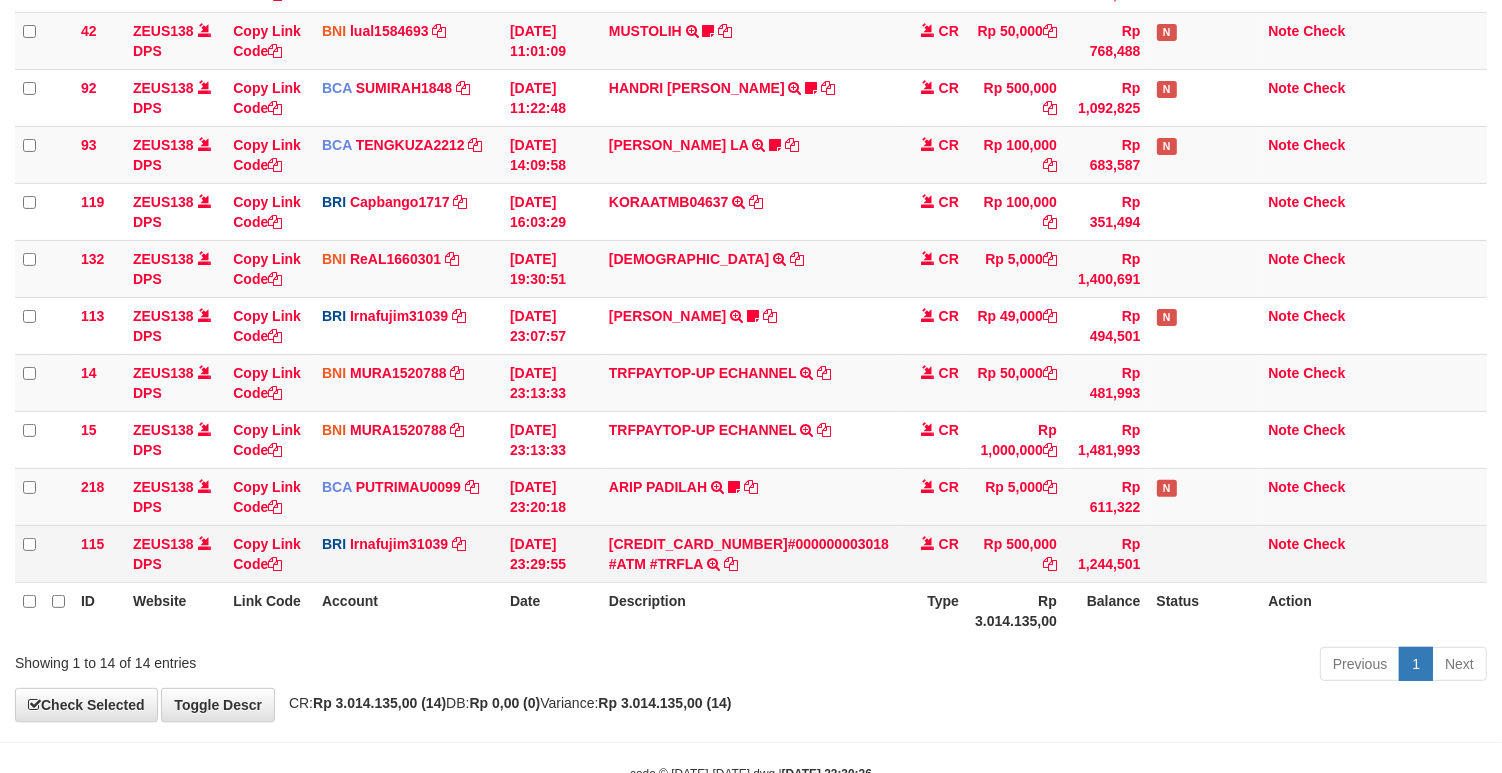 scroll, scrollTop: 527, scrollLeft: 0, axis: vertical 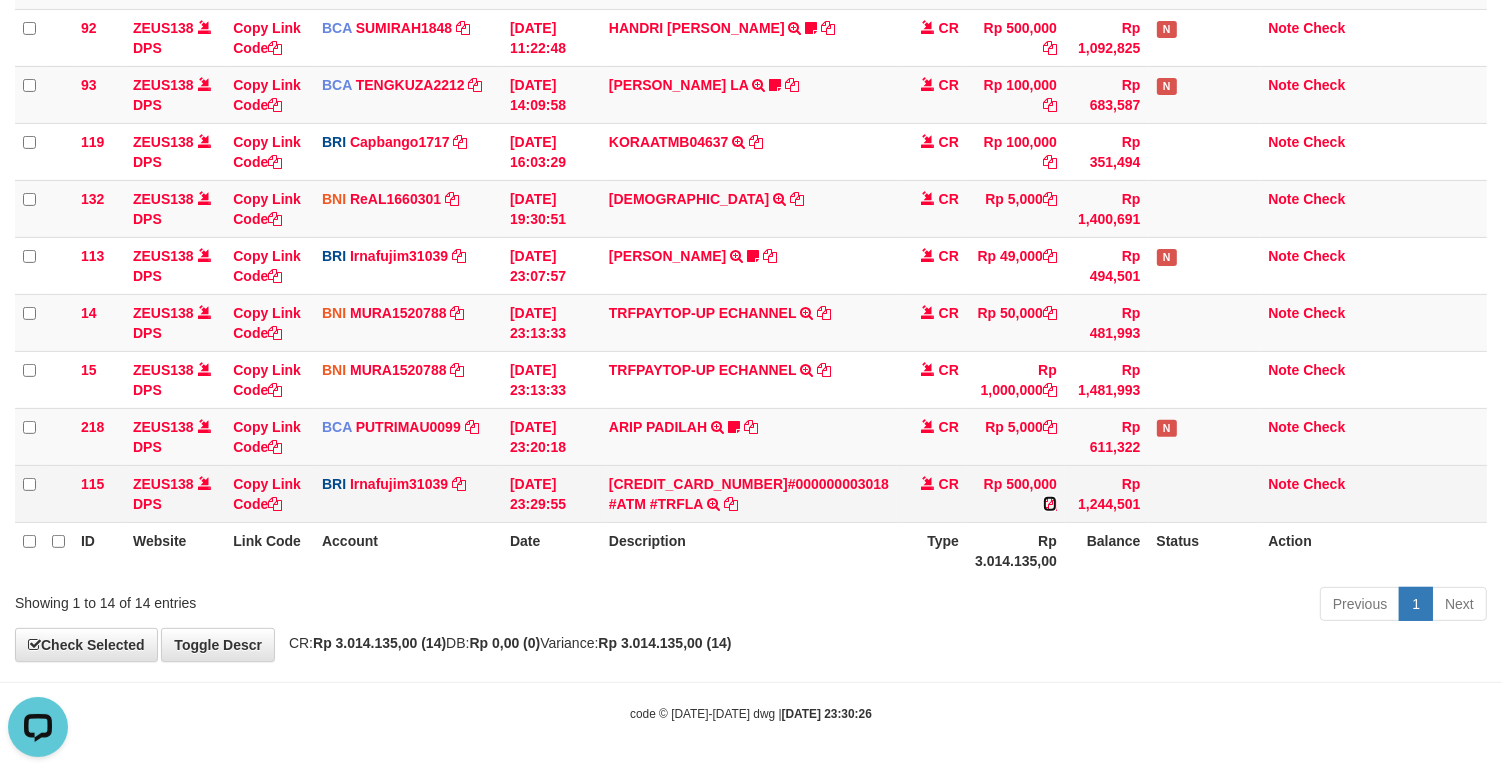 click at bounding box center [1050, 504] 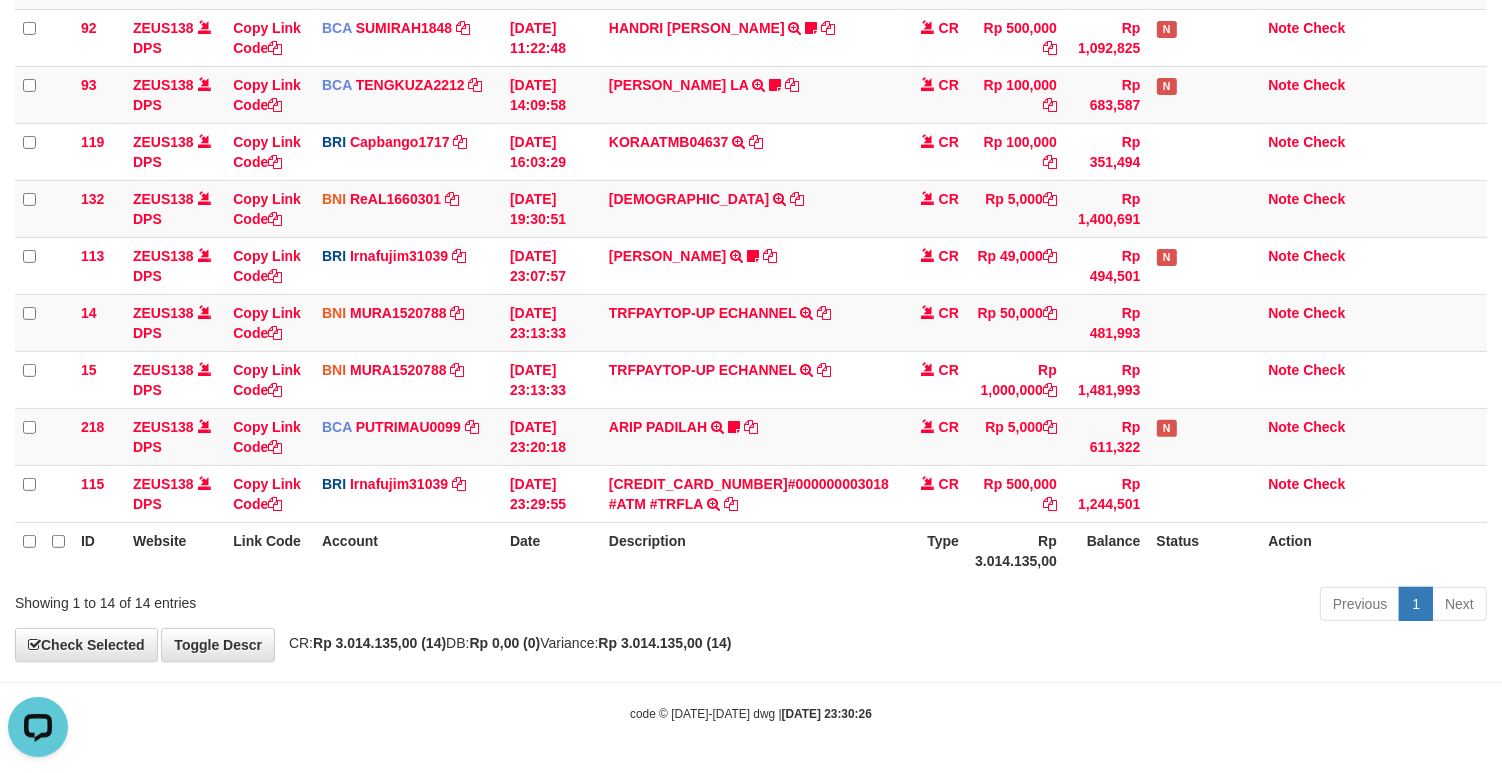 drag, startPoint x: 516, startPoint y: 715, endPoint x: 530, endPoint y: 698, distance: 22.022715 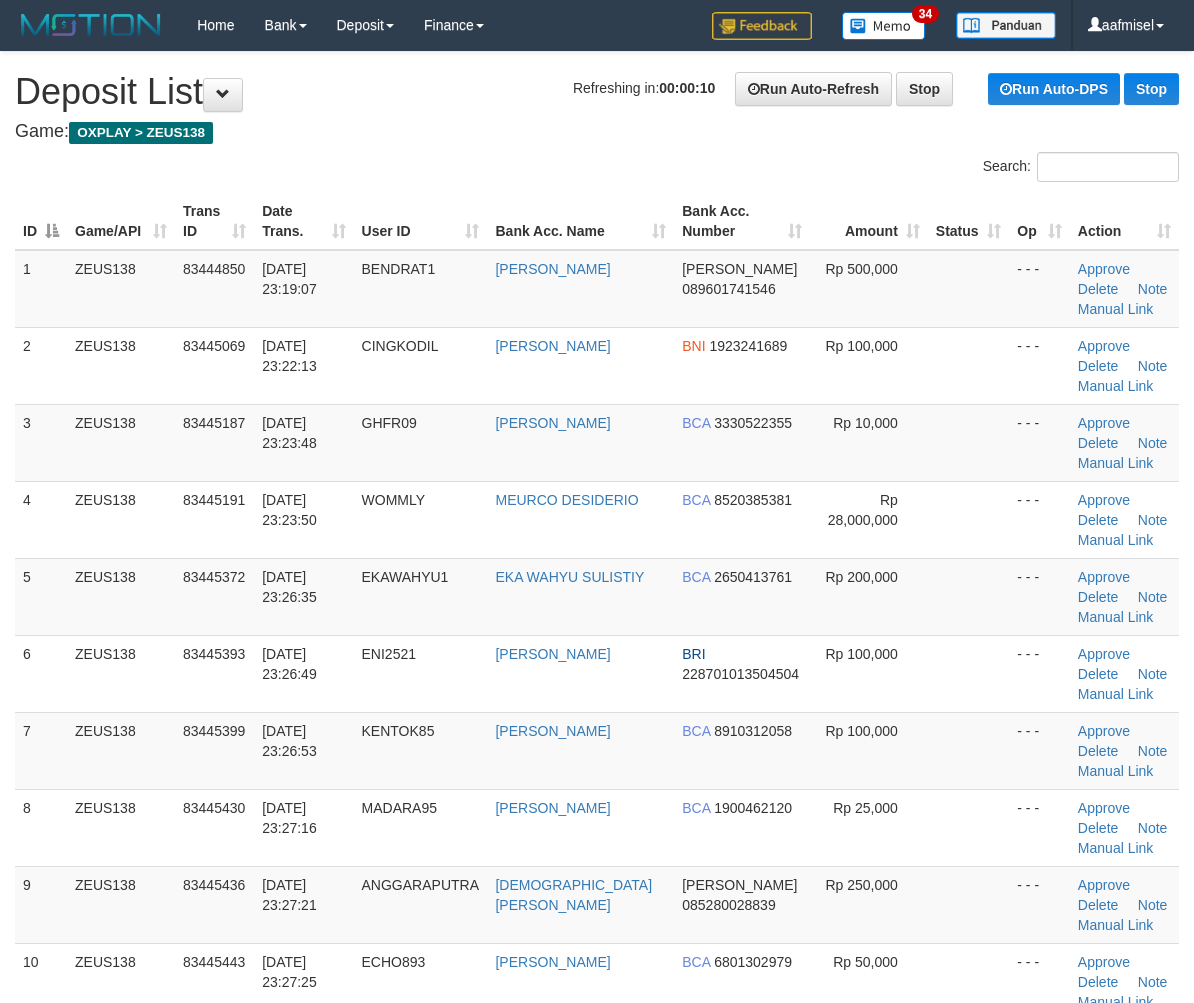 scroll, scrollTop: 0, scrollLeft: 0, axis: both 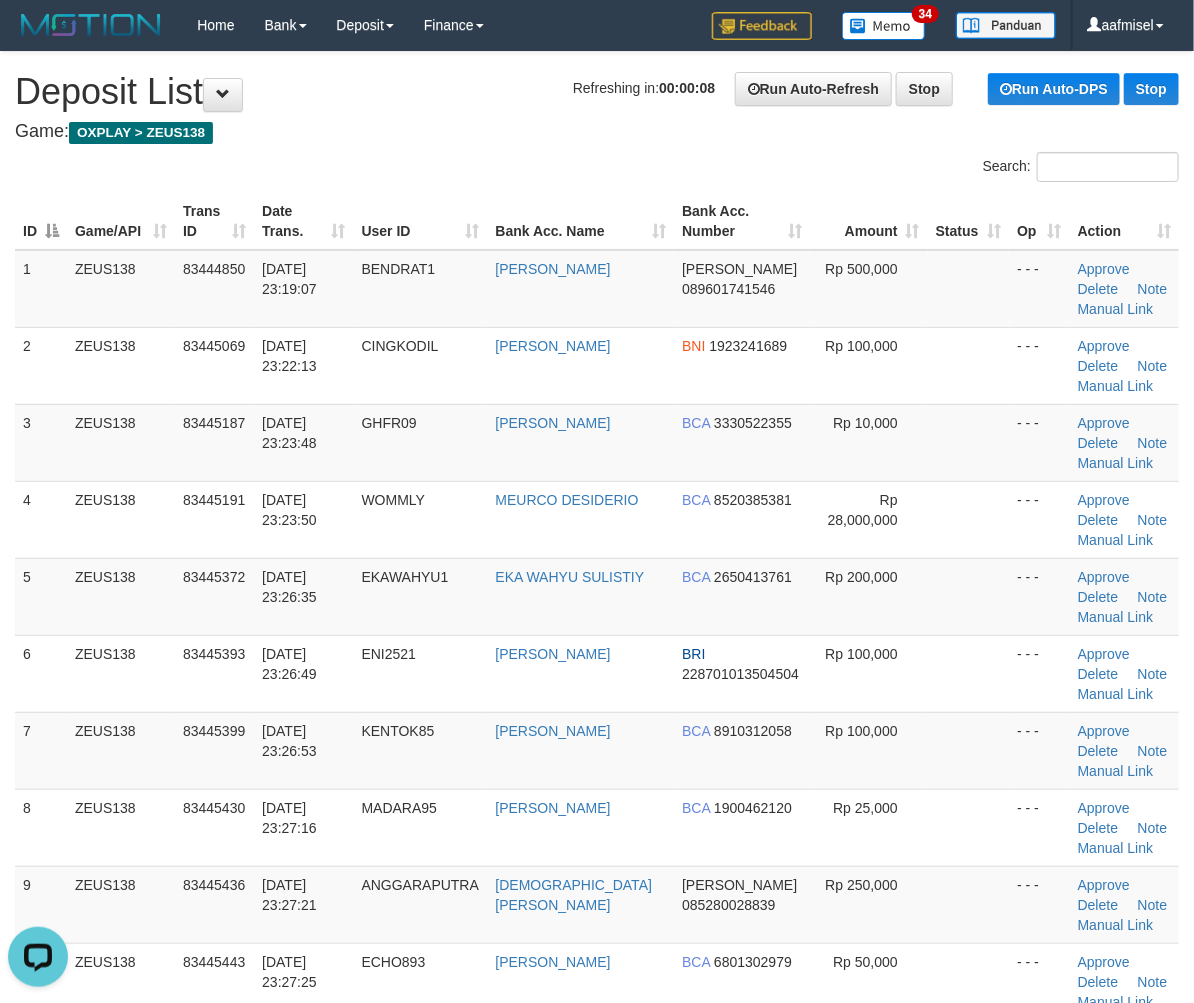 click on "**********" at bounding box center (597, 1888) 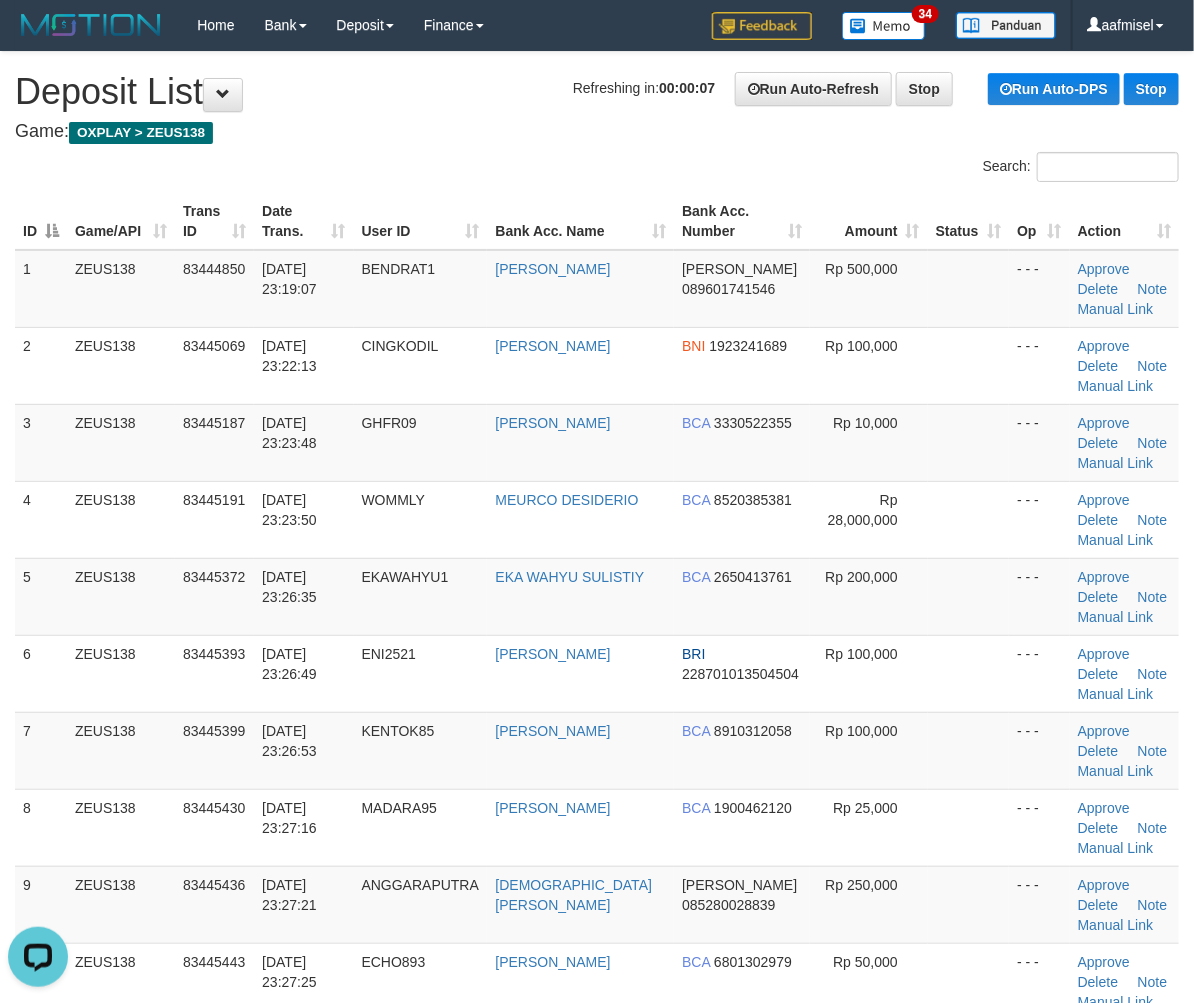 scroll, scrollTop: 843, scrollLeft: 0, axis: vertical 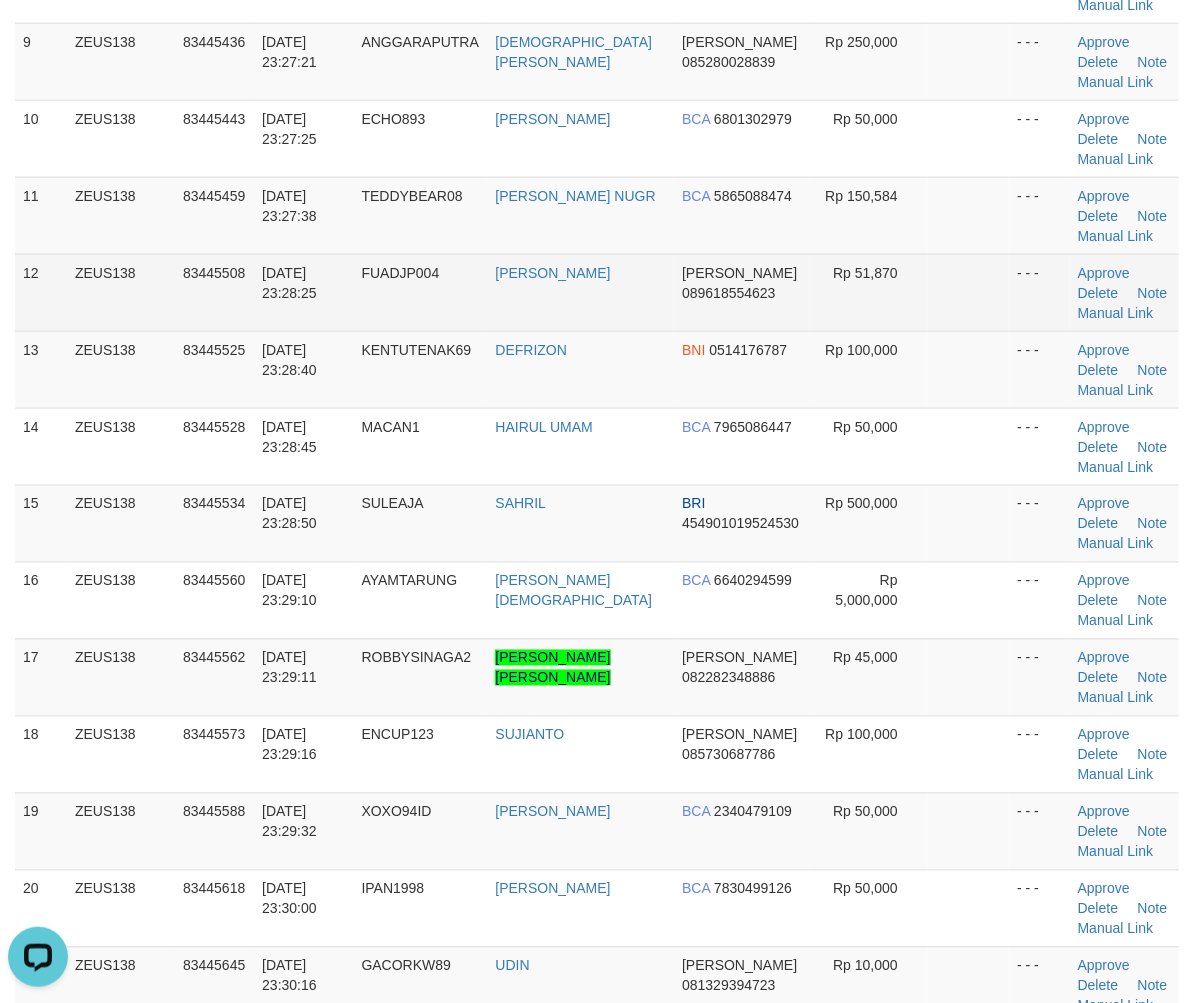 click on "FUADJP004" at bounding box center (421, 292) 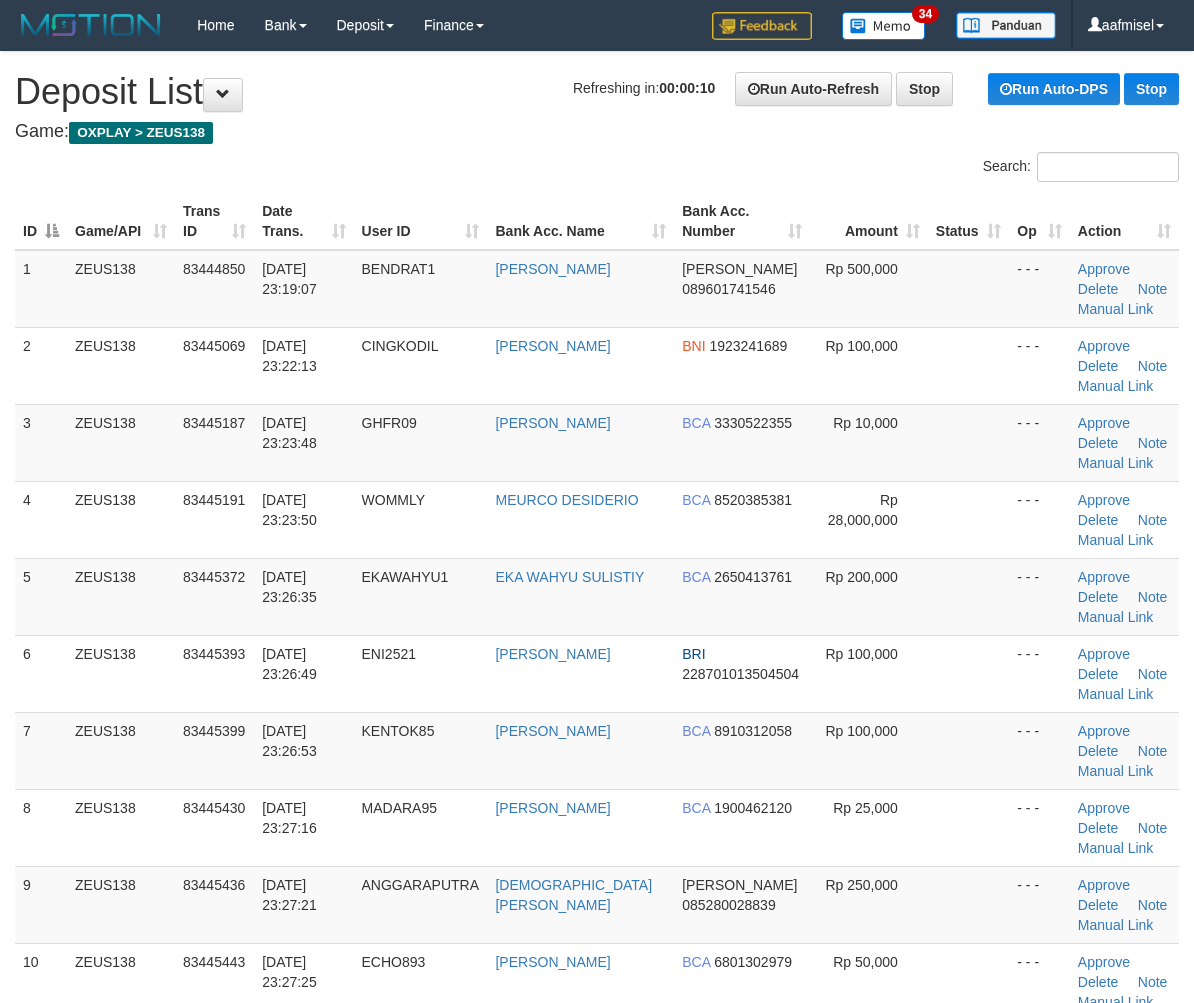 scroll, scrollTop: 0, scrollLeft: 0, axis: both 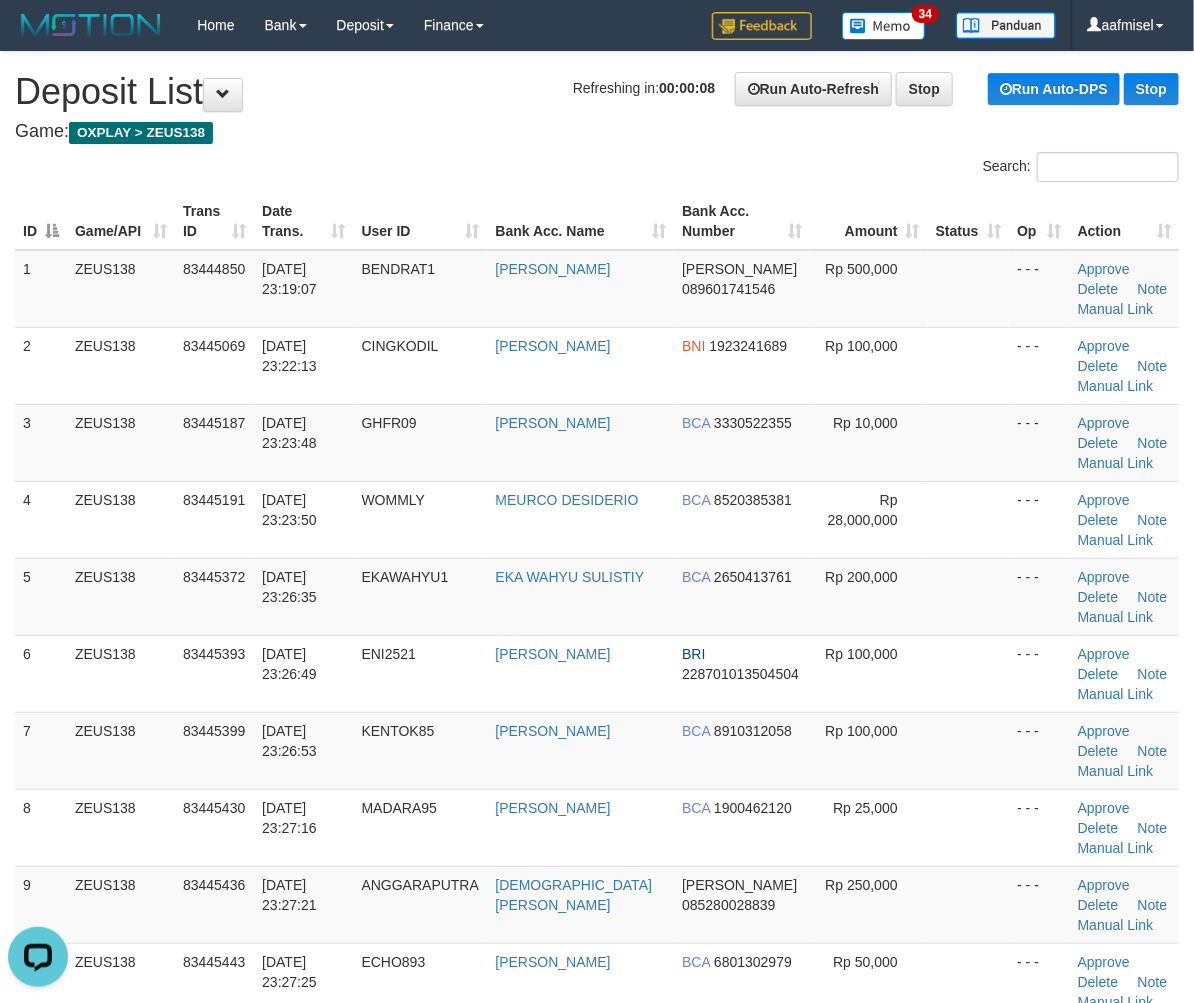 click on "Search:" at bounding box center (597, 169) 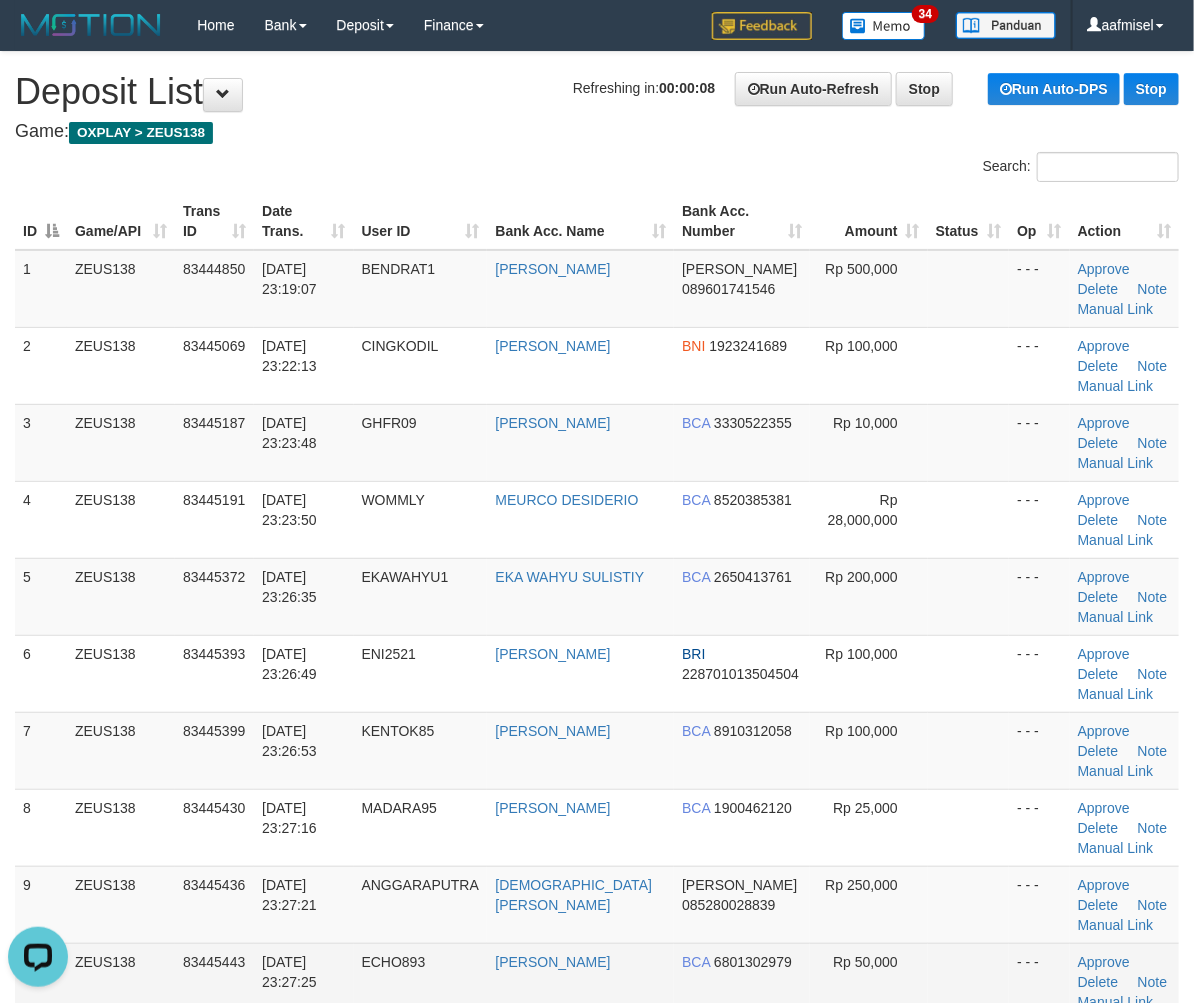 scroll, scrollTop: 843, scrollLeft: 0, axis: vertical 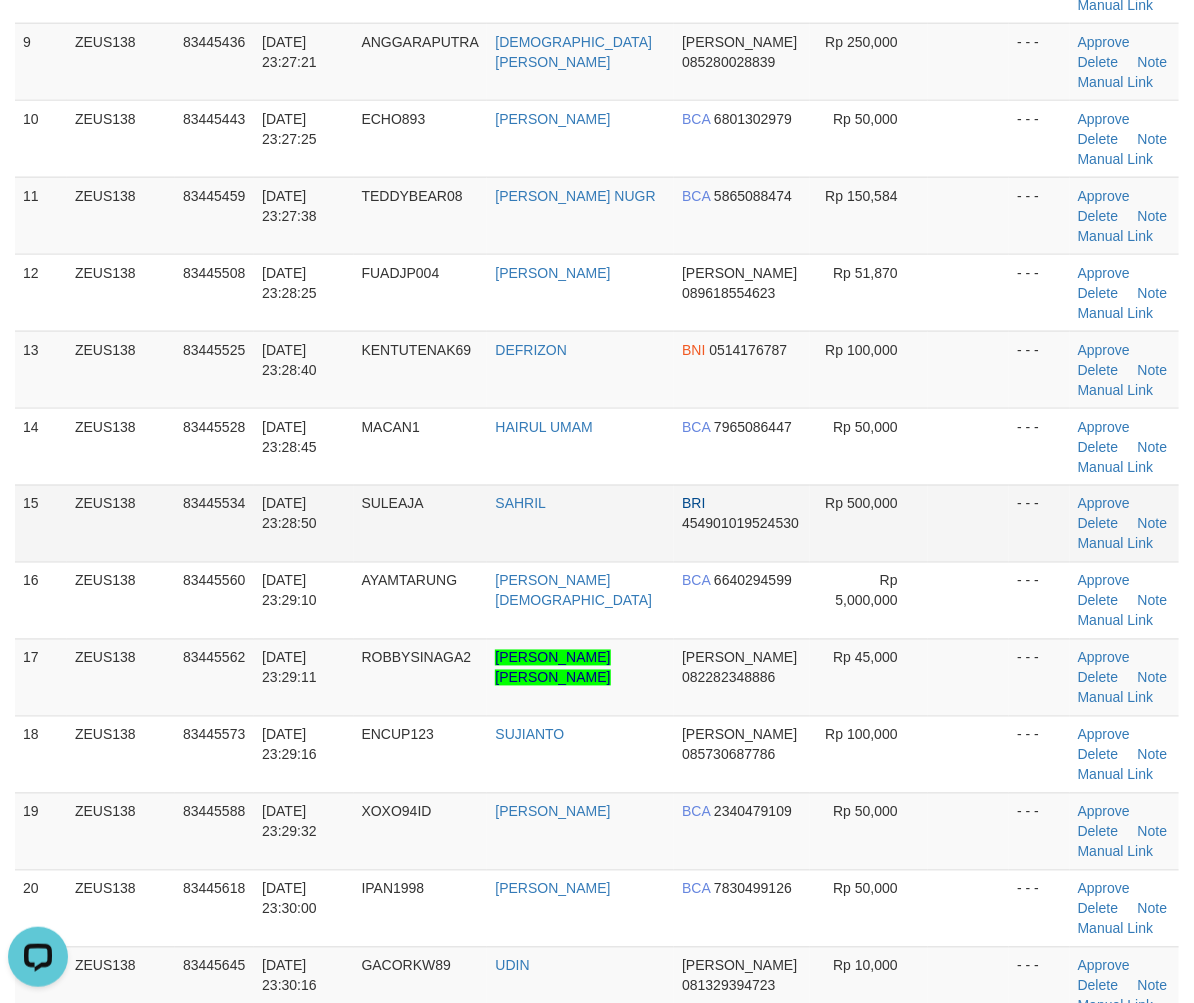 click on "SULEAJA" at bounding box center [421, 523] 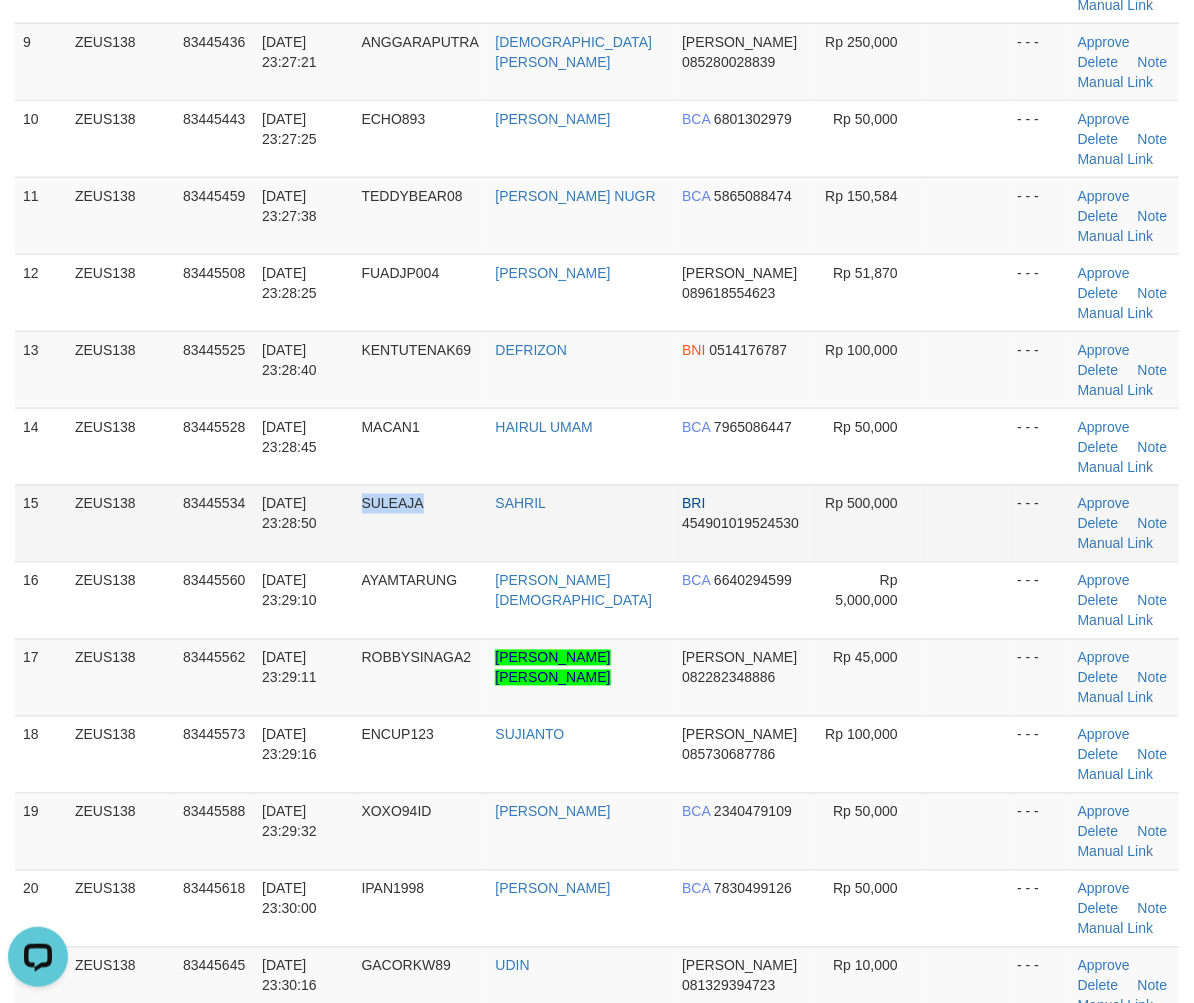 click on "SULEAJA" at bounding box center (421, 523) 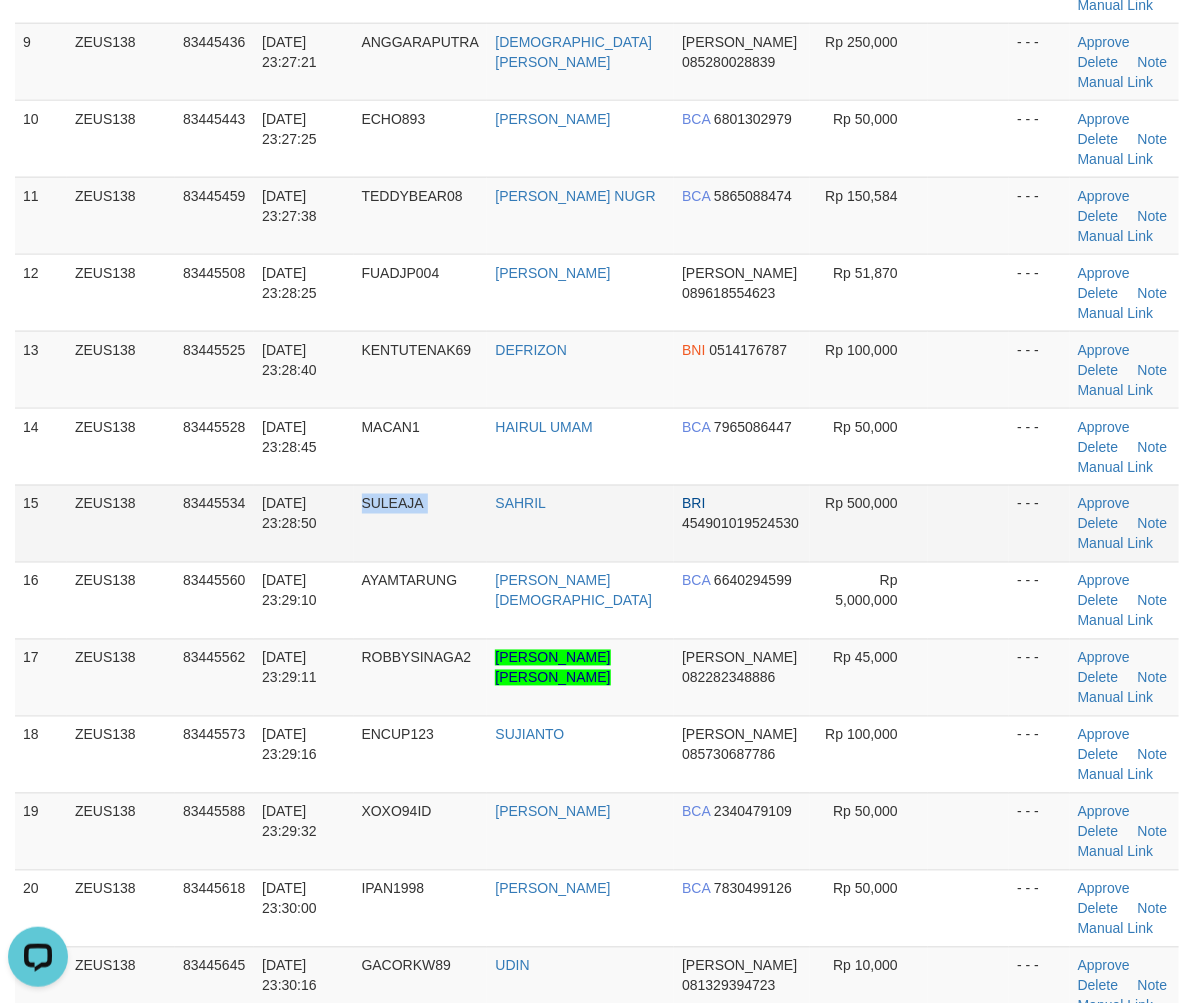 click on "SULEAJA" at bounding box center (421, 523) 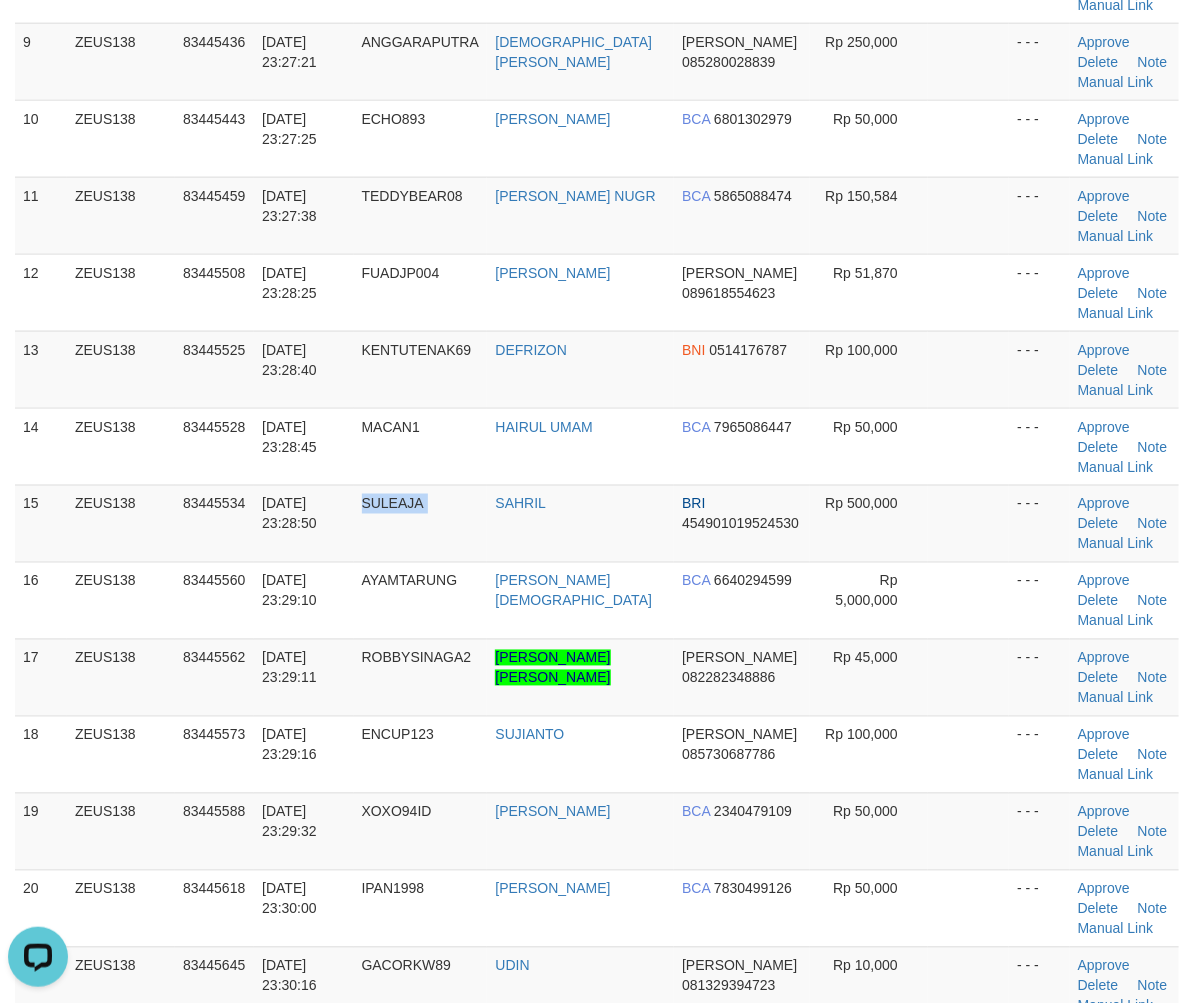 copy on "SULEAJA" 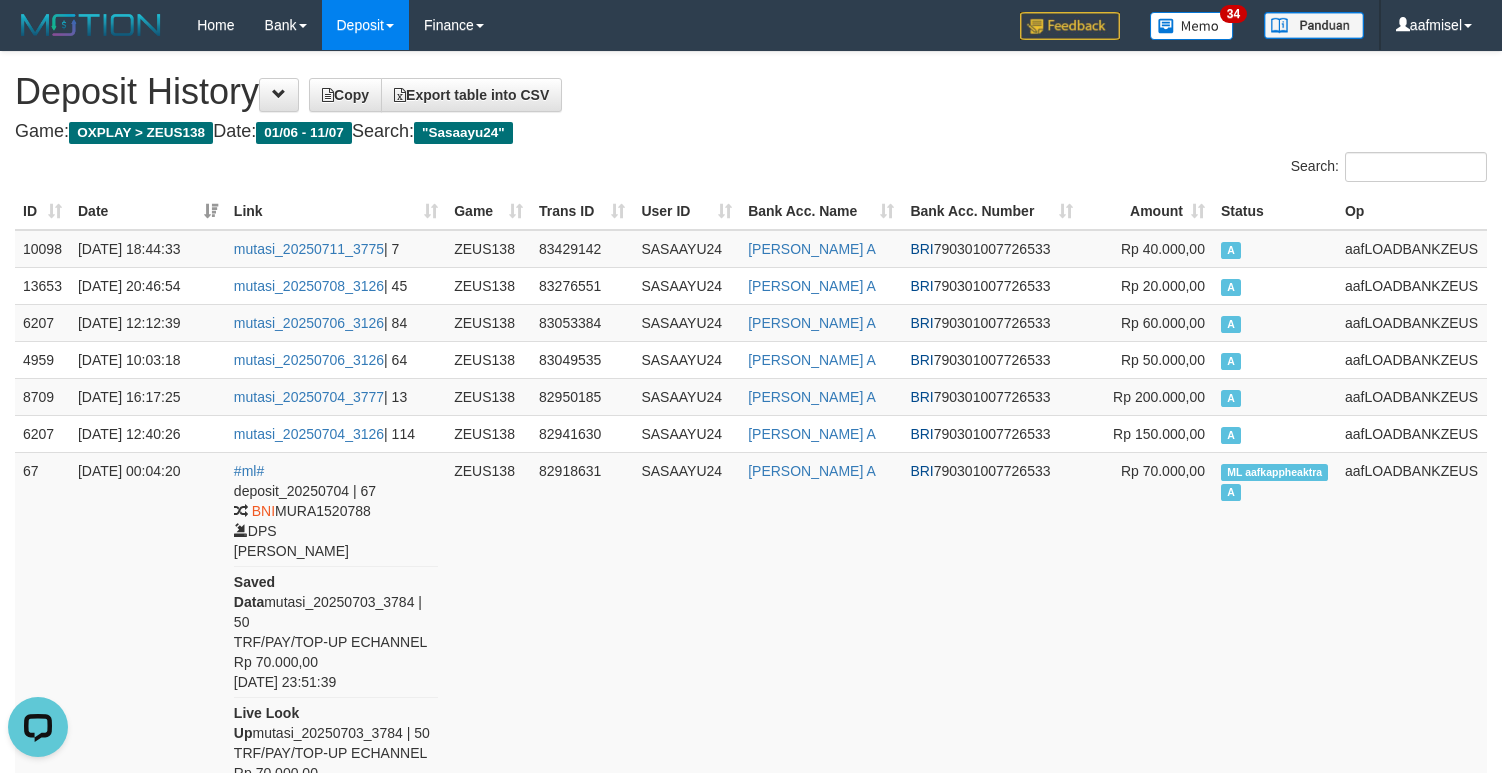 scroll, scrollTop: 1212, scrollLeft: 0, axis: vertical 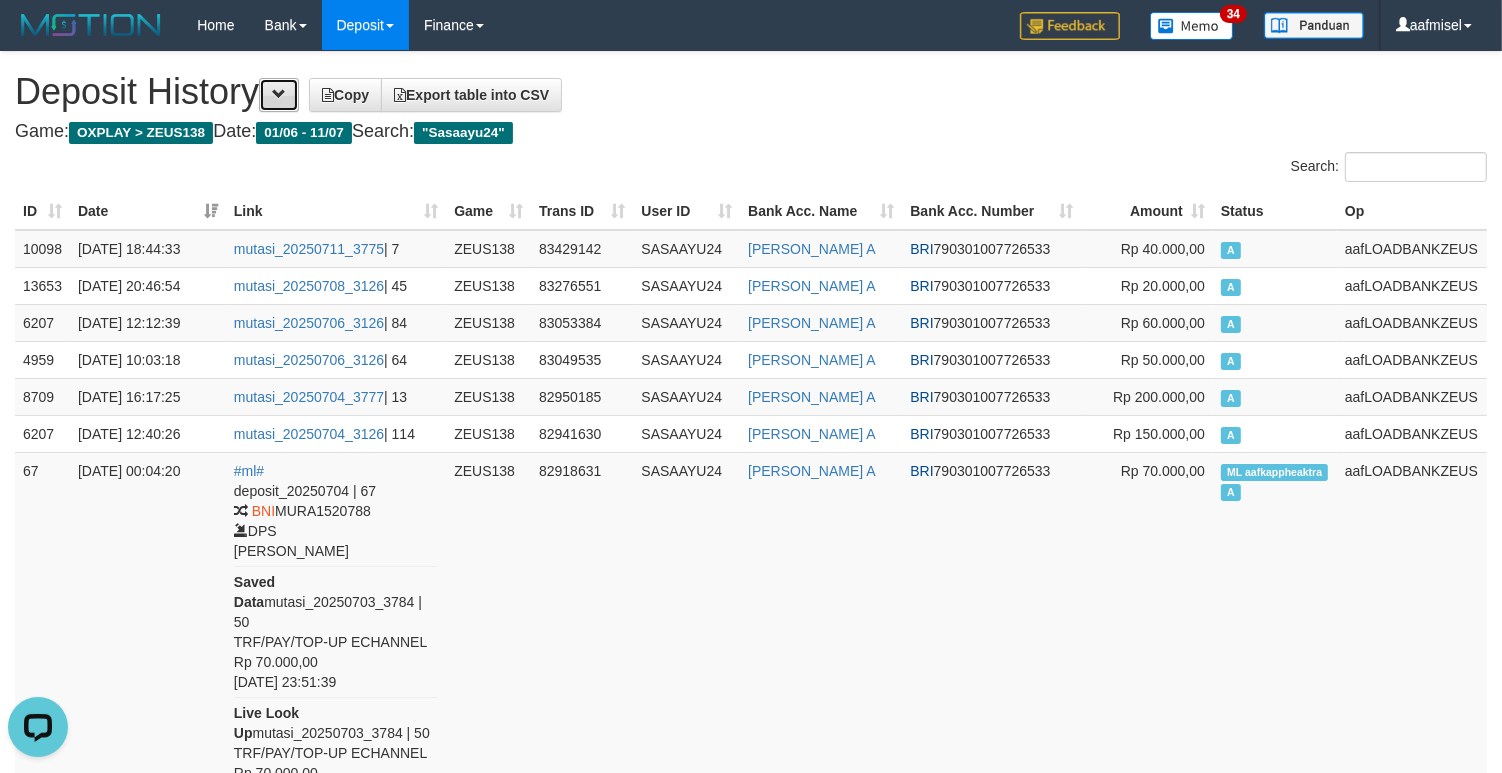 click at bounding box center (279, 95) 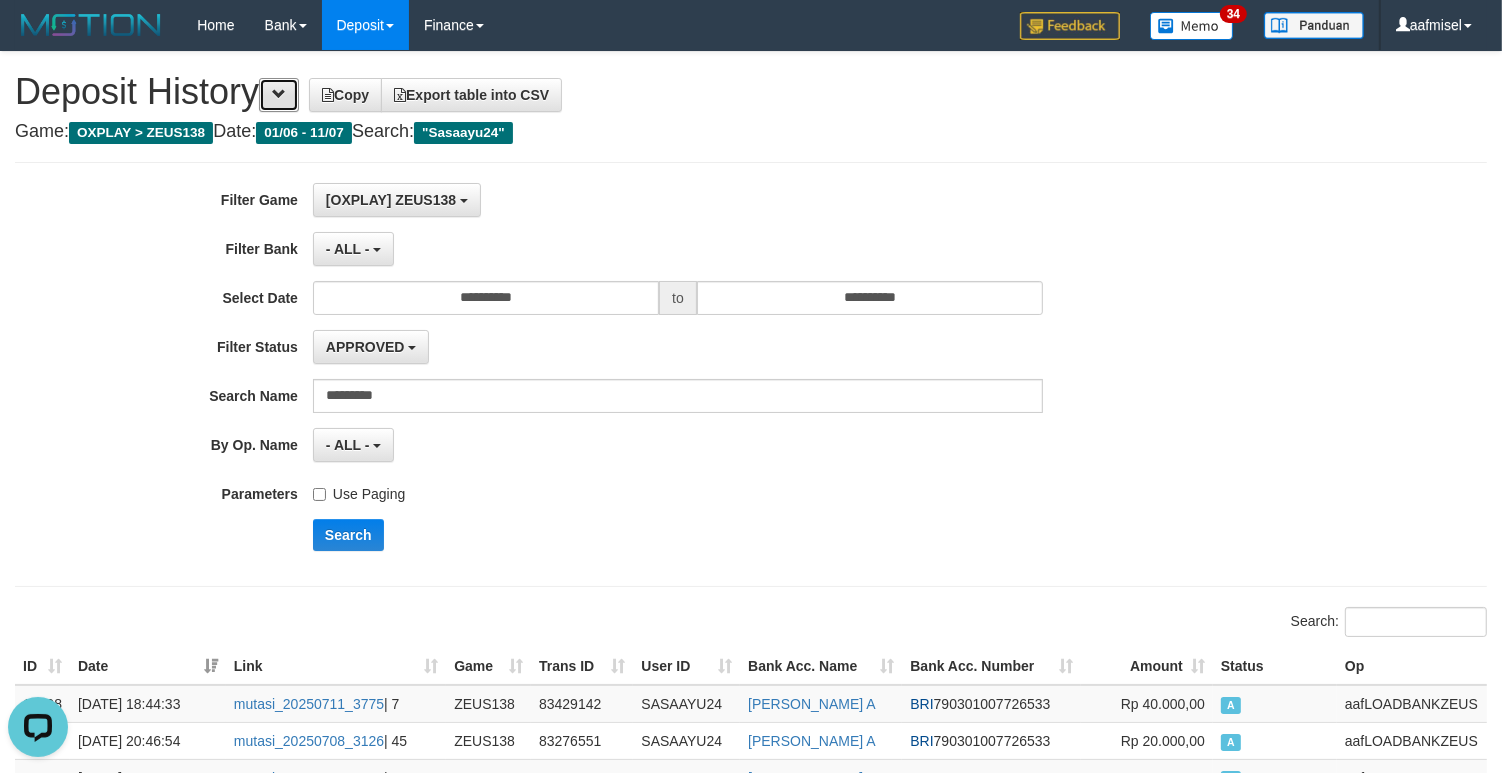 type 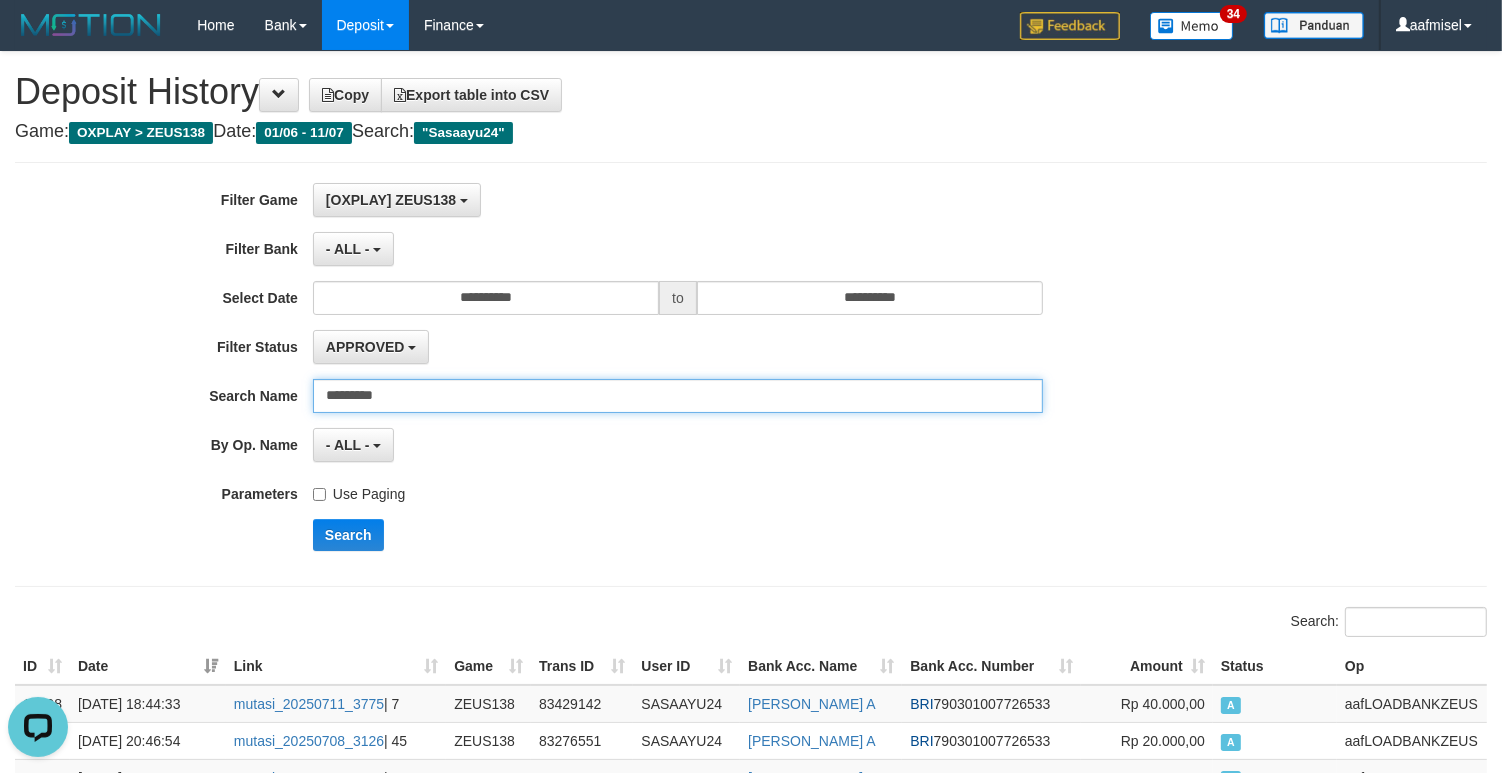 drag, startPoint x: 422, startPoint y: 398, endPoint x: 420, endPoint y: 414, distance: 16.124516 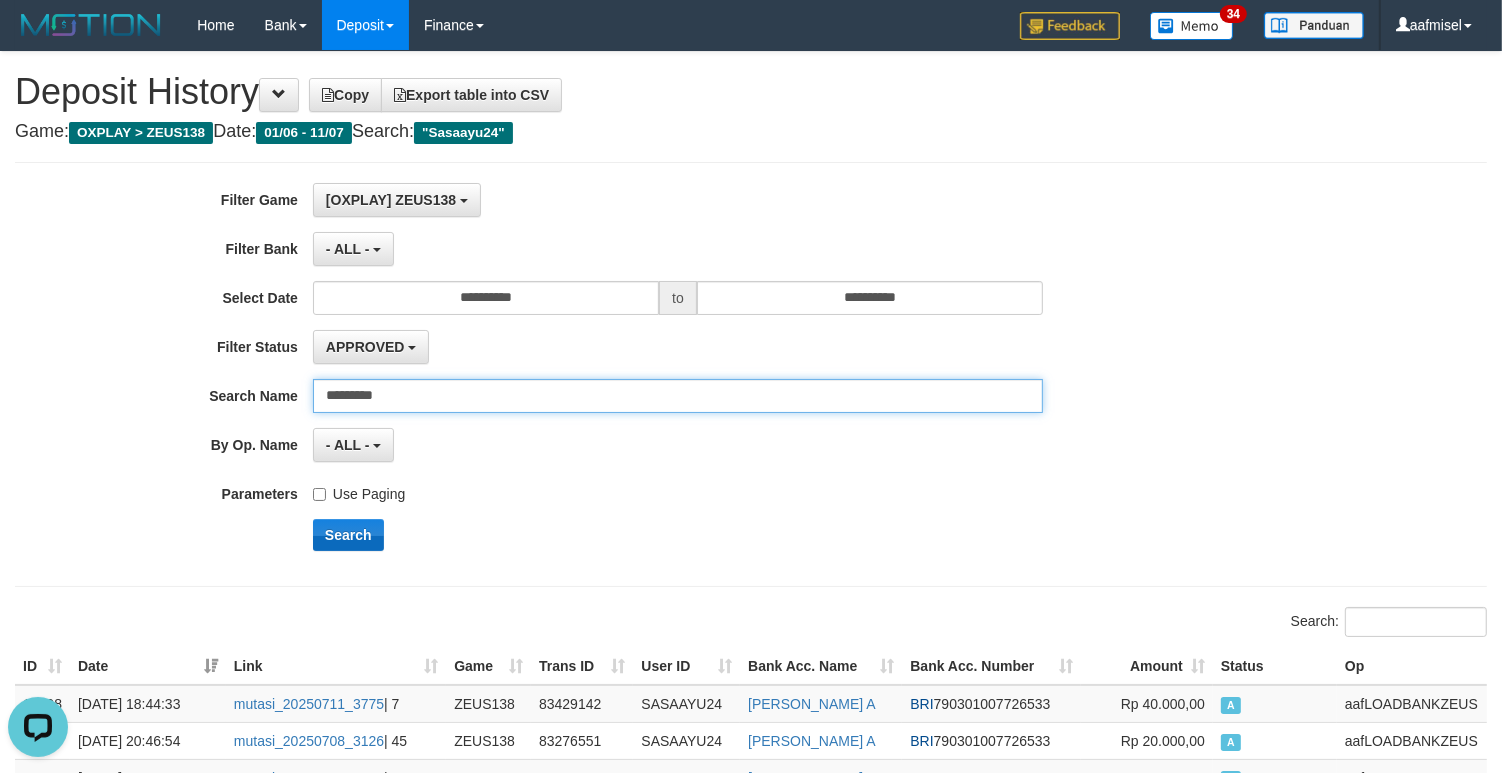 paste 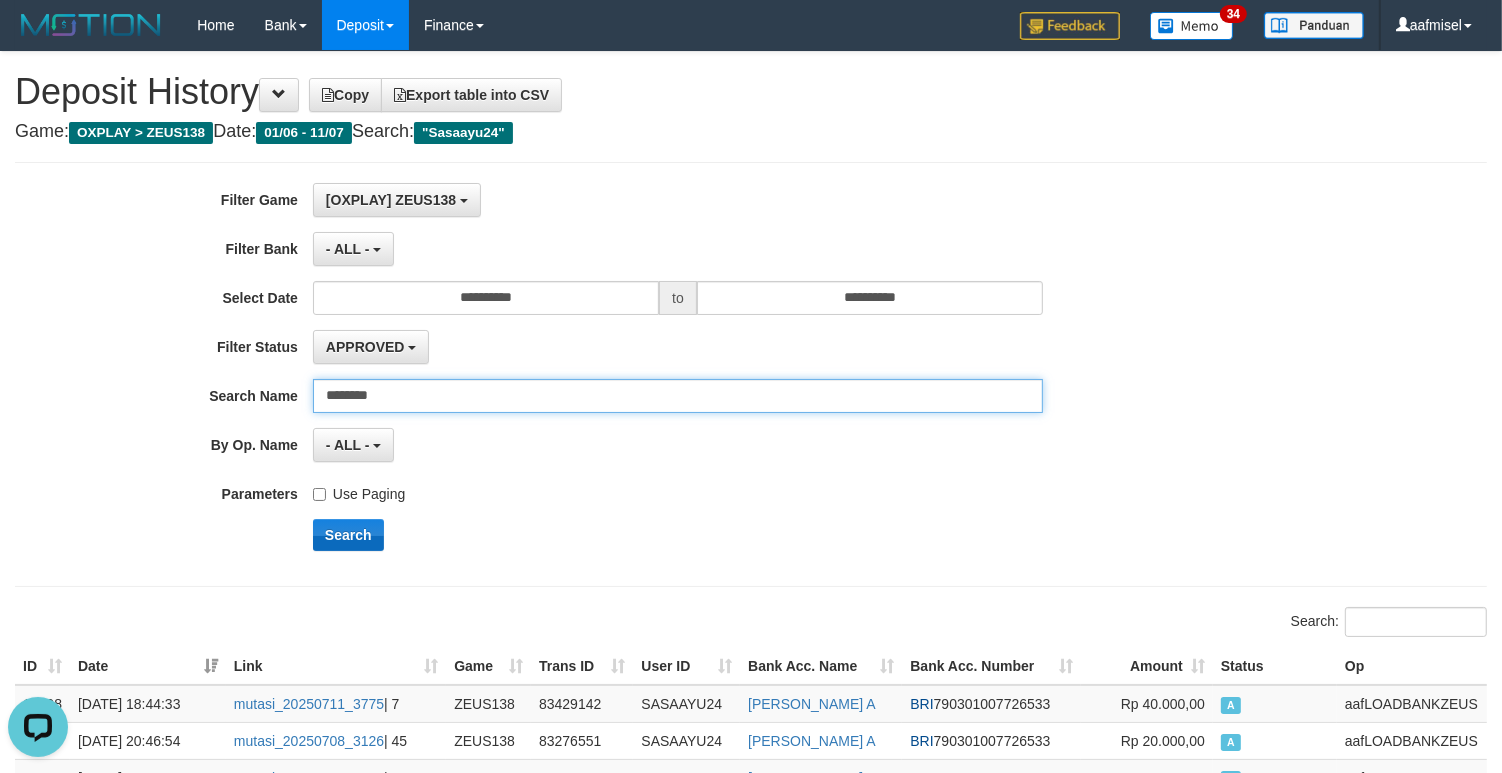 type on "*******" 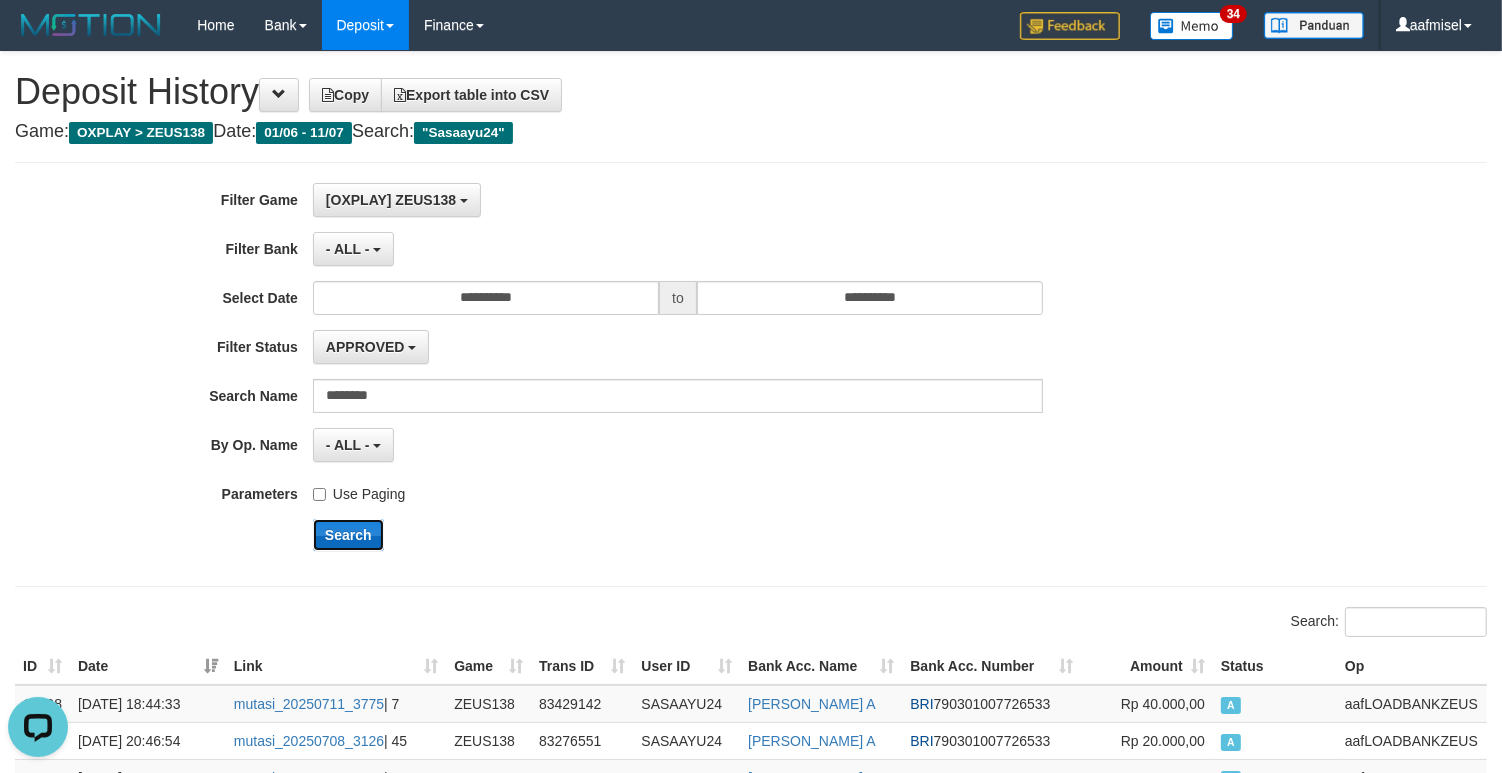 click on "Search" at bounding box center [348, 535] 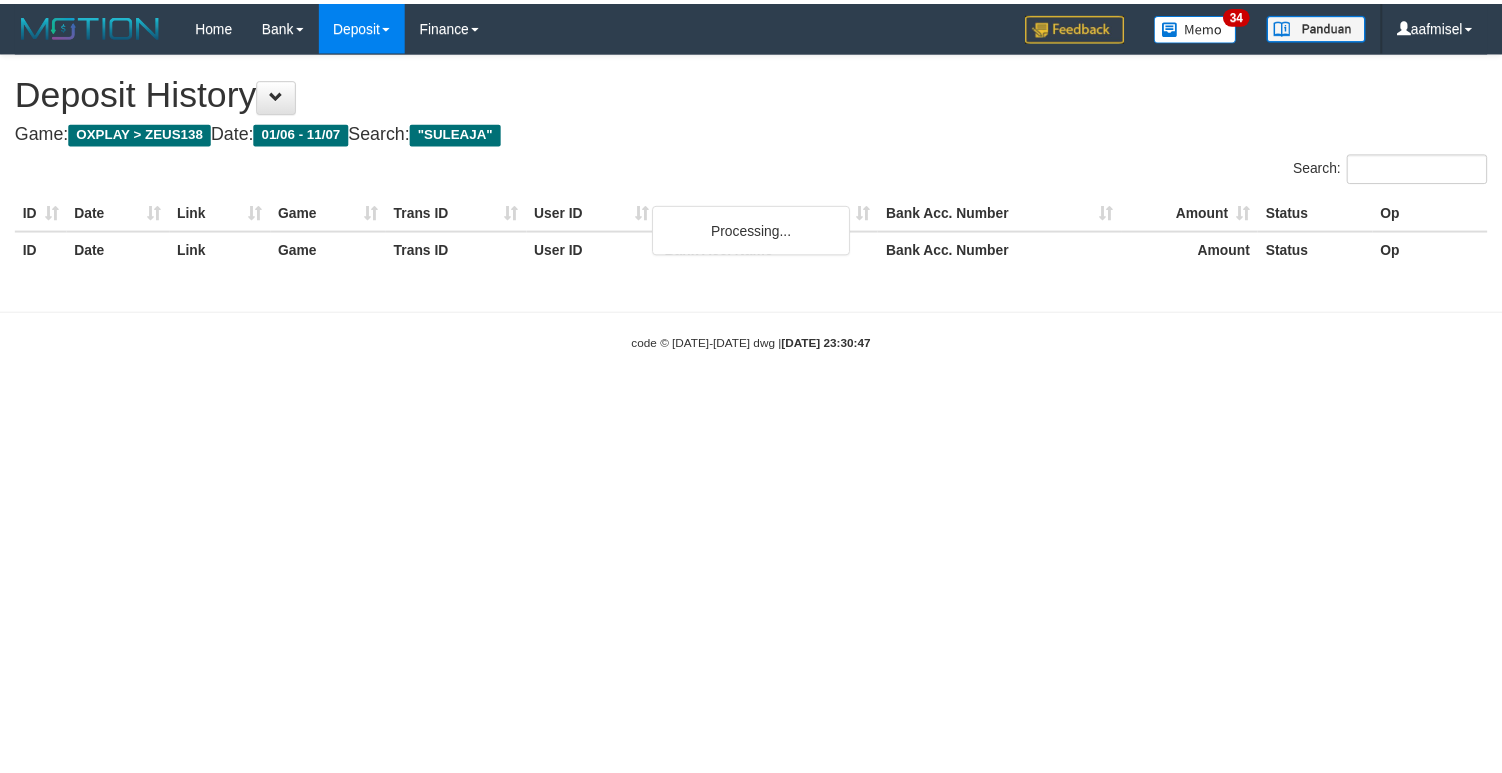 scroll, scrollTop: 0, scrollLeft: 0, axis: both 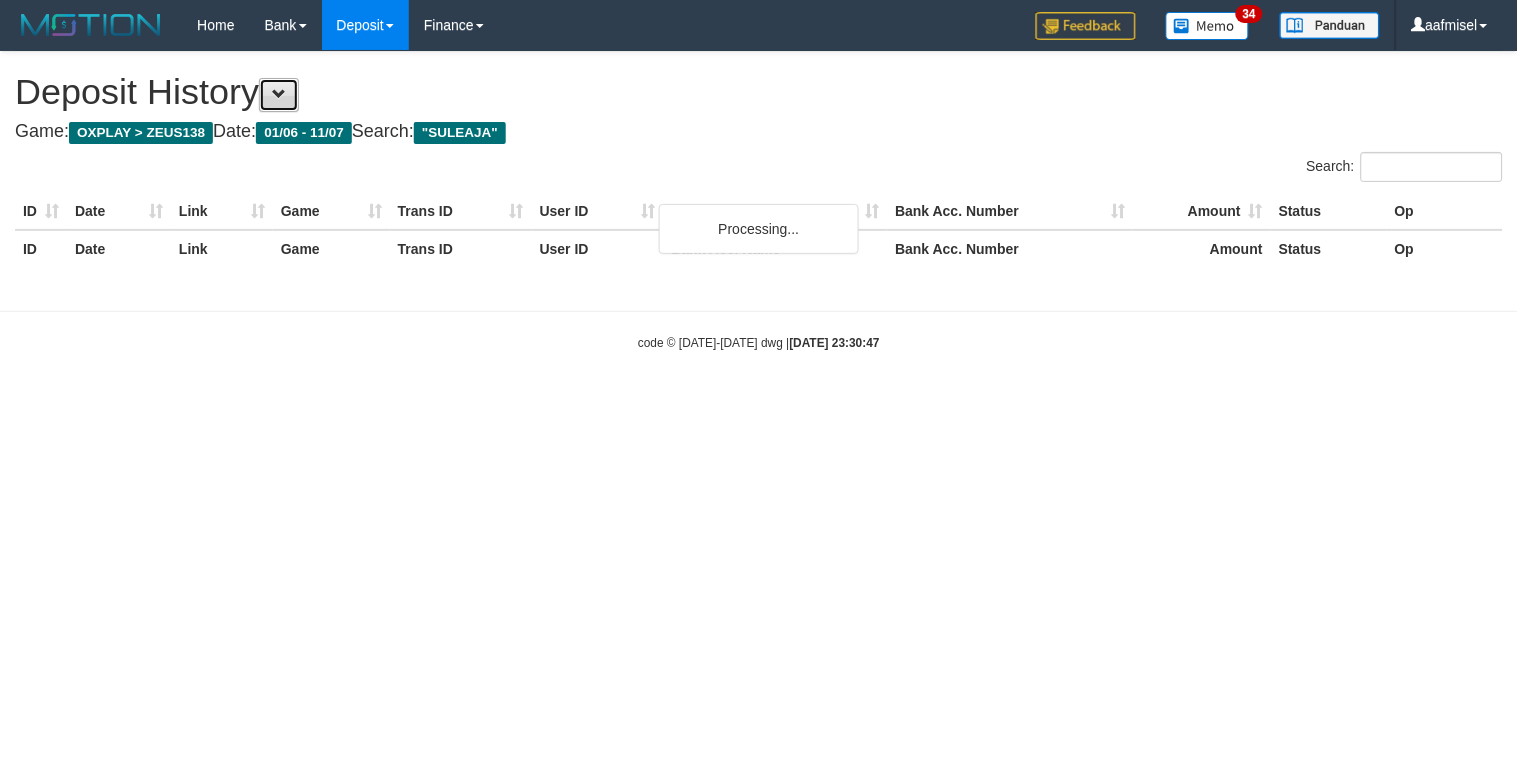 click at bounding box center [279, 95] 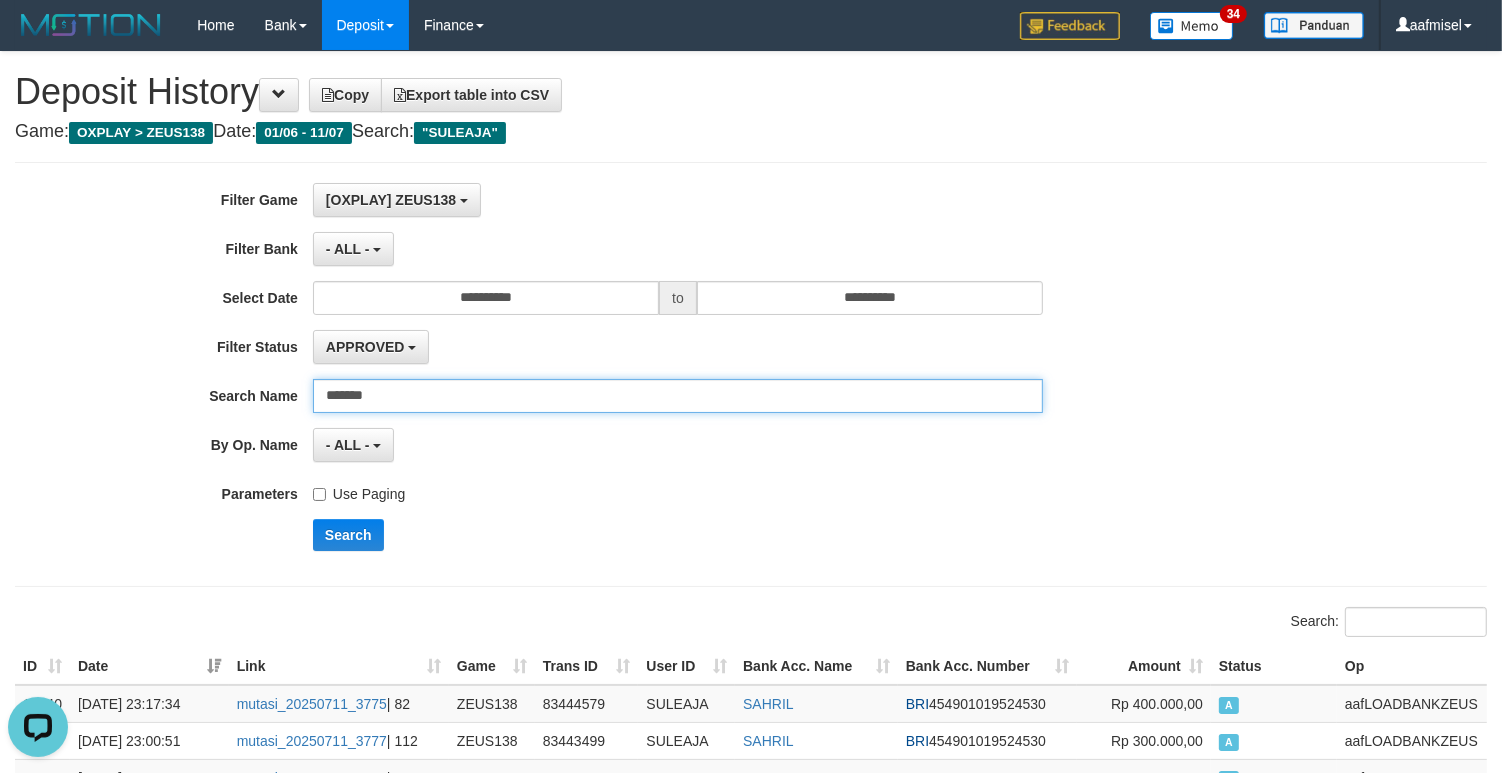 scroll, scrollTop: 0, scrollLeft: 0, axis: both 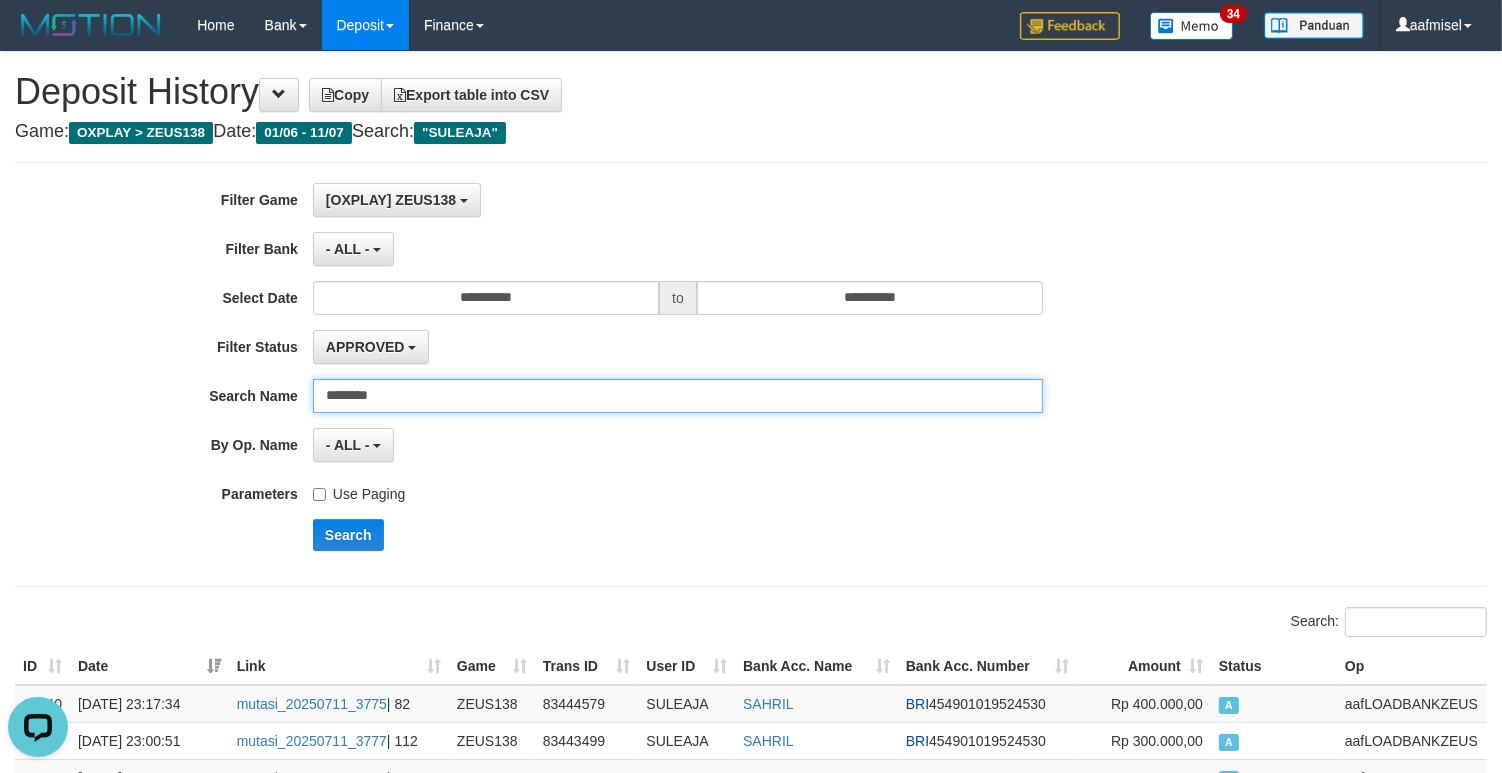 type on "*******" 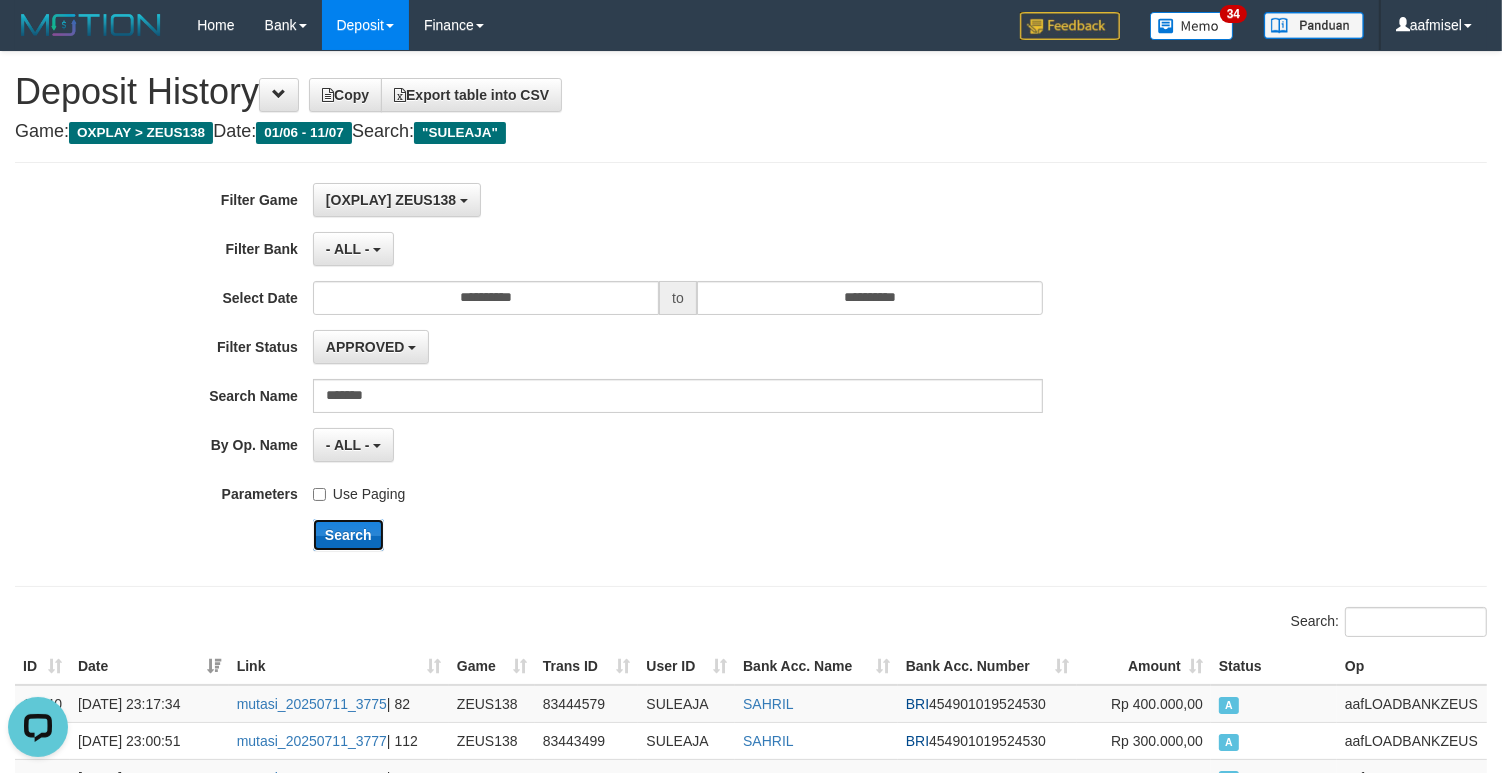click on "Search" at bounding box center [348, 535] 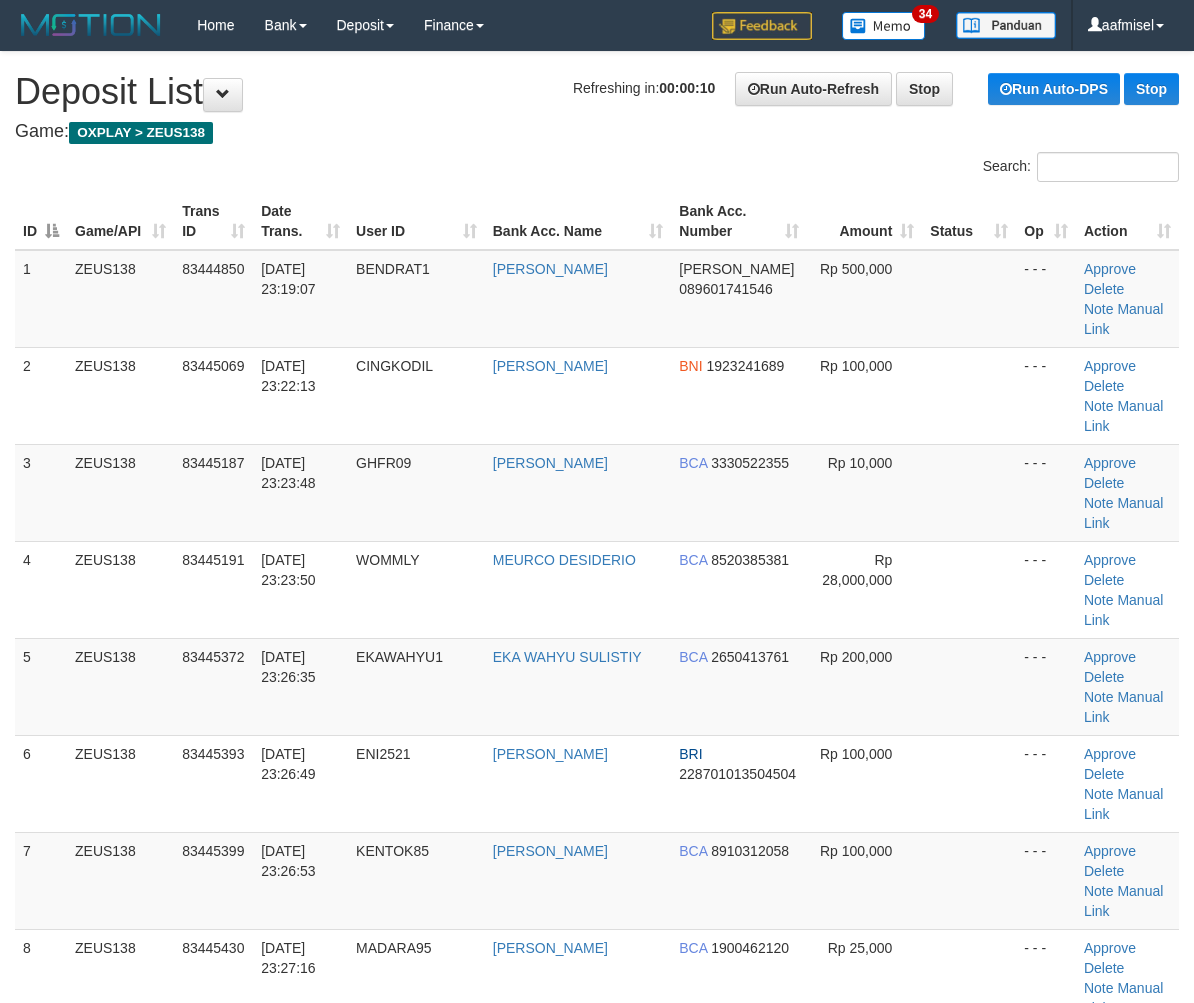 scroll, scrollTop: 0, scrollLeft: 0, axis: both 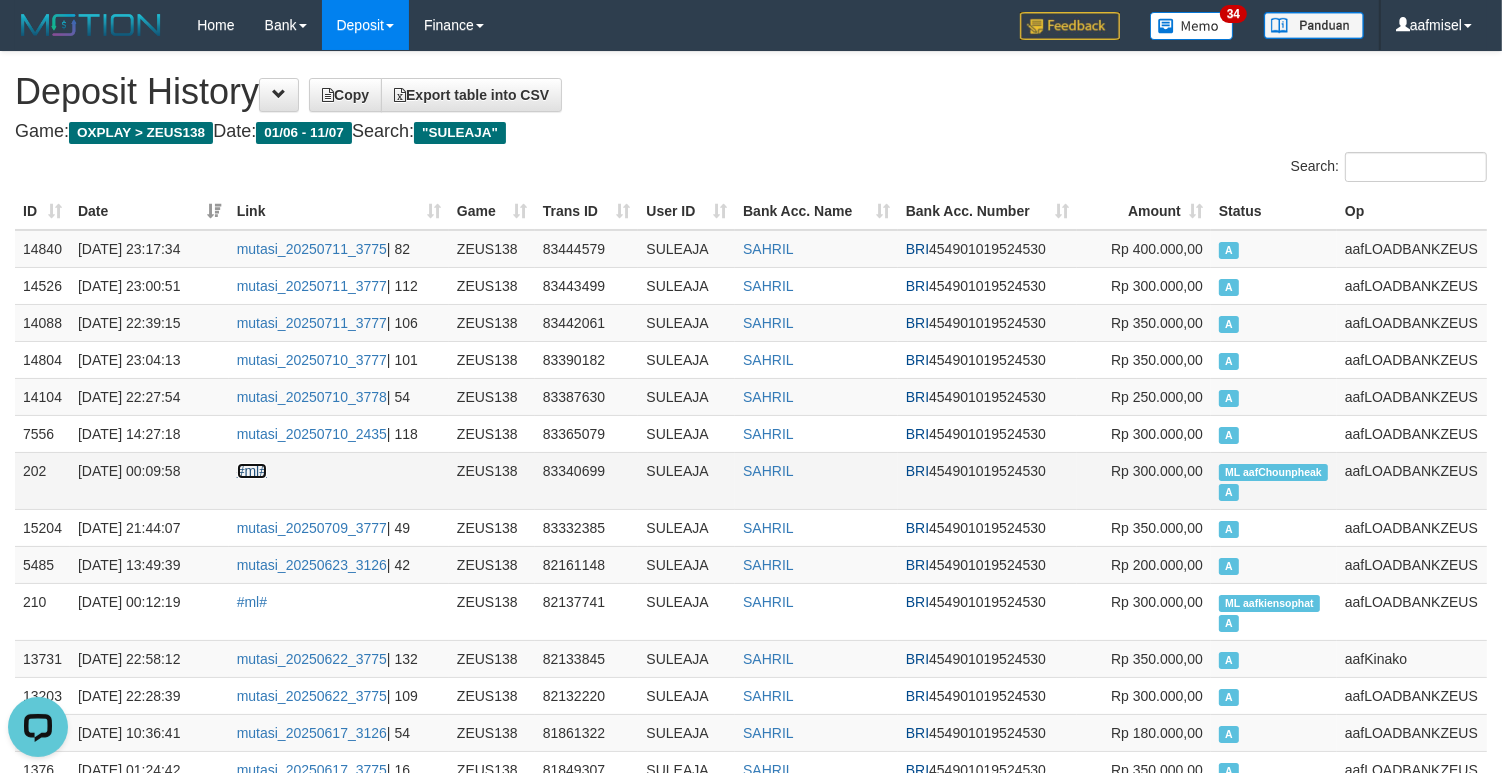 click on "#ml#" at bounding box center [252, 471] 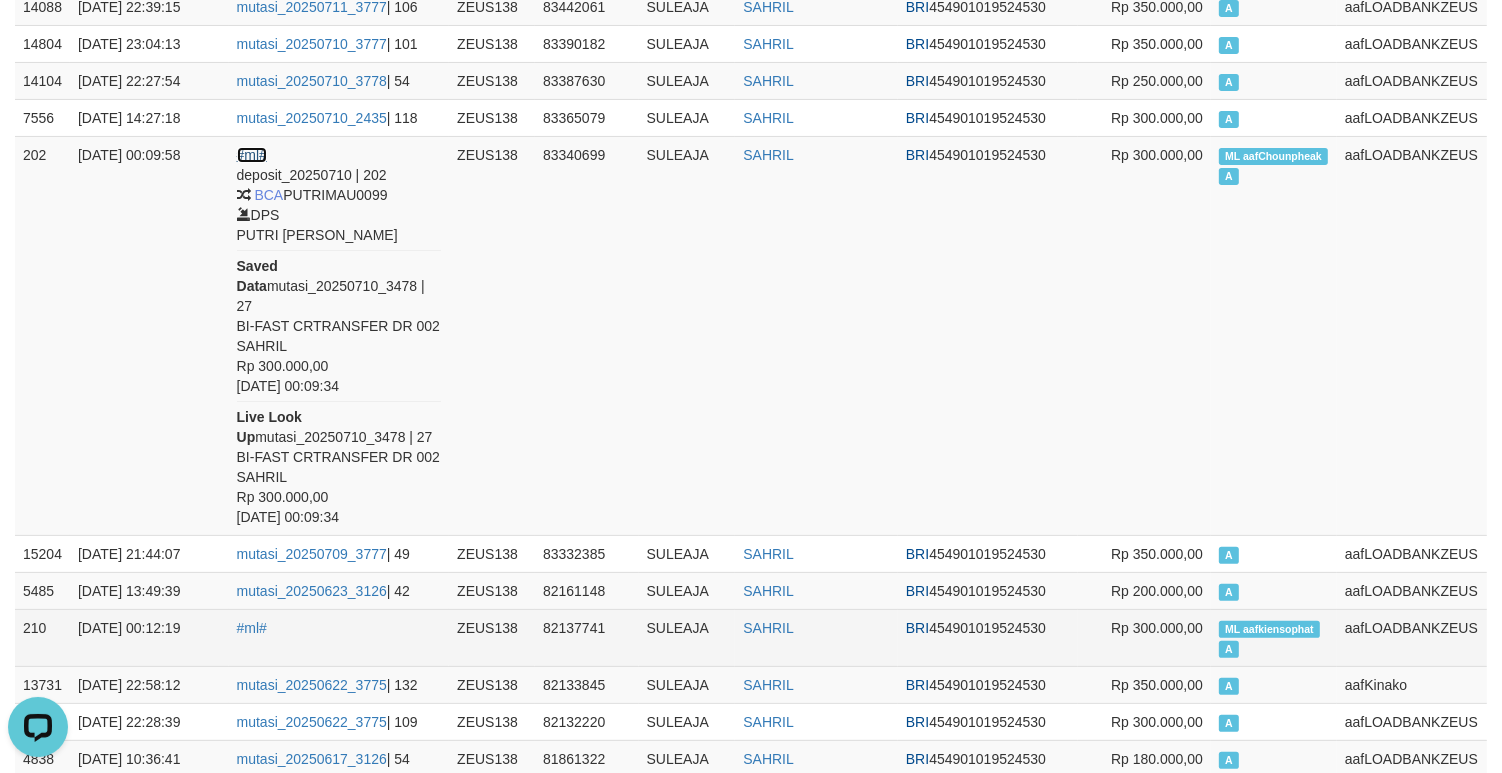 scroll, scrollTop: 370, scrollLeft: 0, axis: vertical 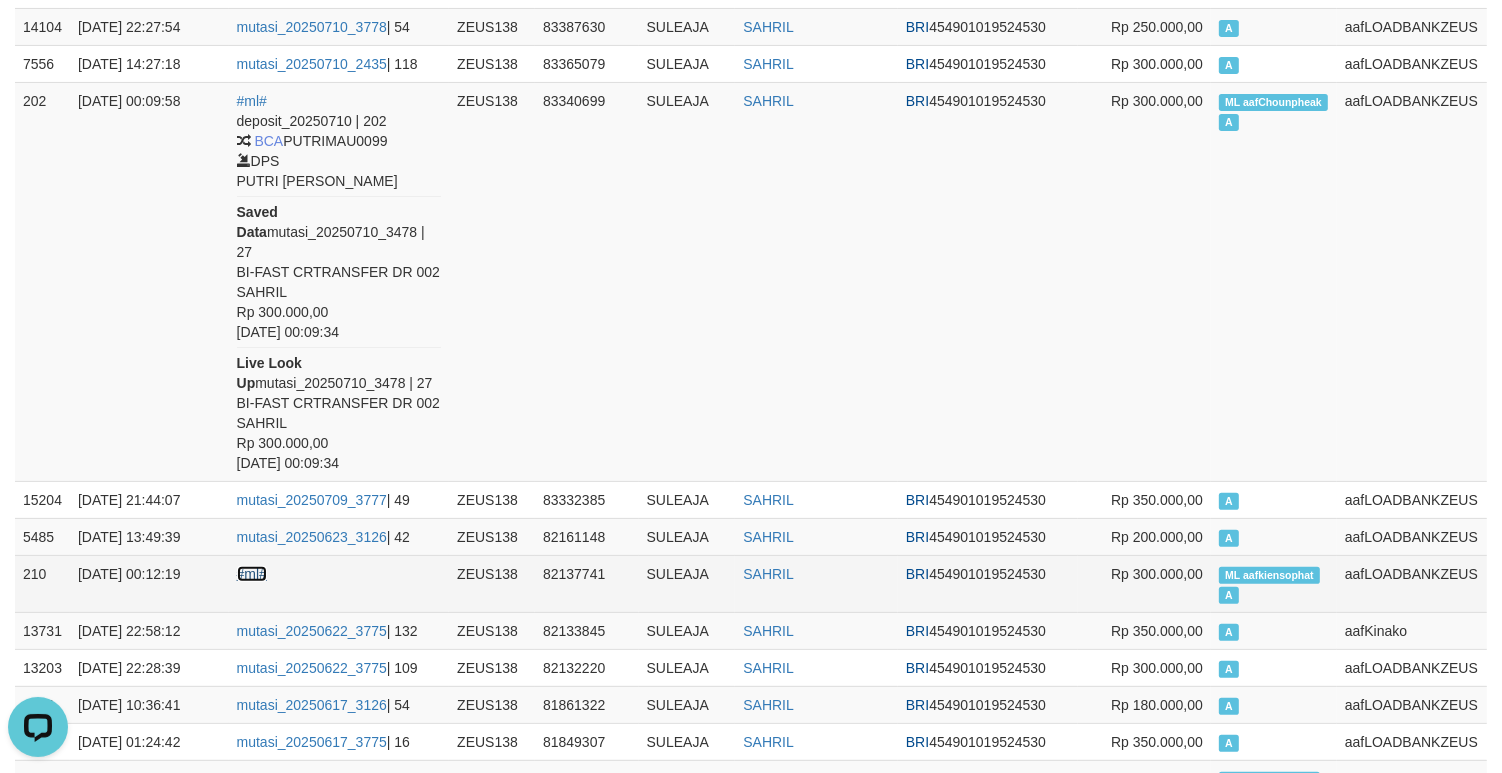 click on "#ml#" at bounding box center (252, 574) 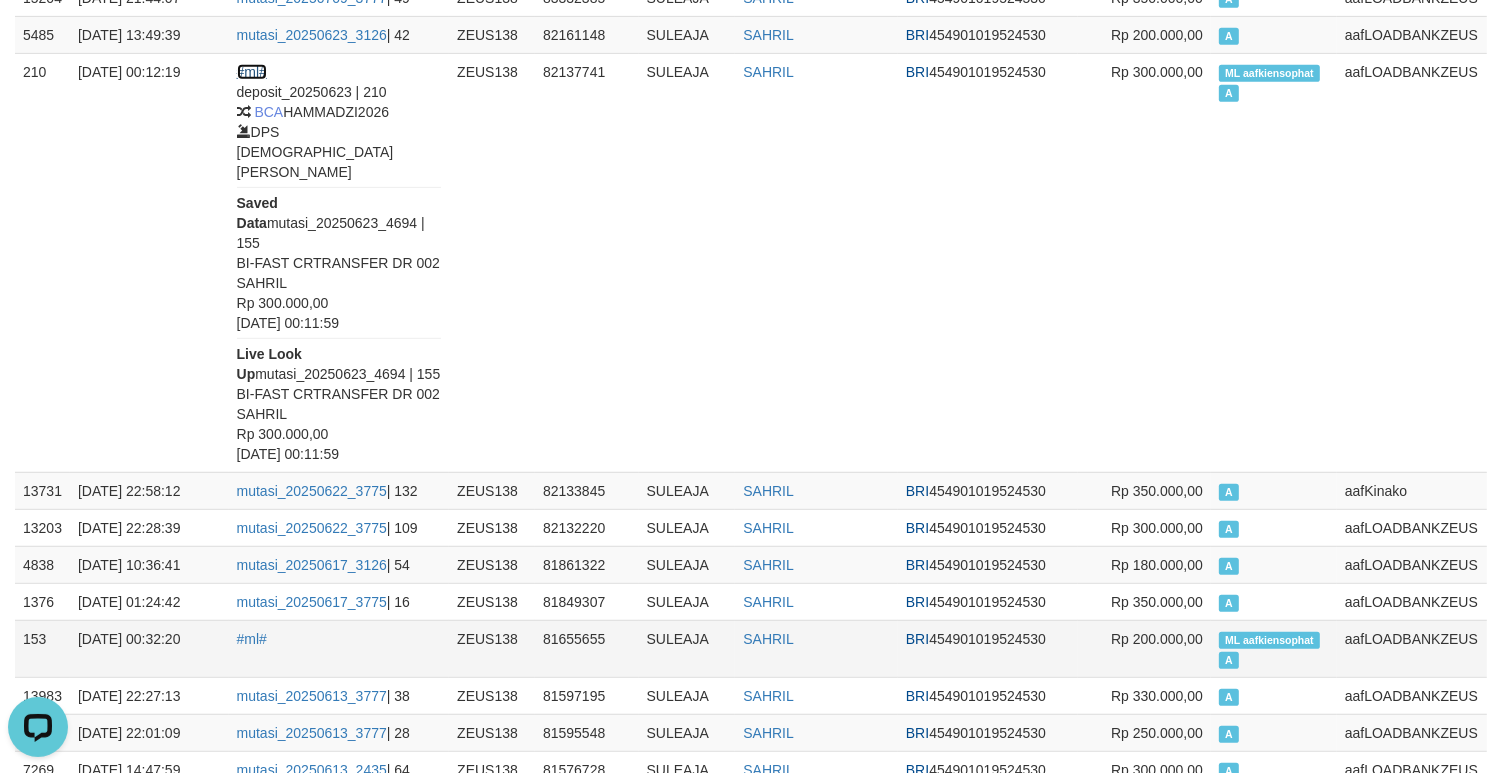 scroll, scrollTop: 925, scrollLeft: 0, axis: vertical 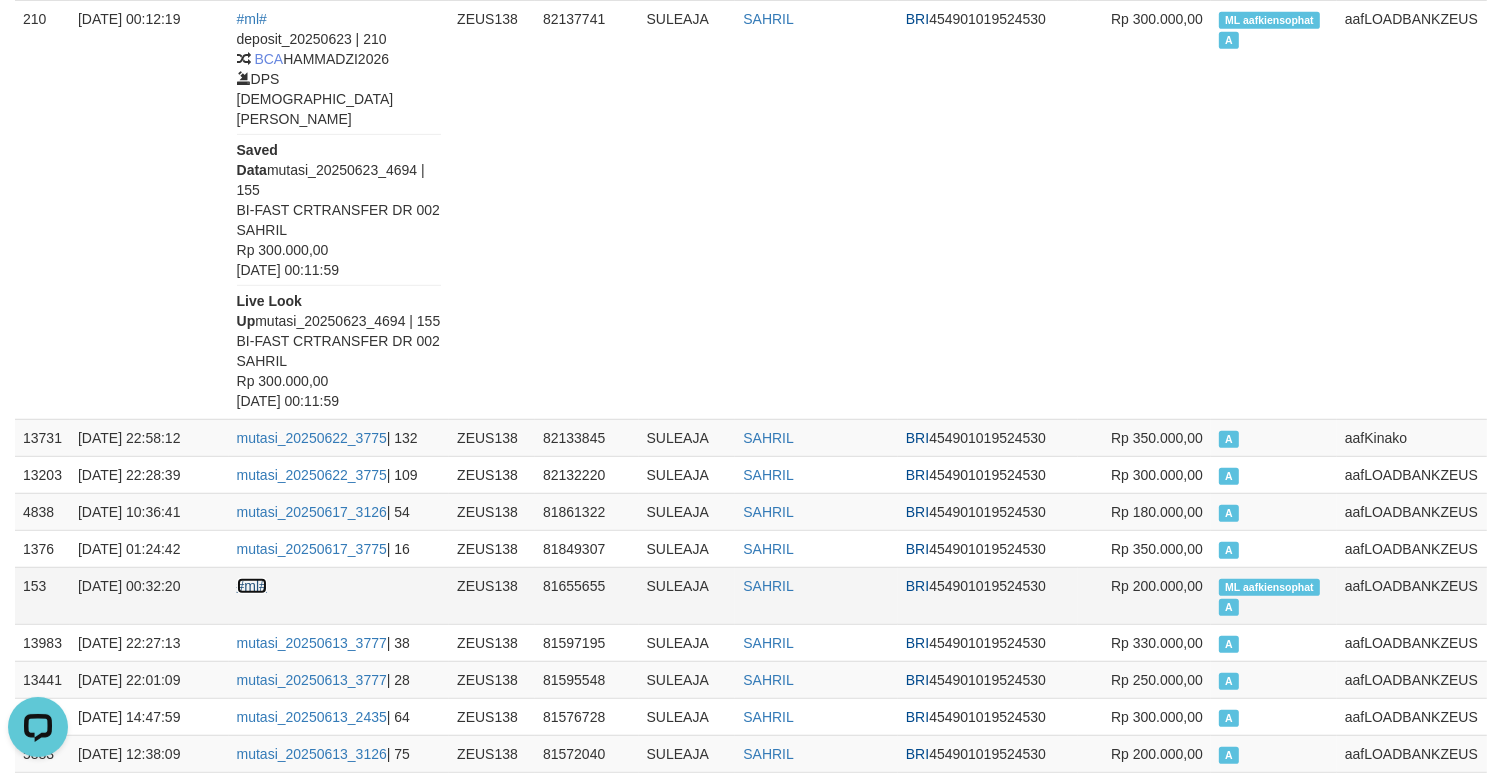 click on "#ml#" at bounding box center [252, 586] 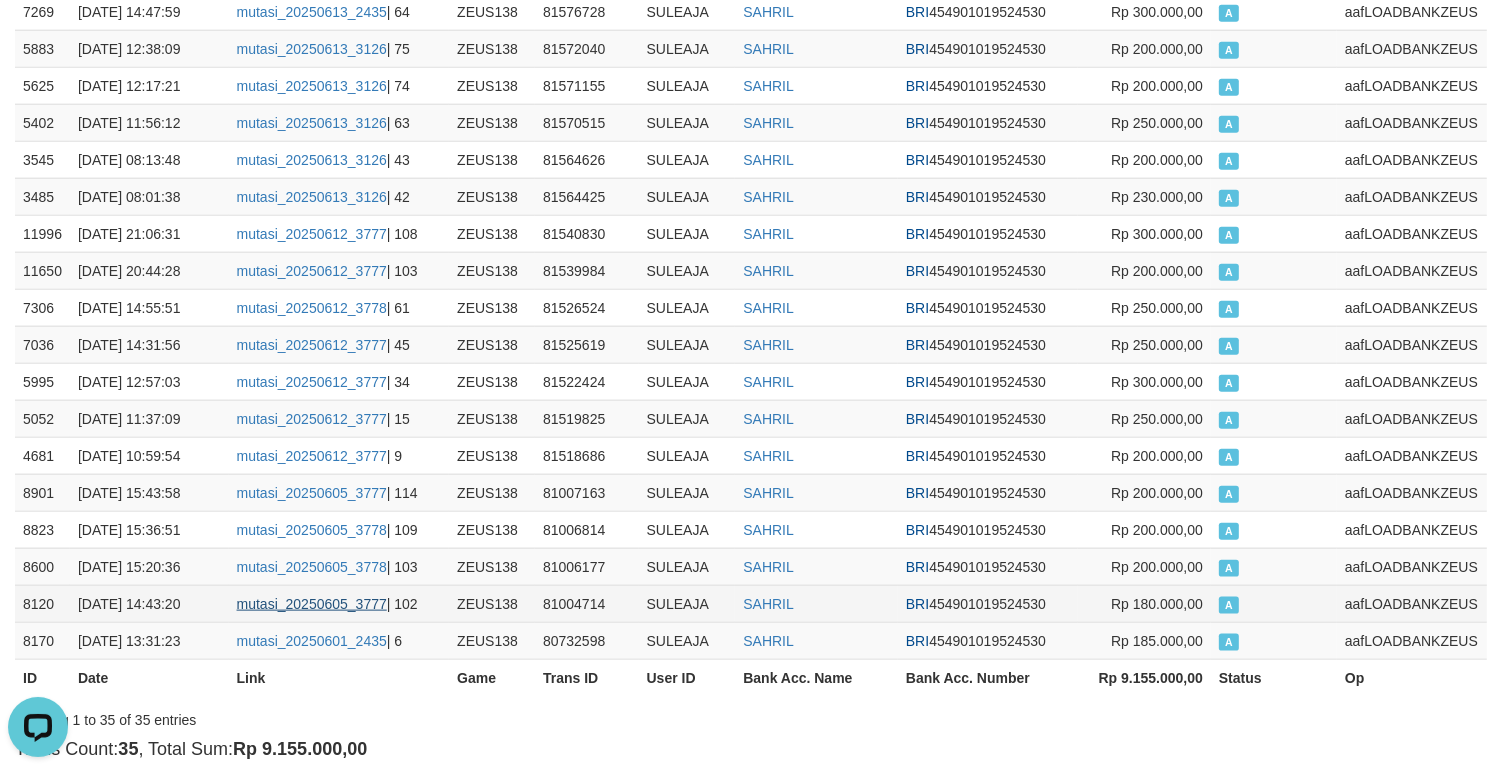 scroll, scrollTop: 2020, scrollLeft: 0, axis: vertical 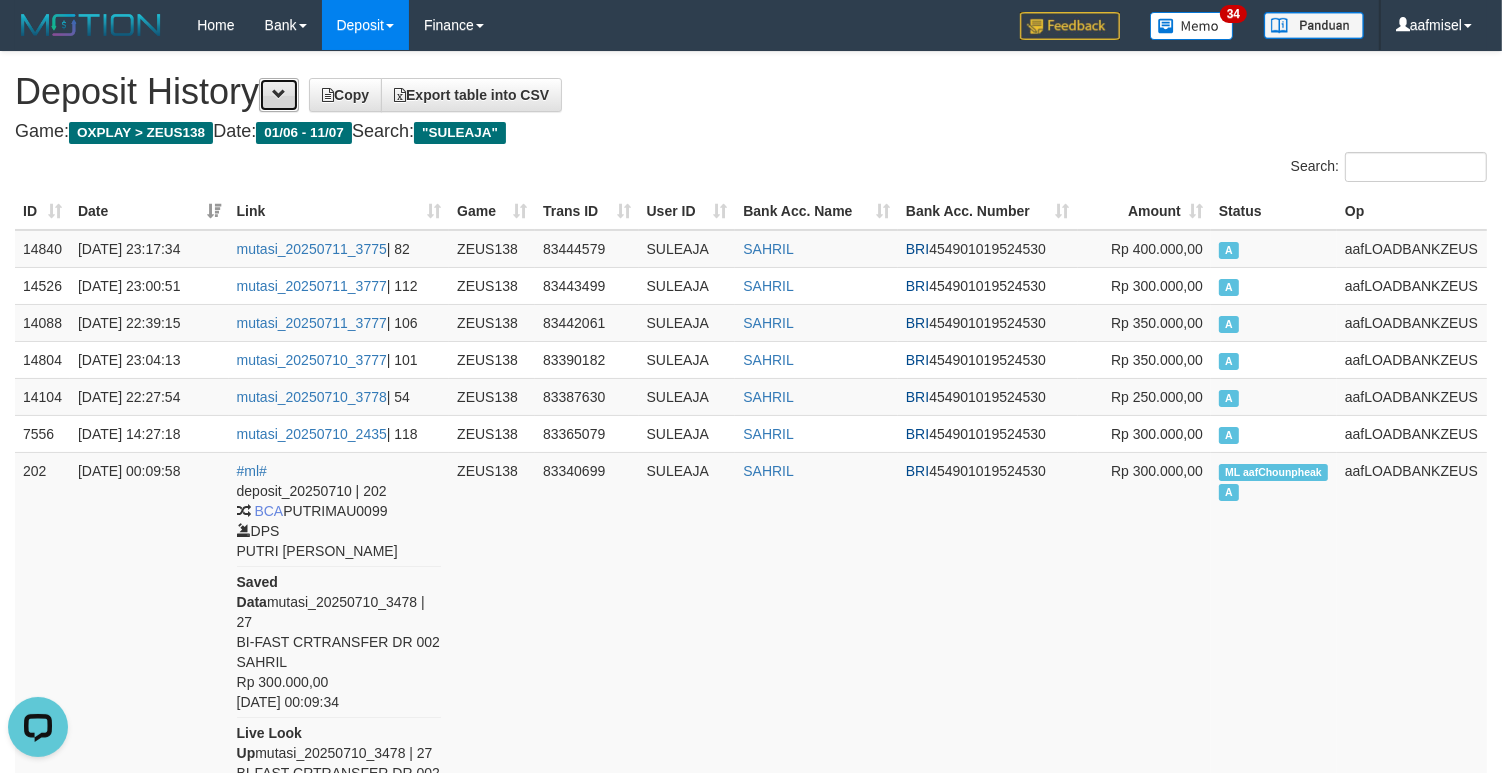 click at bounding box center (279, 94) 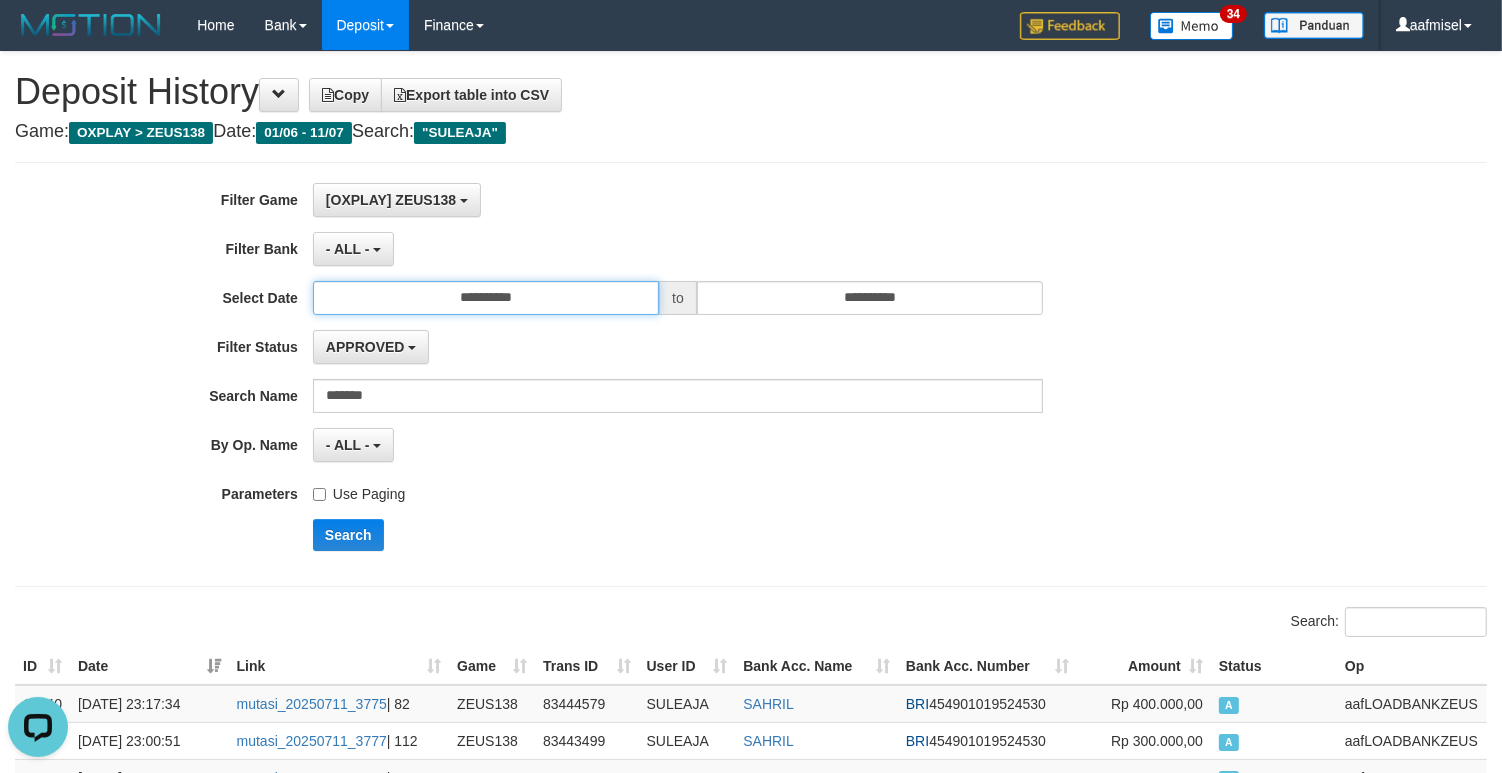 click on "**********" at bounding box center [486, 298] 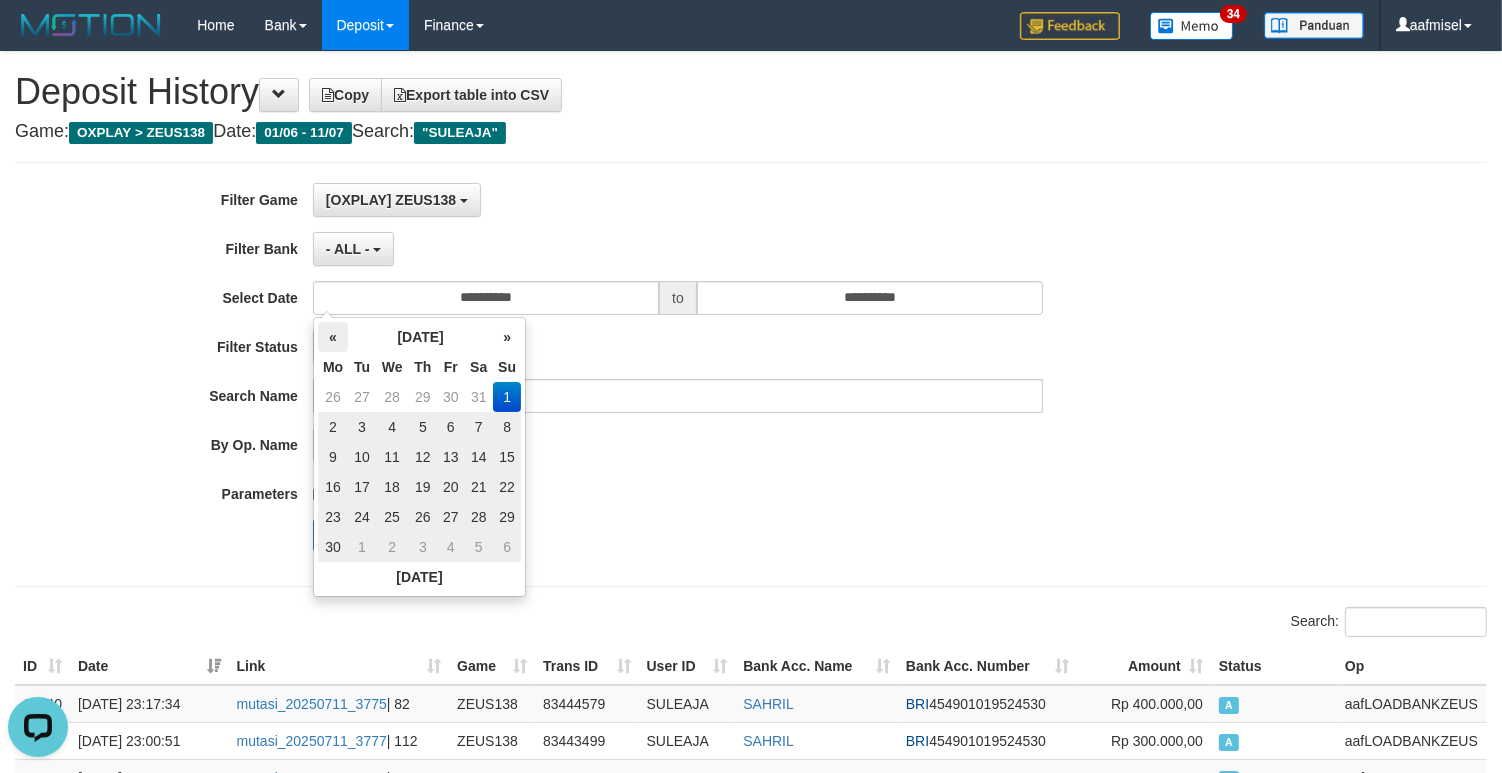 click on "«" at bounding box center [333, 337] 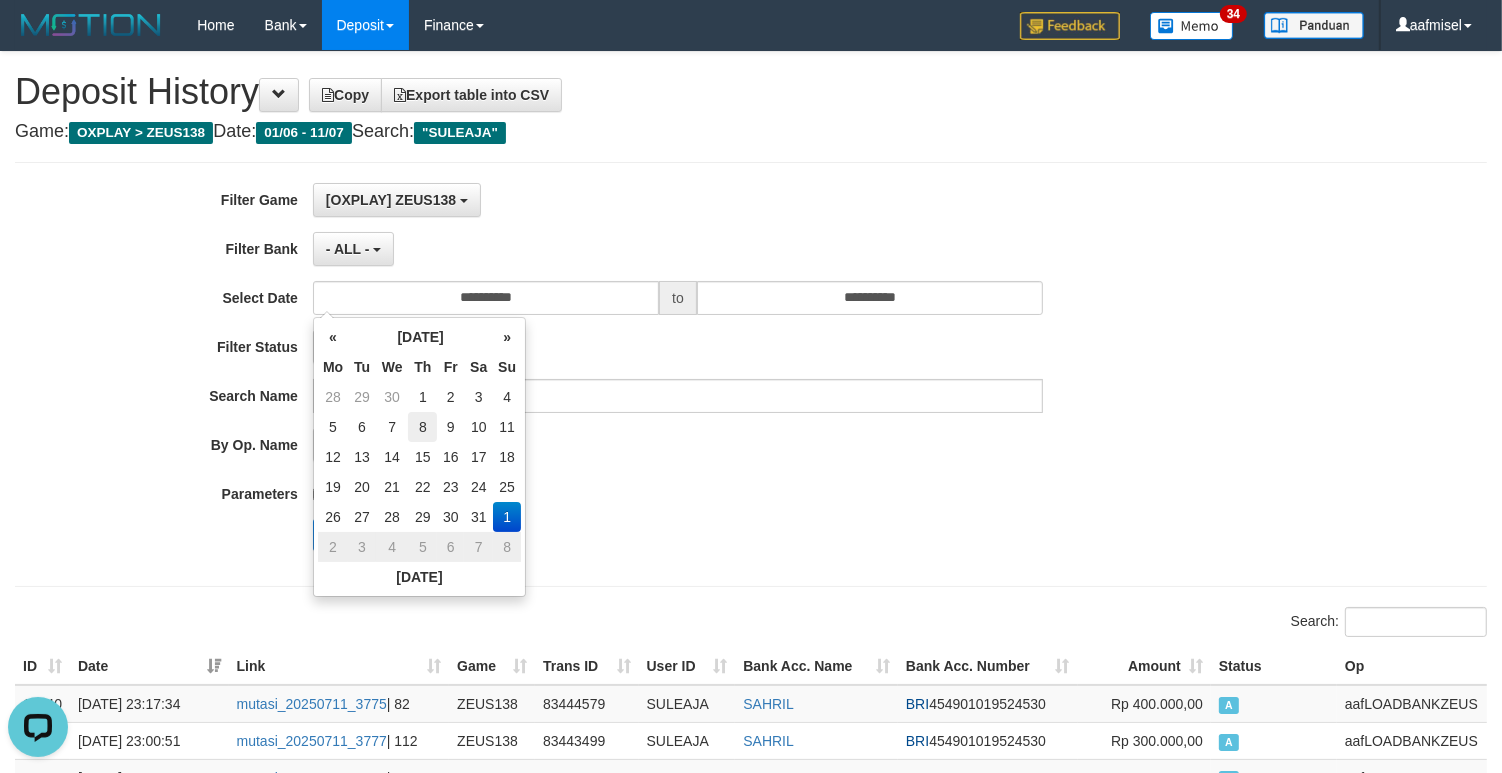 click on "8" at bounding box center (422, 427) 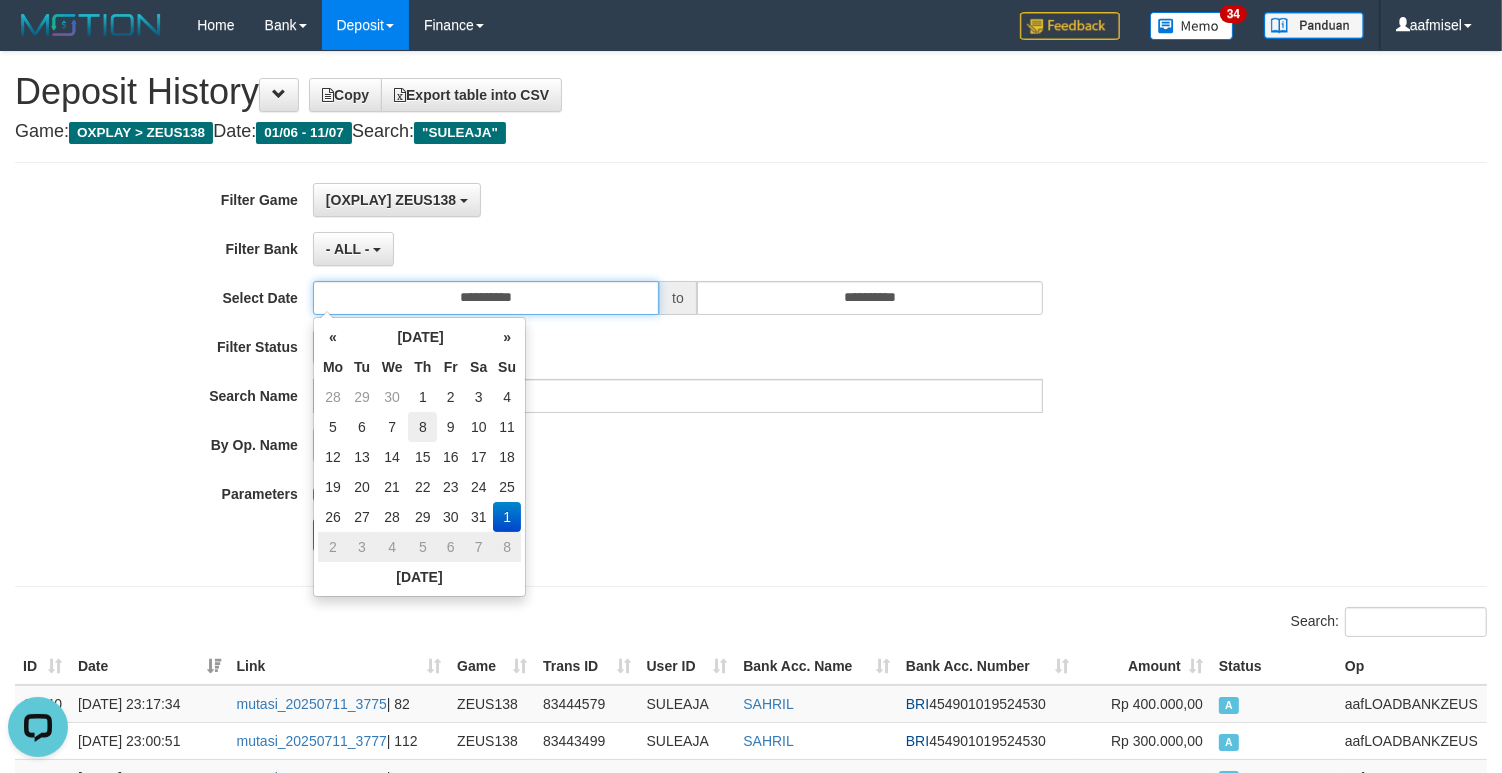 type on "**********" 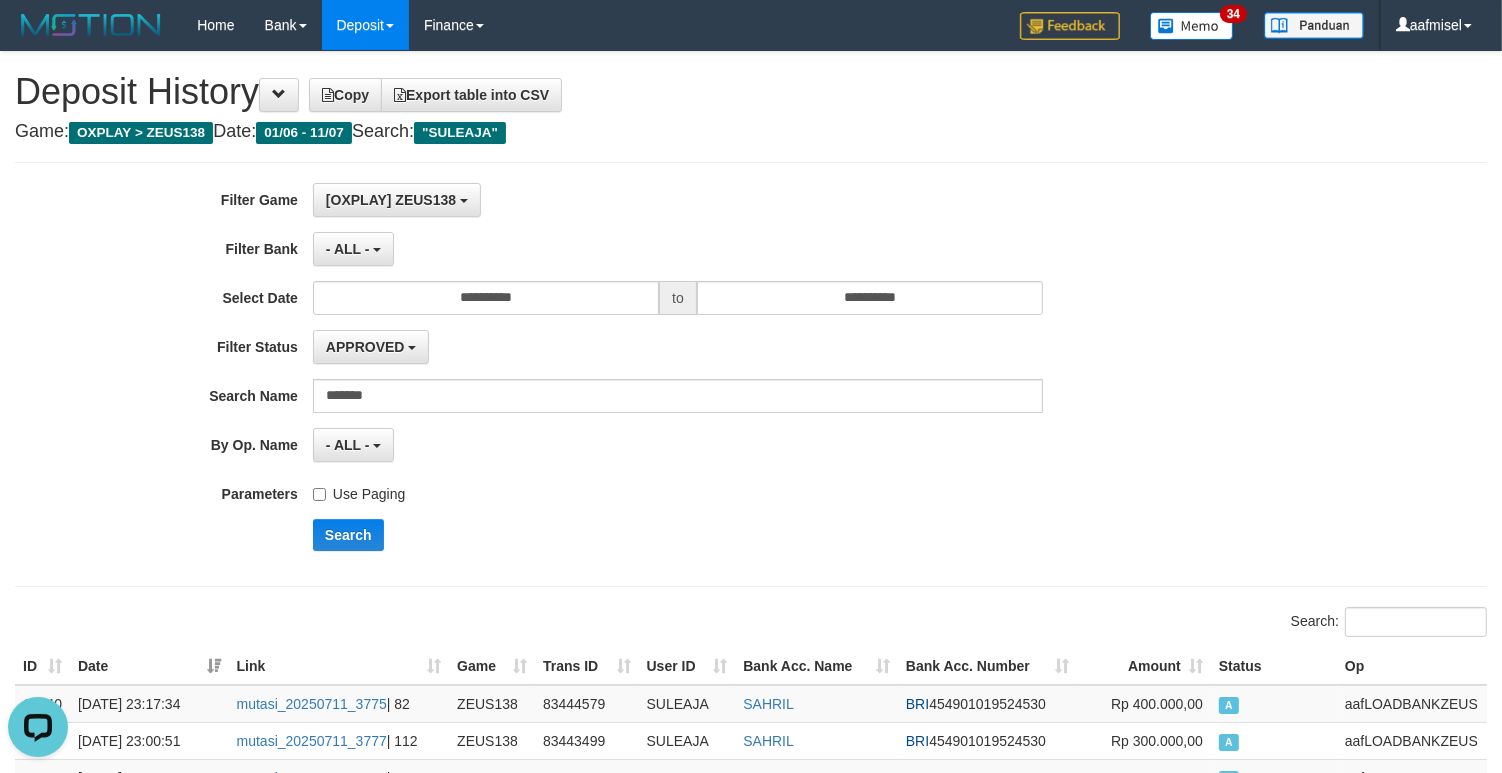 drag, startPoint x: 692, startPoint y: 518, endPoint x: 604, endPoint y: 518, distance: 88 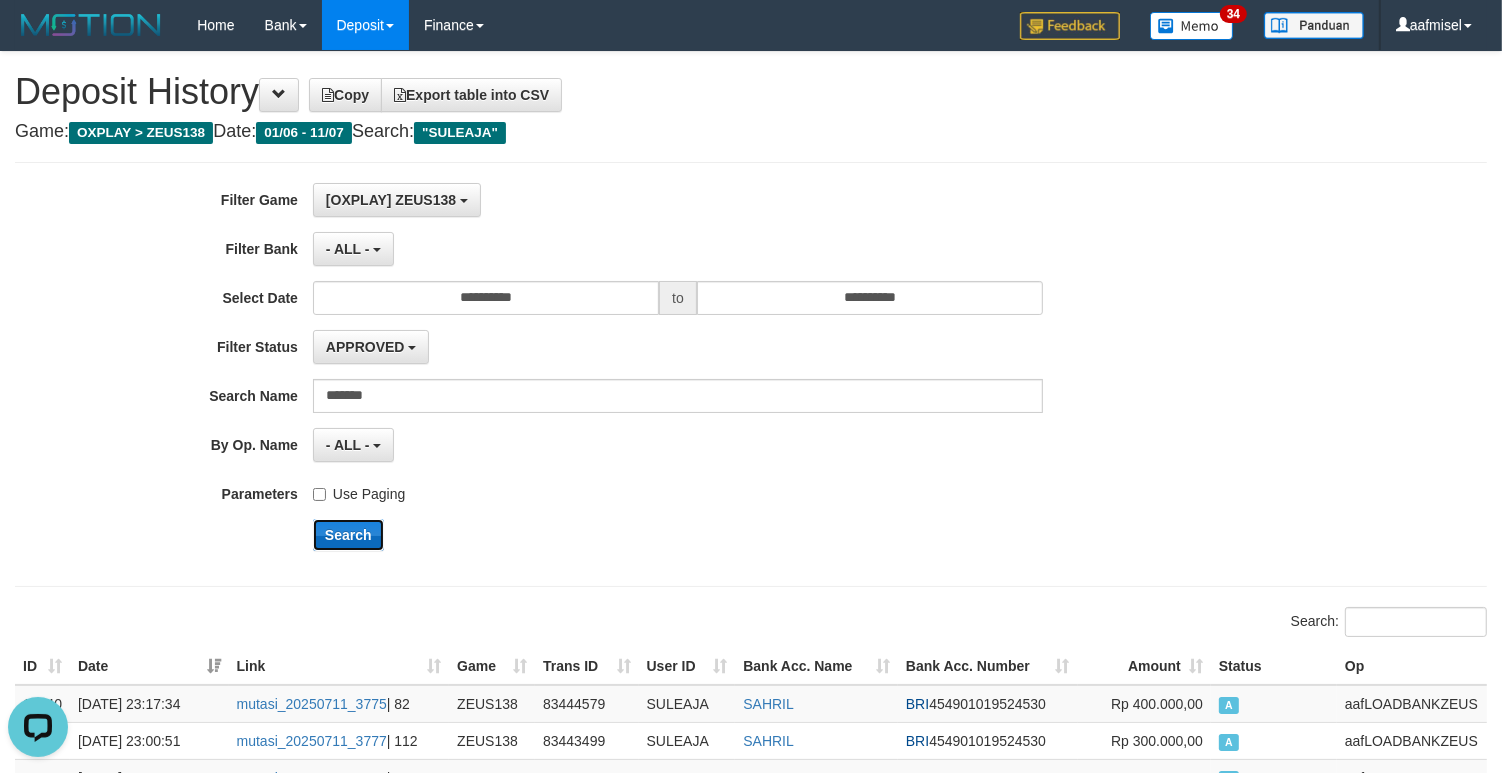 click on "Search" at bounding box center [348, 535] 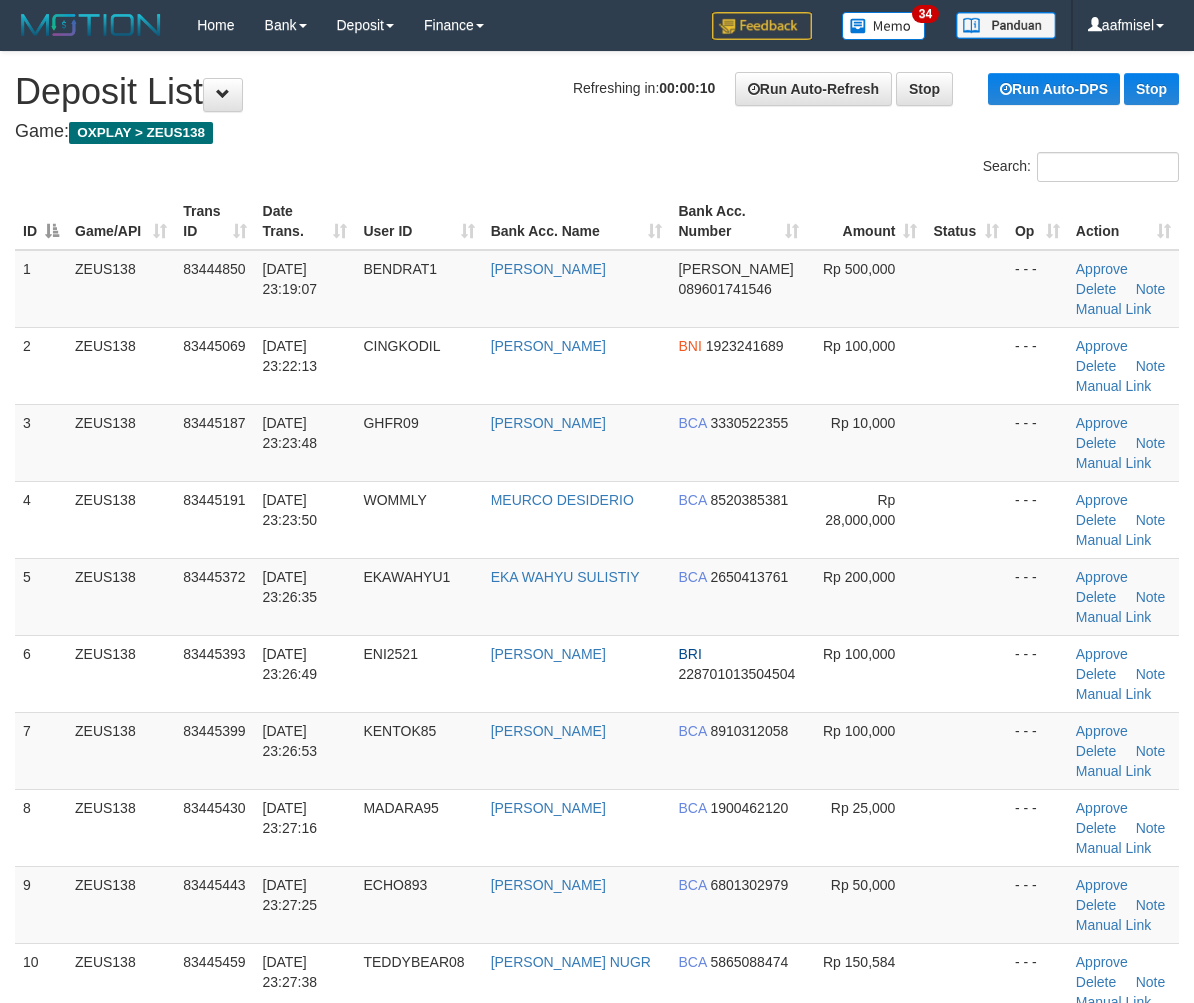 scroll, scrollTop: 0, scrollLeft: 0, axis: both 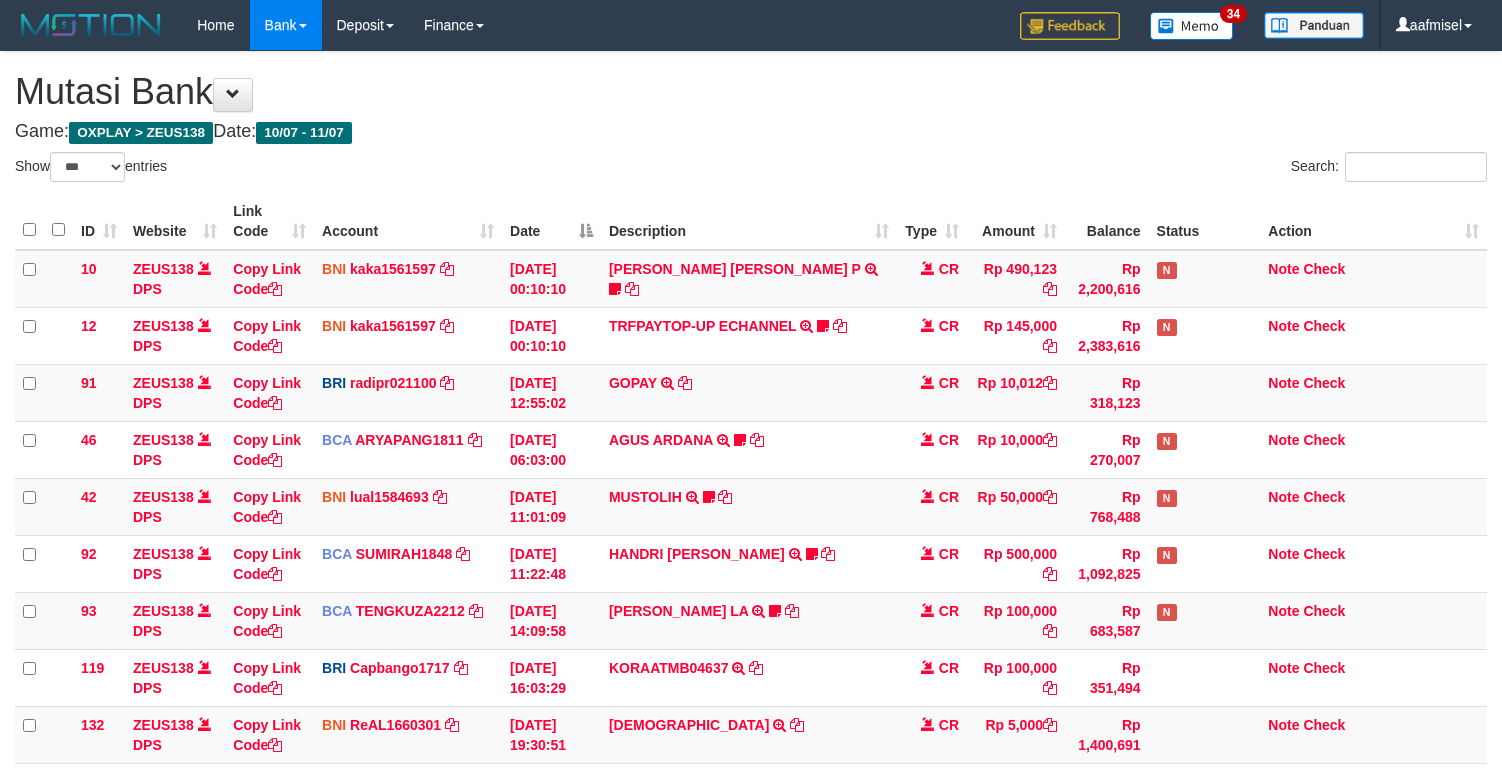select on "***" 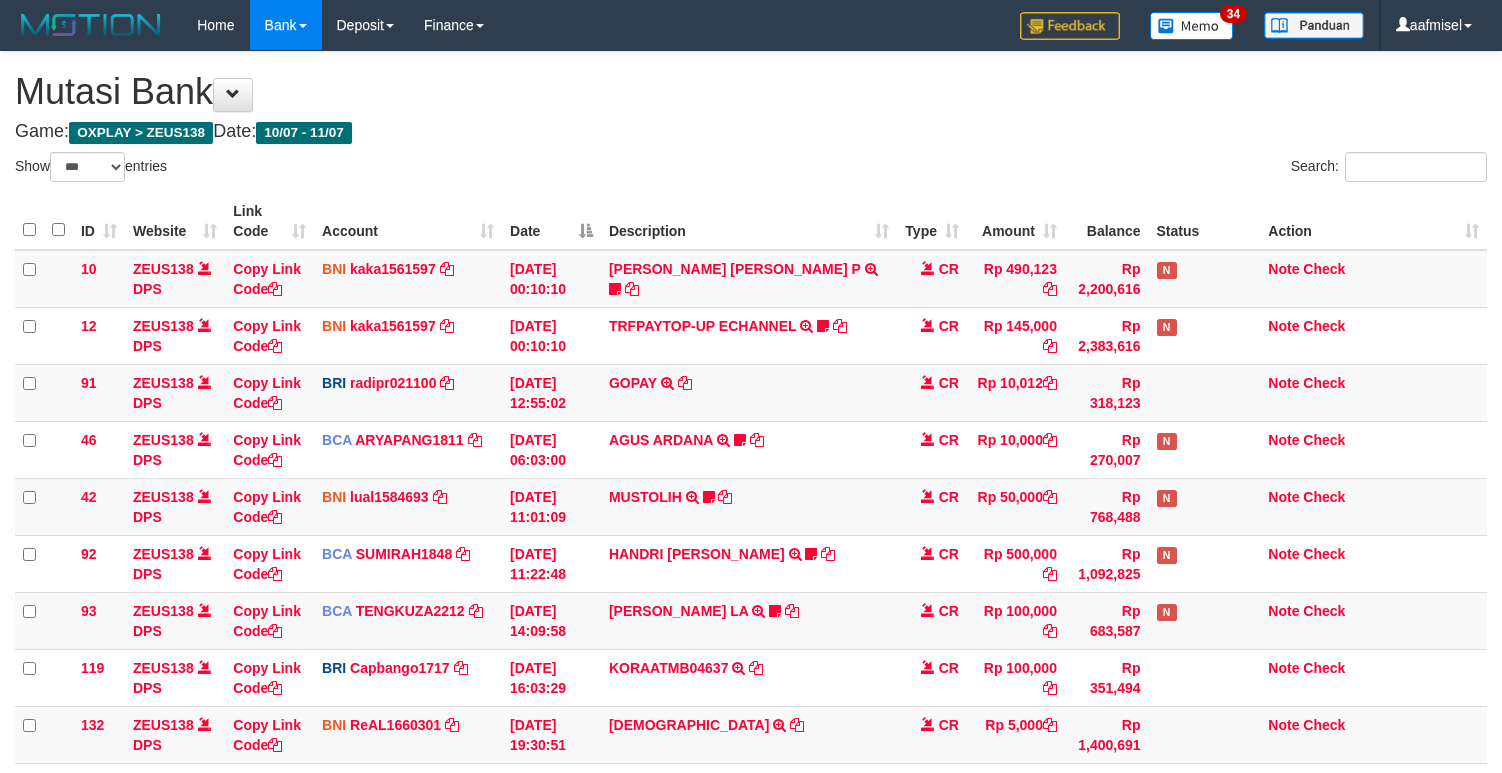 scroll, scrollTop: 527, scrollLeft: 0, axis: vertical 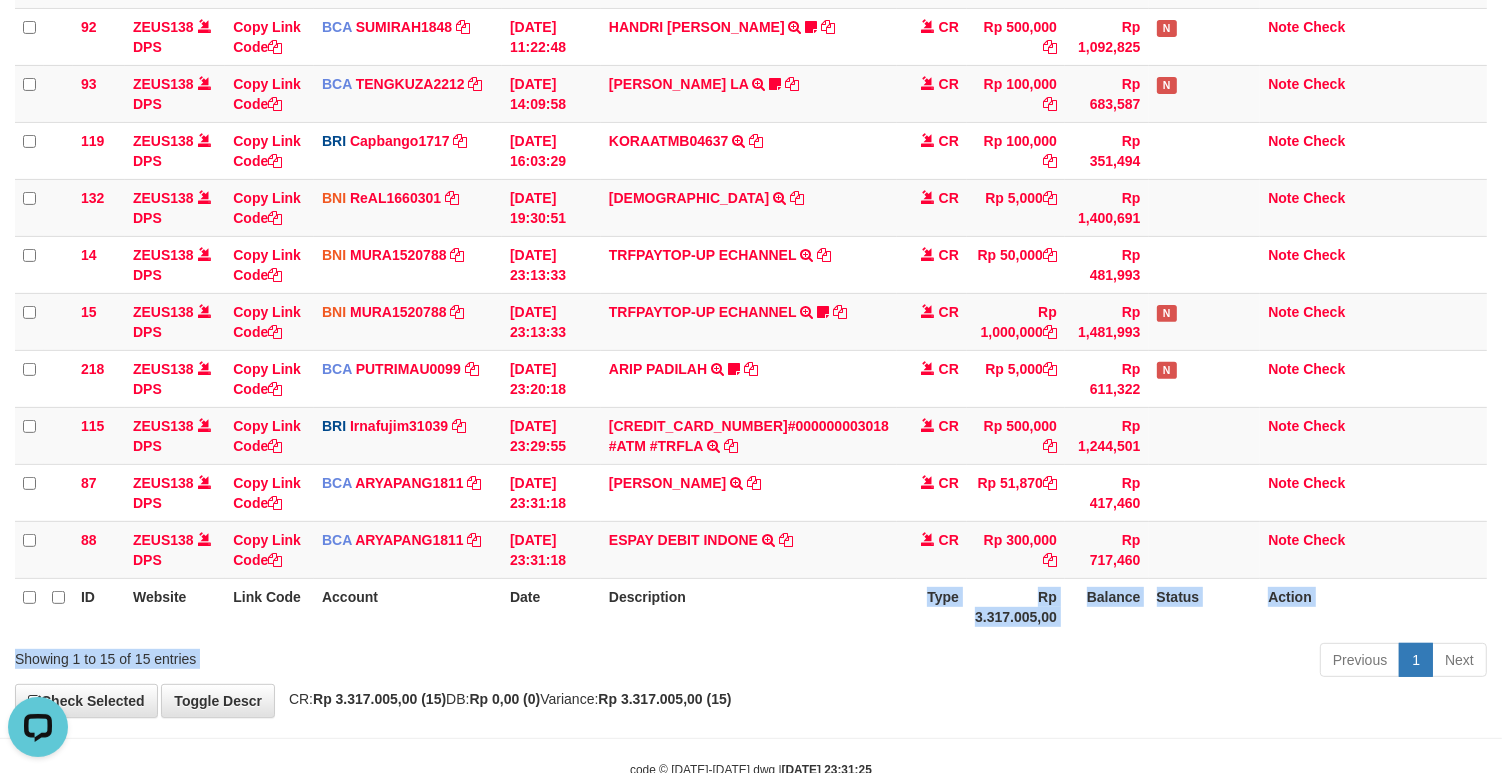 drag, startPoint x: 913, startPoint y: 640, endPoint x: 894, endPoint y: 636, distance: 19.416489 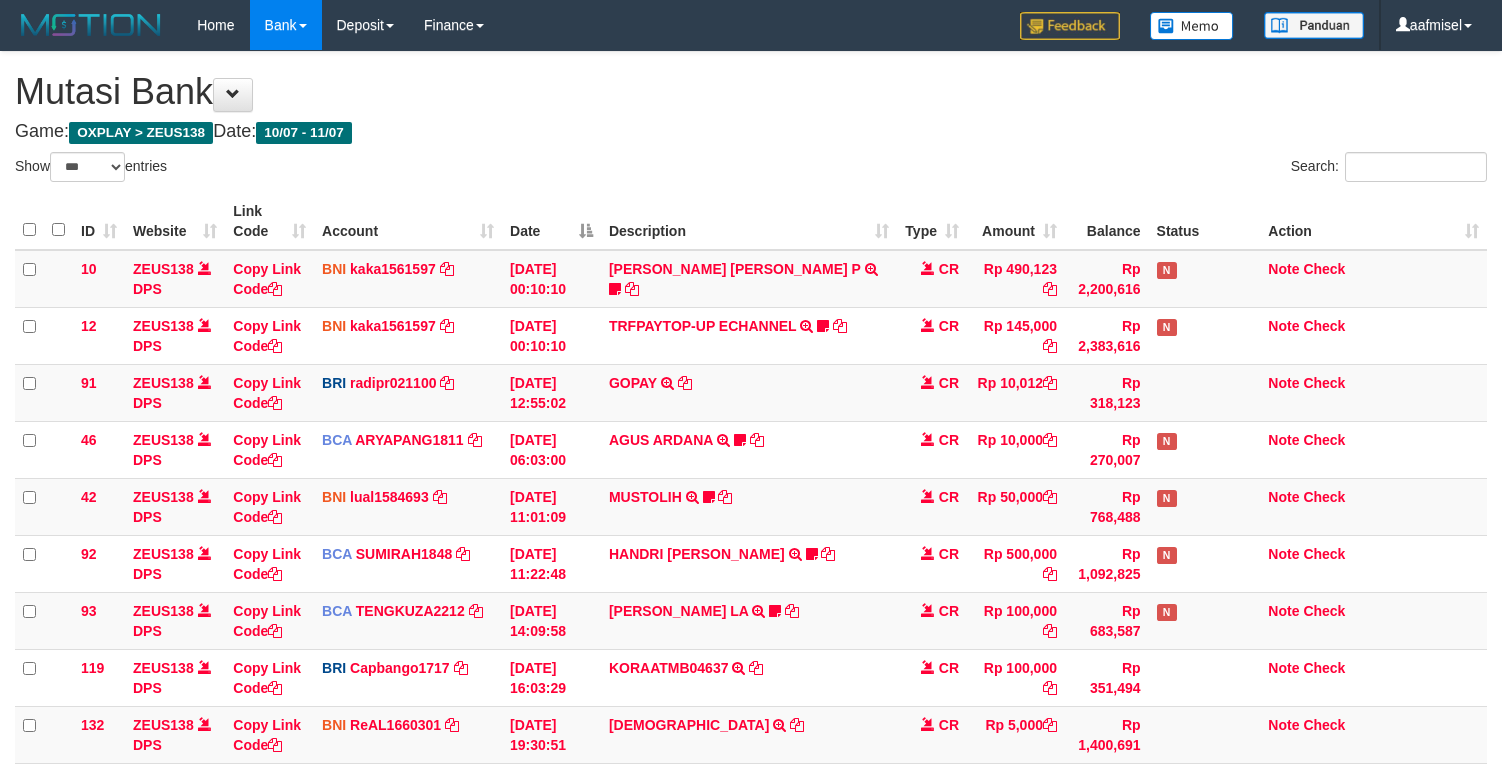 select on "***" 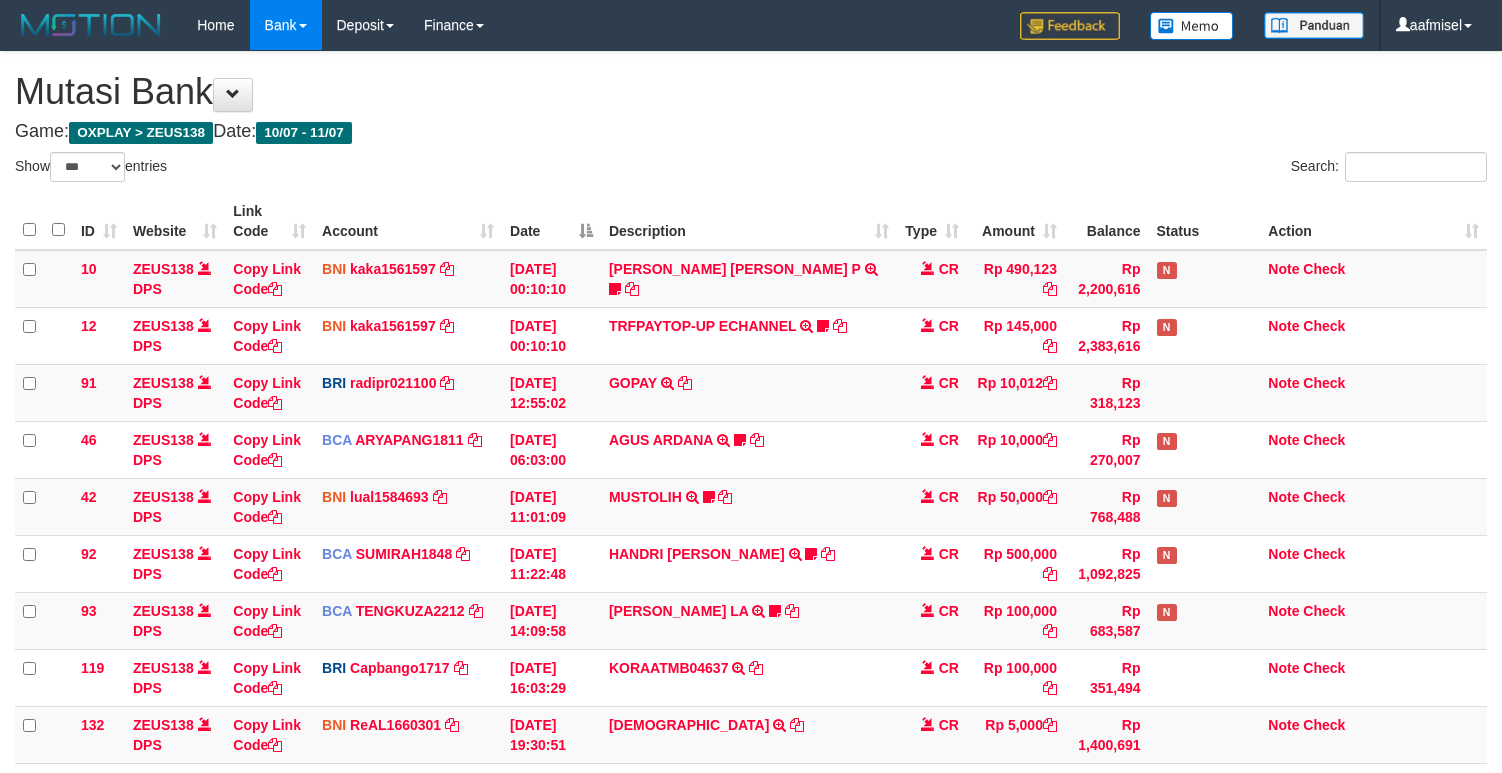 scroll, scrollTop: 527, scrollLeft: 0, axis: vertical 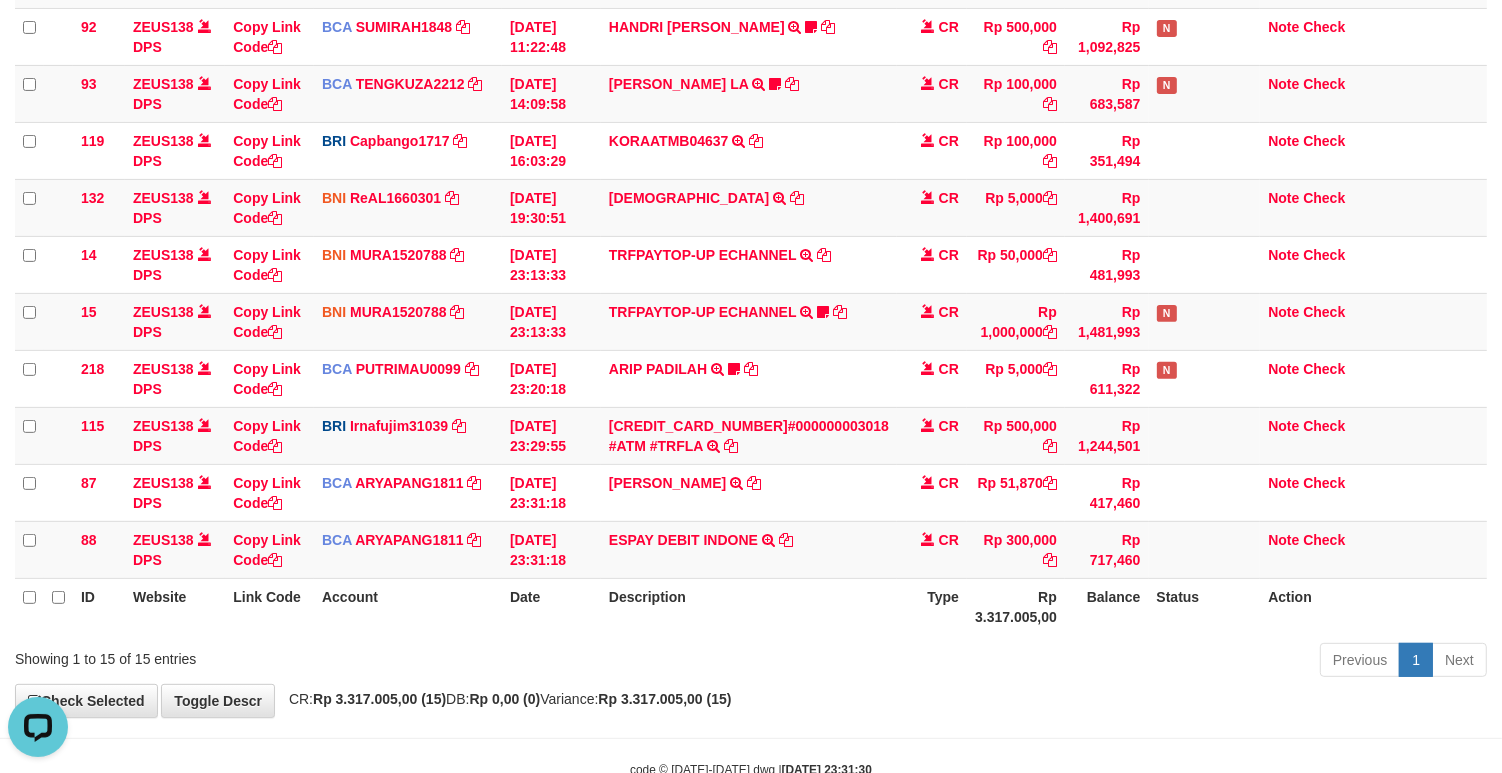click on "Showing 1 to 15 of 15 entries Previous 1 Next" at bounding box center (751, 662) 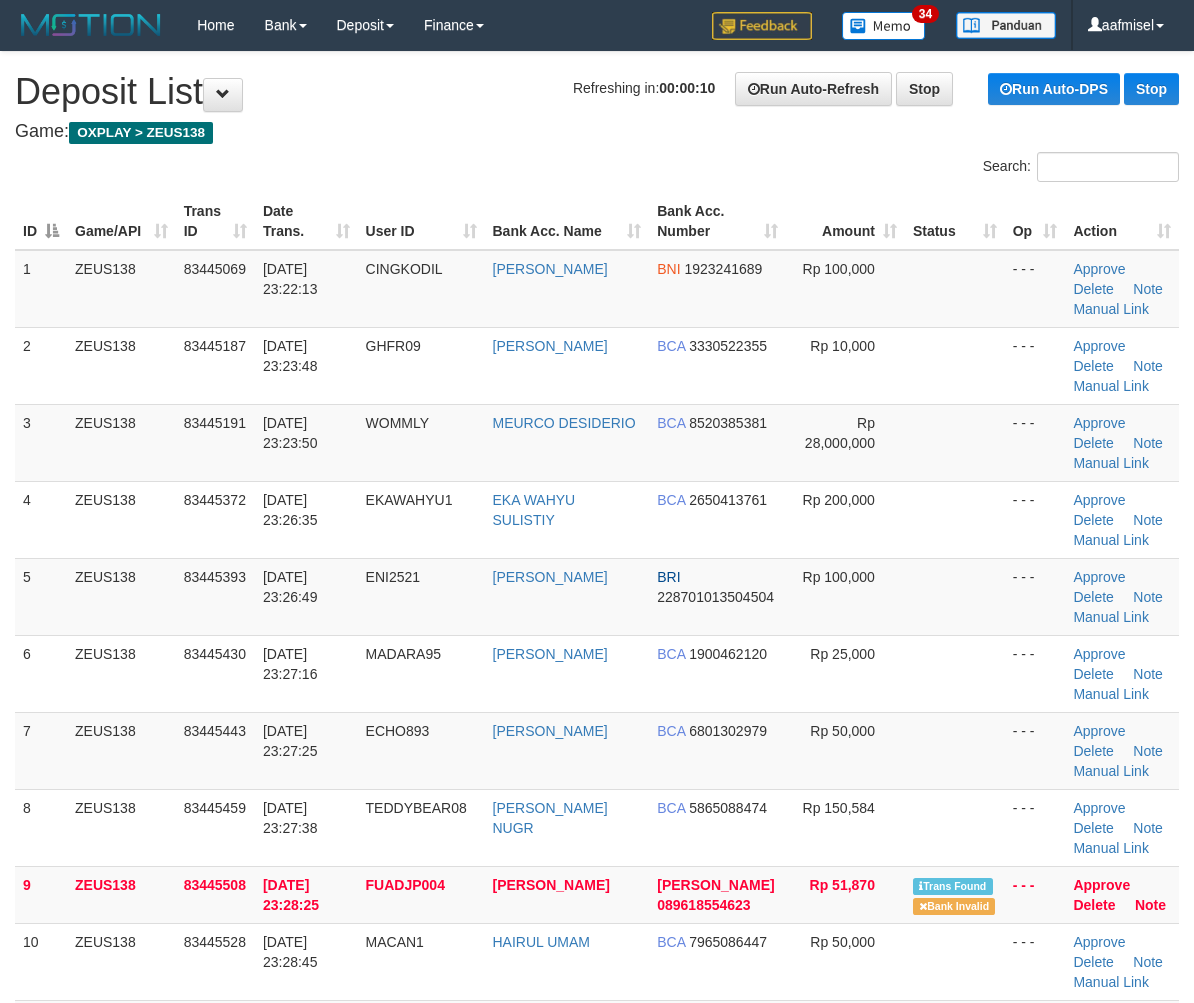 scroll, scrollTop: 0, scrollLeft: 0, axis: both 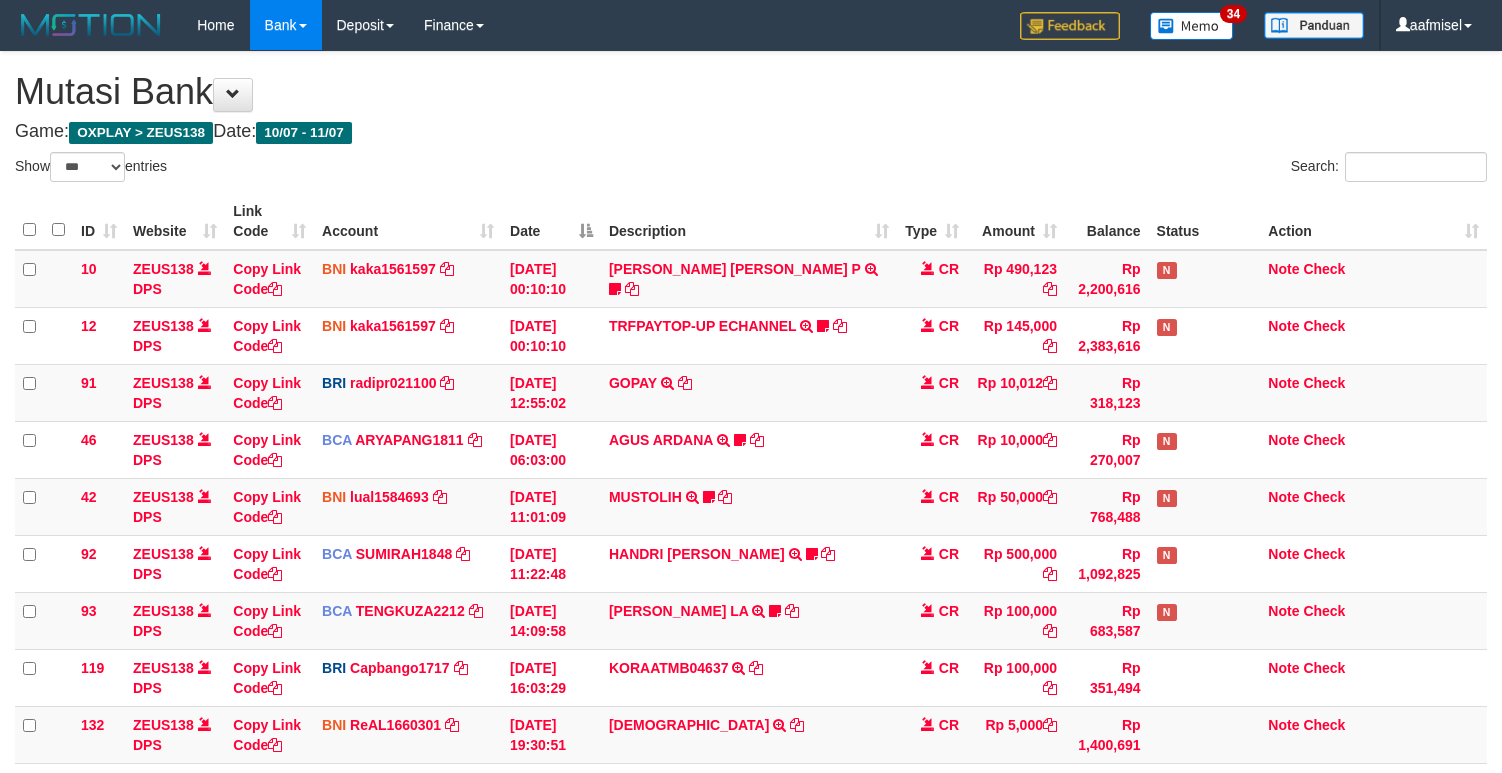 select on "***" 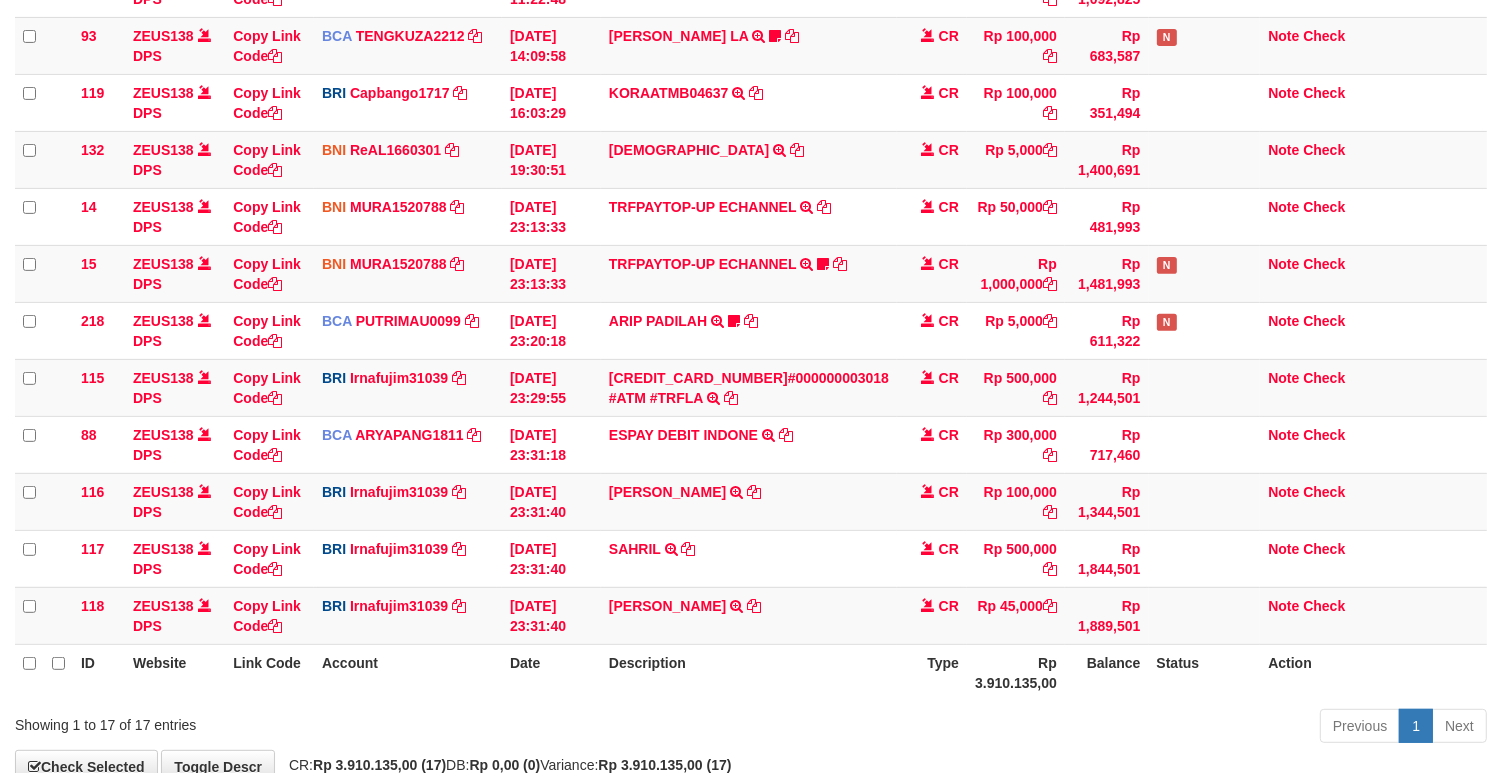scroll, scrollTop: 527, scrollLeft: 0, axis: vertical 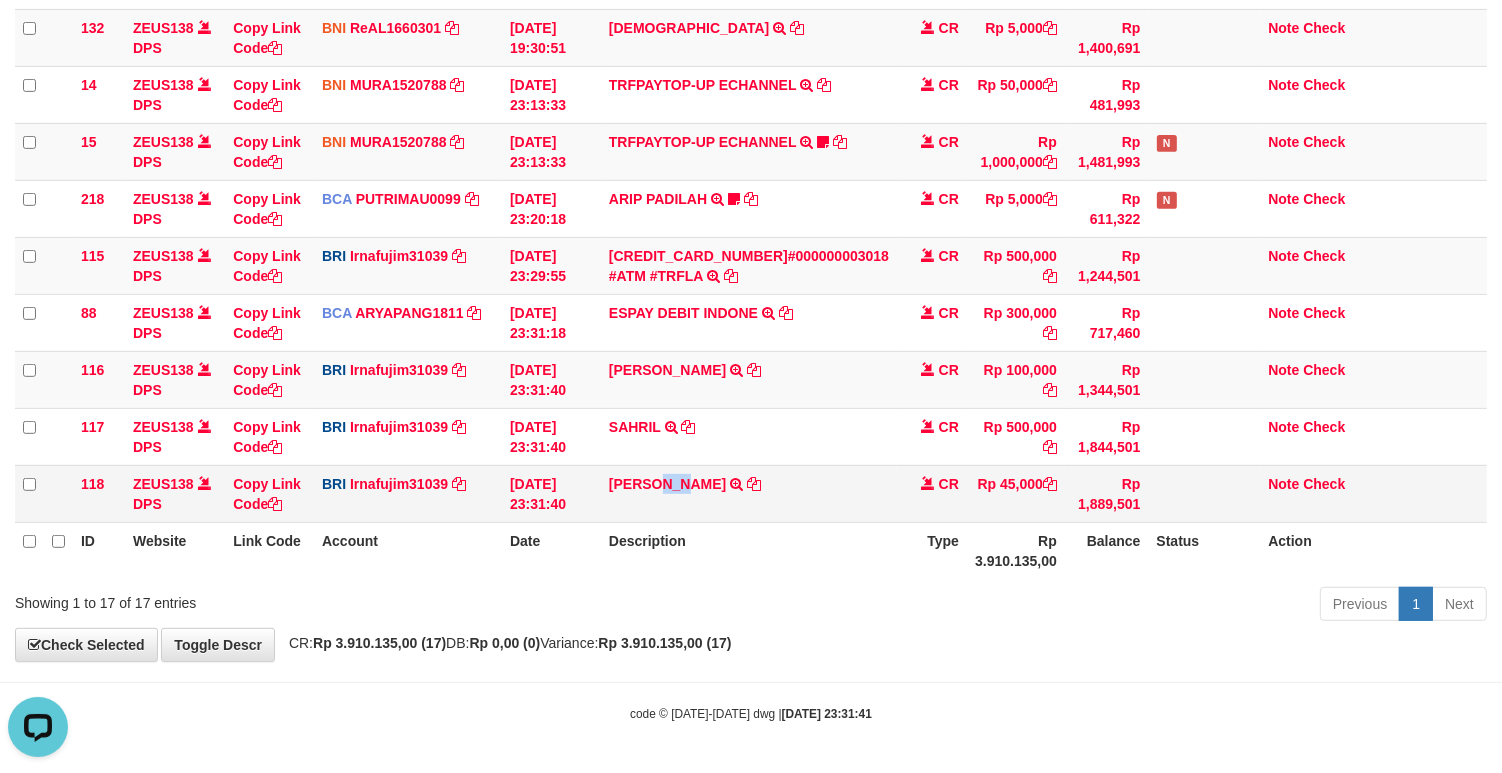 drag, startPoint x: 666, startPoint y: 498, endPoint x: 694, endPoint y: 498, distance: 28 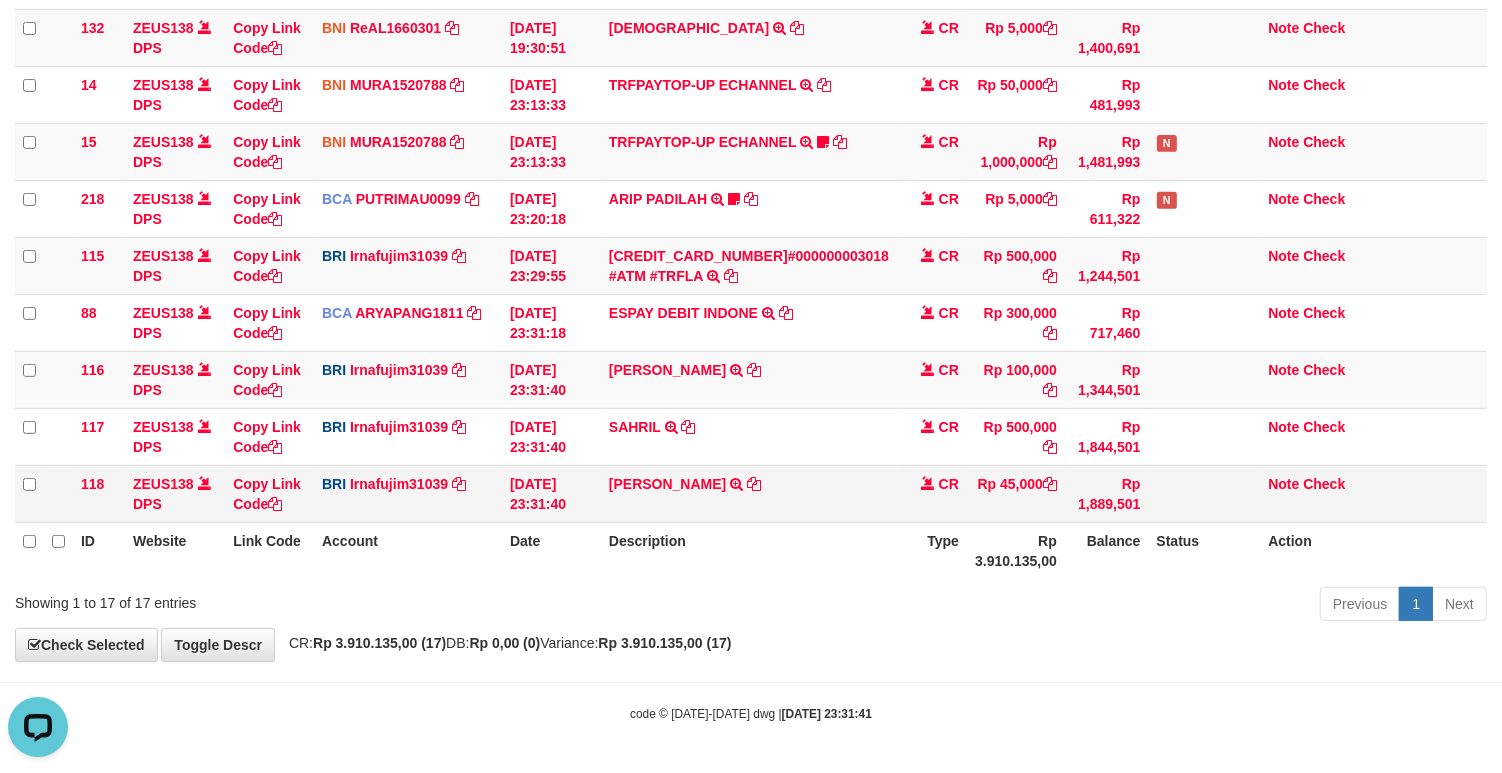click on "DANA ROBBYCHANDRO         TRANSFER NBMB DANA ROBBYCHANDRO TO IRNA FUJI M" at bounding box center [749, 493] 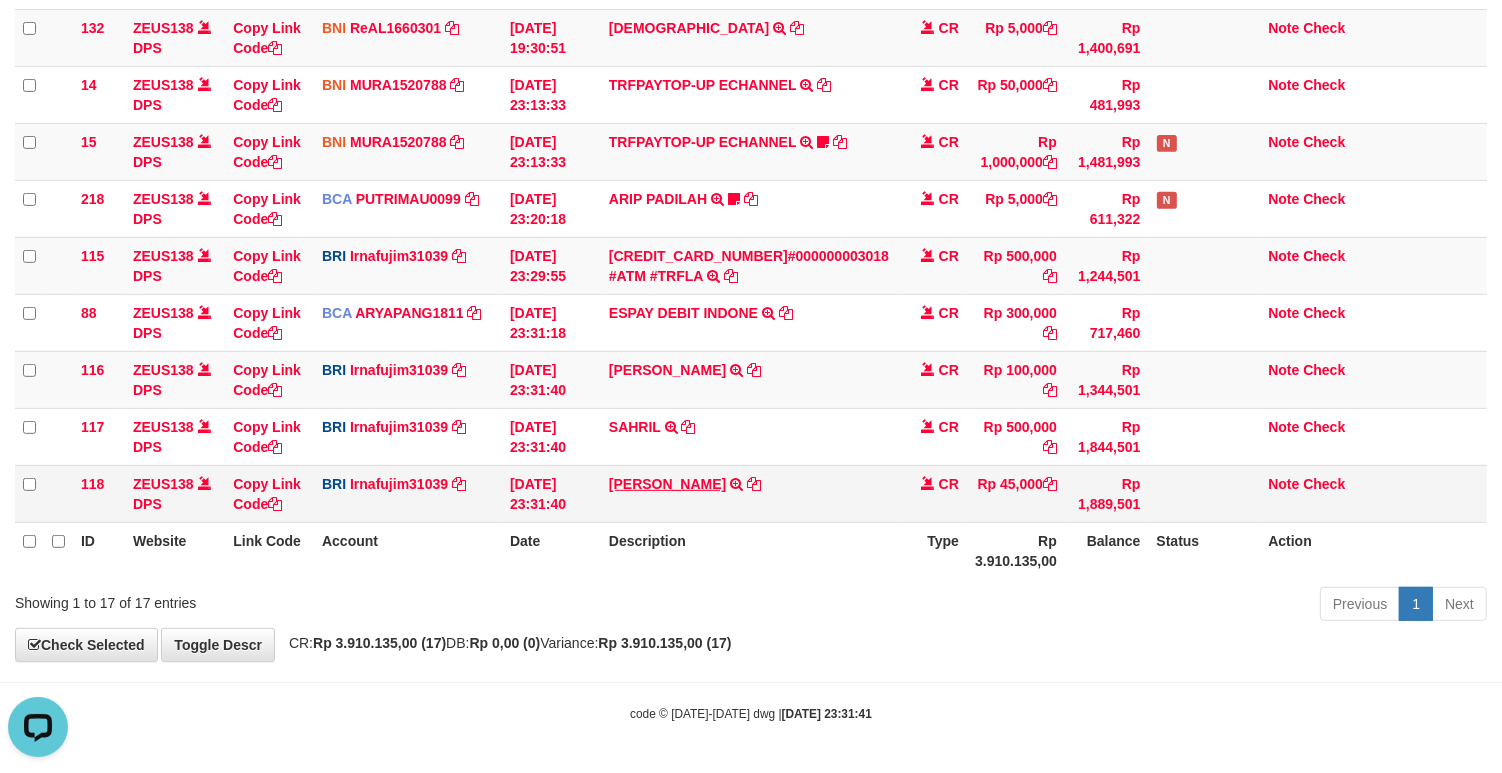 drag, startPoint x: 655, startPoint y: 495, endPoint x: 695, endPoint y: 484, distance: 41.484936 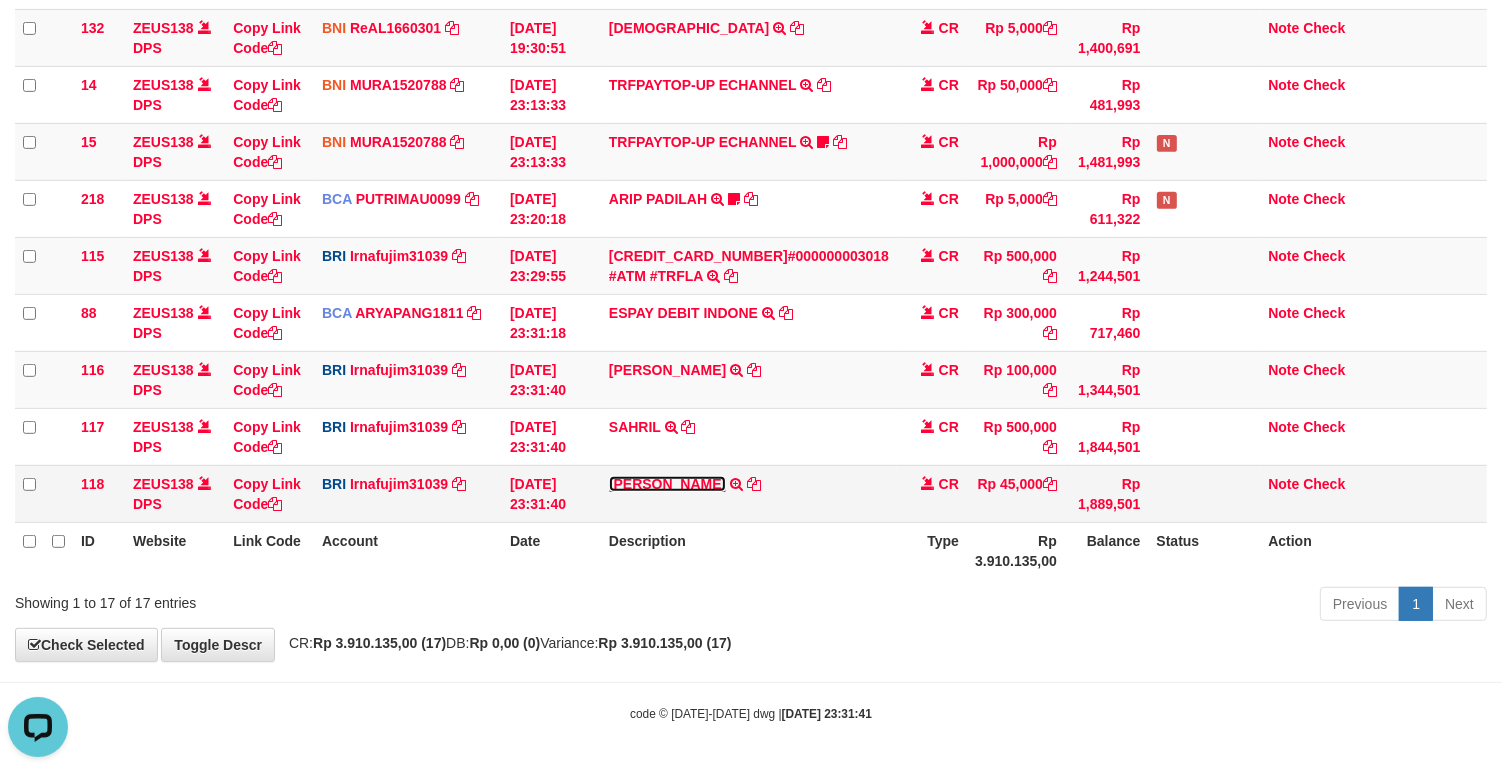 click on "DANA ROBBYCHANDRO" at bounding box center (667, 484) 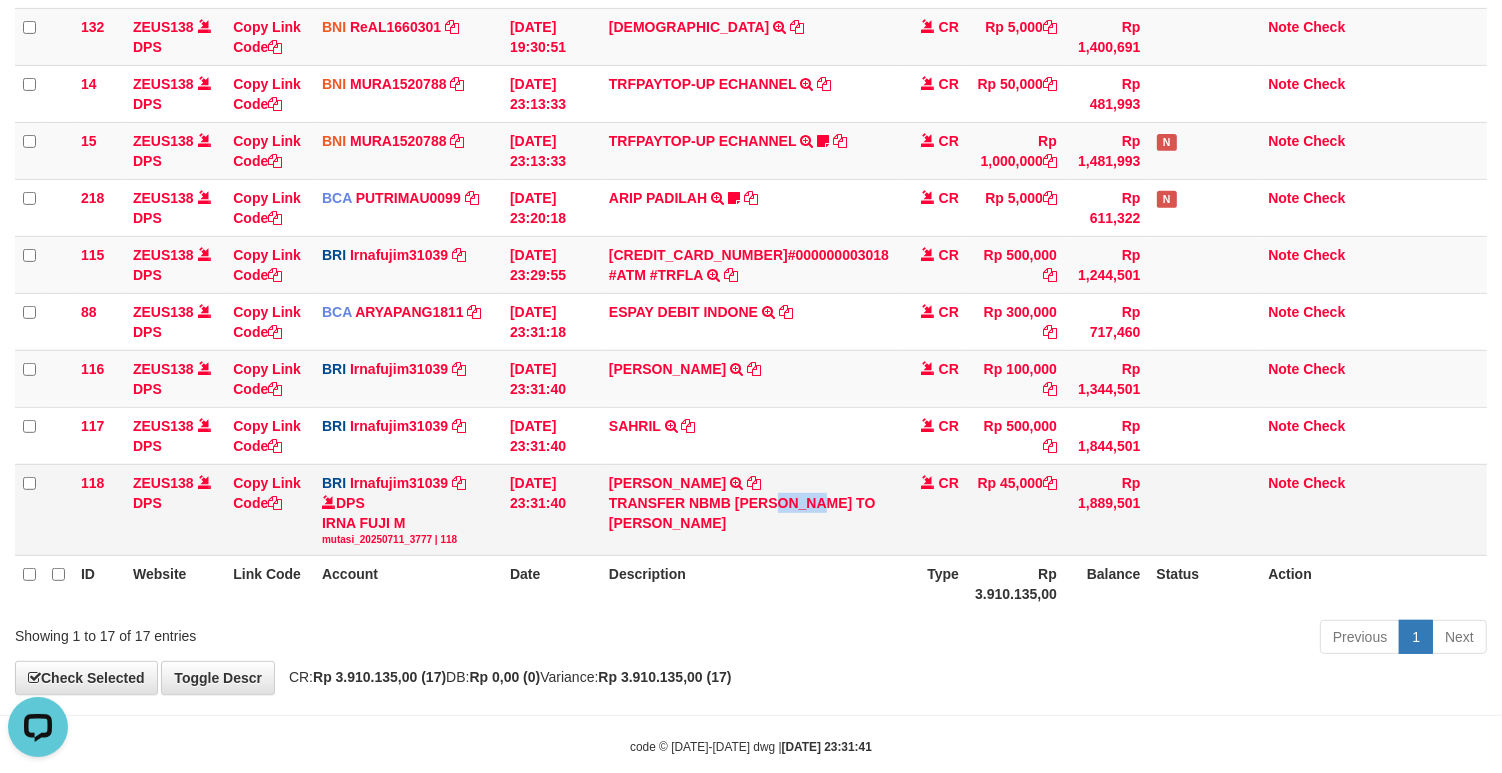 drag, startPoint x: 610, startPoint y: 523, endPoint x: 661, endPoint y: 527, distance: 51.156624 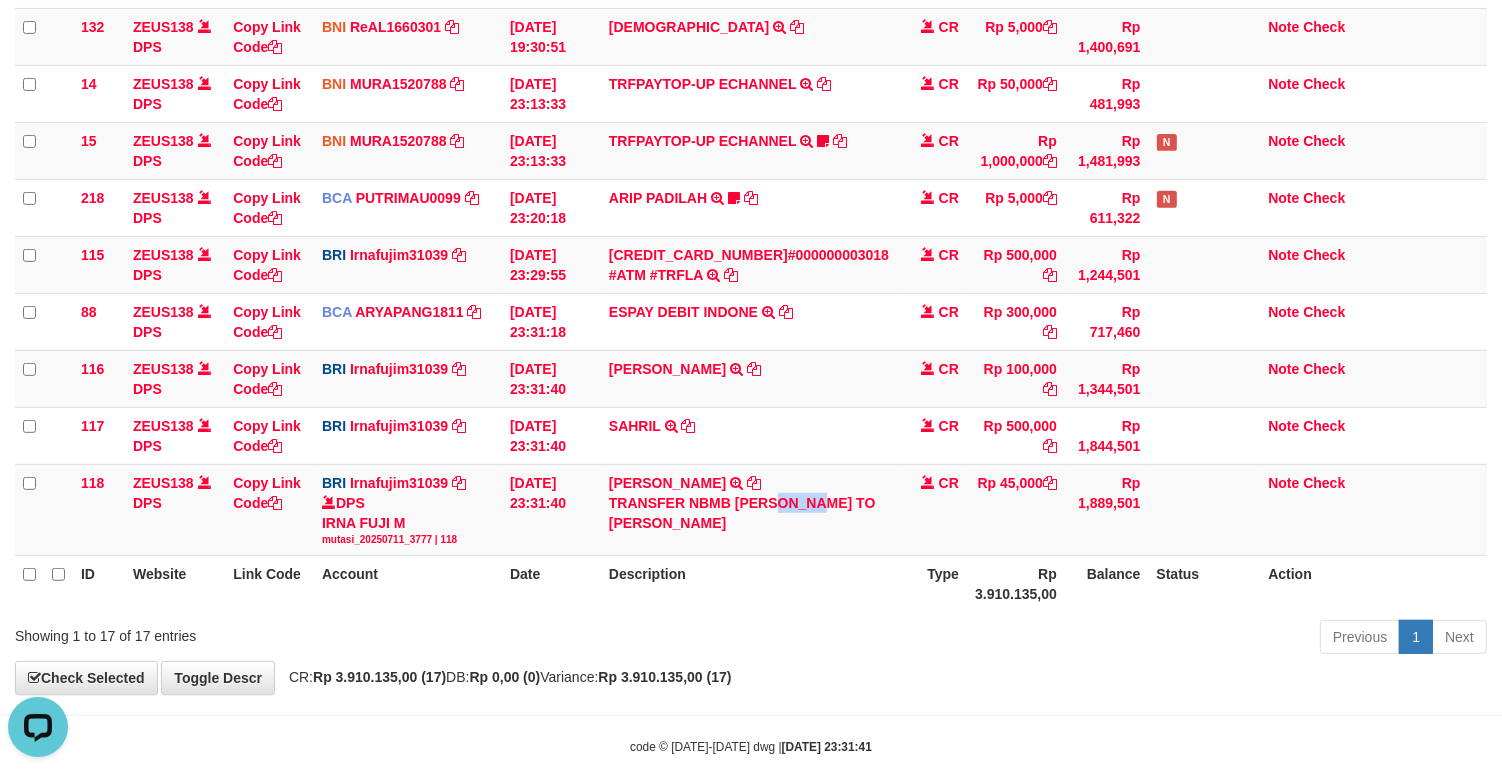 copy on "ROBBY" 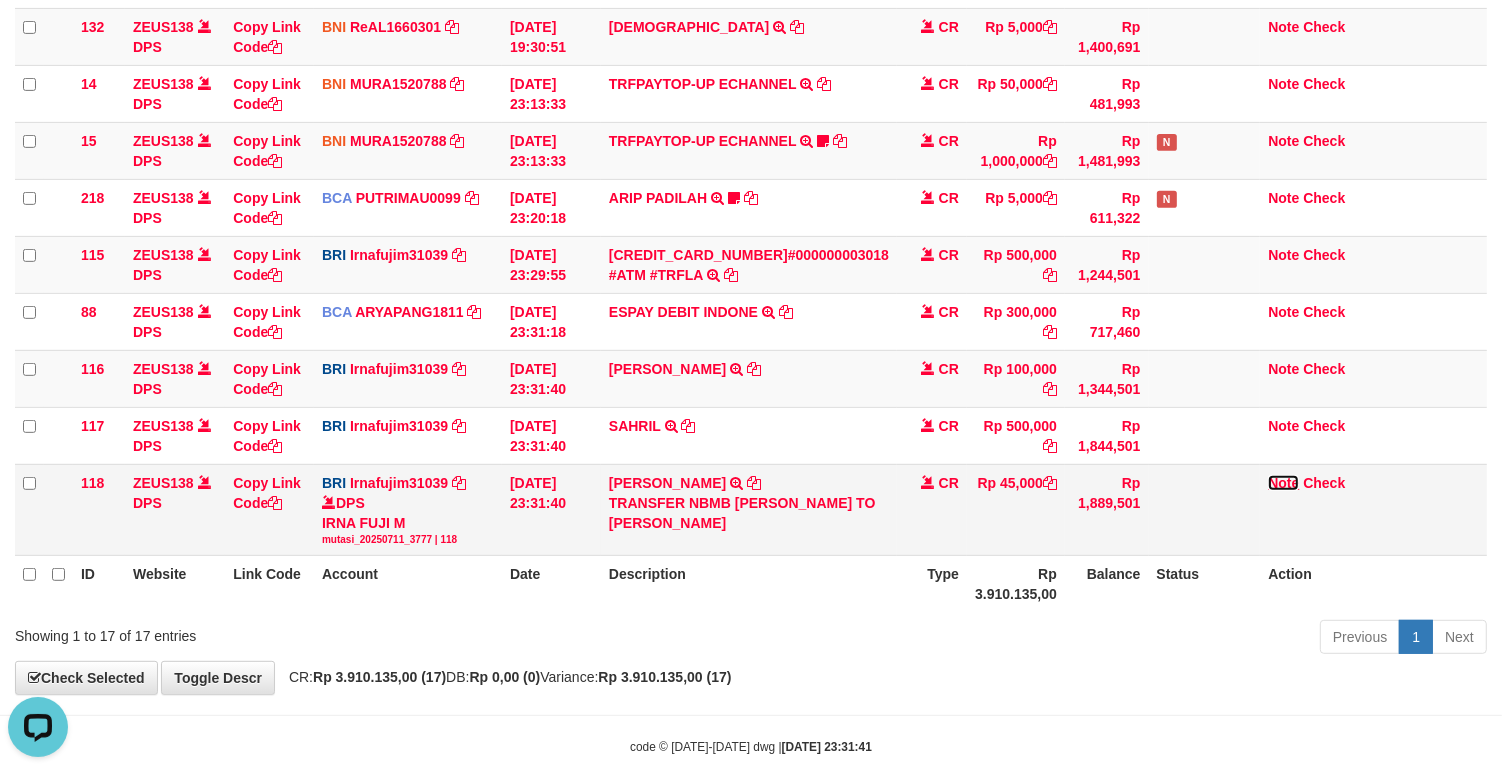 click on "Note" at bounding box center (1283, 483) 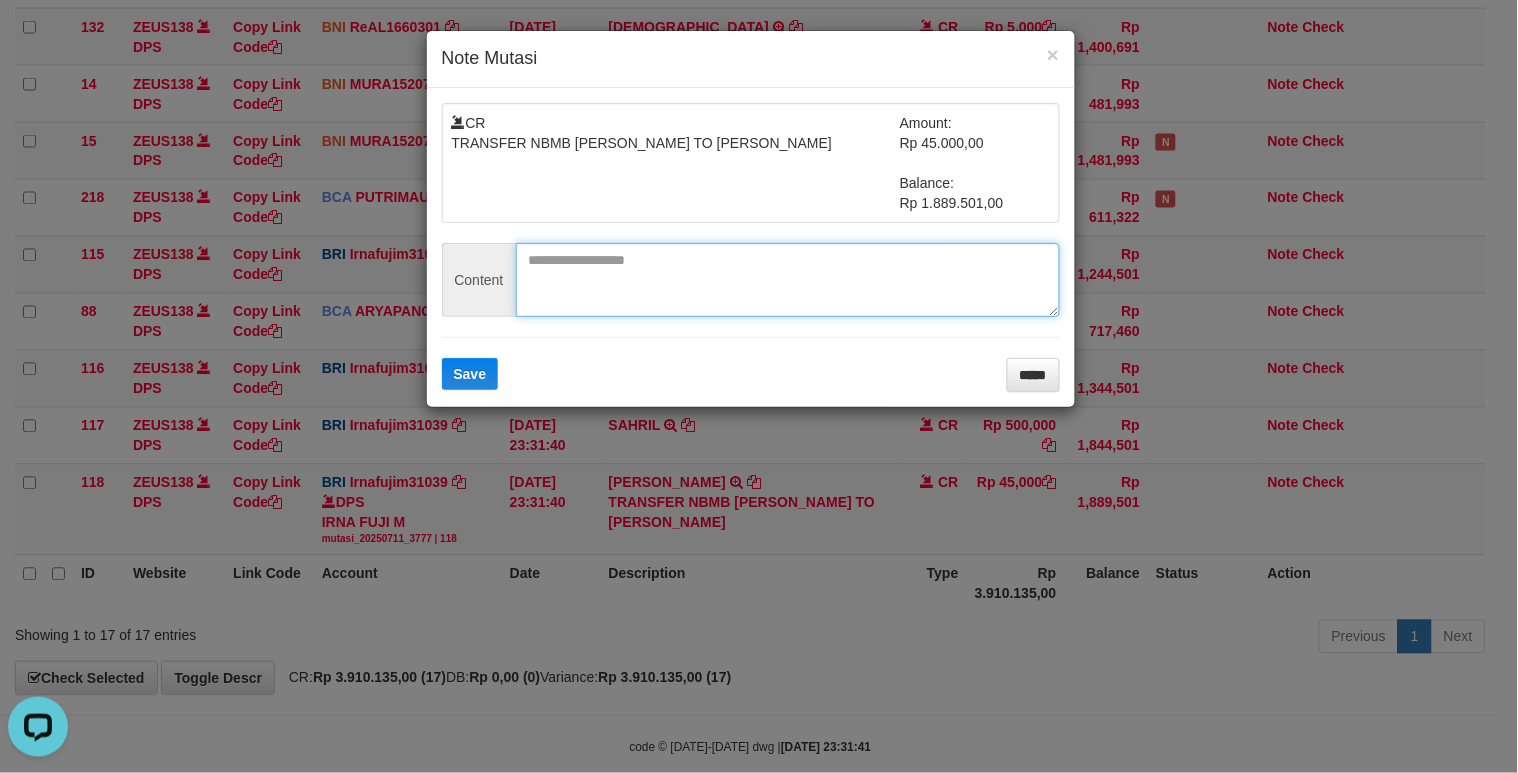 click at bounding box center [788, 280] 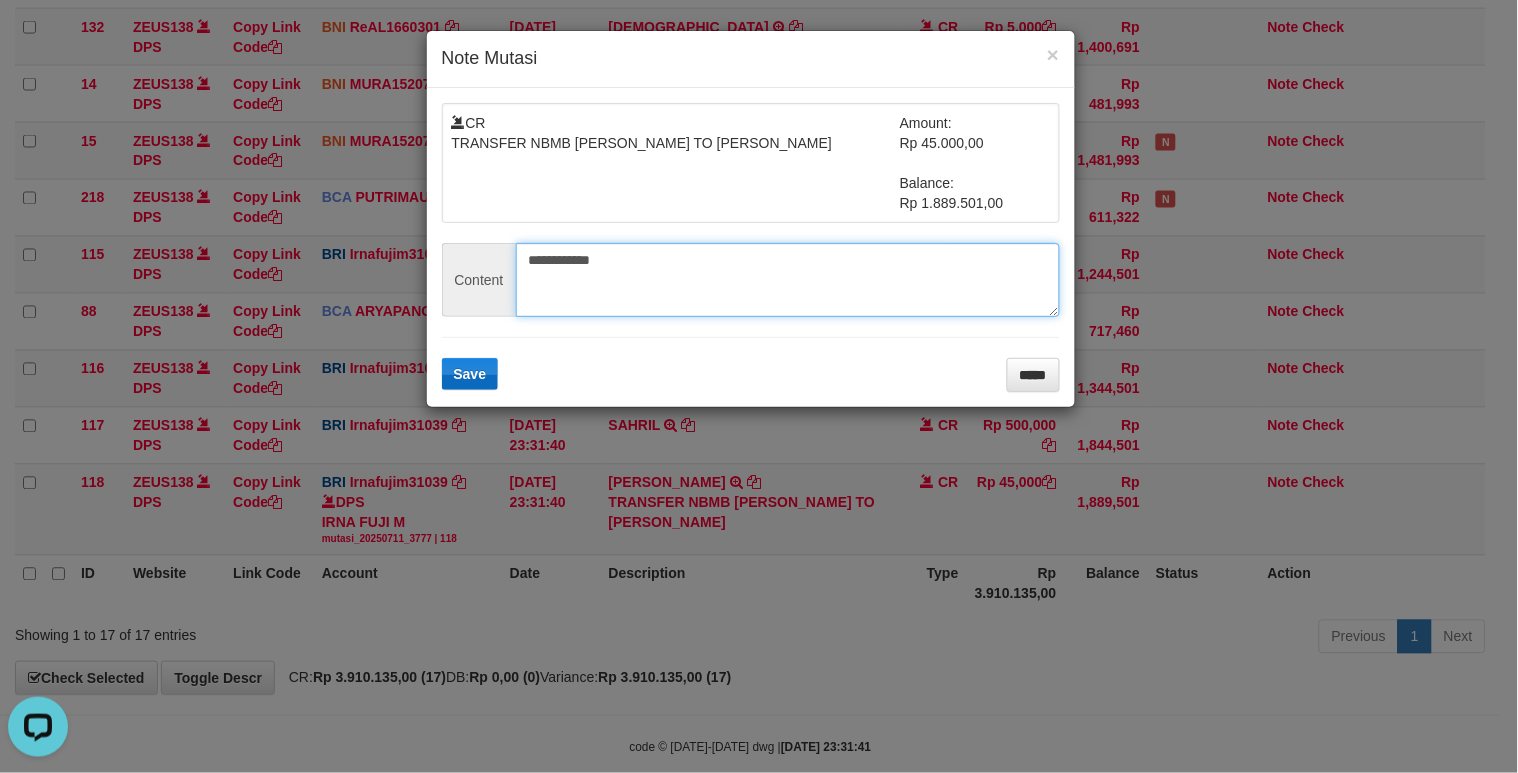 type on "**********" 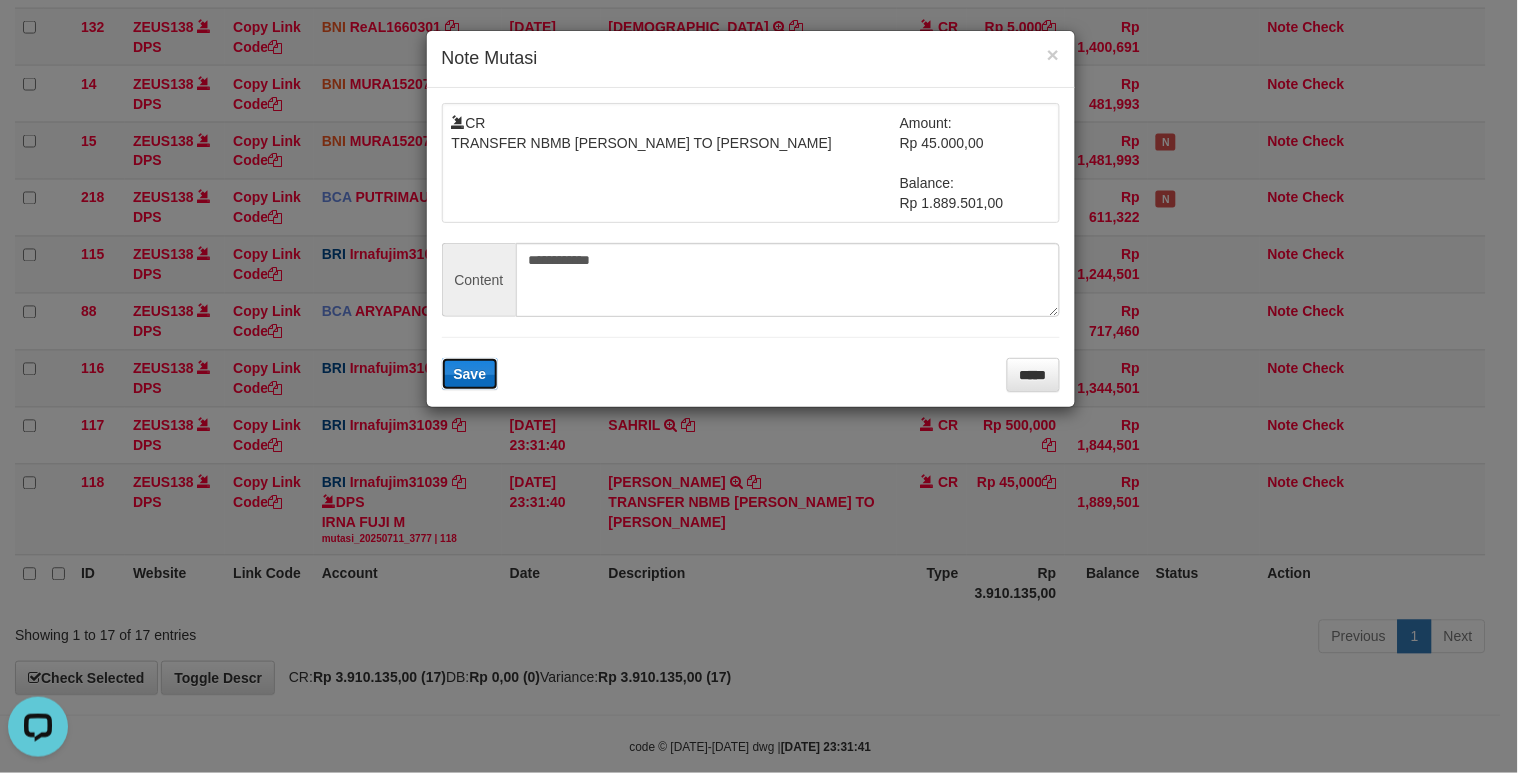 click on "Save" at bounding box center (470, 374) 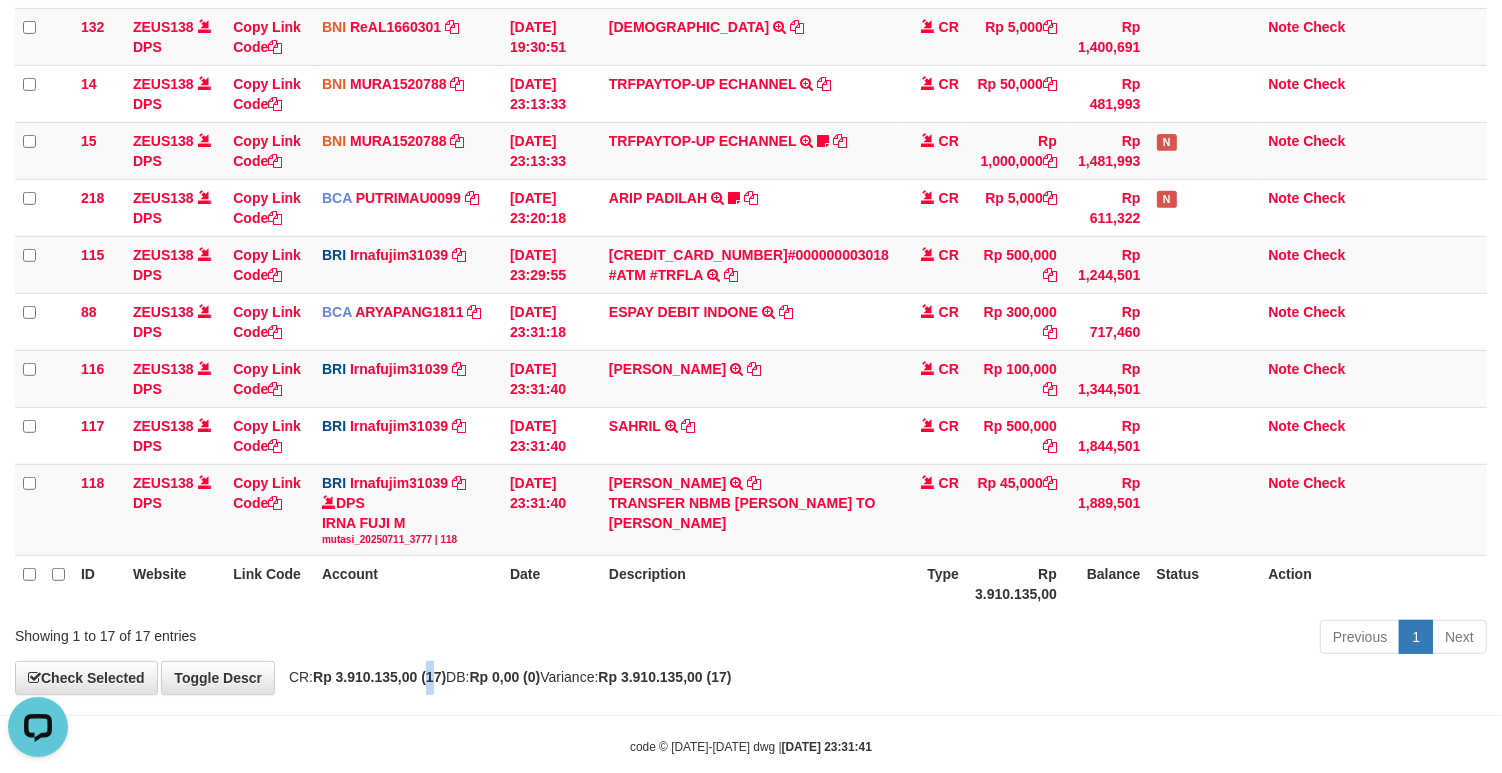 click on "Rp 3.910.135,00 (17)" at bounding box center (379, 677) 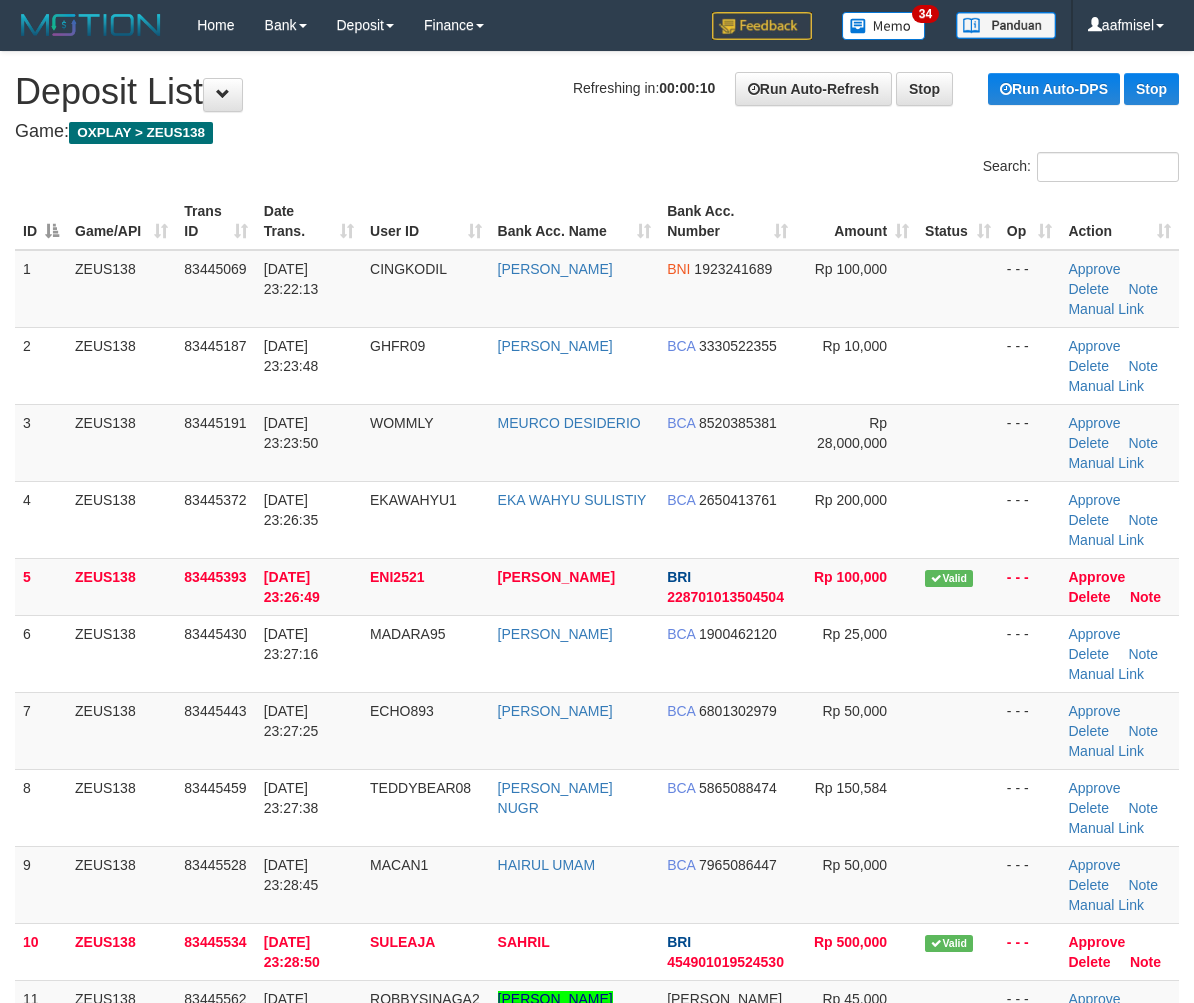 scroll, scrollTop: 0, scrollLeft: 0, axis: both 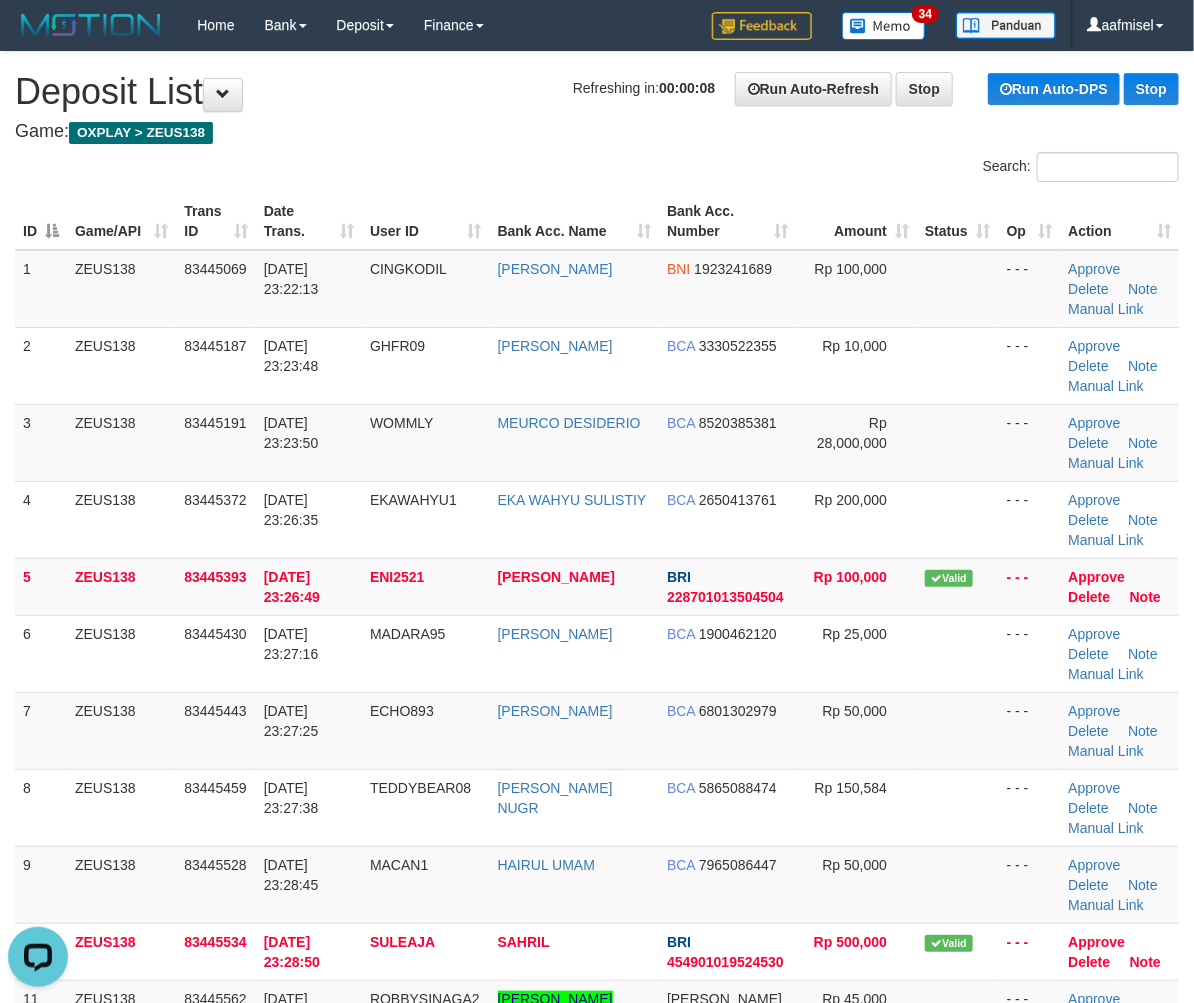 click on "User ID" at bounding box center (426, 221) 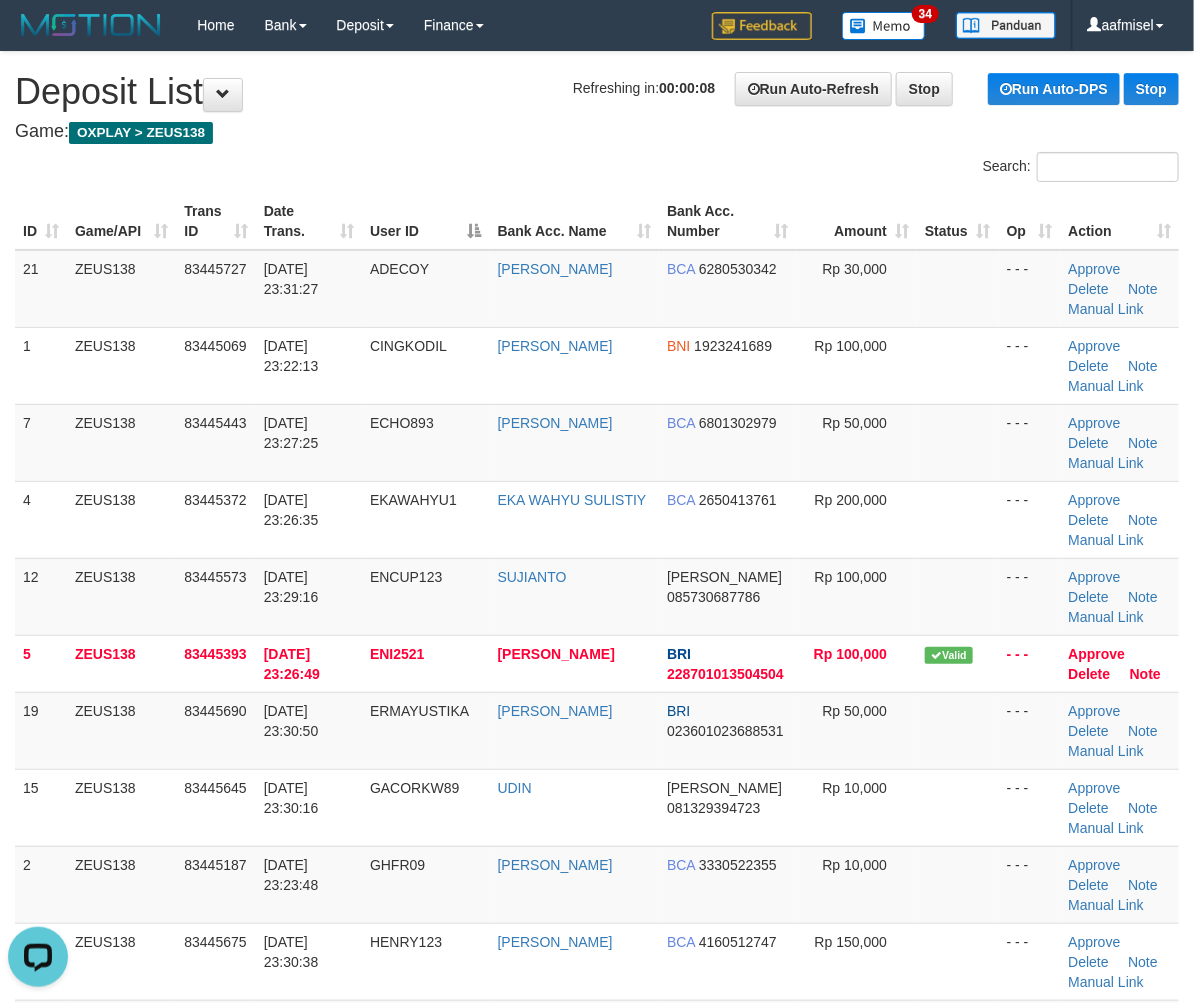 scroll, scrollTop: 901, scrollLeft: 0, axis: vertical 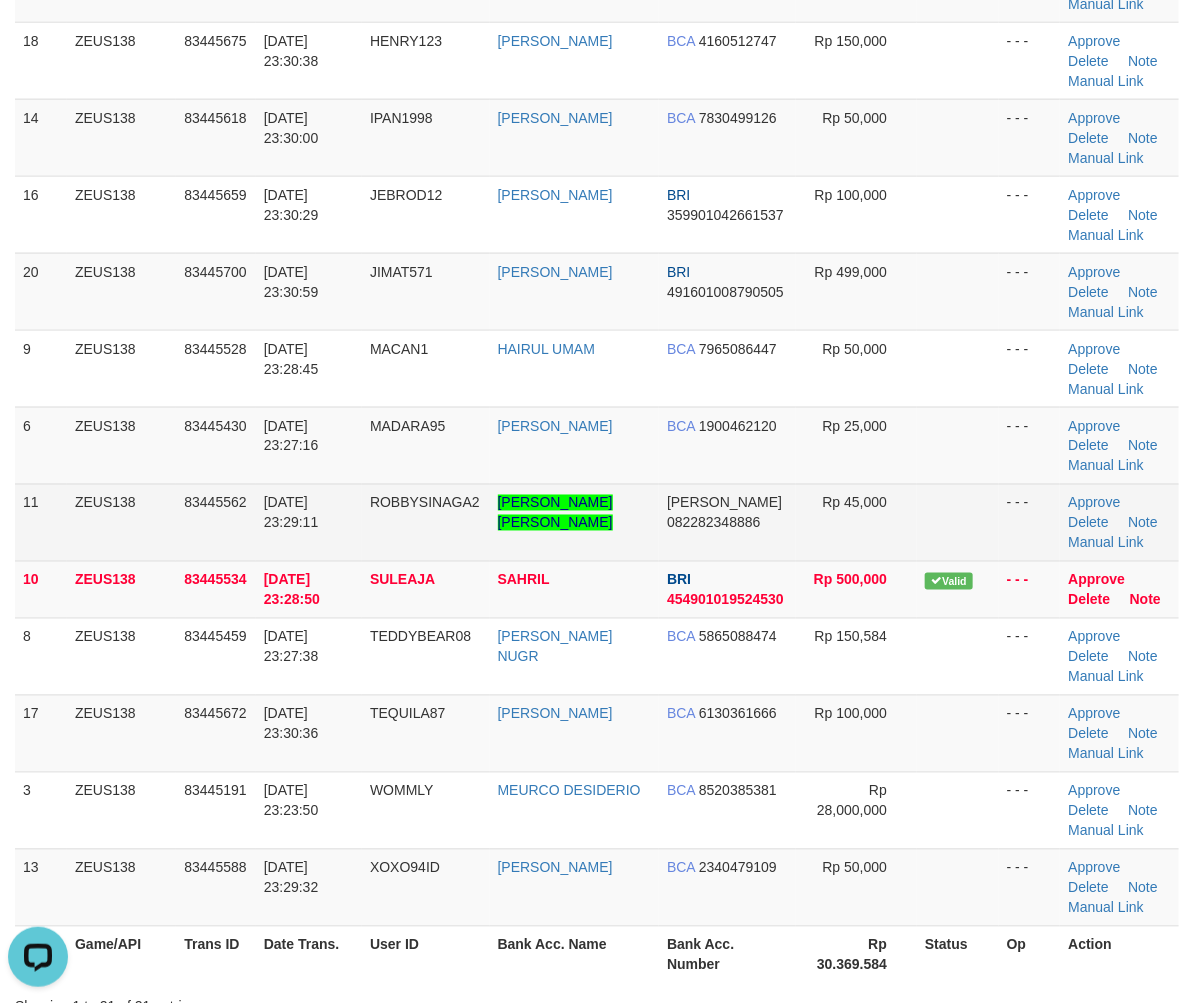 click on "ROBBYSINAGA2" at bounding box center [426, 522] 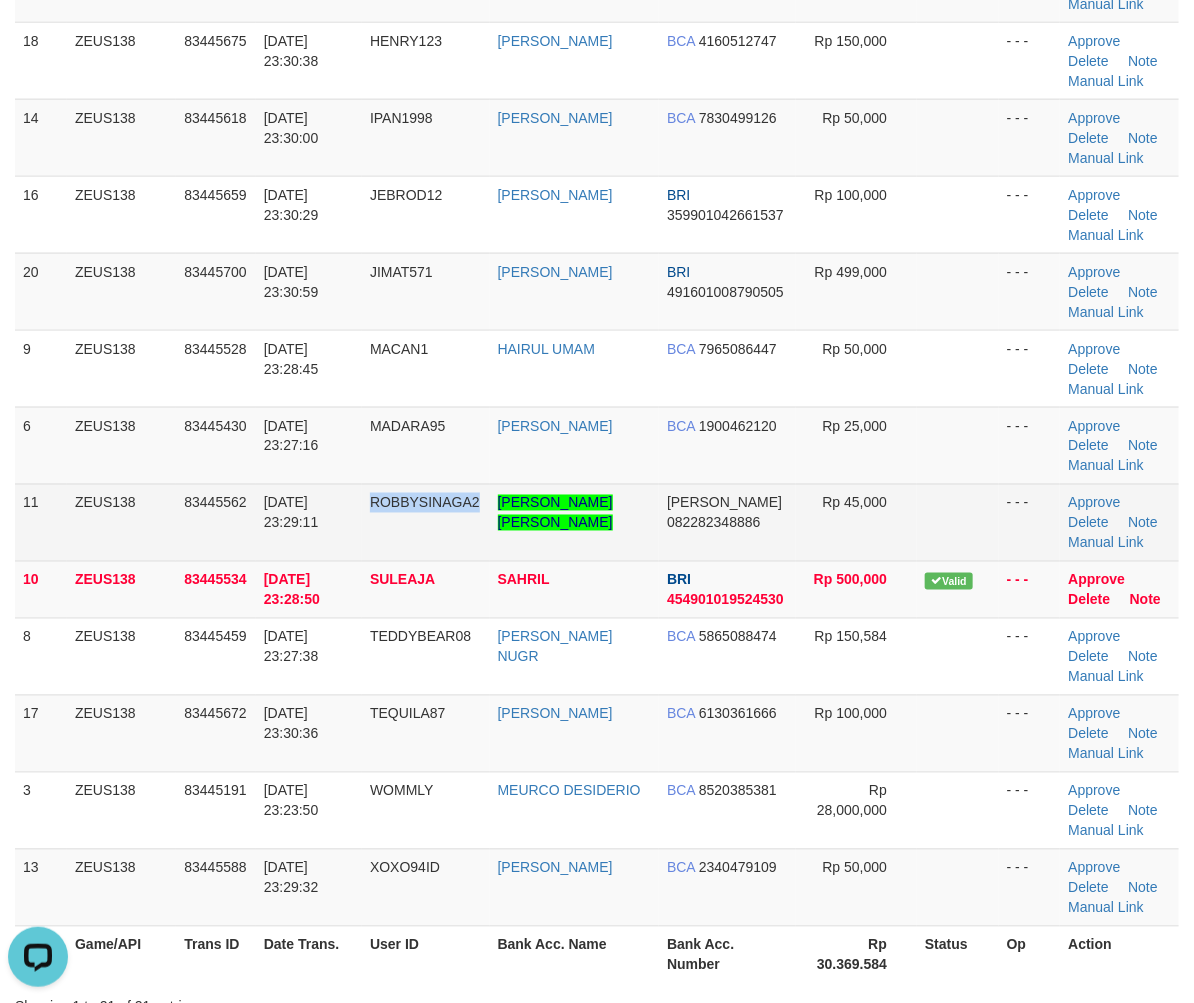 click on "ROBBYSINAGA2" at bounding box center [426, 522] 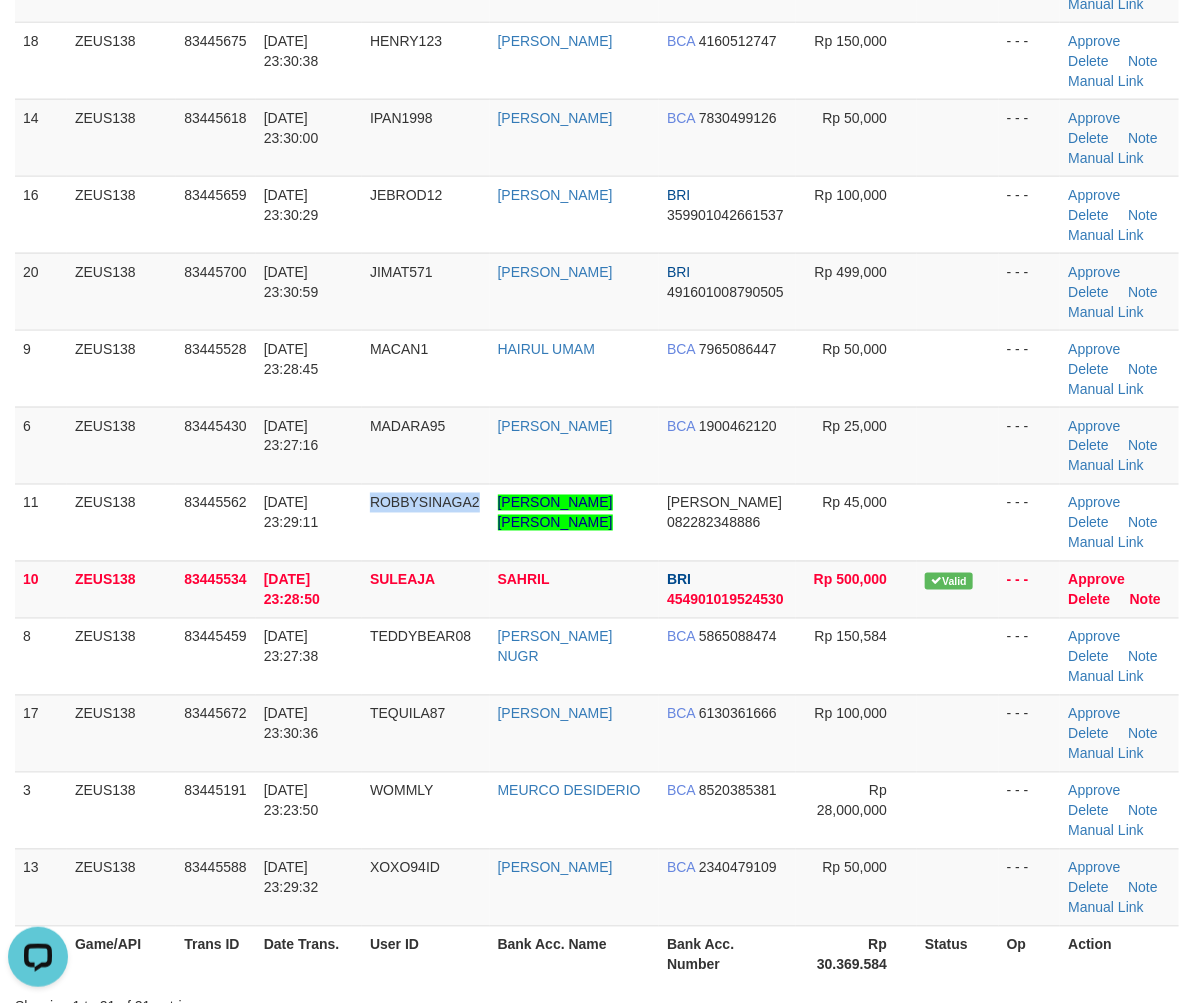 copy on "ROBBYSINAGA2" 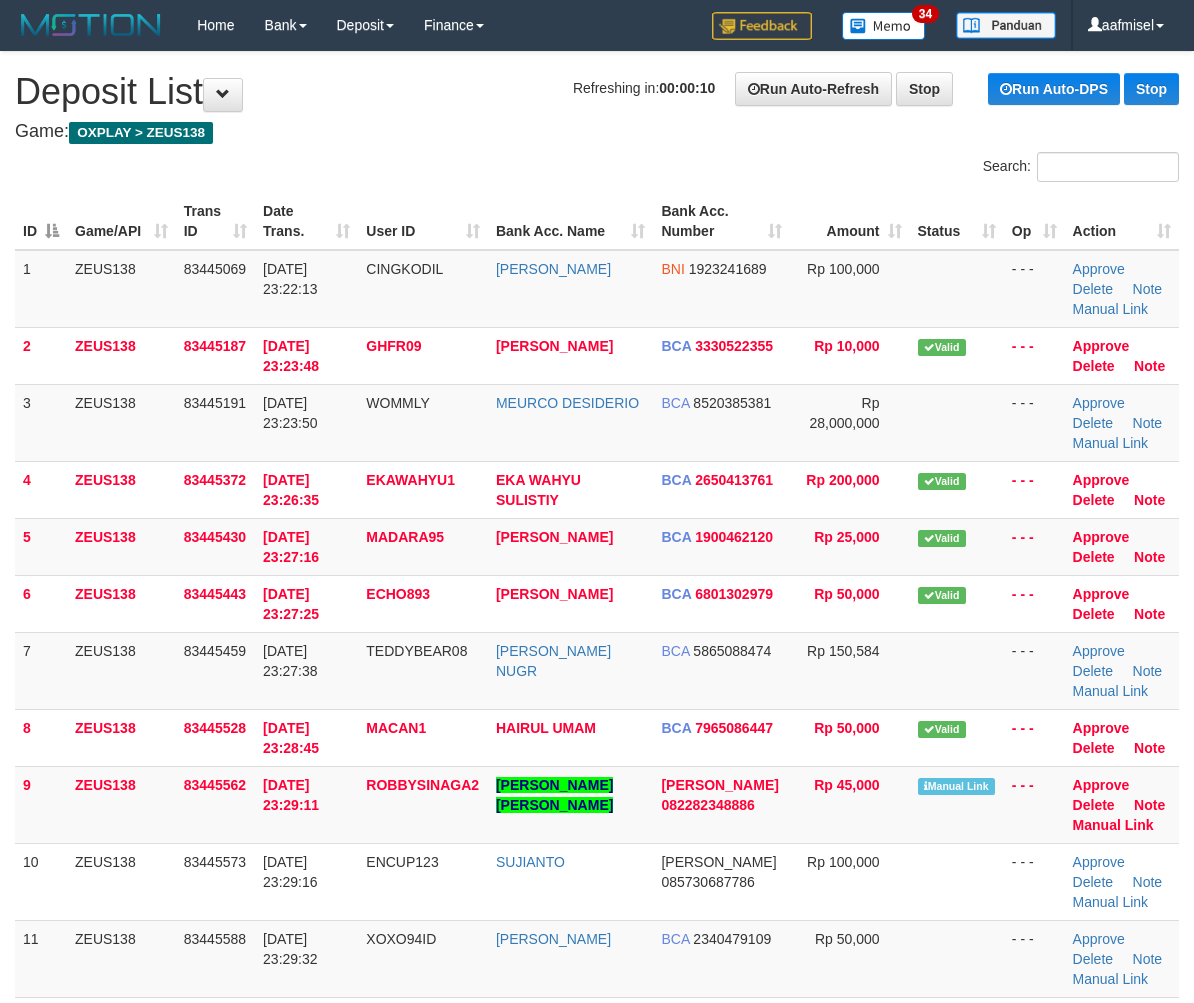 scroll, scrollTop: 0, scrollLeft: 0, axis: both 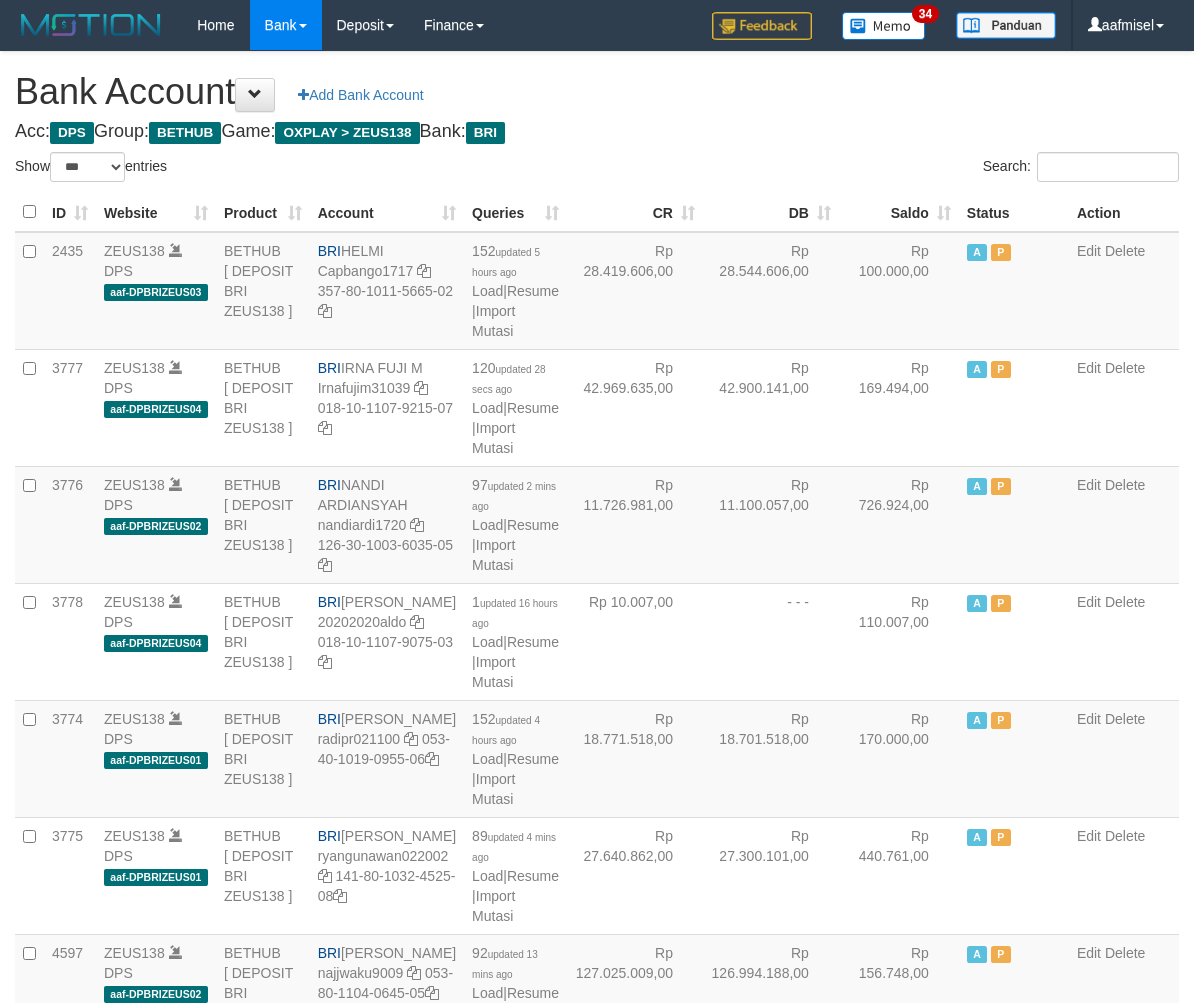 select on "***" 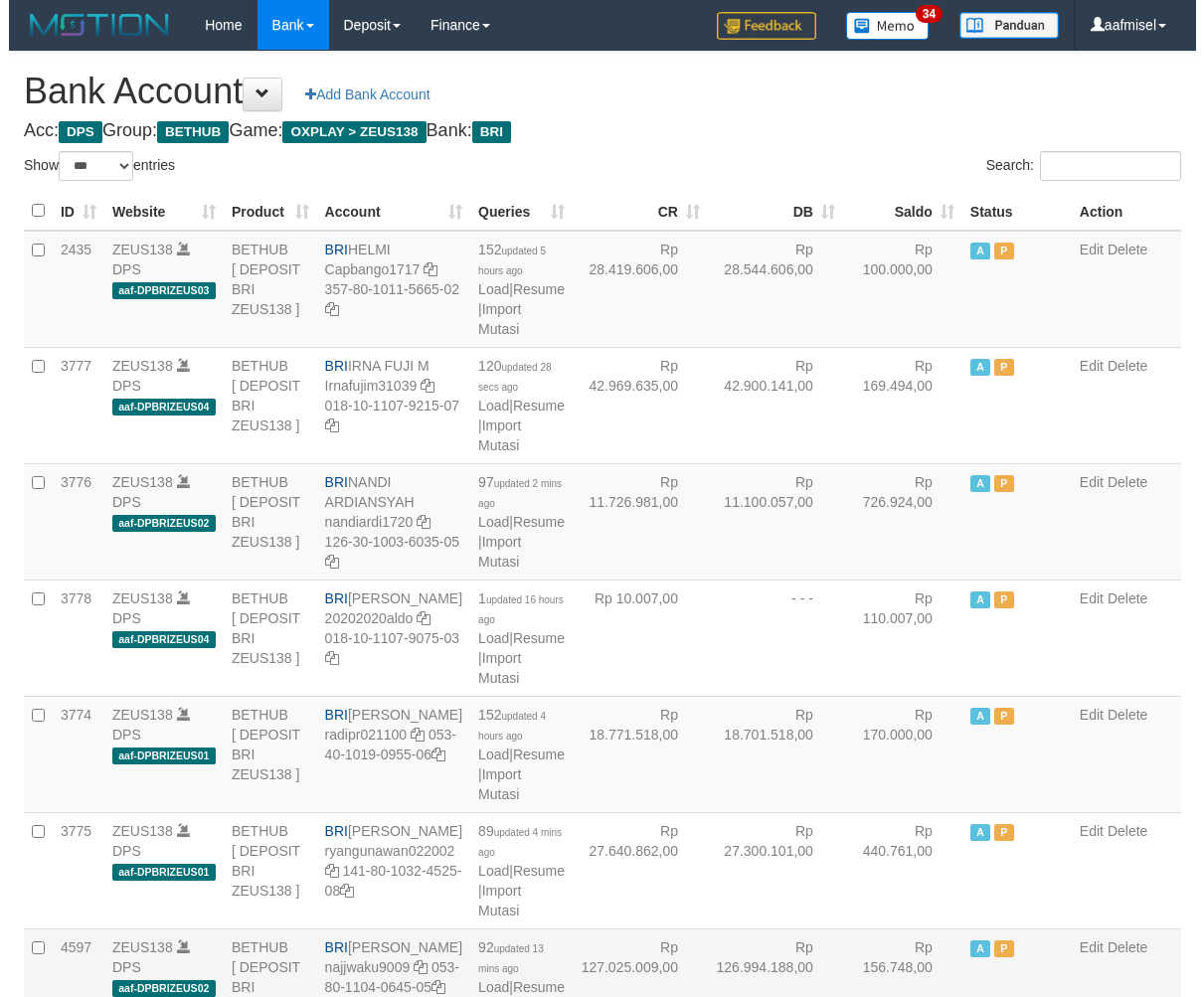 scroll, scrollTop: 540, scrollLeft: 0, axis: vertical 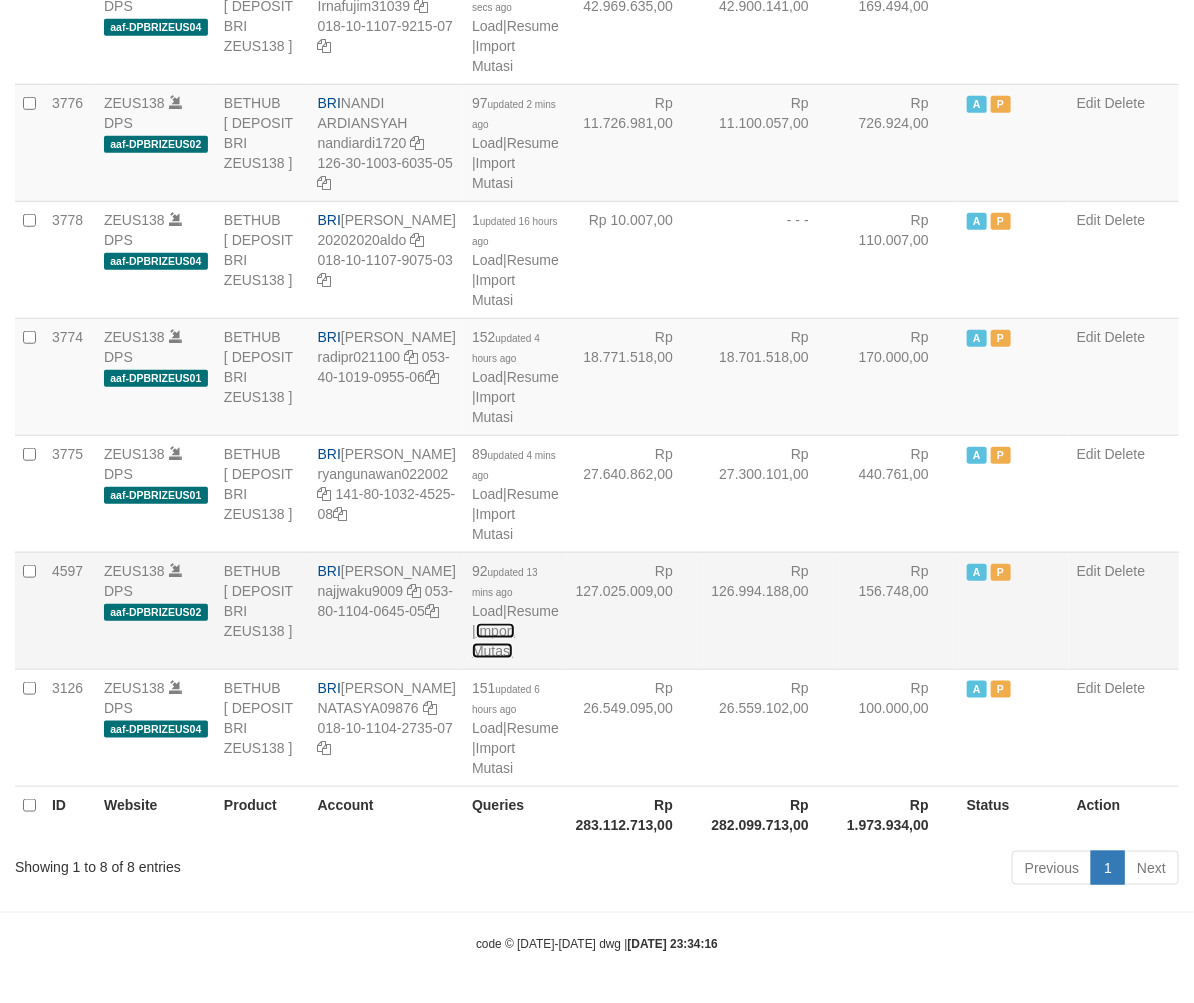 click on "Import Mutasi" at bounding box center (493, 641) 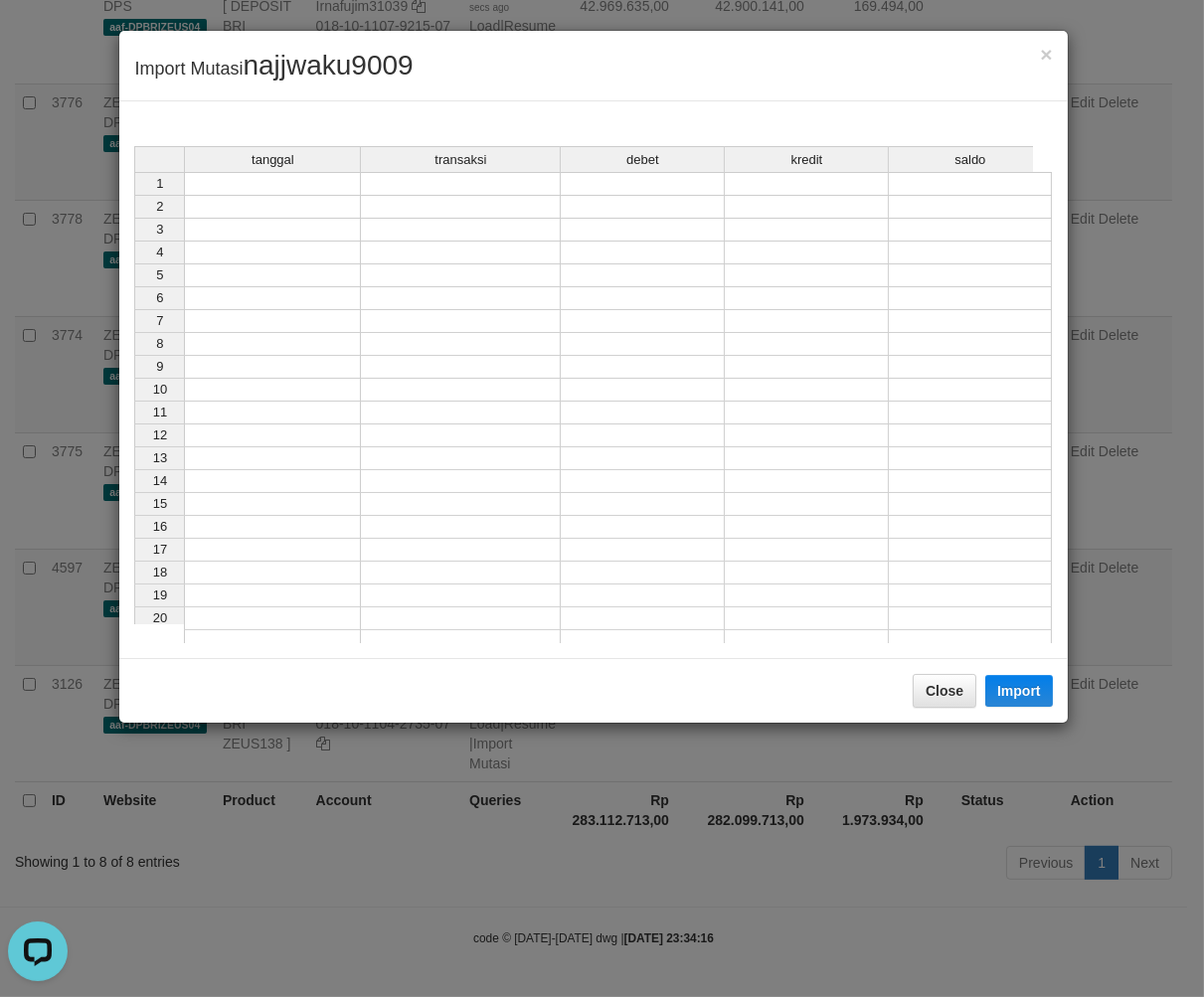 scroll, scrollTop: 0, scrollLeft: 0, axis: both 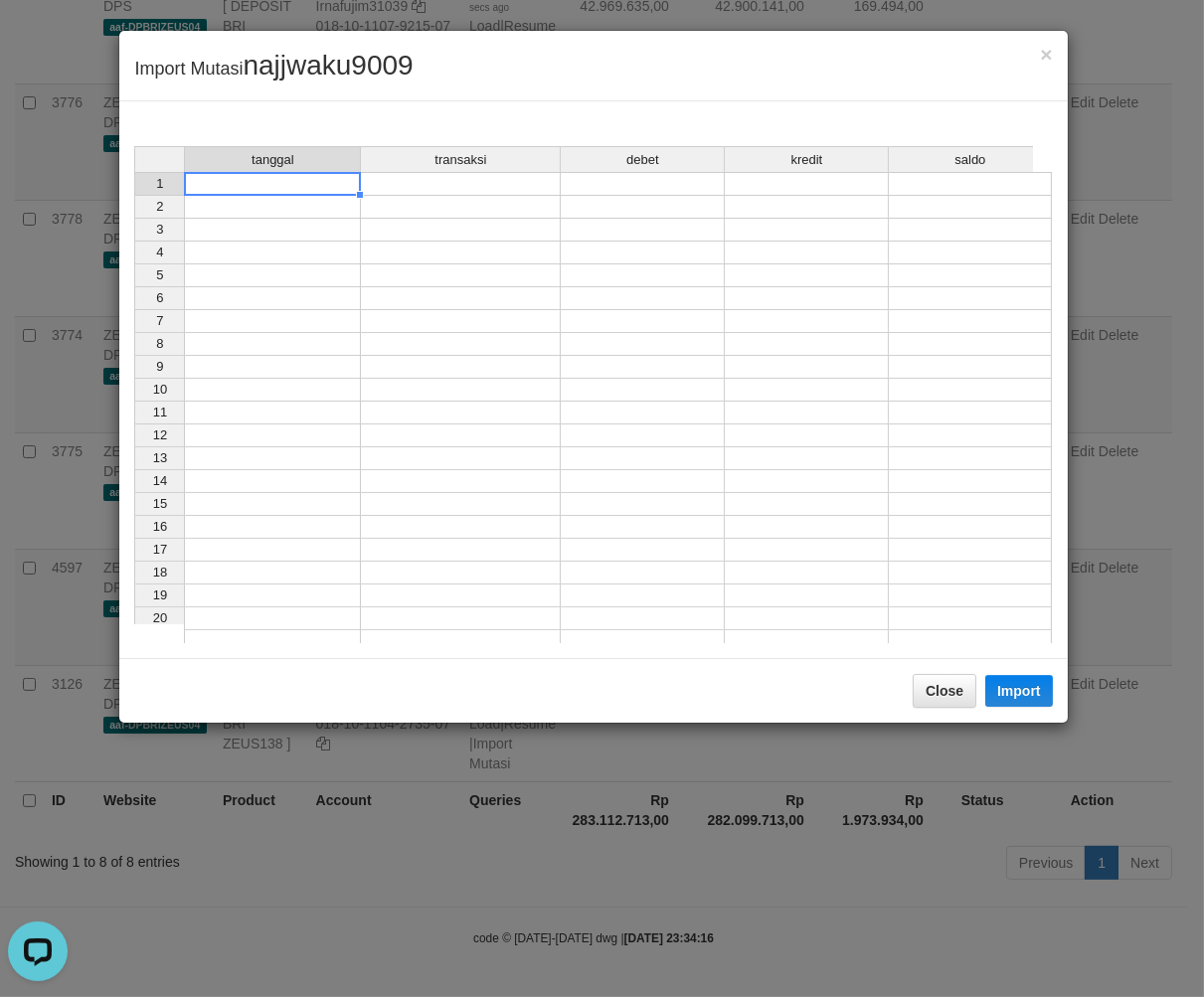 click on "tanggal transaksi debet kredit saldo 1 2 3 4 5 6 7 8 9 10 11 12 13 14 15 16 17 18 19 20 21" at bounding box center (134, 400) 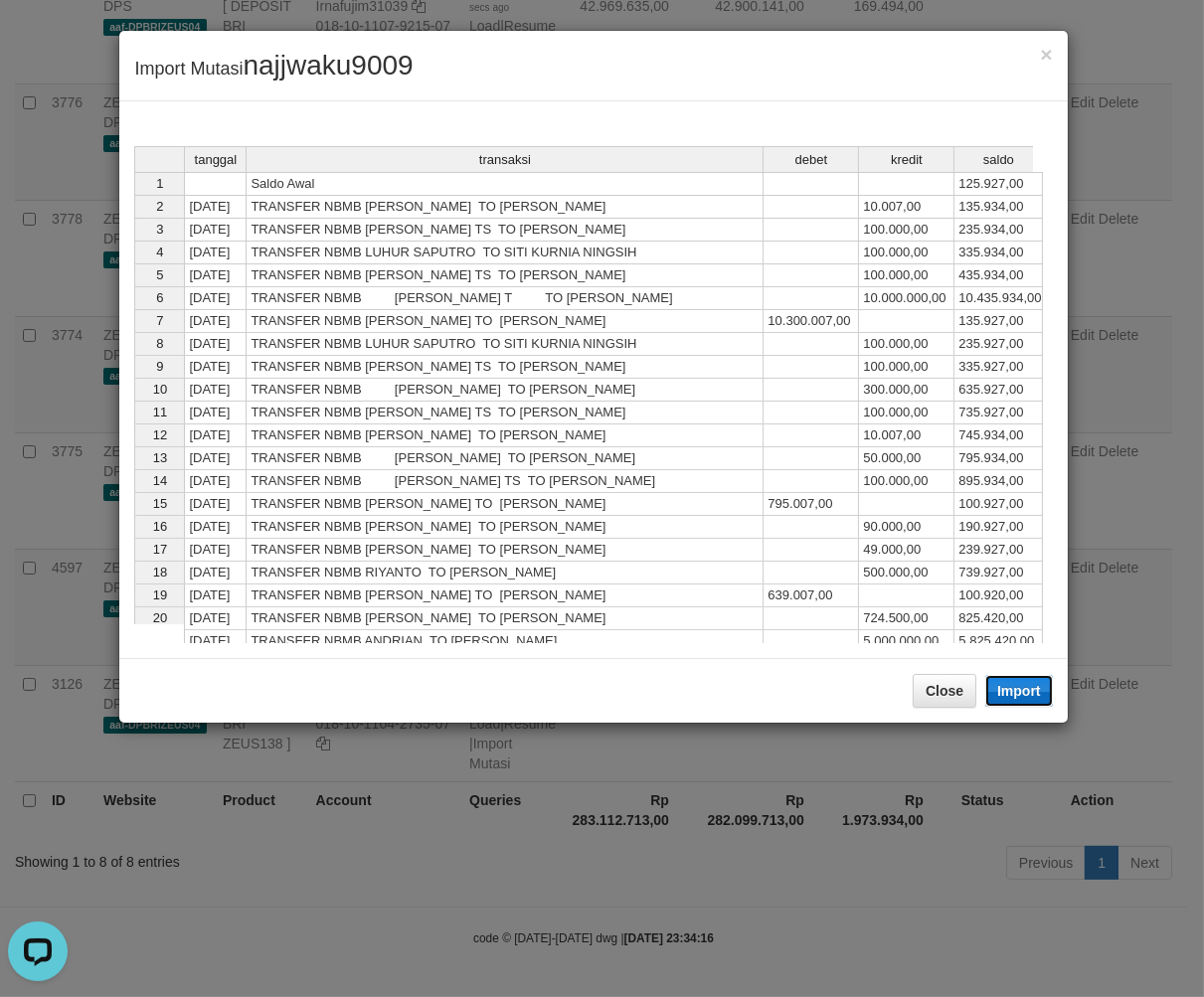 click on "Import" at bounding box center [1019, 691] 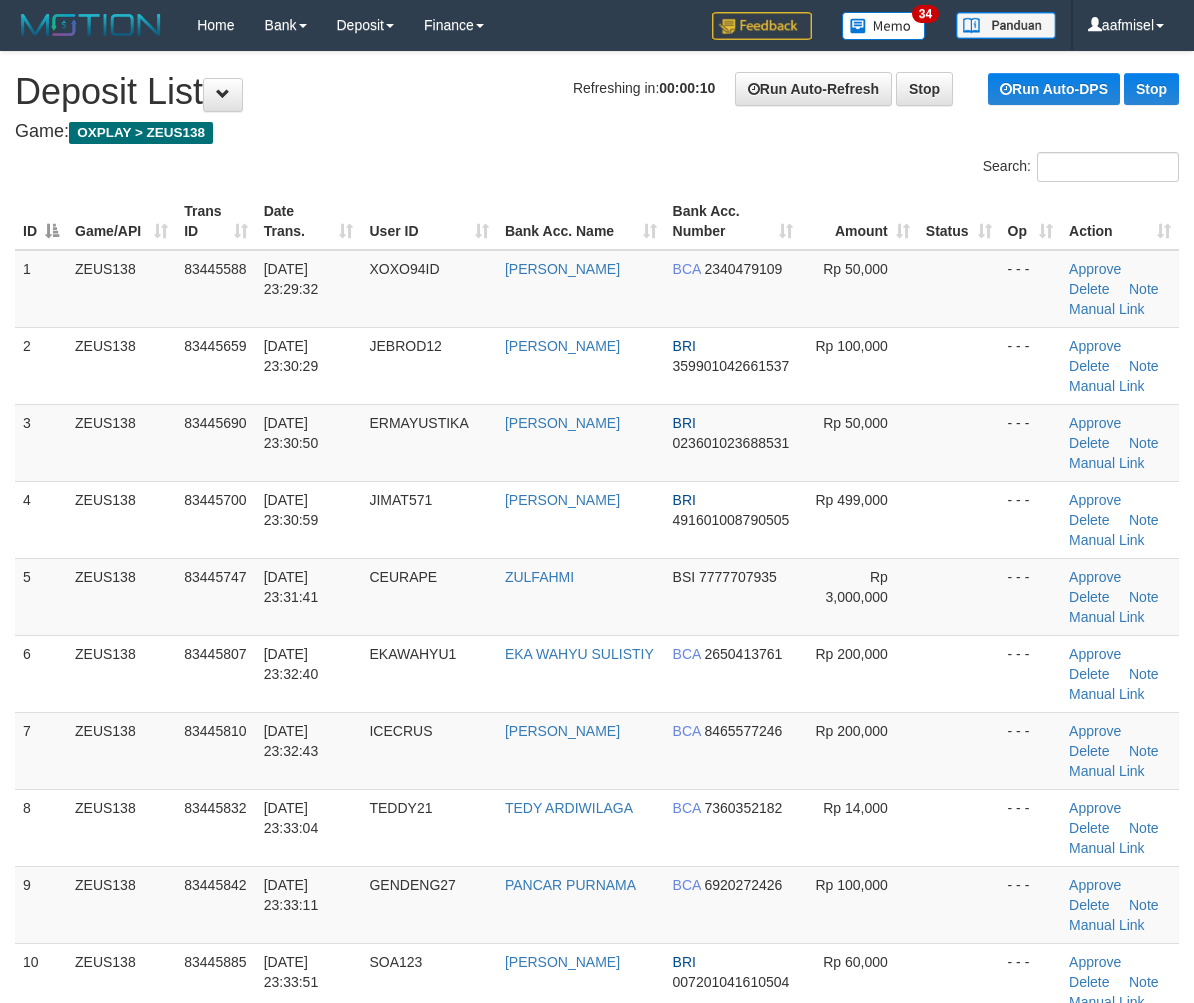 scroll, scrollTop: 0, scrollLeft: 0, axis: both 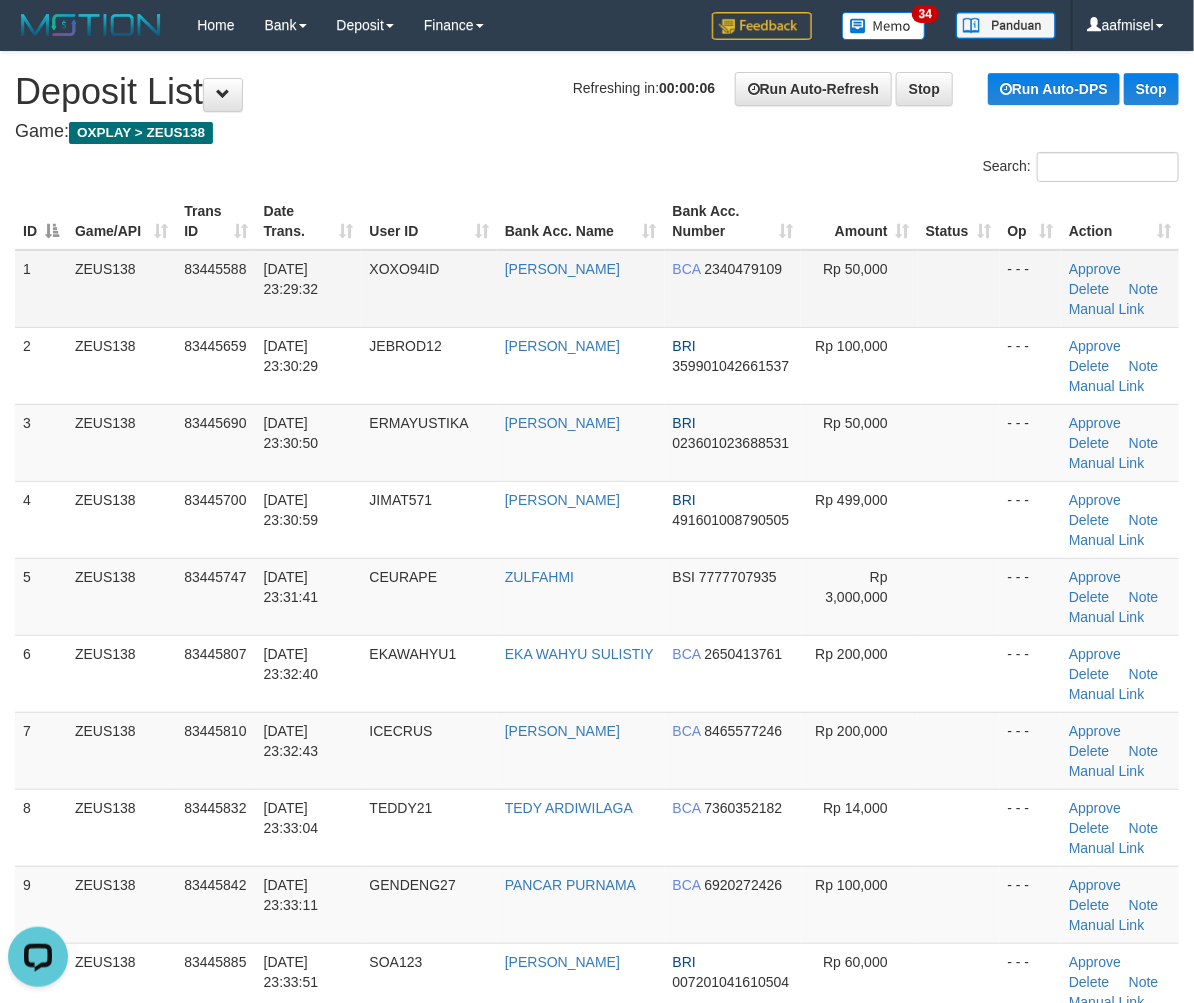 click on "[DATE] 23:29:32" at bounding box center [309, 289] 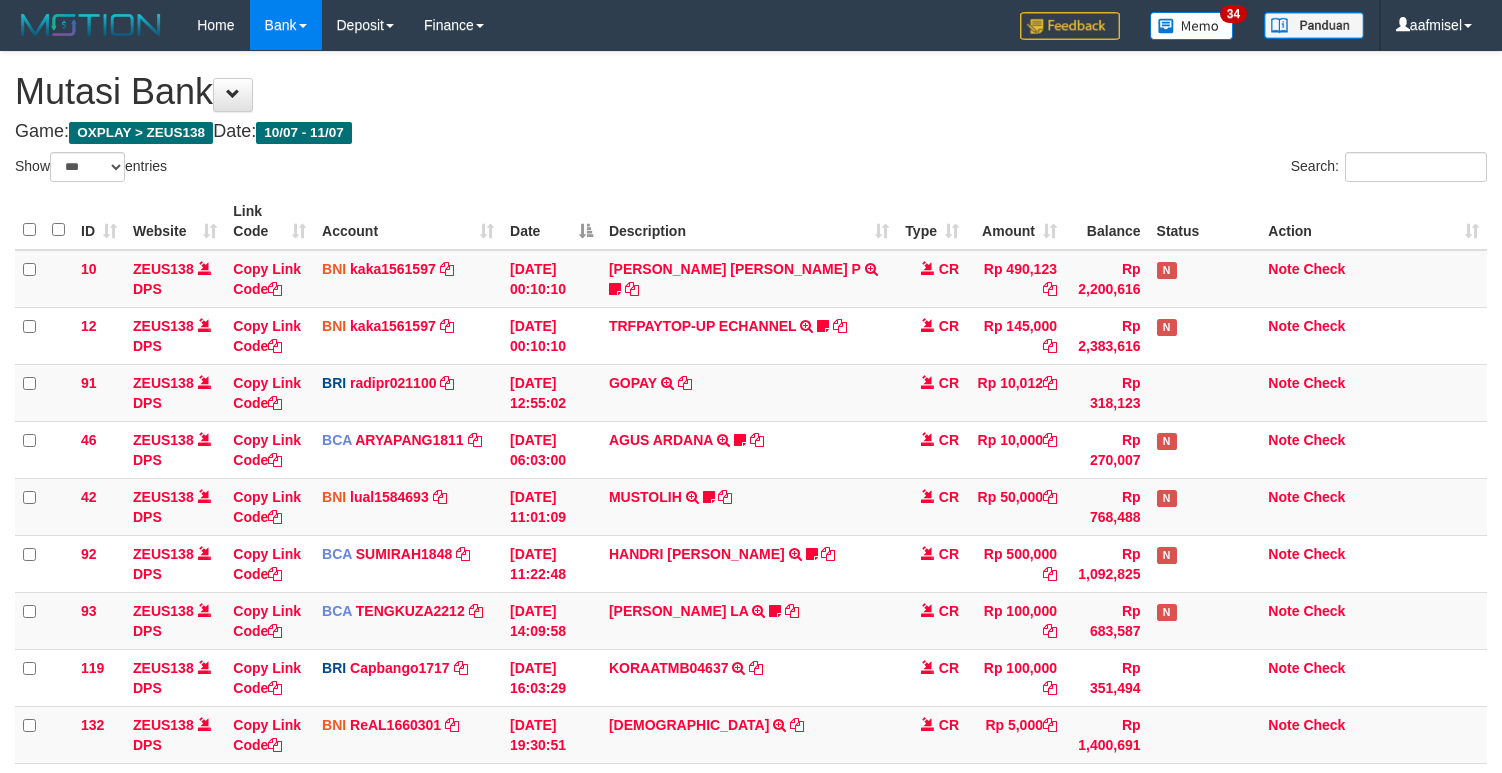 select on "***" 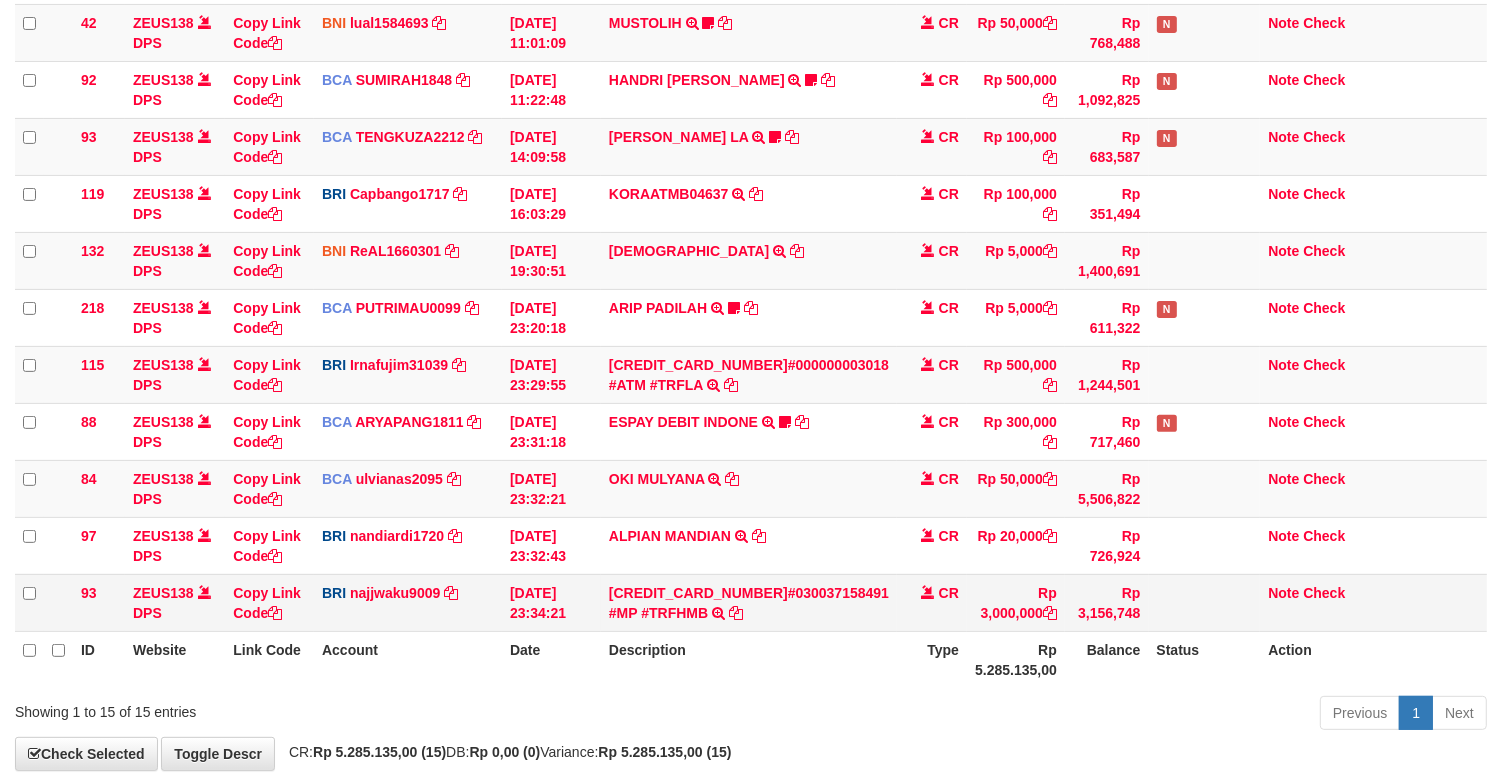 scroll, scrollTop: 555, scrollLeft: 0, axis: vertical 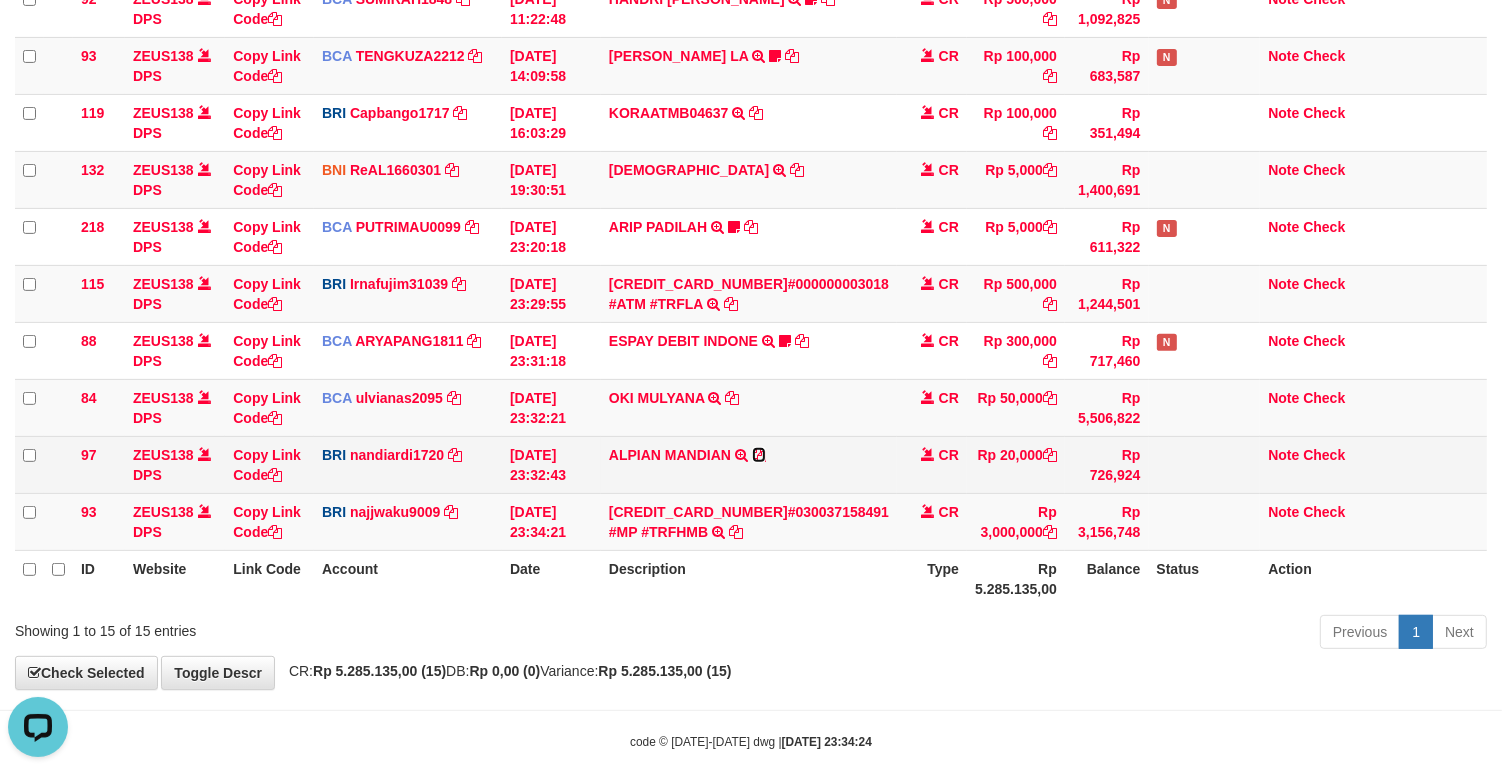 click at bounding box center [759, 455] 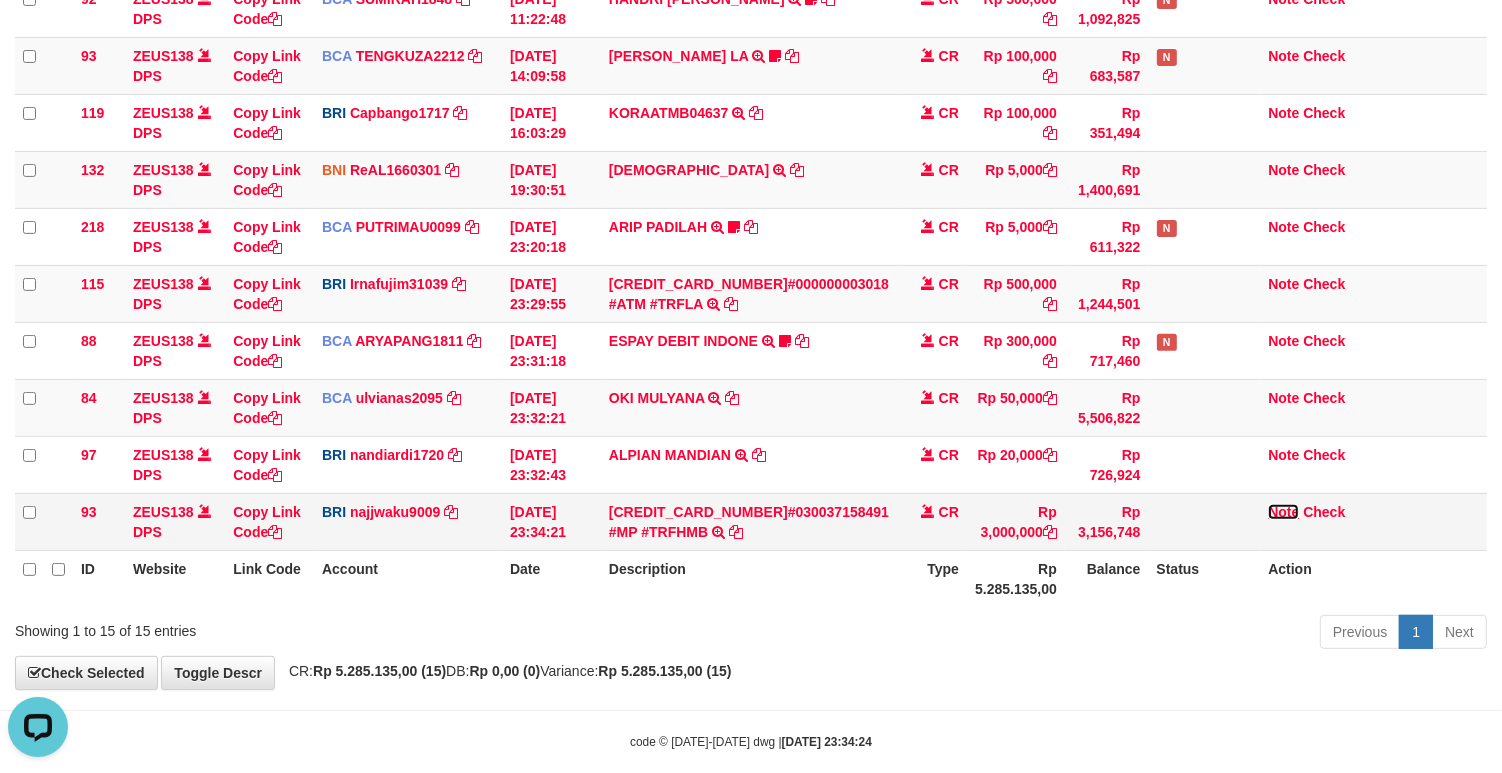 click on "Note" at bounding box center (1283, 512) 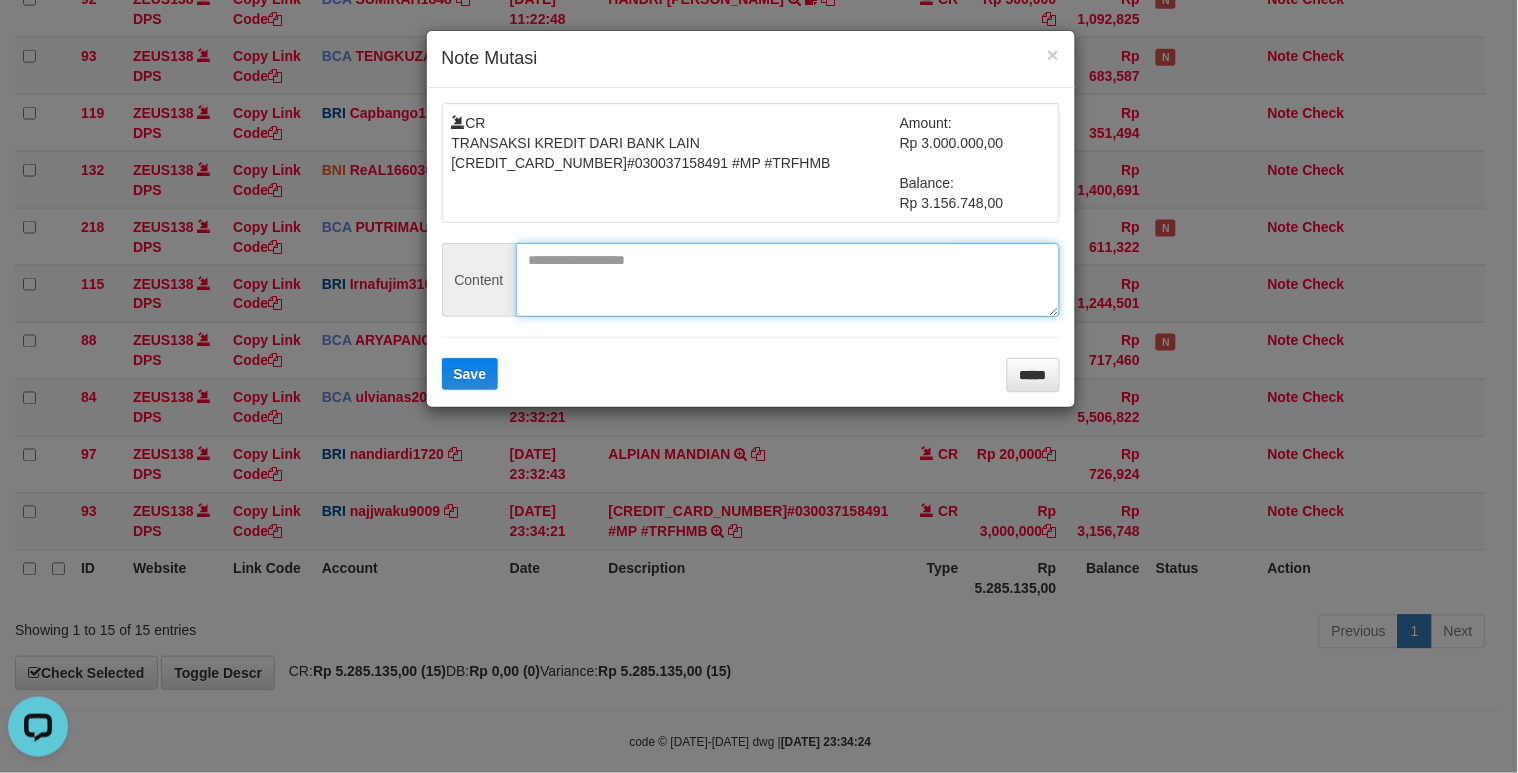 click at bounding box center [788, 280] 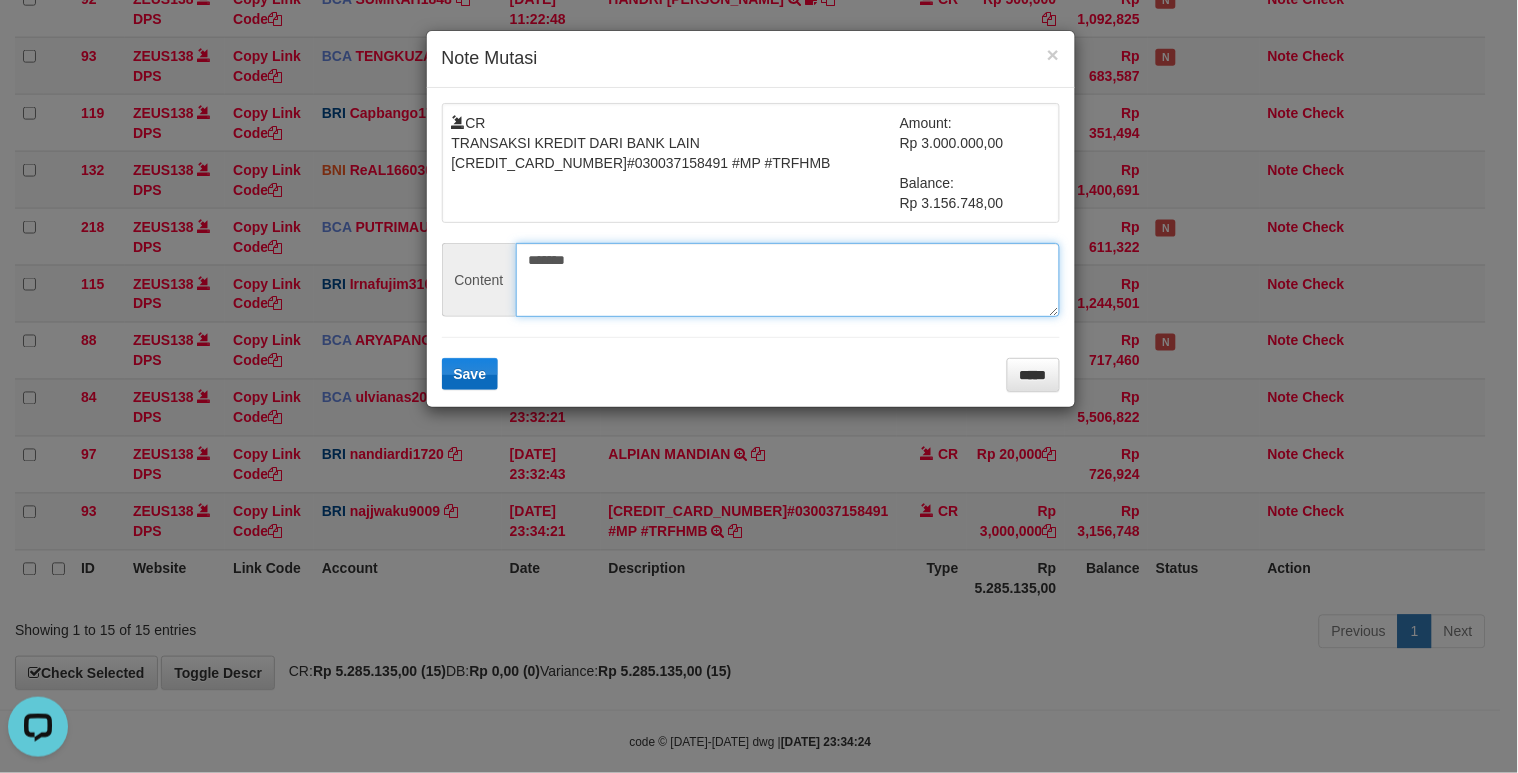 type on "*******" 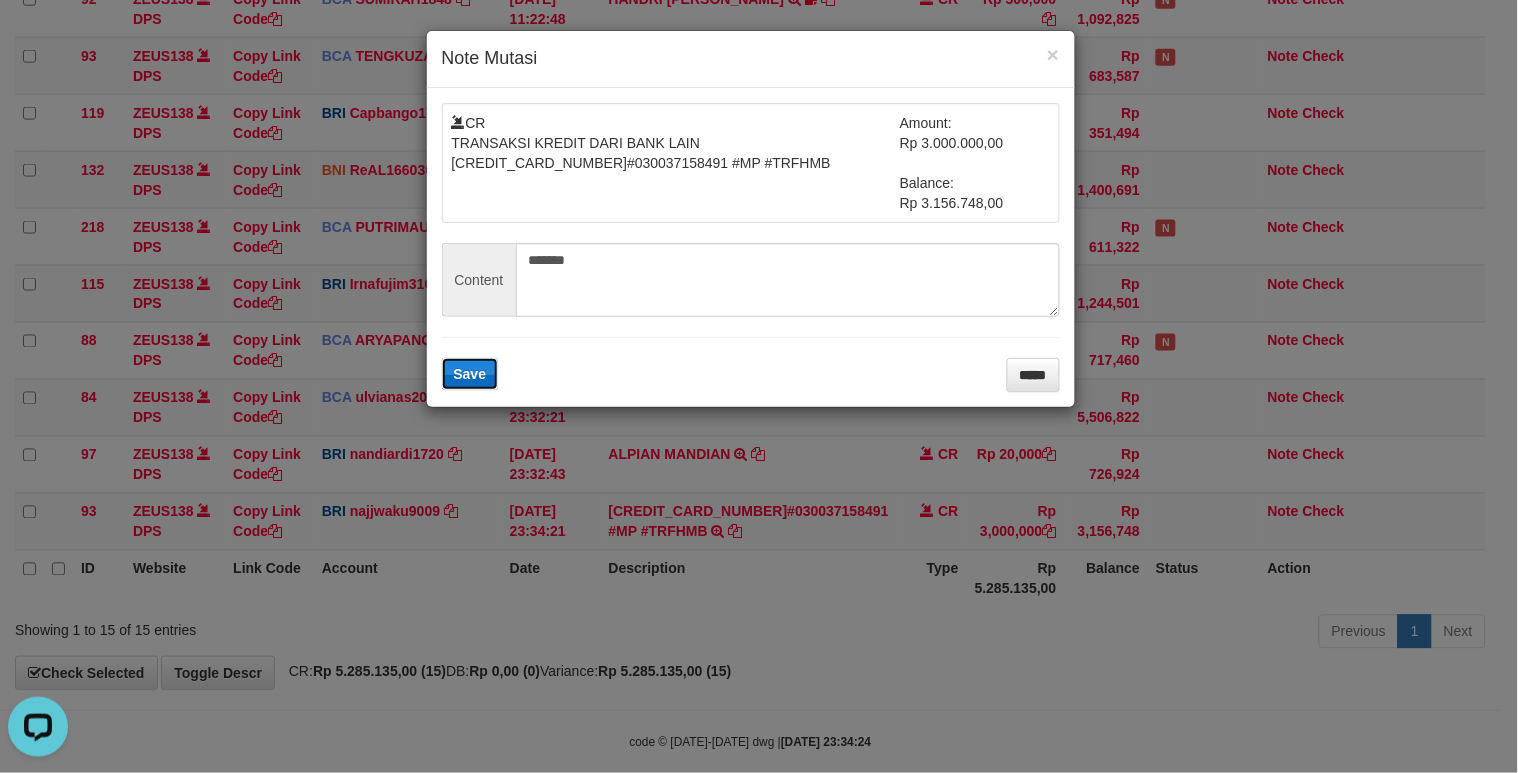click on "Save" at bounding box center [470, 374] 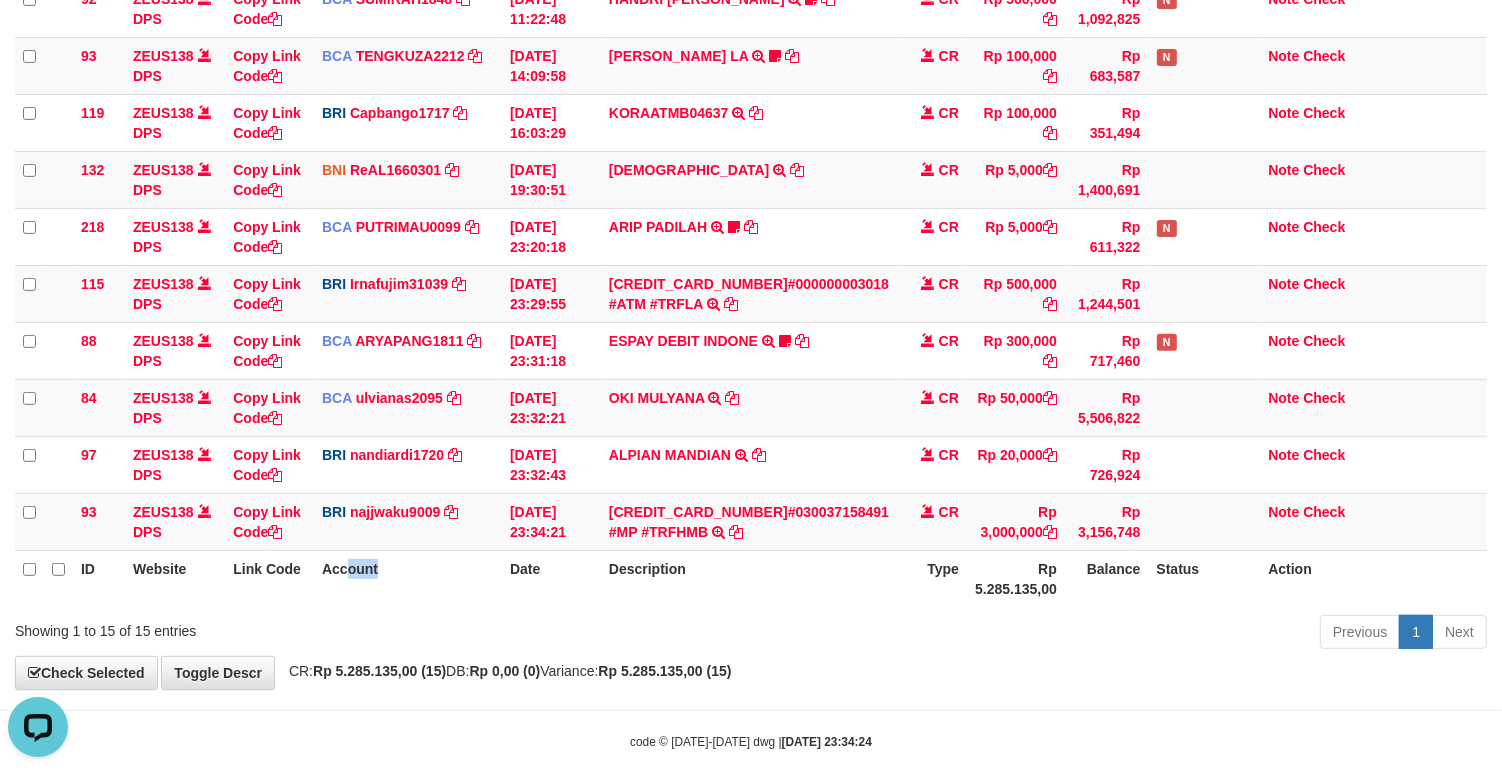 click on "Account" at bounding box center [408, 578] 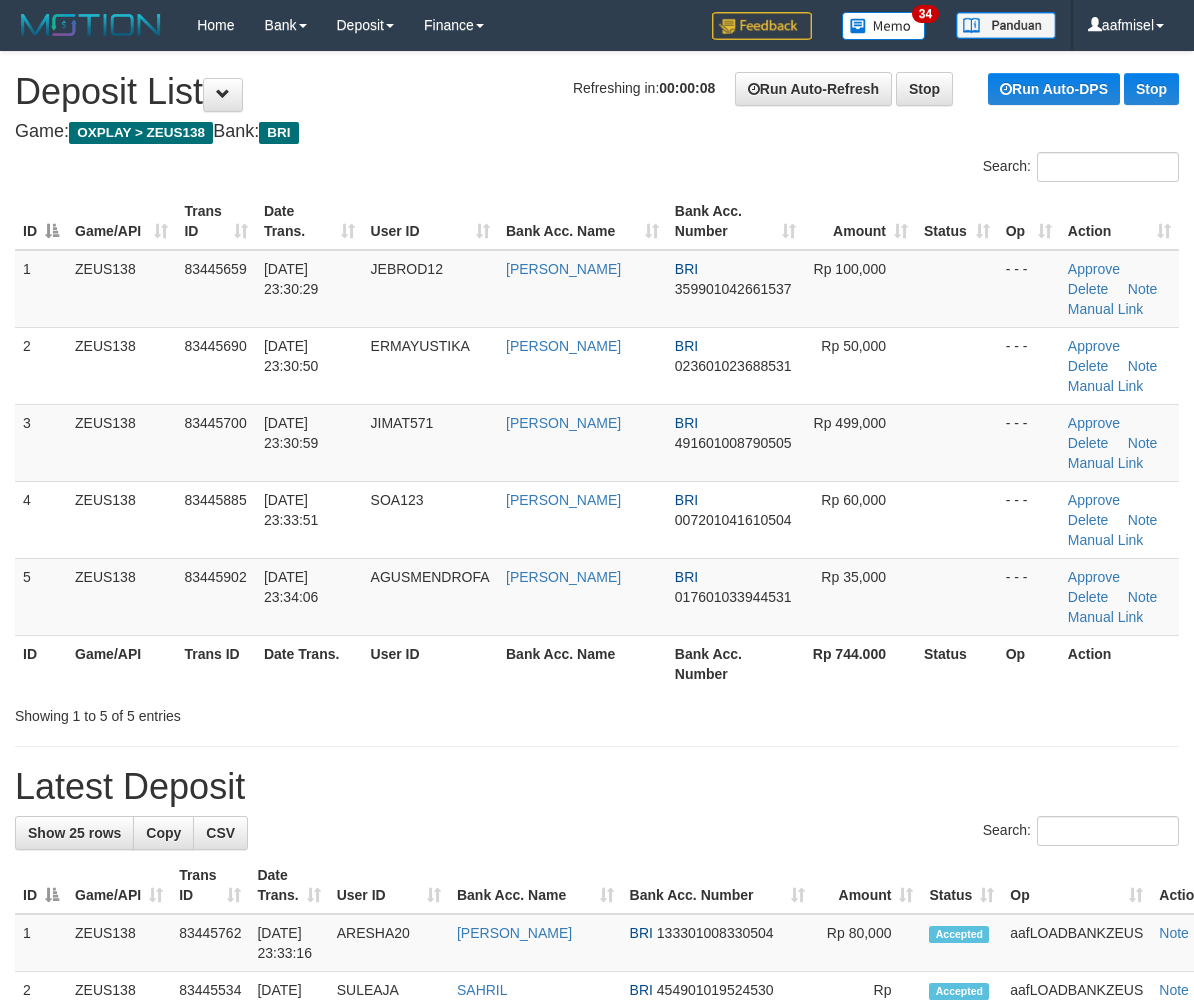 scroll, scrollTop: 0, scrollLeft: 0, axis: both 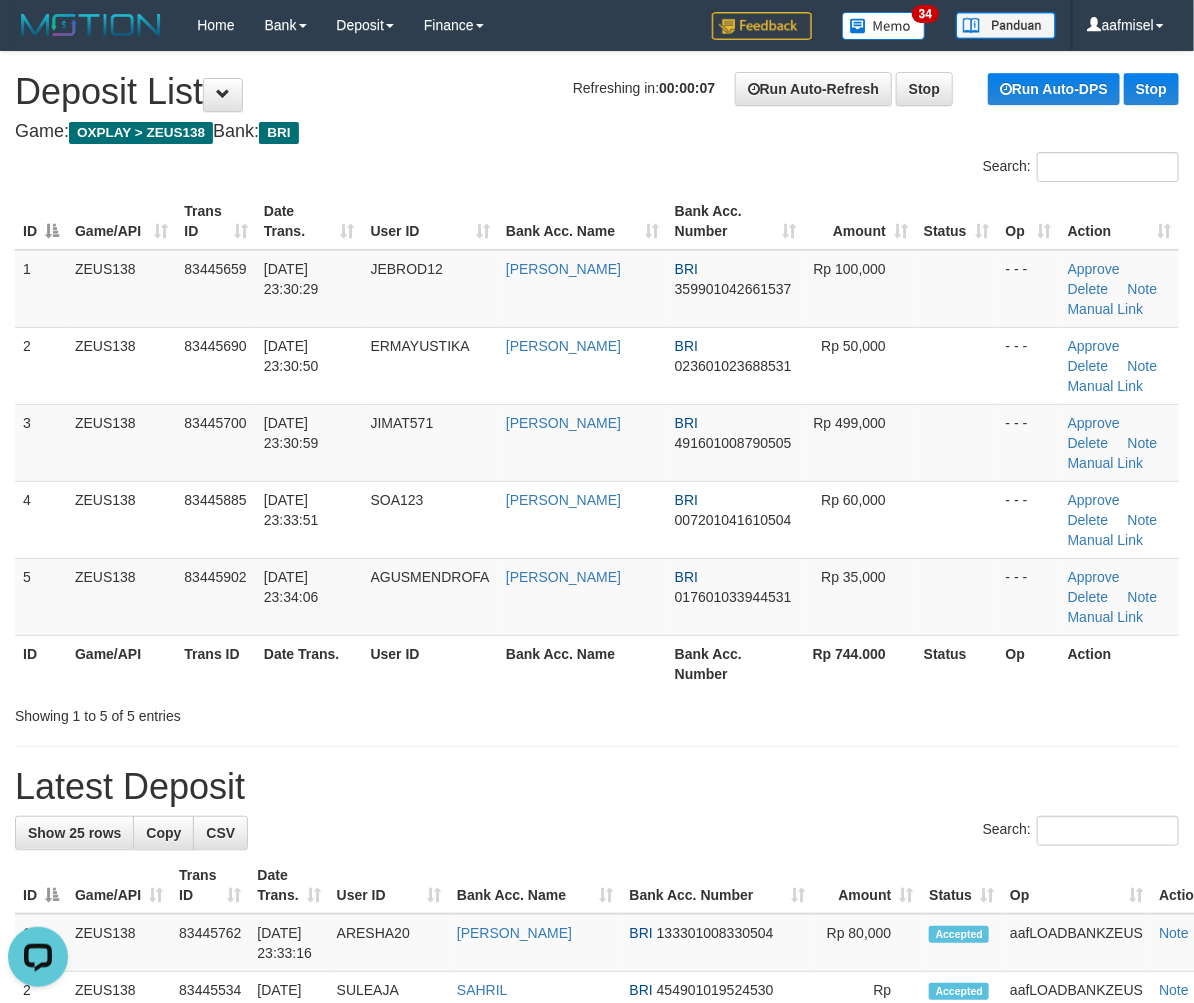 click on "Search:" at bounding box center [597, 169] 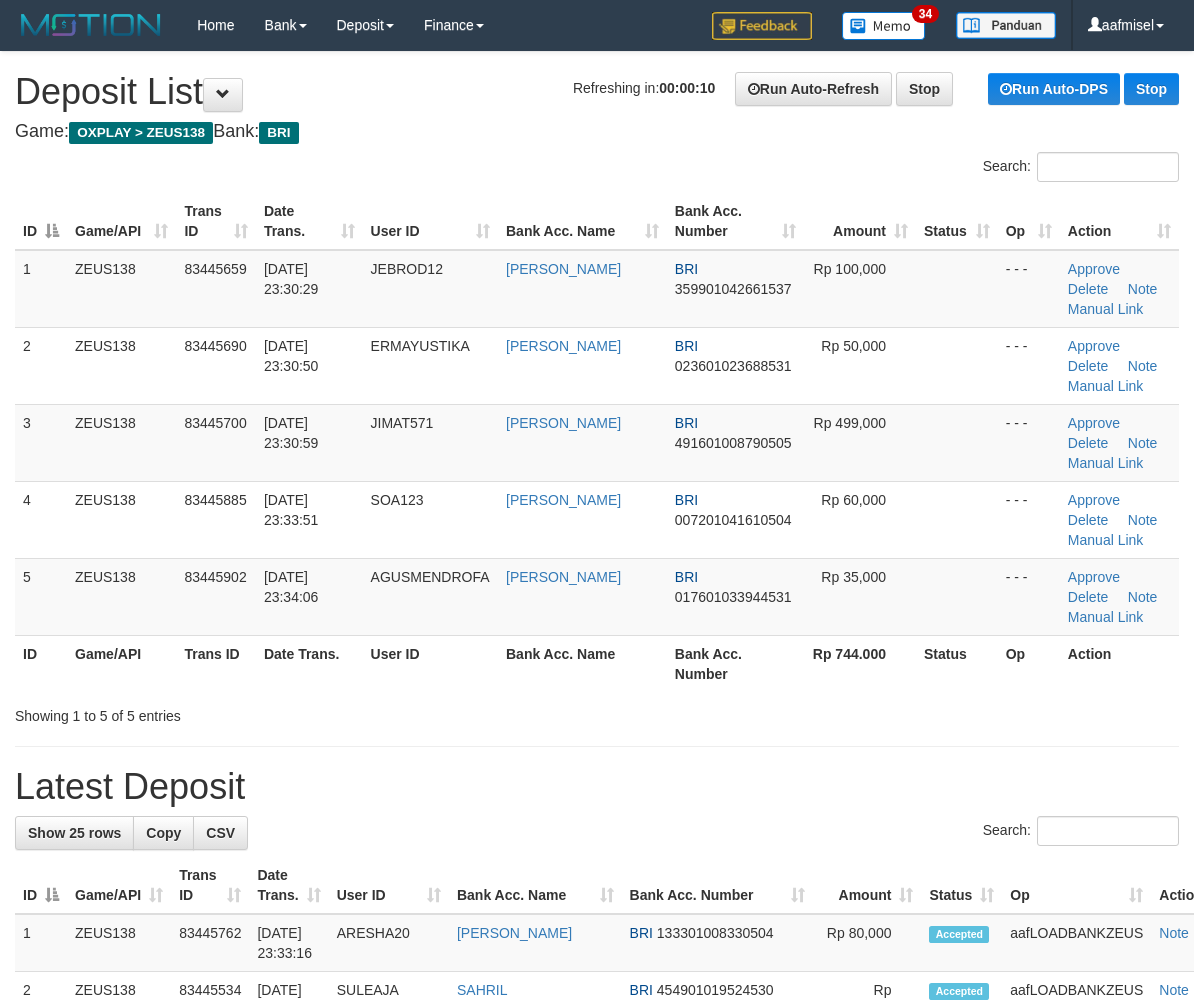 scroll, scrollTop: 0, scrollLeft: 0, axis: both 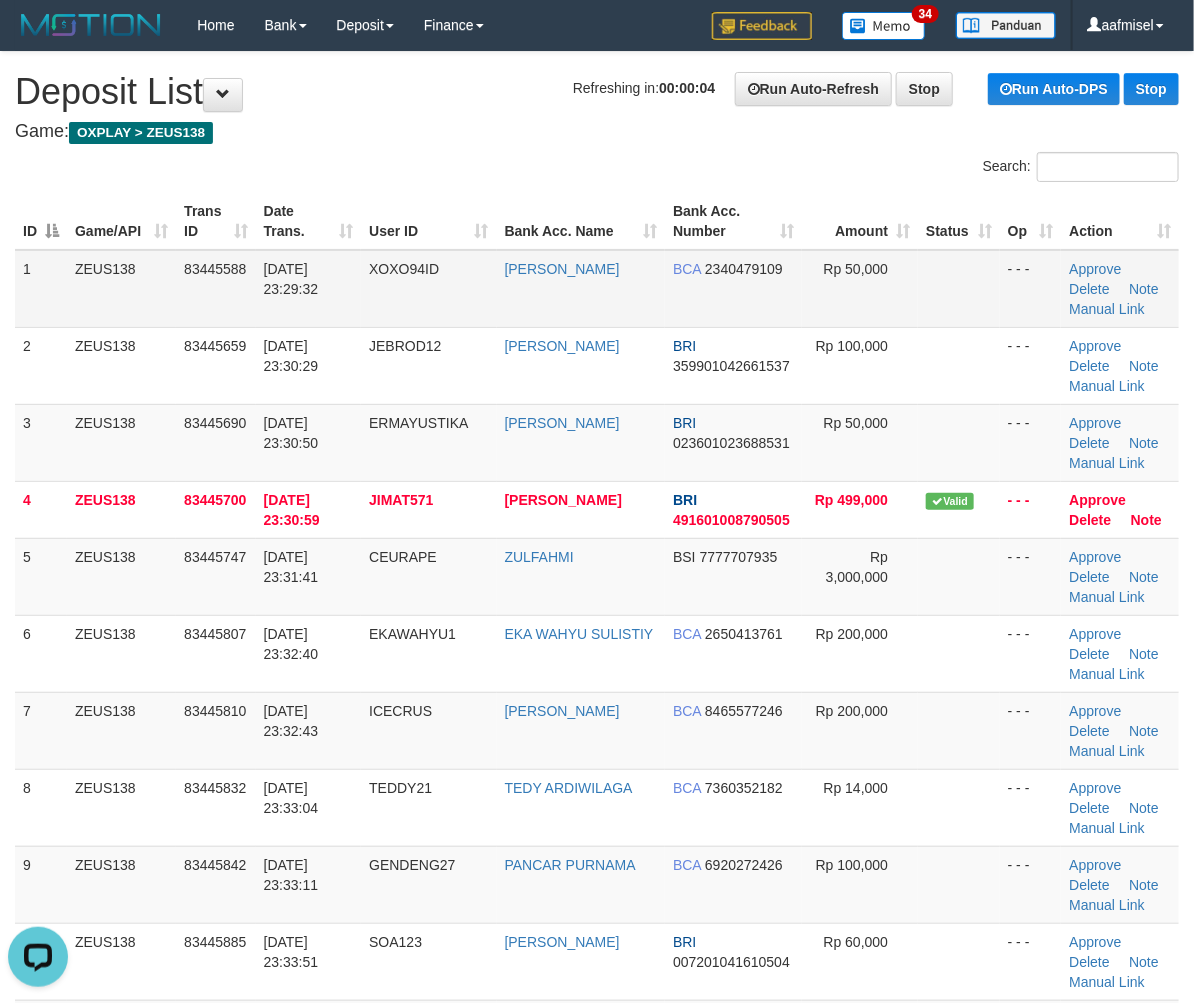 click on "XOXO94ID" at bounding box center (404, 269) 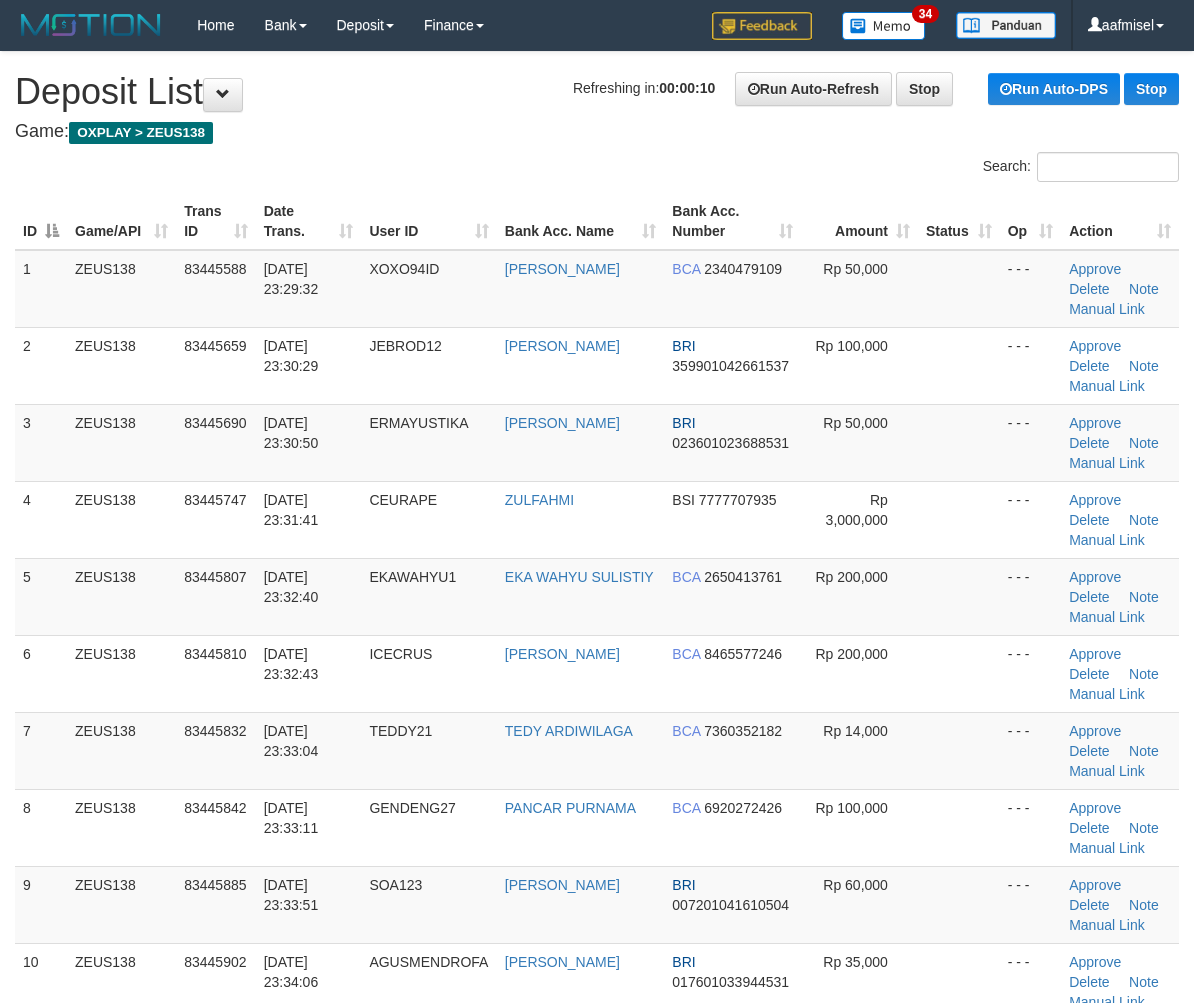 scroll, scrollTop: 0, scrollLeft: 0, axis: both 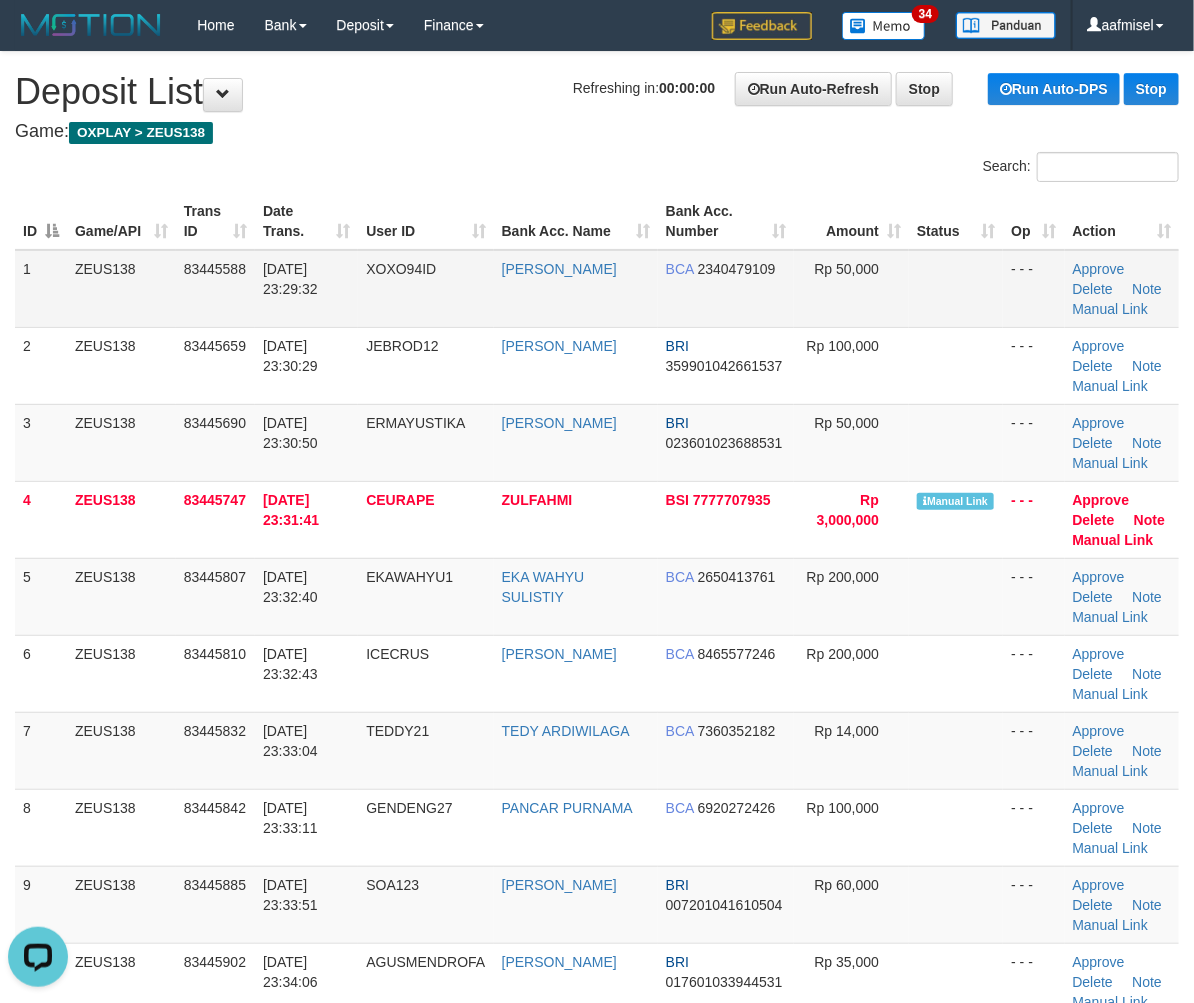 click on "11/07/2025 23:29:32" at bounding box center (290, 279) 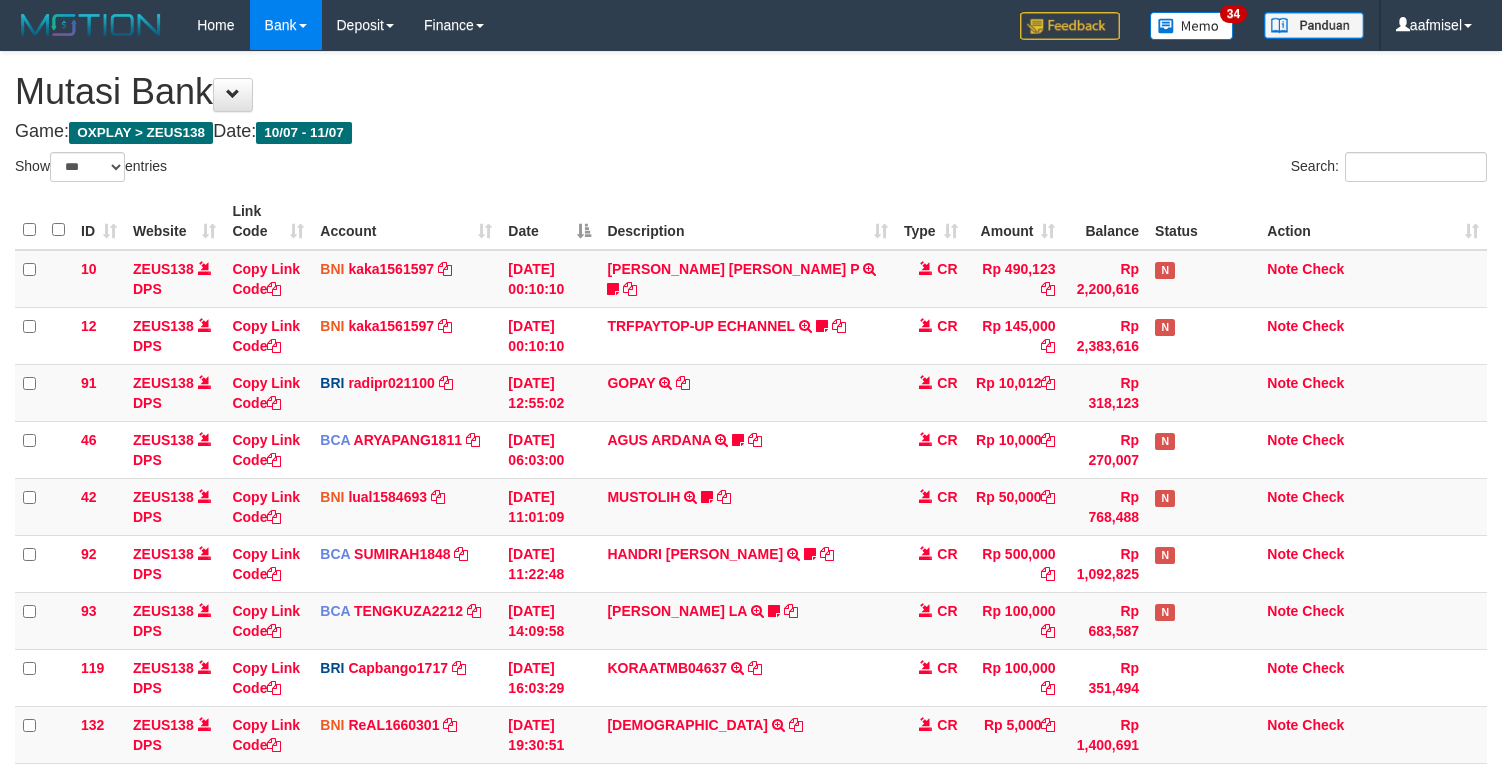 select on "***" 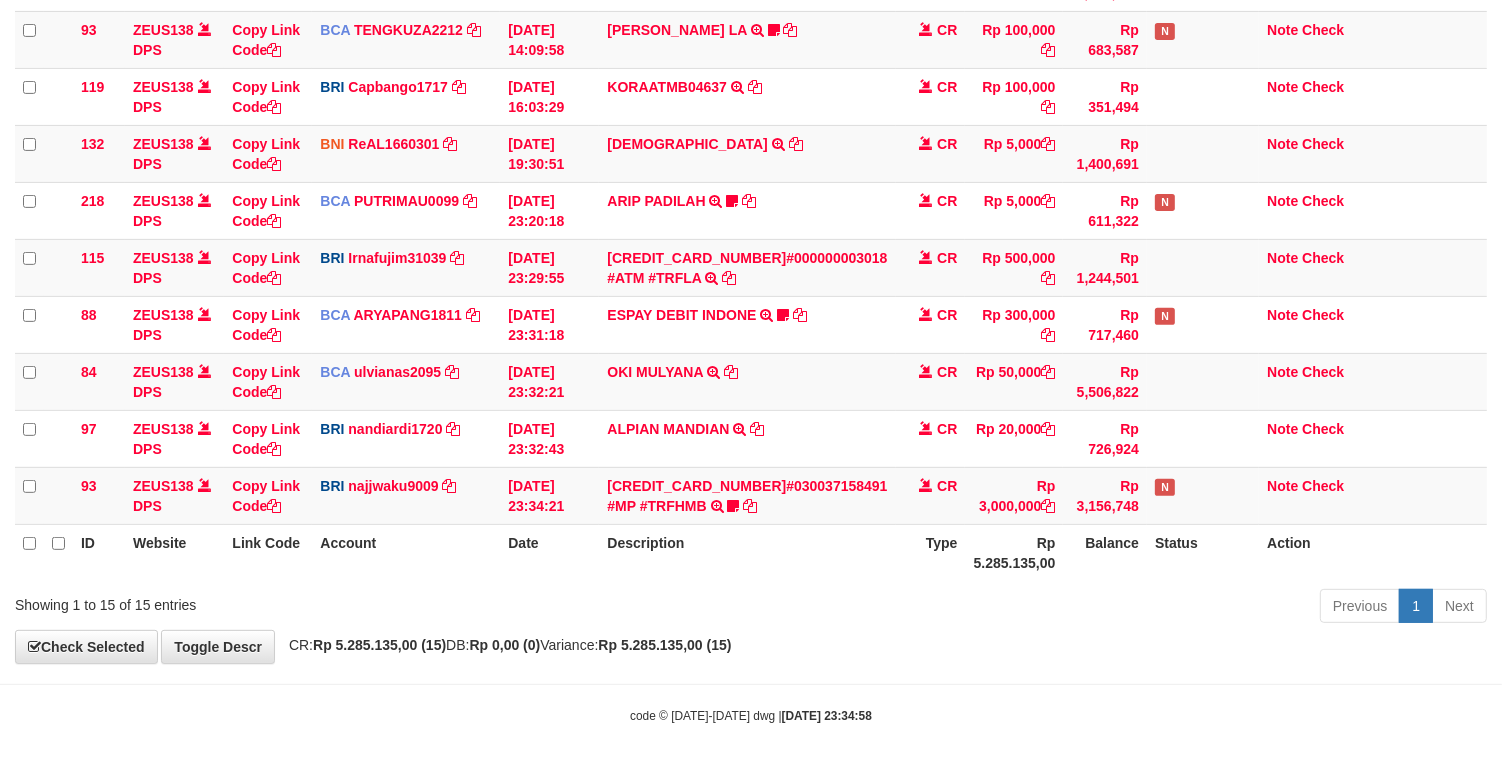 scroll, scrollTop: 584, scrollLeft: 0, axis: vertical 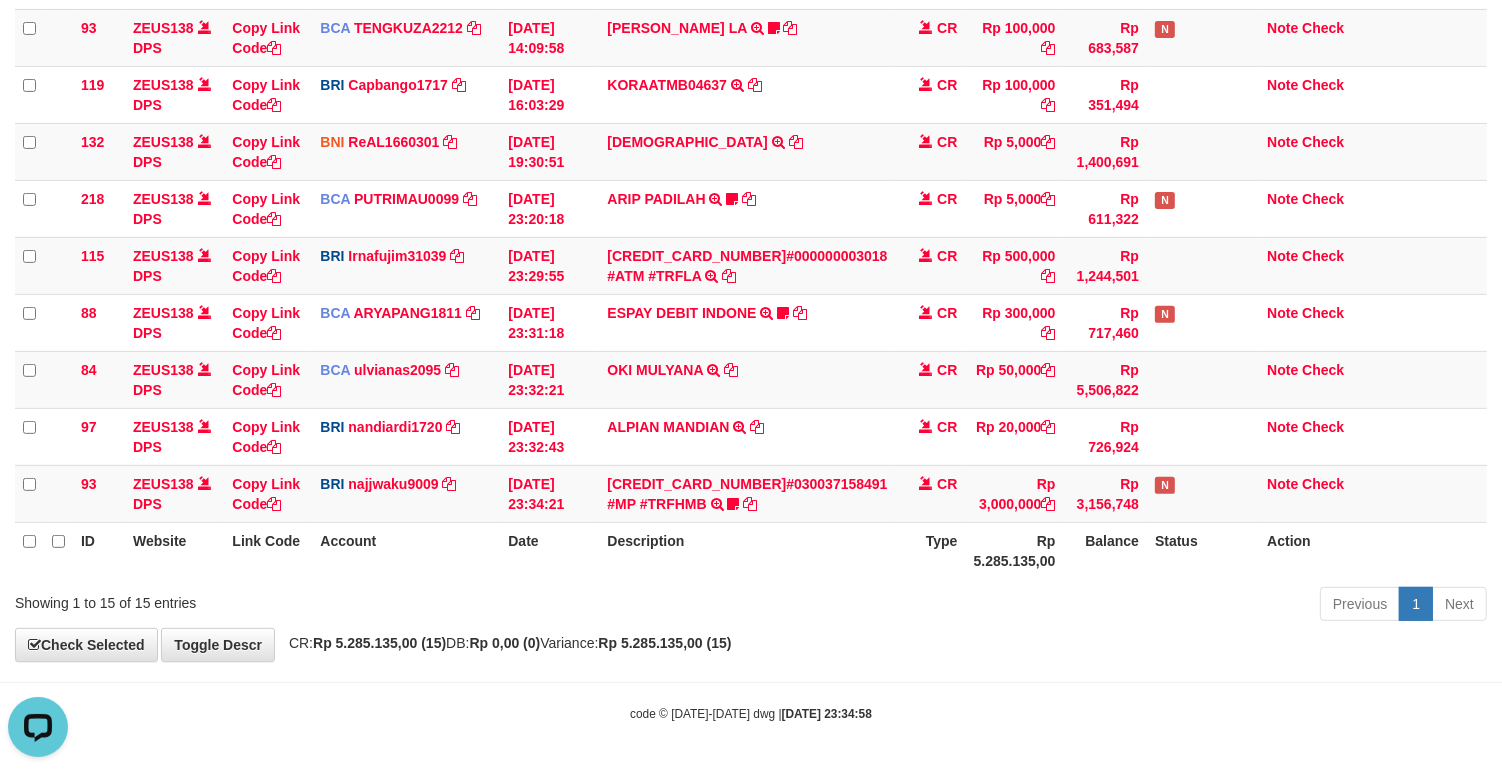 click on "Showing 1 to 15 of 15 entries" at bounding box center [313, 599] 